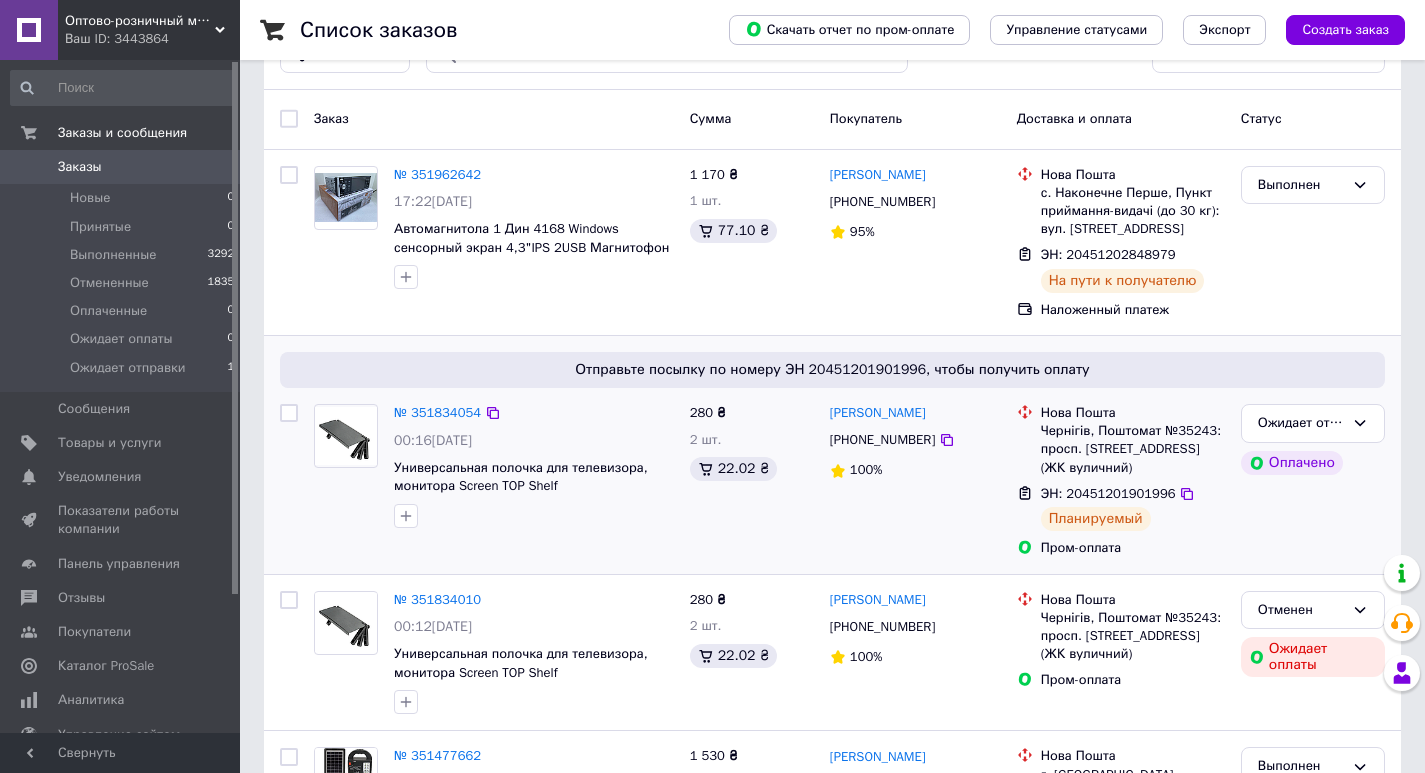 scroll, scrollTop: 0, scrollLeft: 0, axis: both 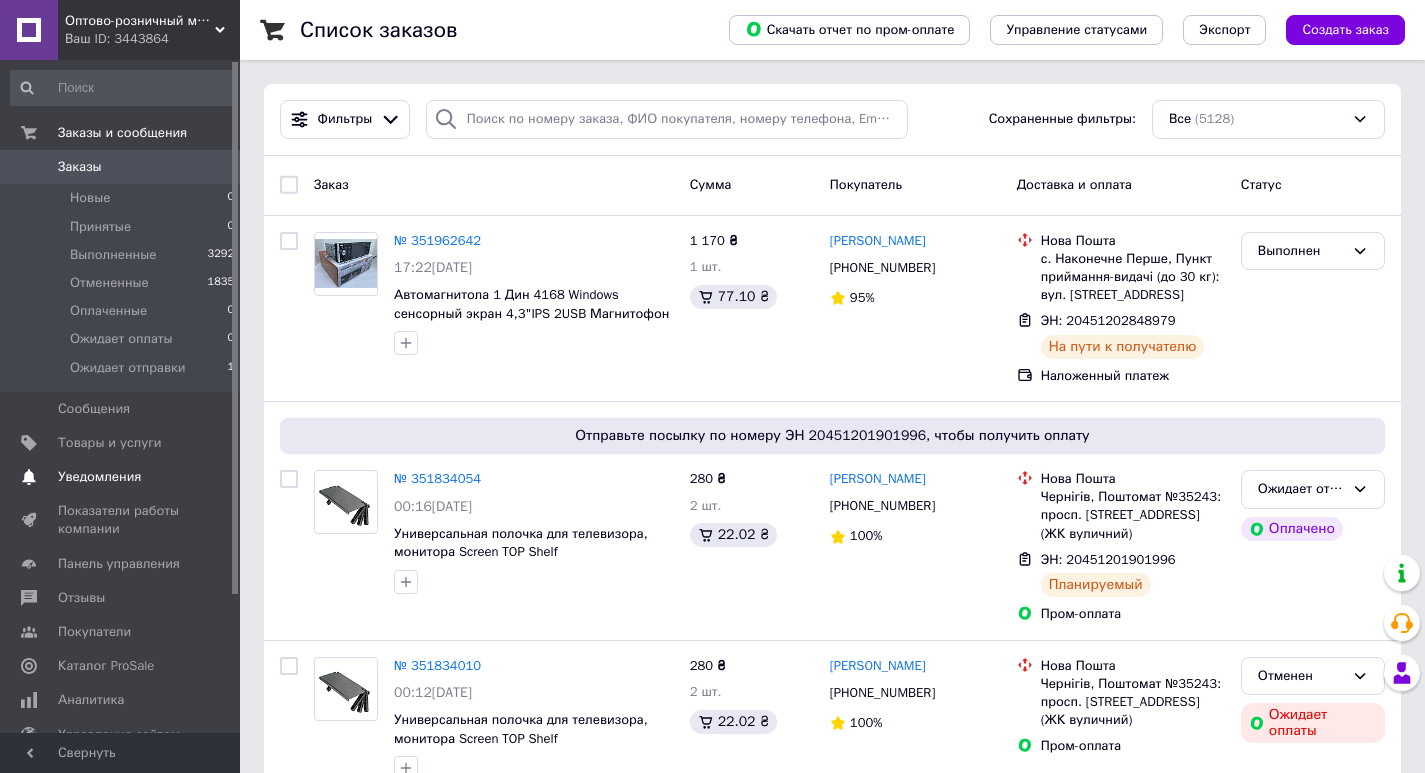 click on "Уведомления" at bounding box center (99, 477) 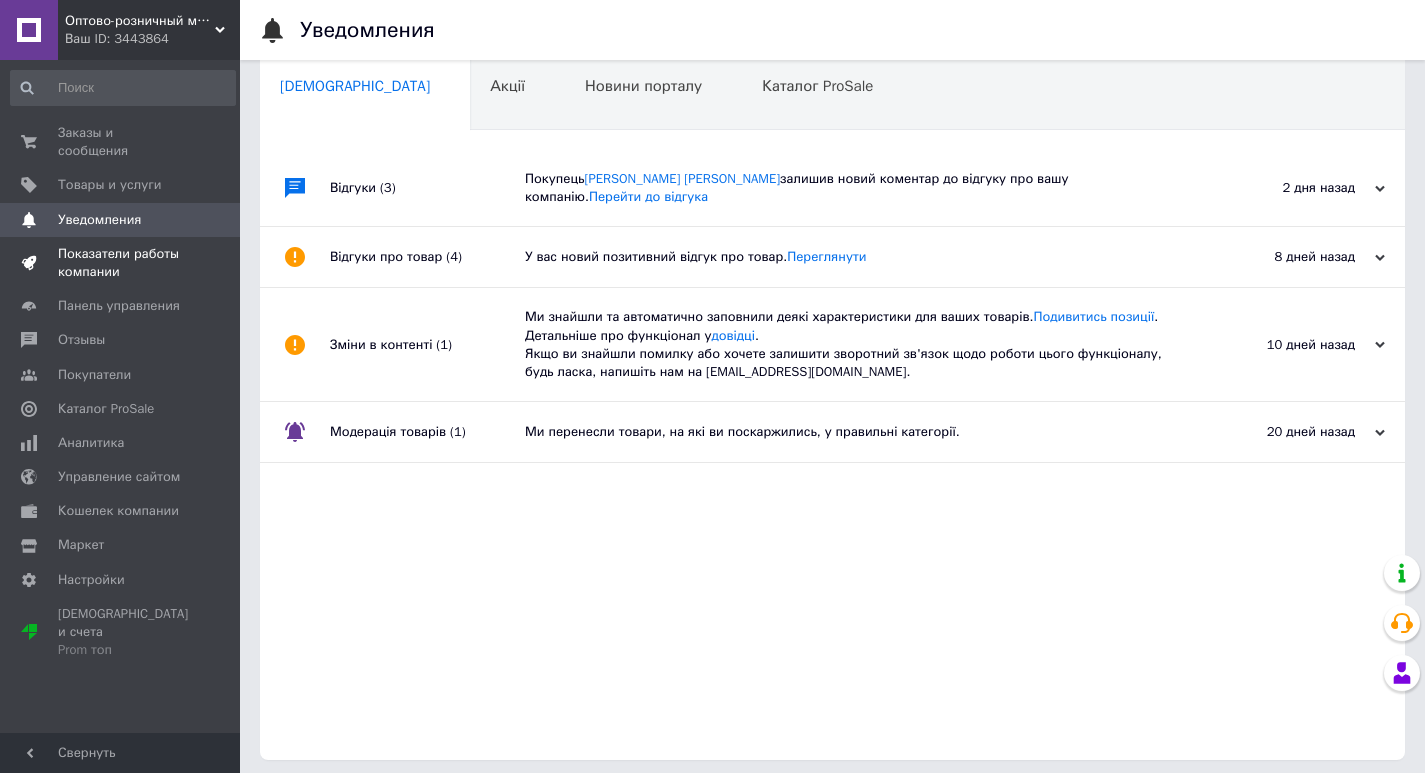 scroll, scrollTop: 32, scrollLeft: 0, axis: vertical 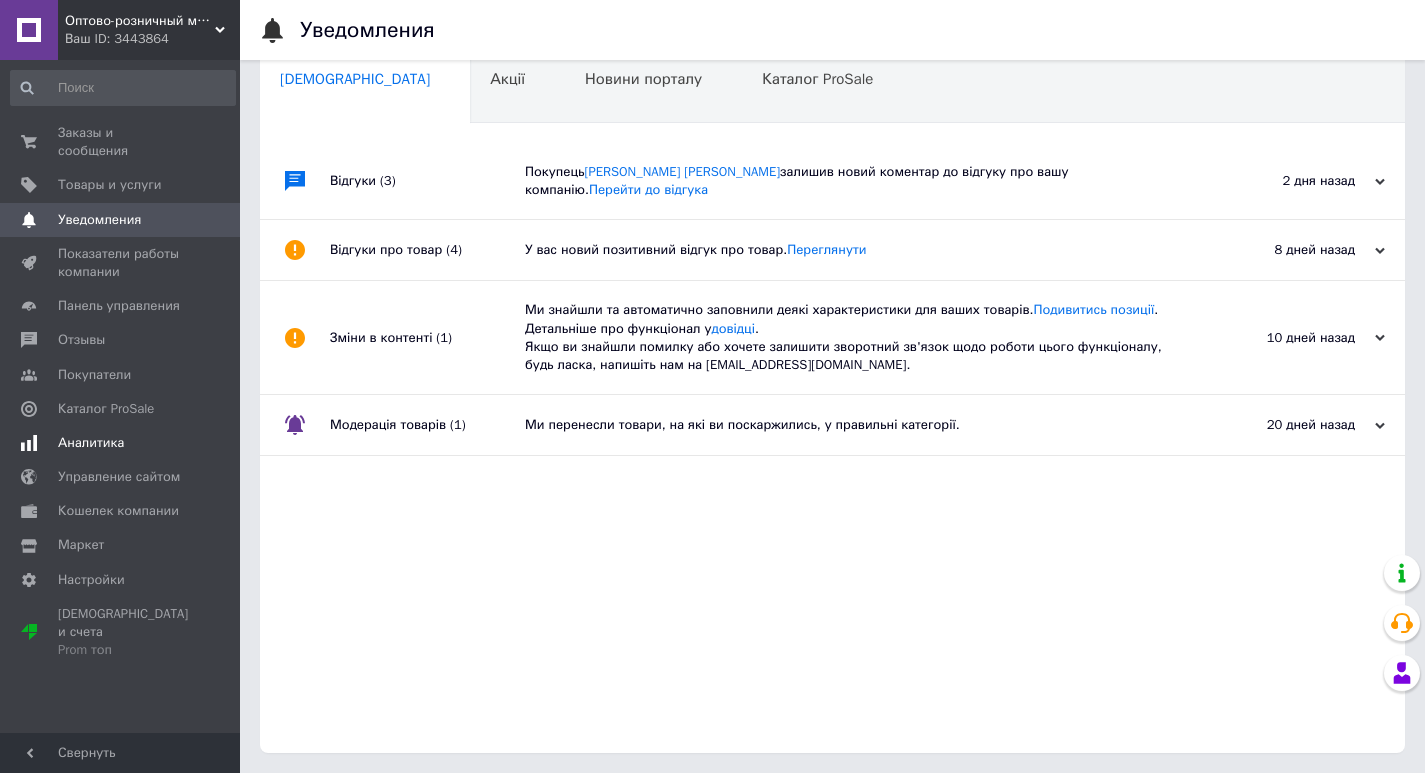click on "Аналитика" at bounding box center (91, 443) 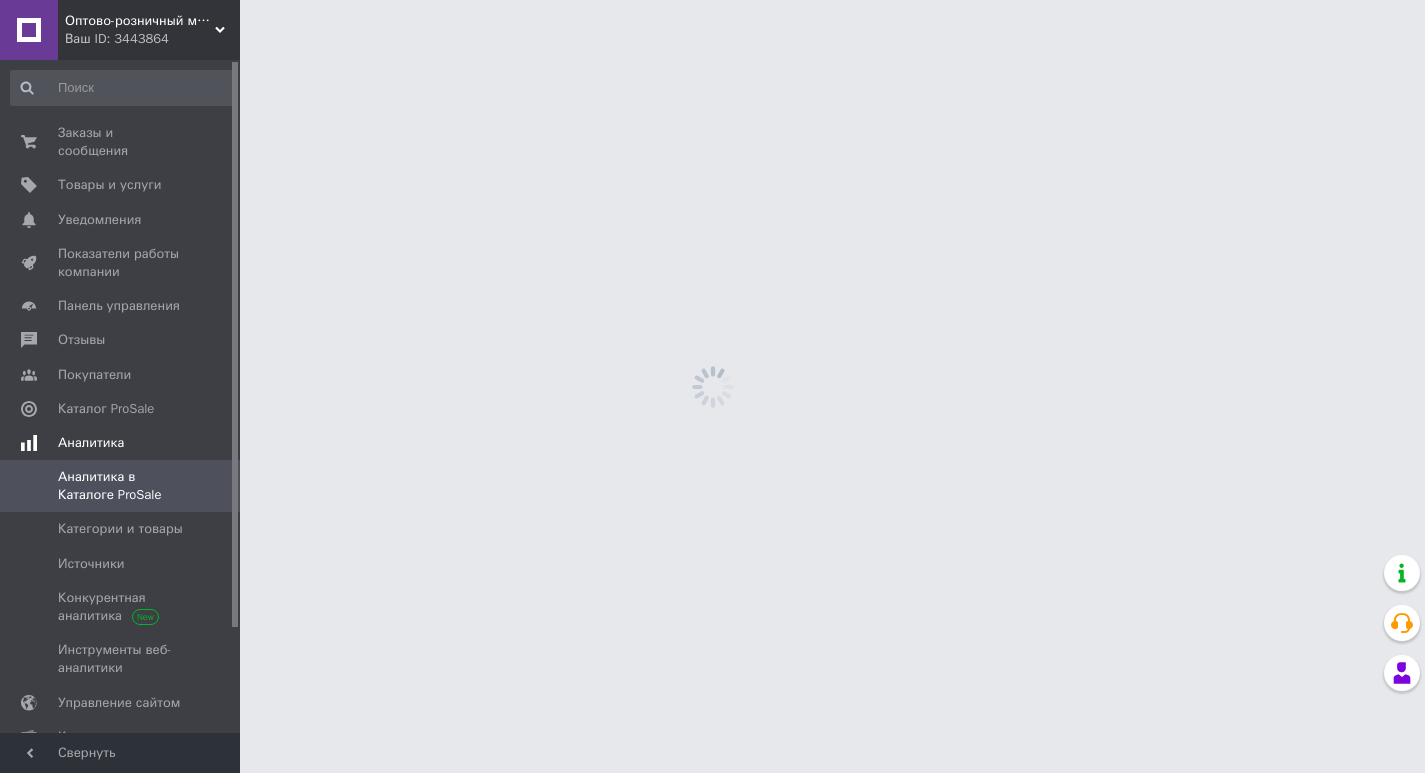 scroll, scrollTop: 0, scrollLeft: 0, axis: both 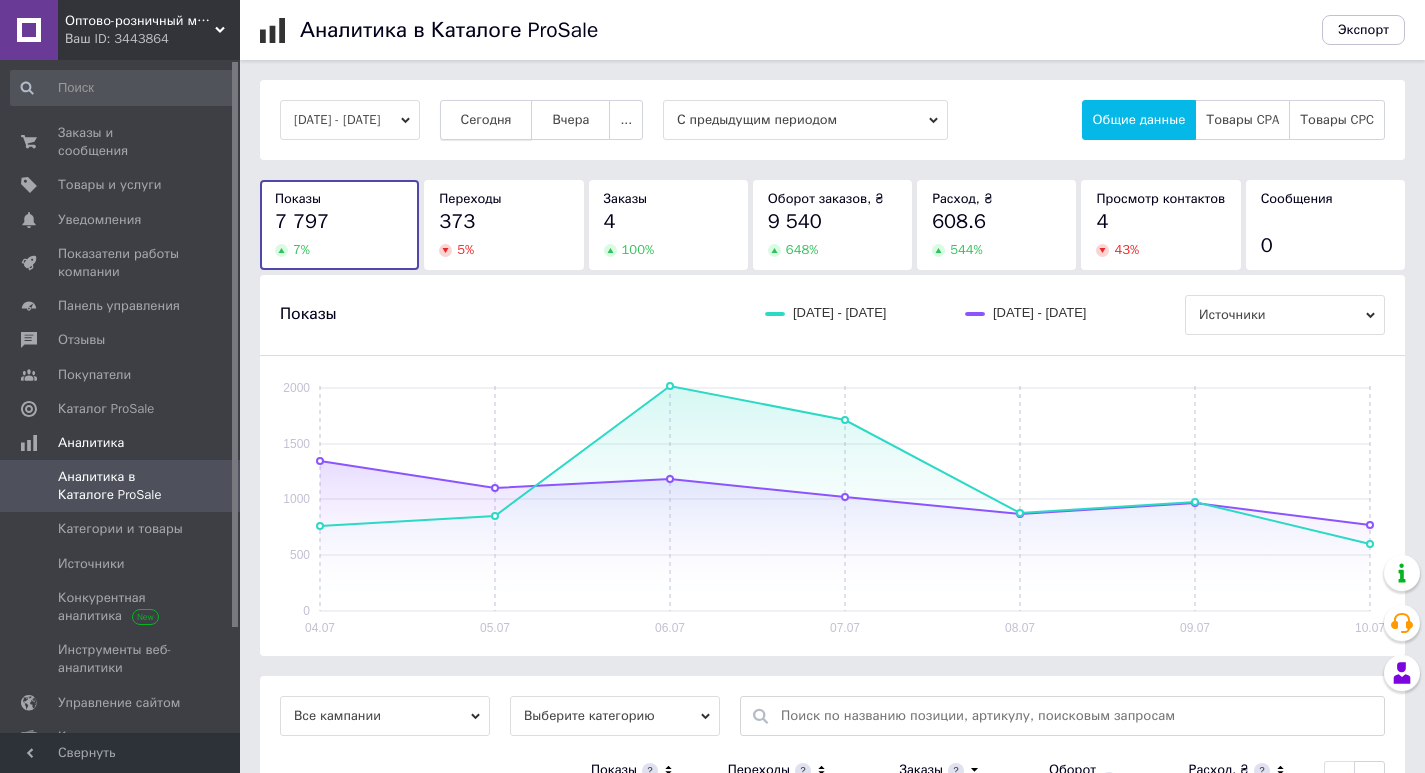 click on "Сегодня" at bounding box center (486, 120) 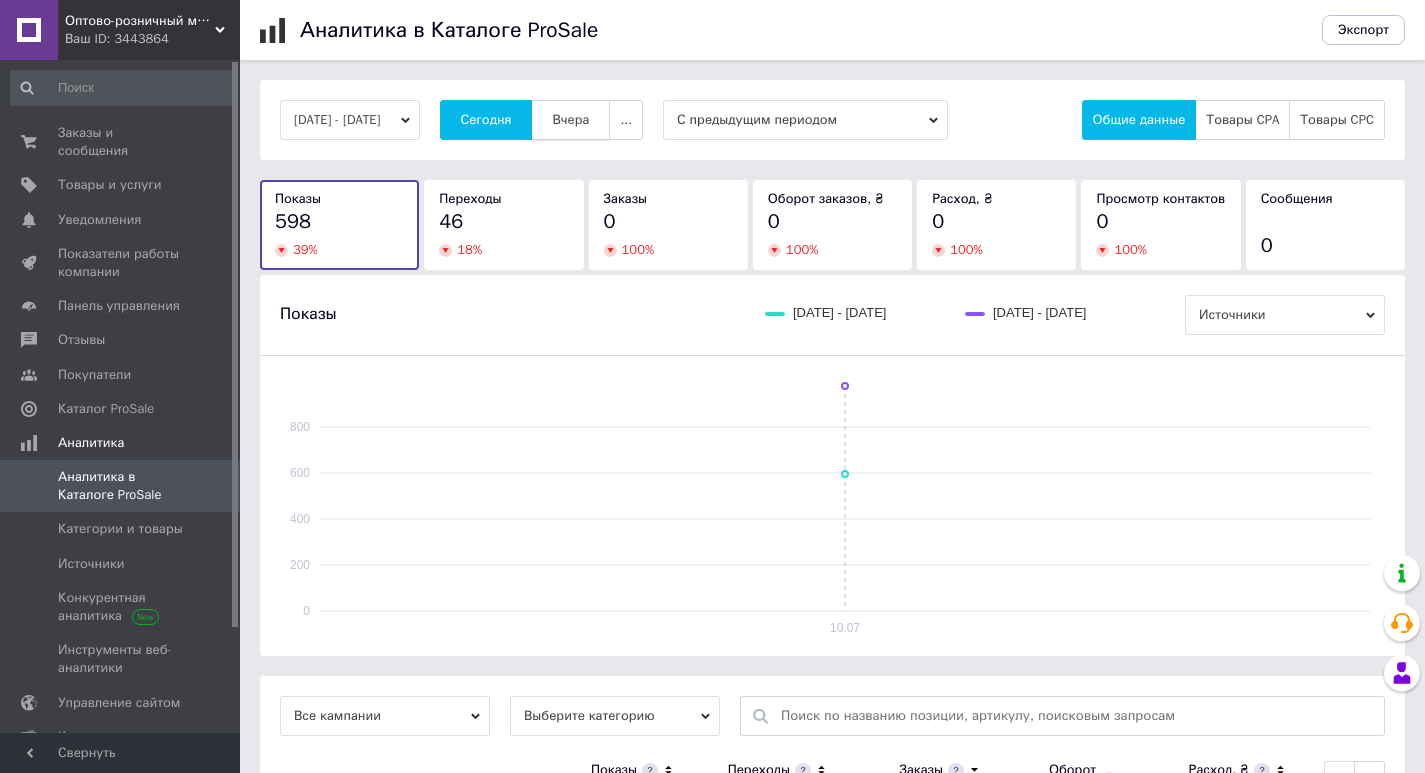 click on "Вчера" at bounding box center [570, 120] 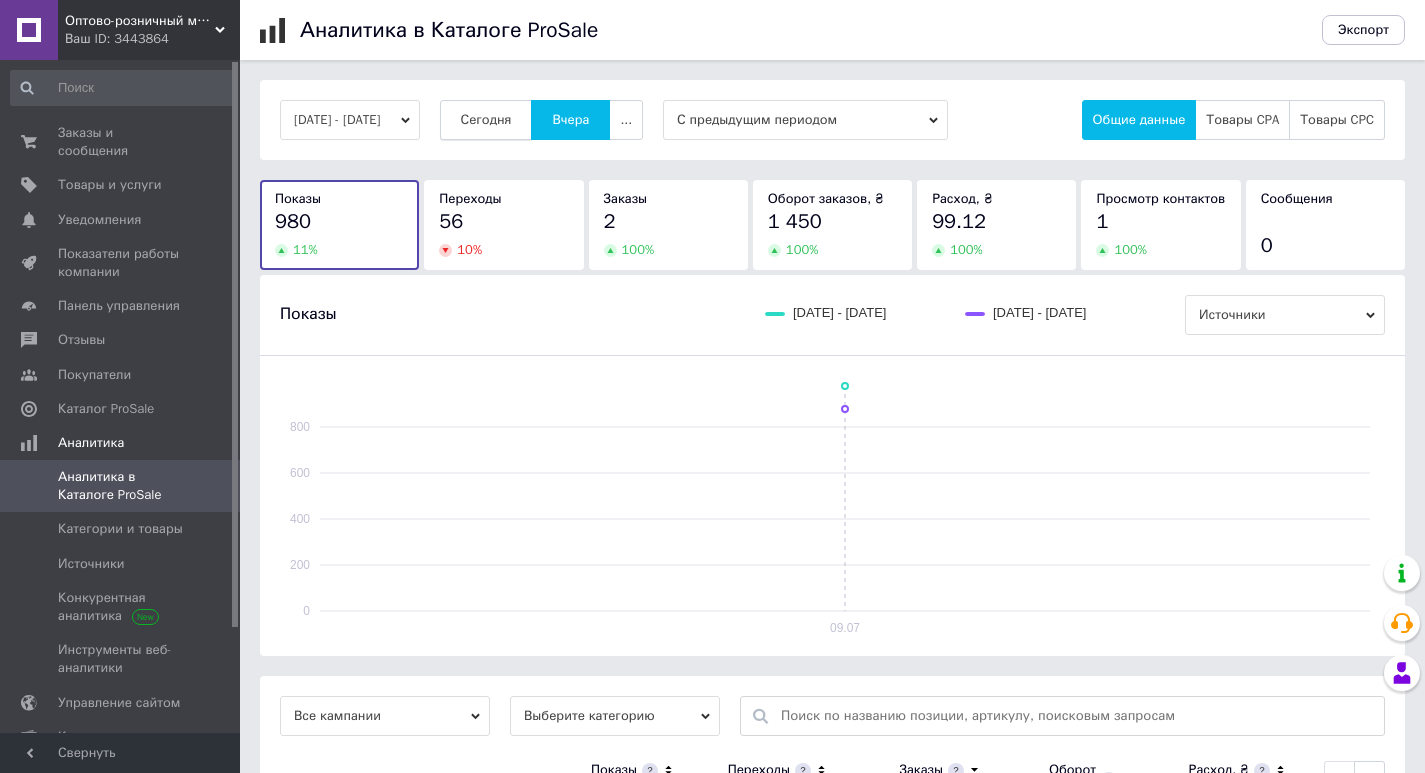 click on "Сегодня" at bounding box center [486, 120] 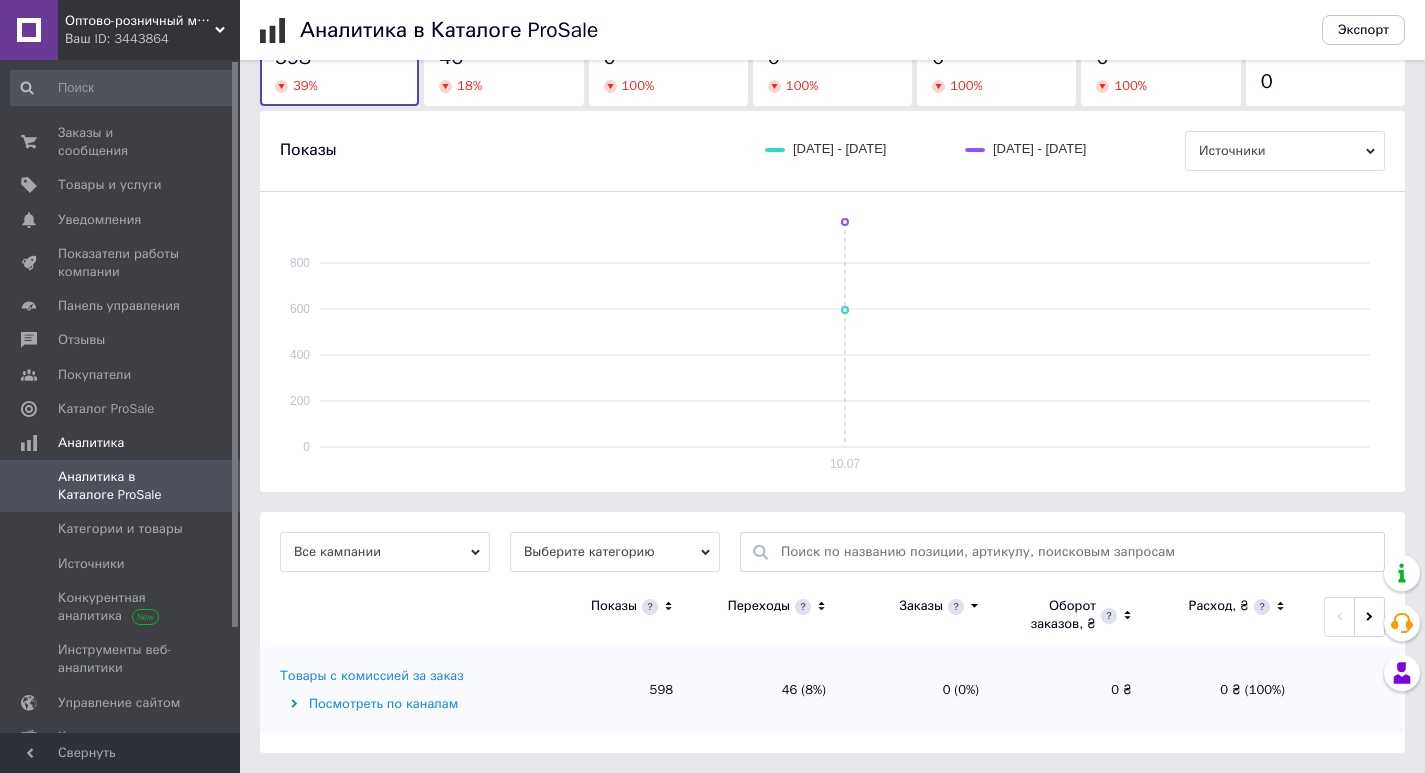 click on "Товары с комиссией за заказ" at bounding box center (372, 676) 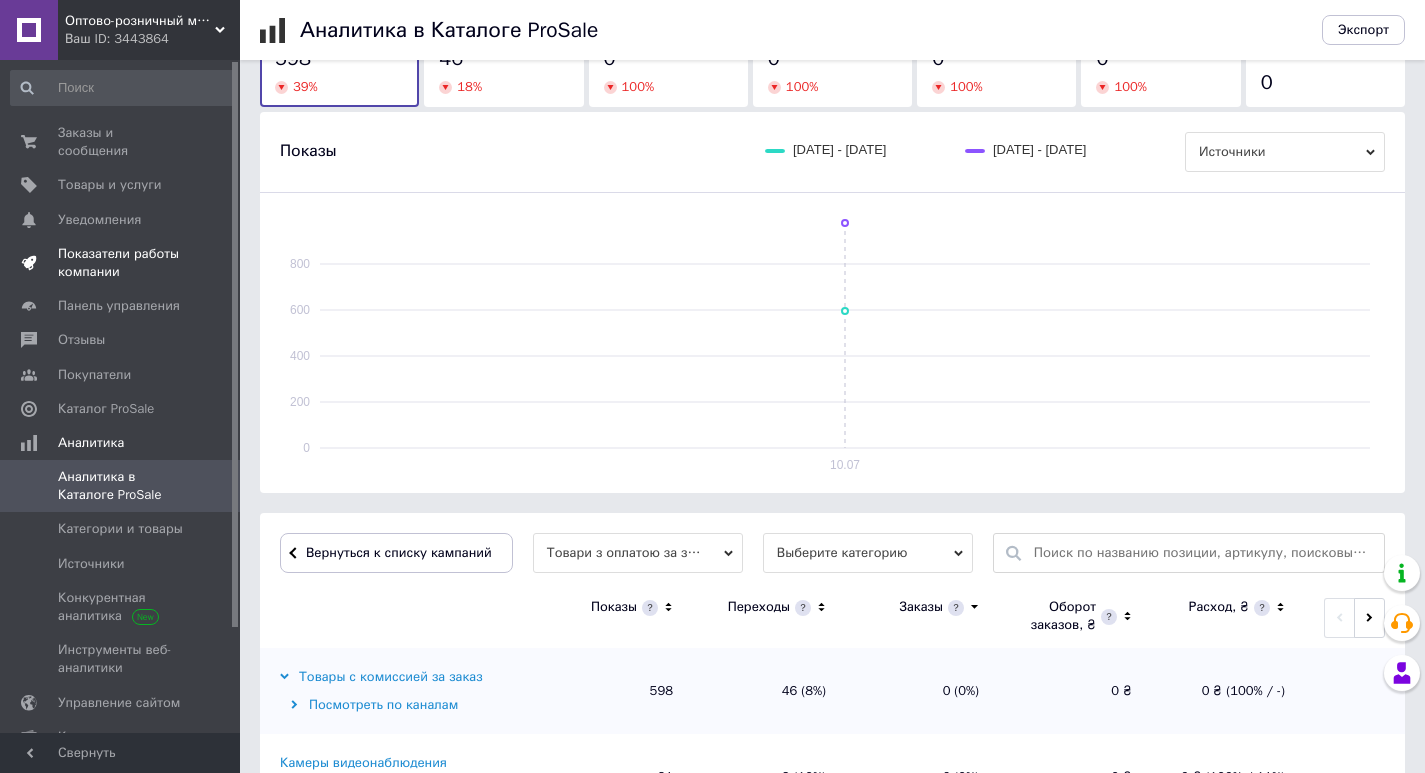 scroll, scrollTop: 0, scrollLeft: 0, axis: both 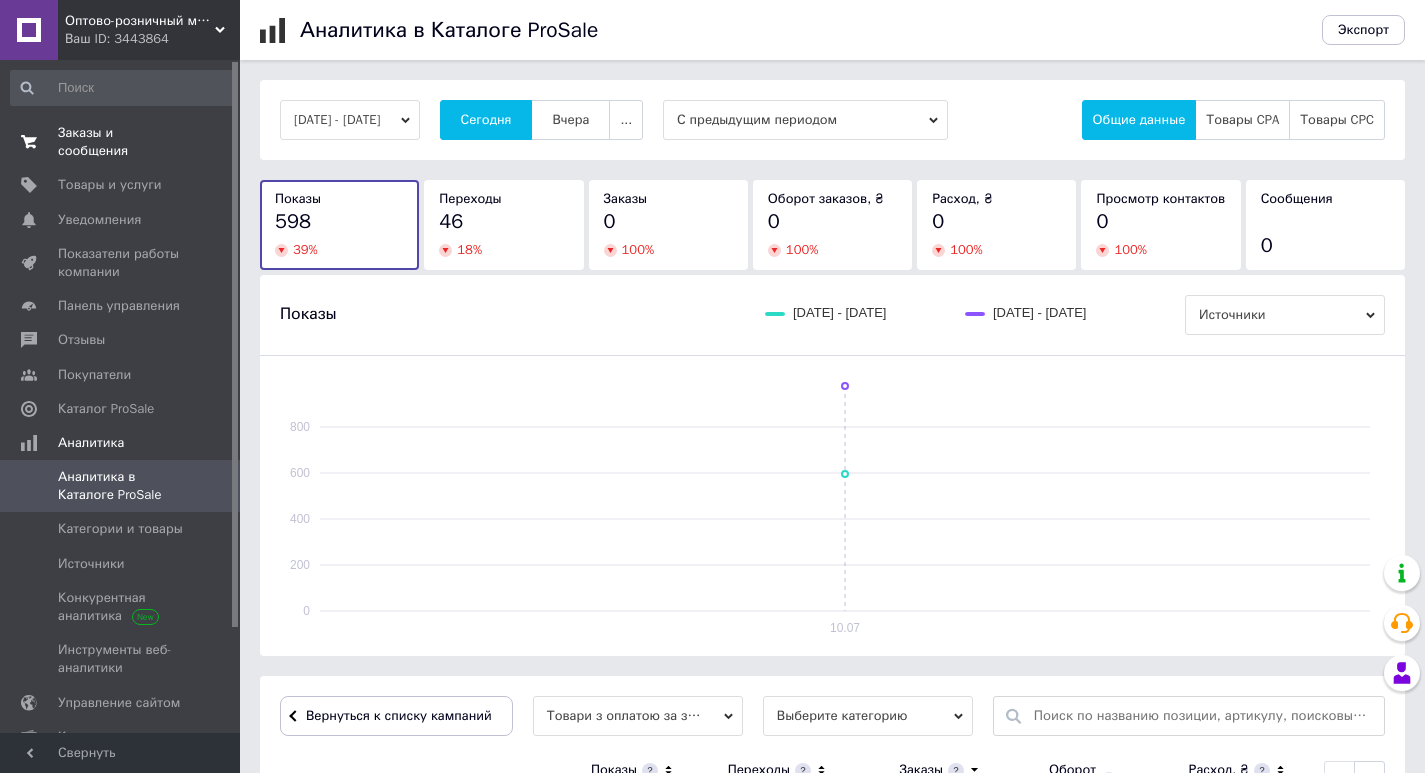 click on "Заказы и сообщения 0 0" at bounding box center (123, 142) 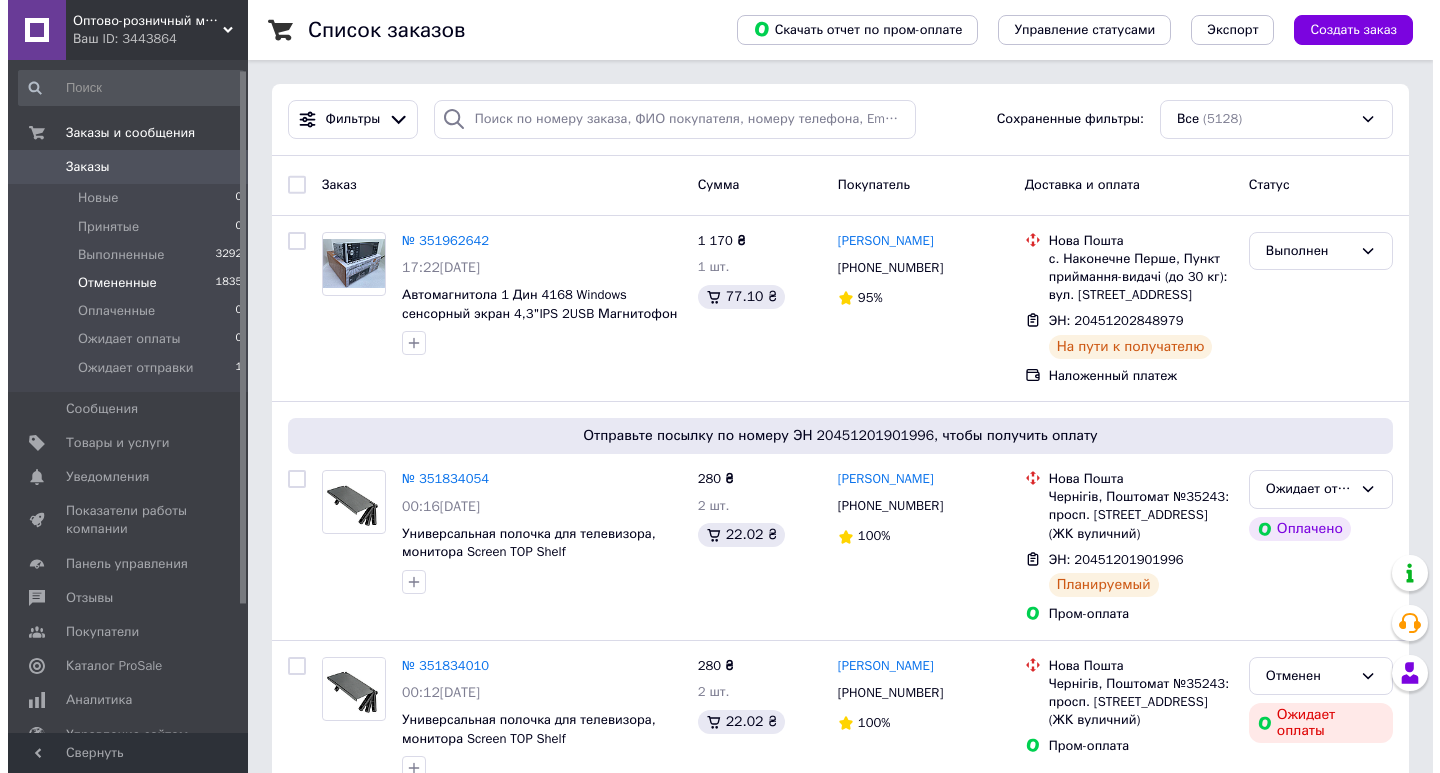 scroll, scrollTop: 174, scrollLeft: 0, axis: vertical 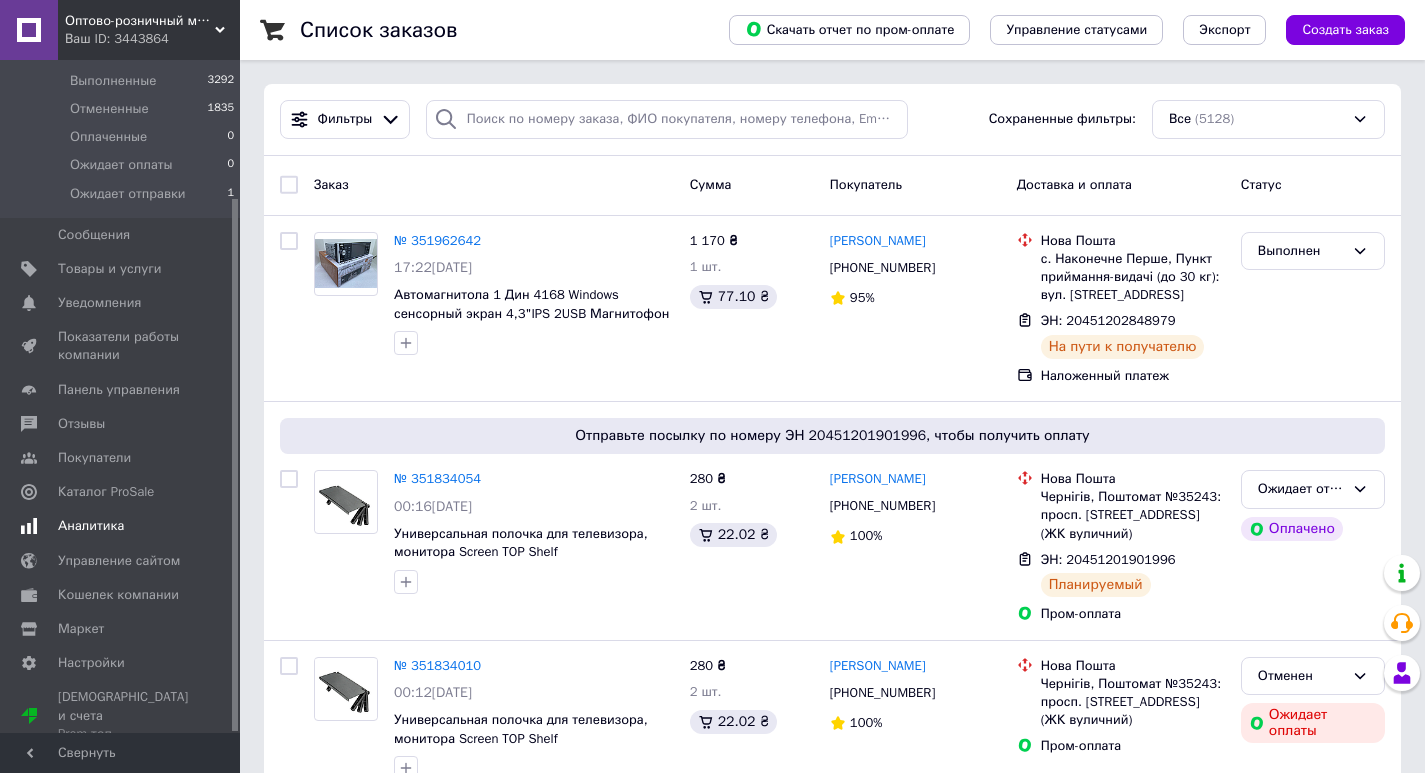 click on "Аналитика" at bounding box center [91, 526] 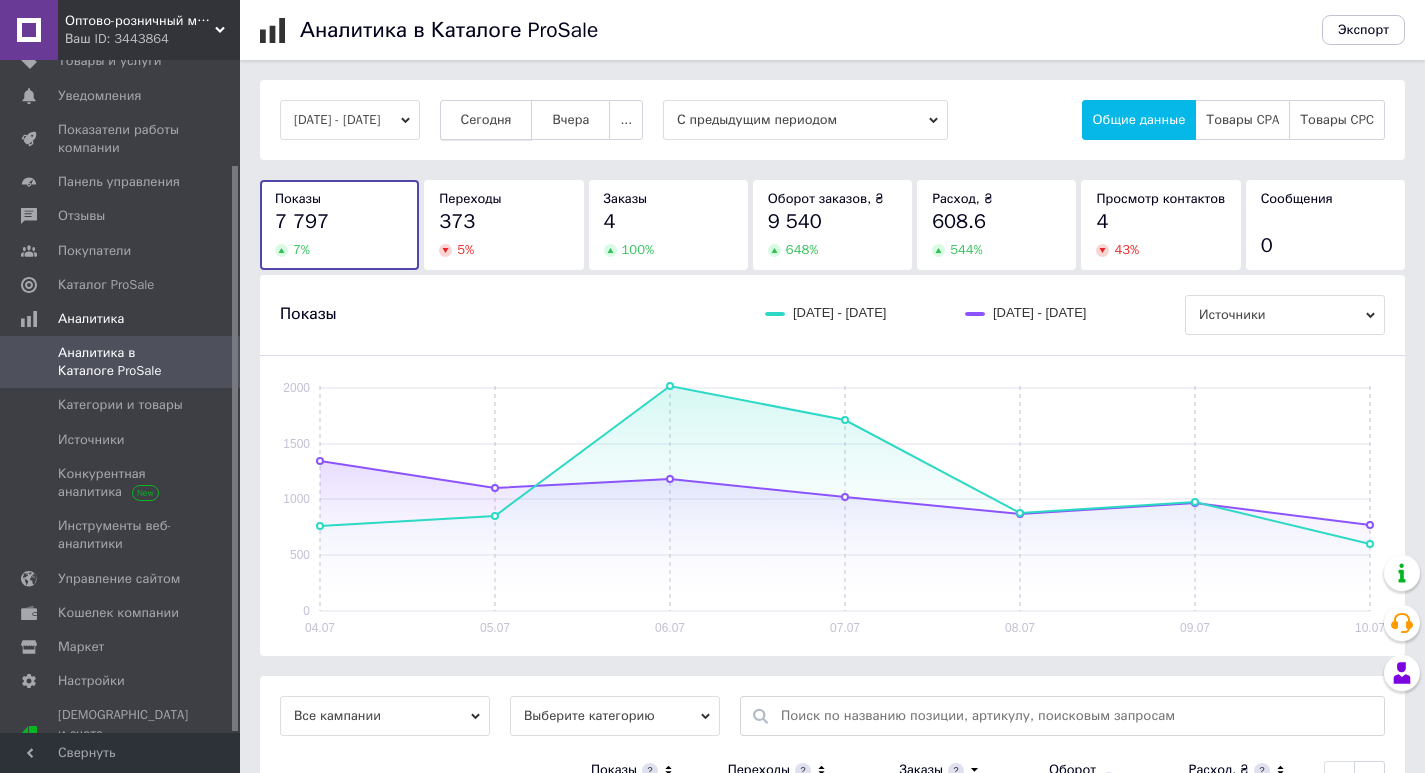 click on "Сегодня" at bounding box center [486, 120] 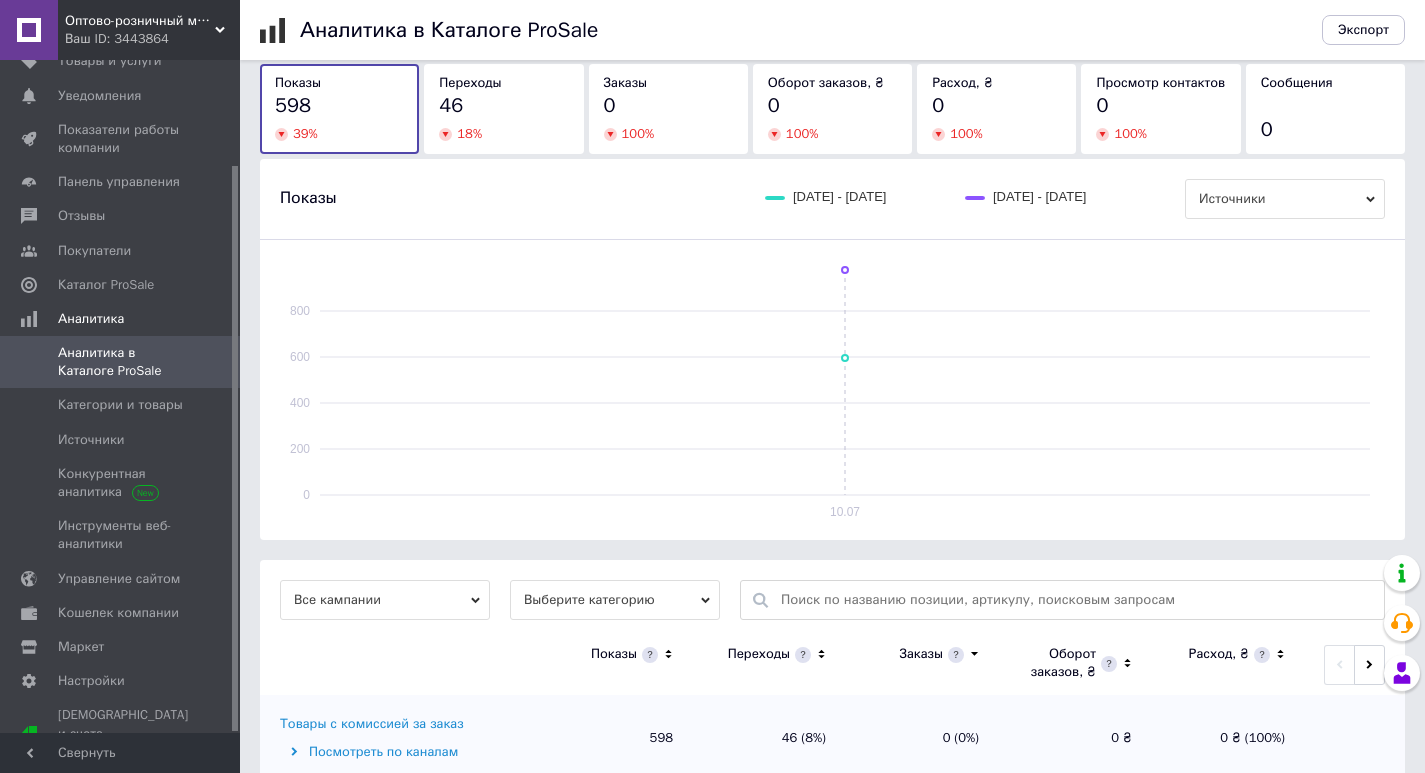 scroll, scrollTop: 164, scrollLeft: 0, axis: vertical 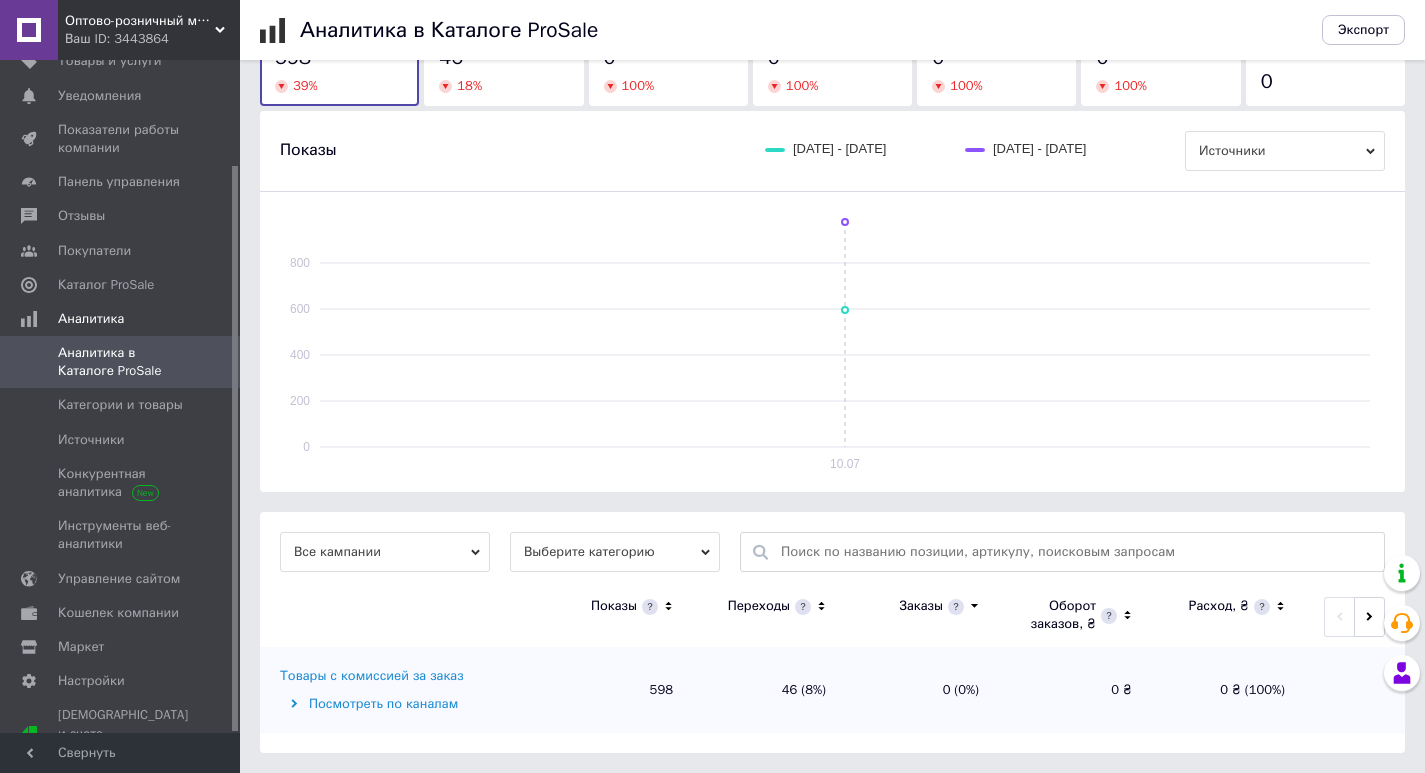 click on "Товары с комиссией за заказ" at bounding box center [372, 676] 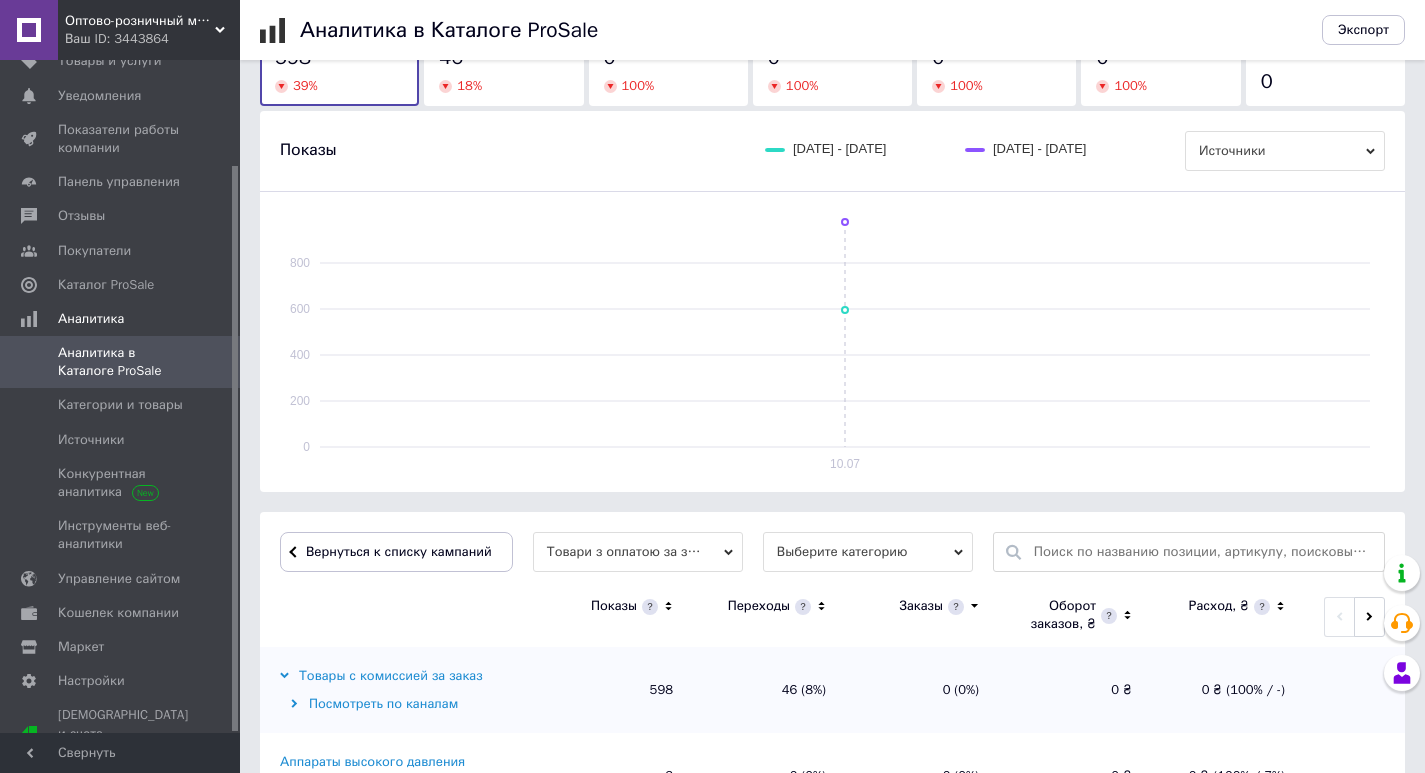 scroll, scrollTop: 564, scrollLeft: 0, axis: vertical 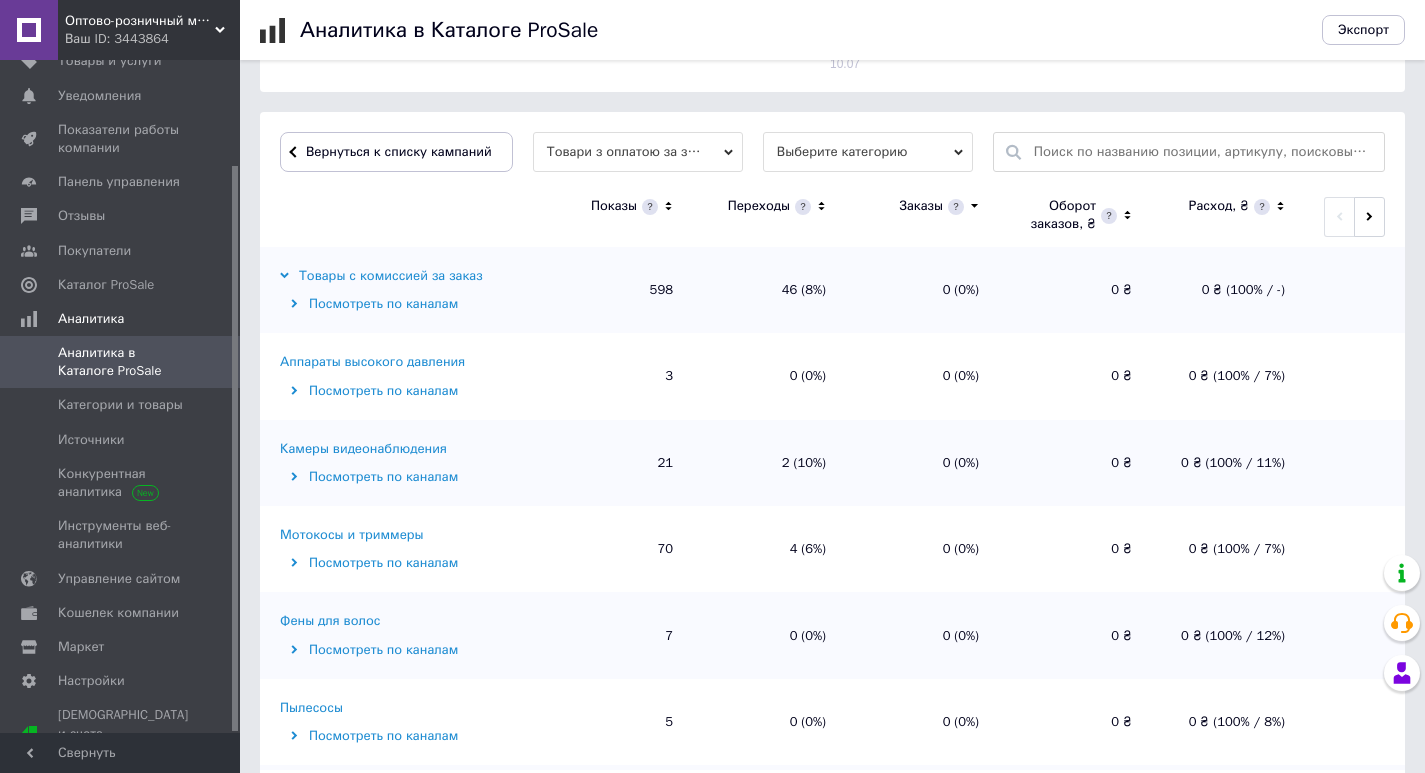 click 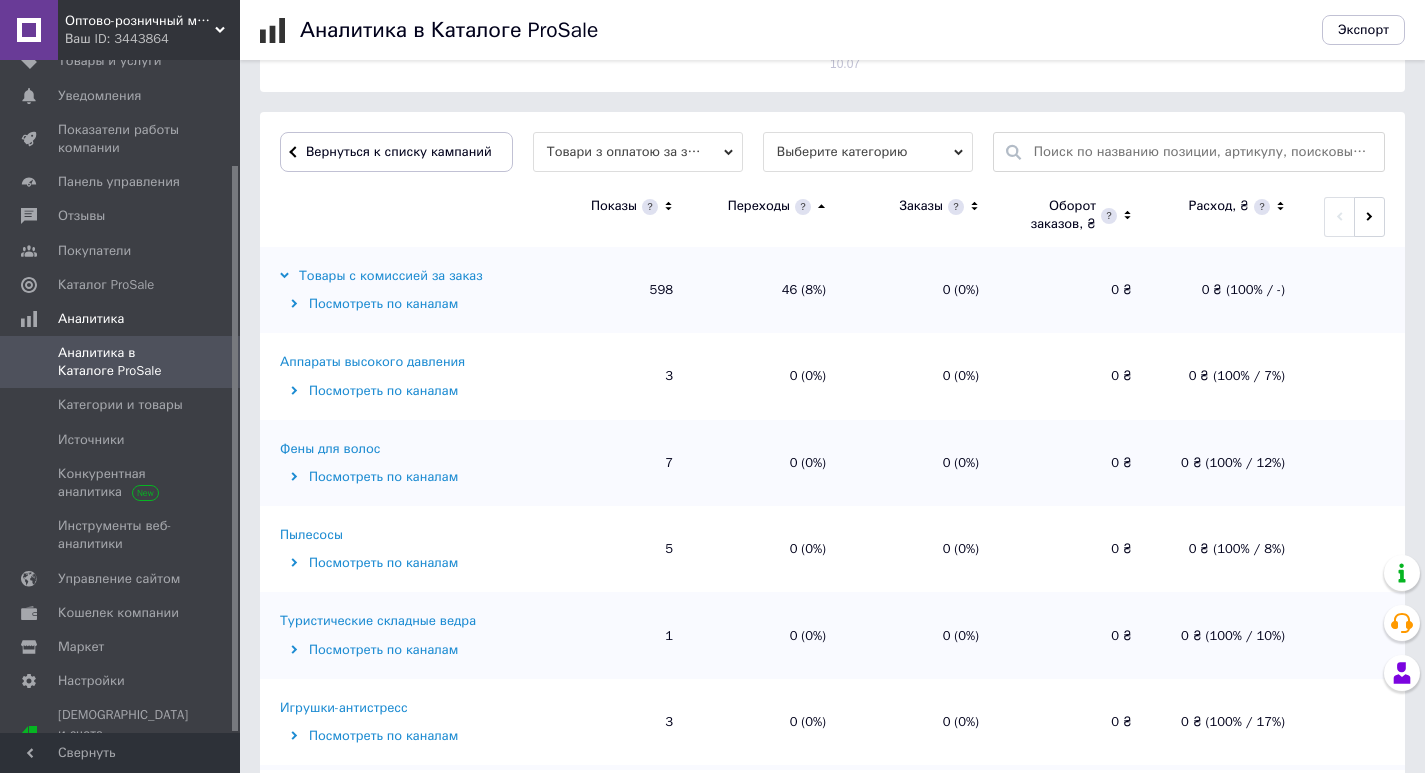 click 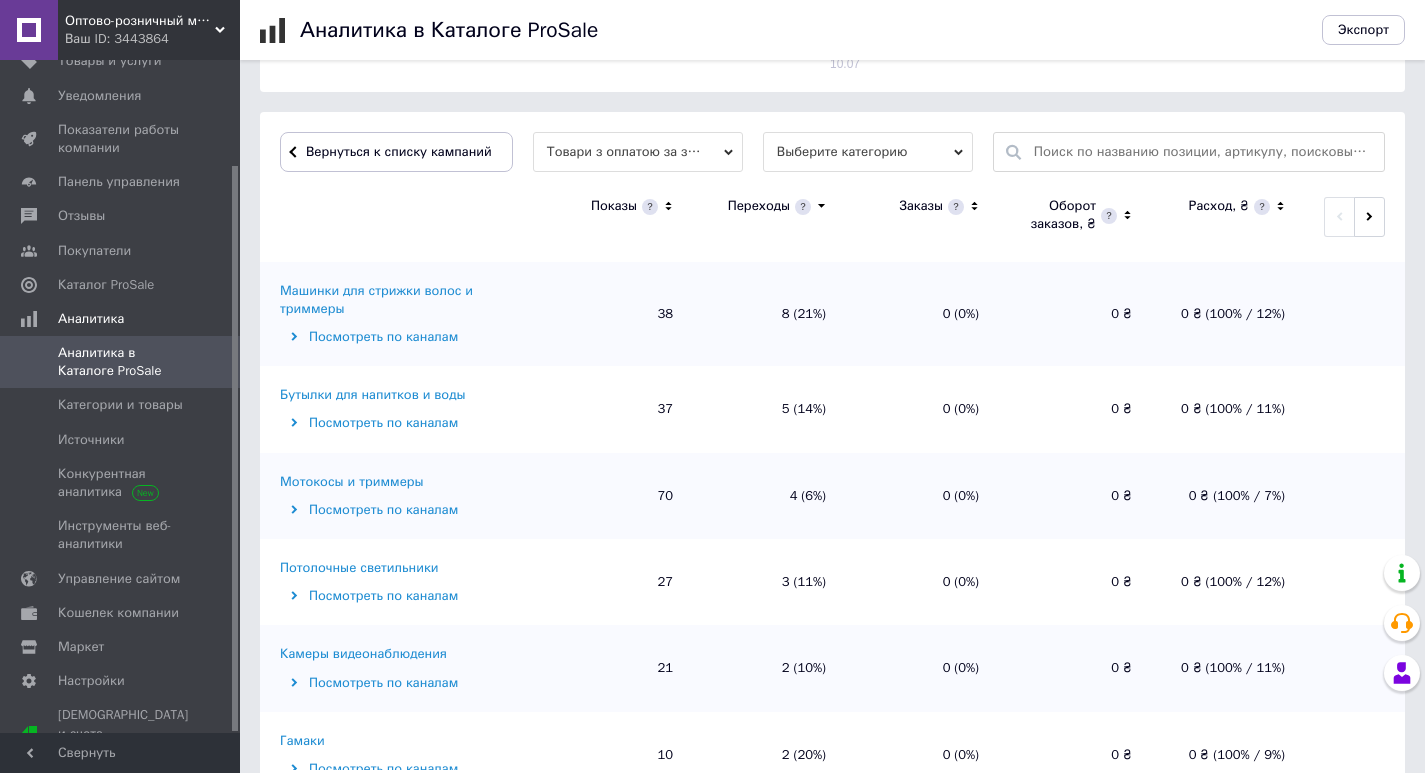scroll, scrollTop: 200, scrollLeft: 0, axis: vertical 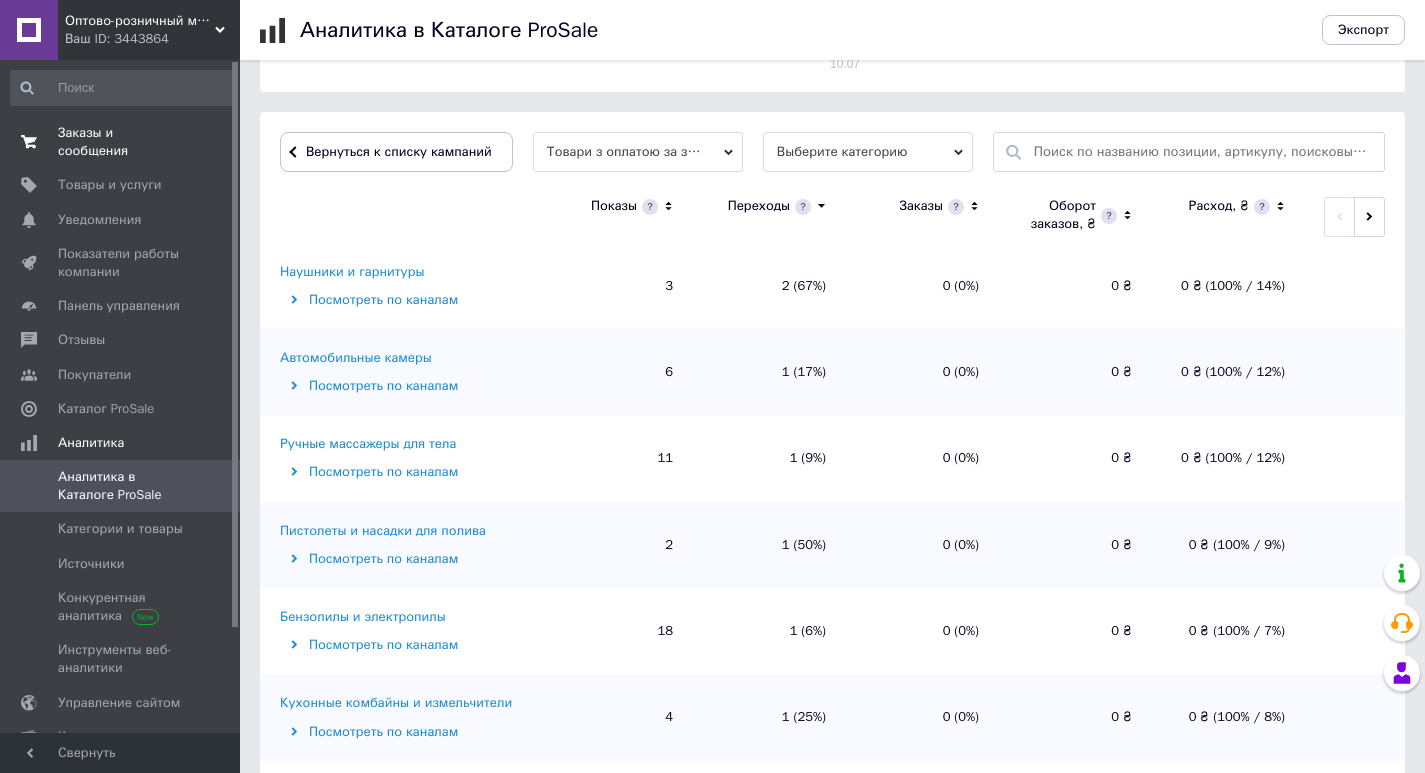 click on "Заказы и сообщения" at bounding box center [121, 142] 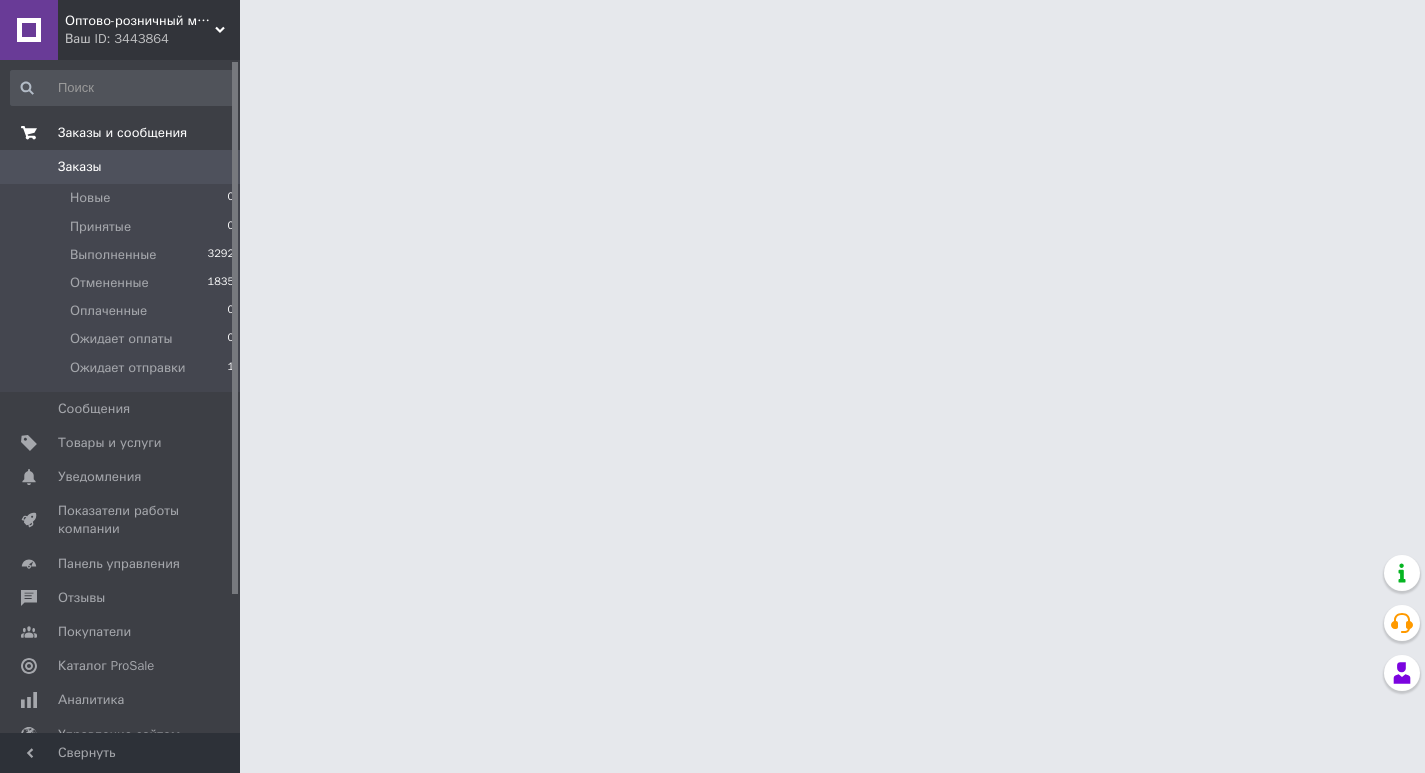 scroll, scrollTop: 0, scrollLeft: 0, axis: both 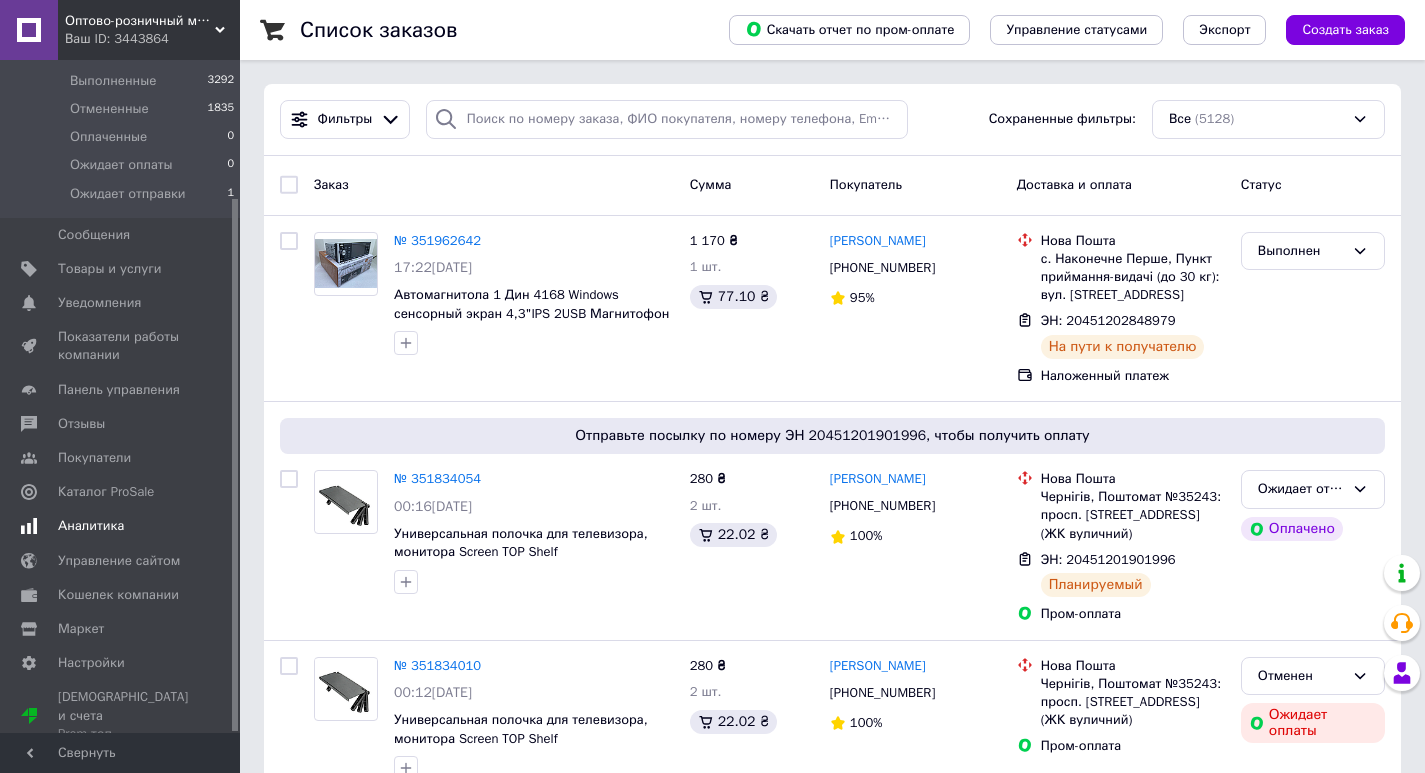 click on "Аналитика" at bounding box center [91, 526] 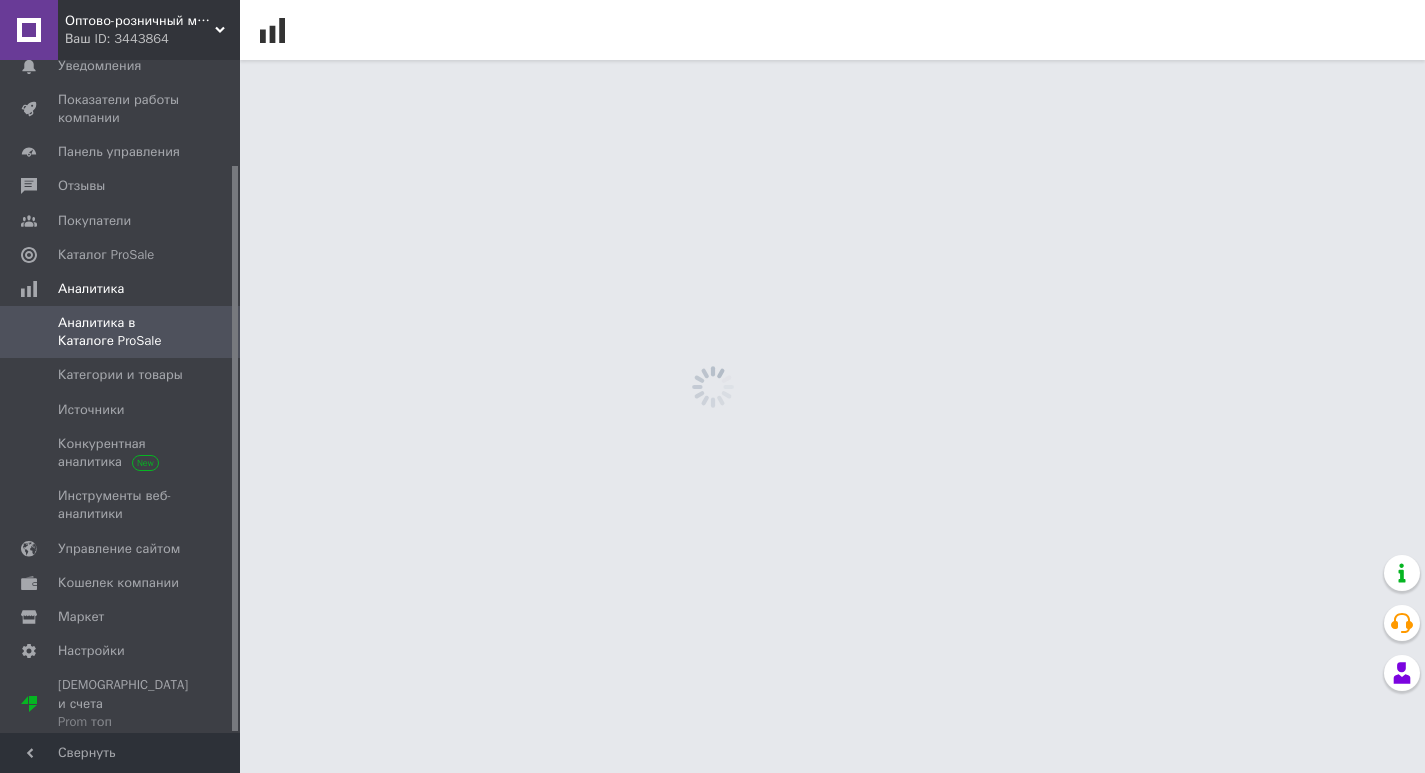 scroll, scrollTop: 124, scrollLeft: 0, axis: vertical 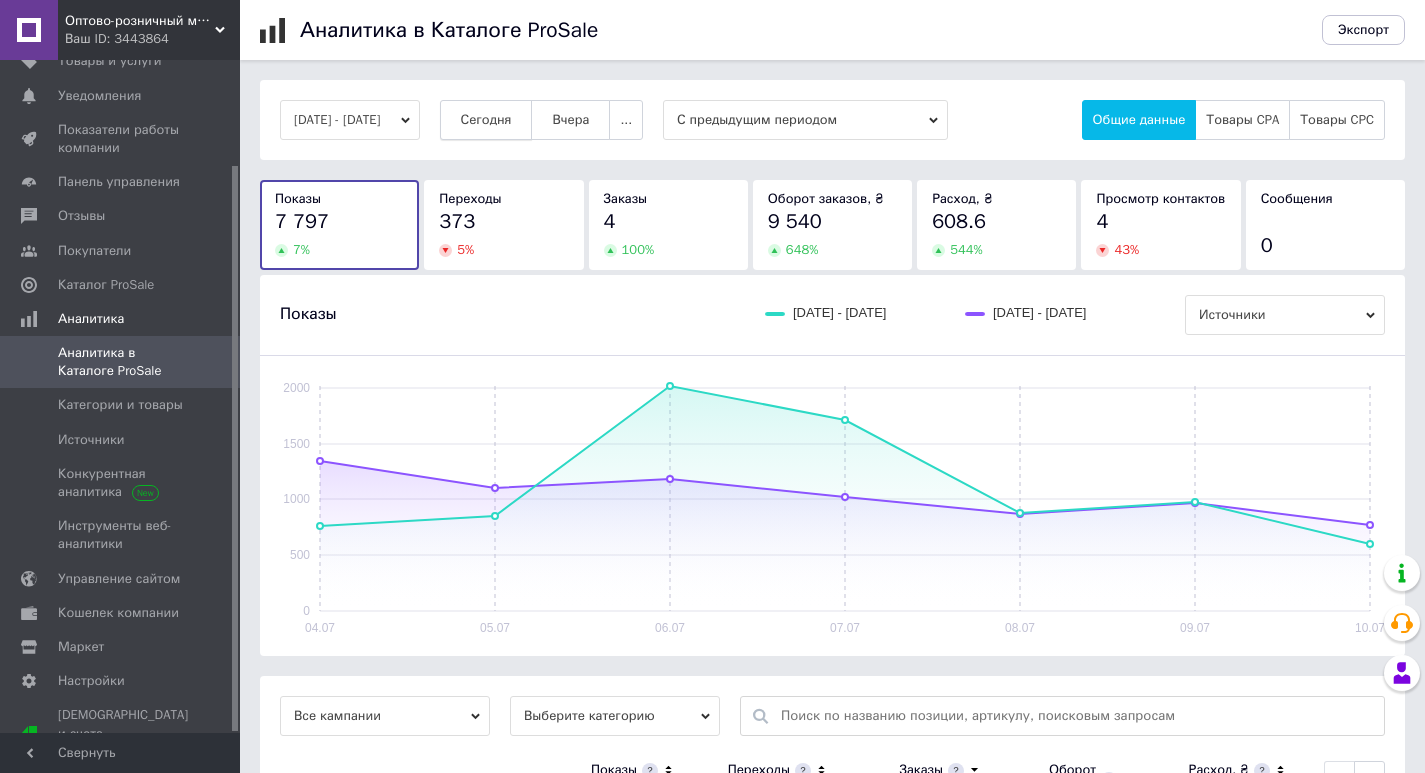 click on "Сегодня" at bounding box center [486, 120] 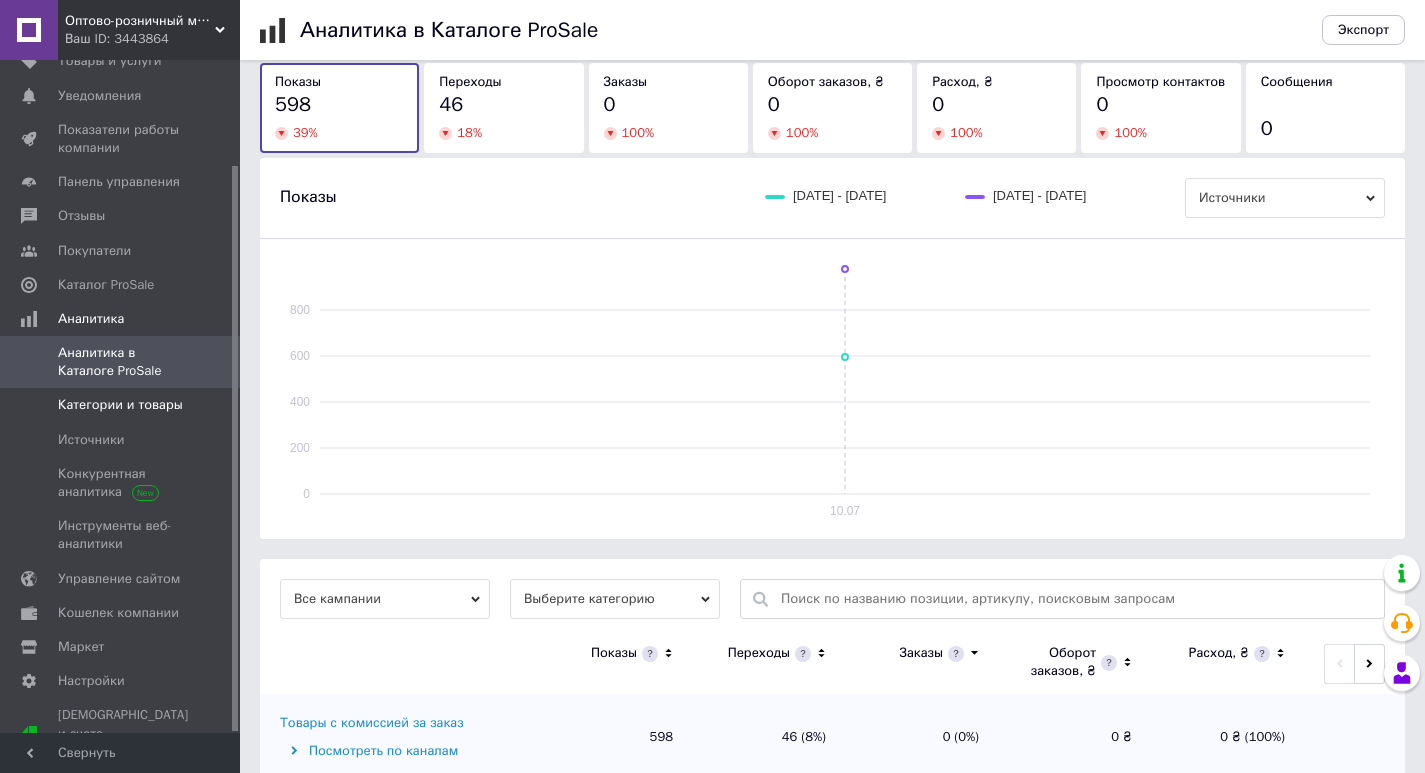 scroll, scrollTop: 164, scrollLeft: 0, axis: vertical 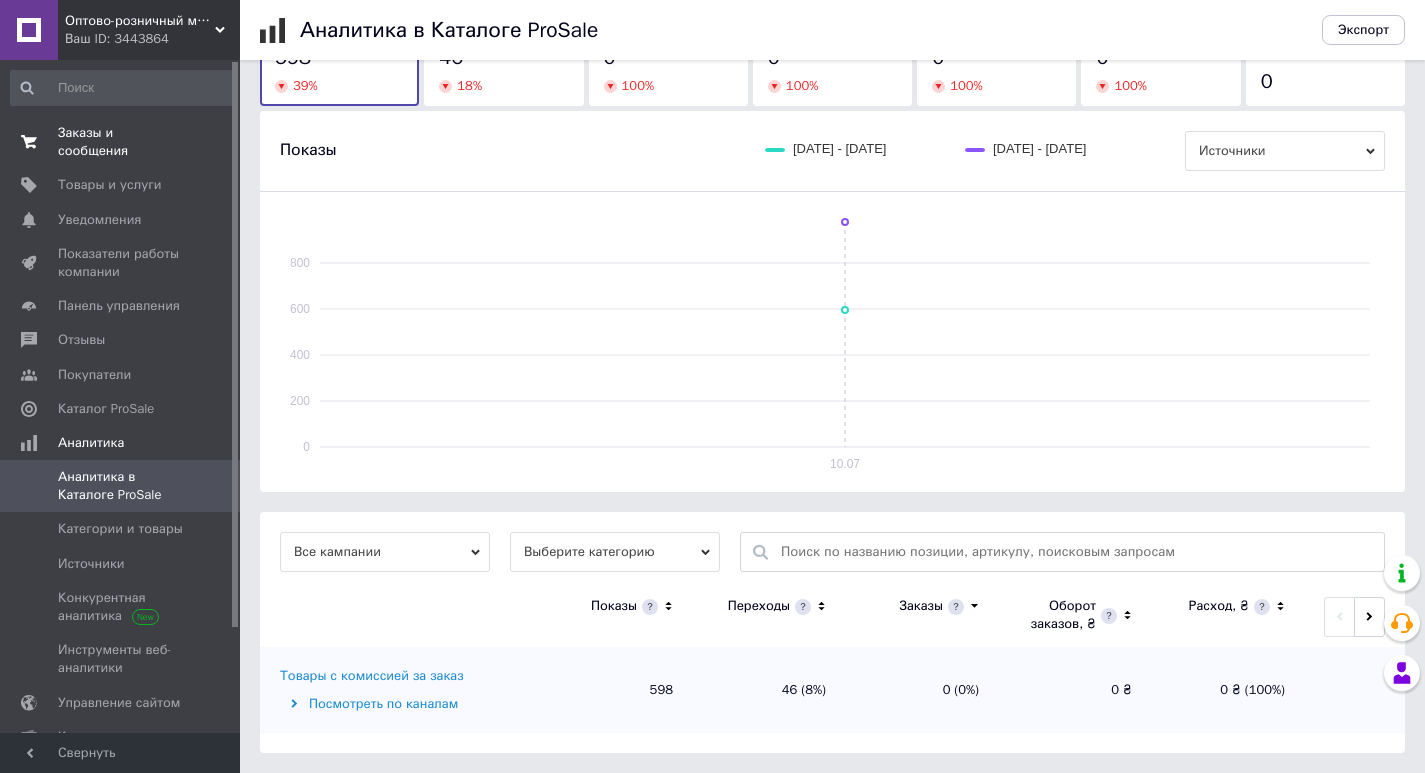 click on "Заказы и сообщения" at bounding box center (121, 142) 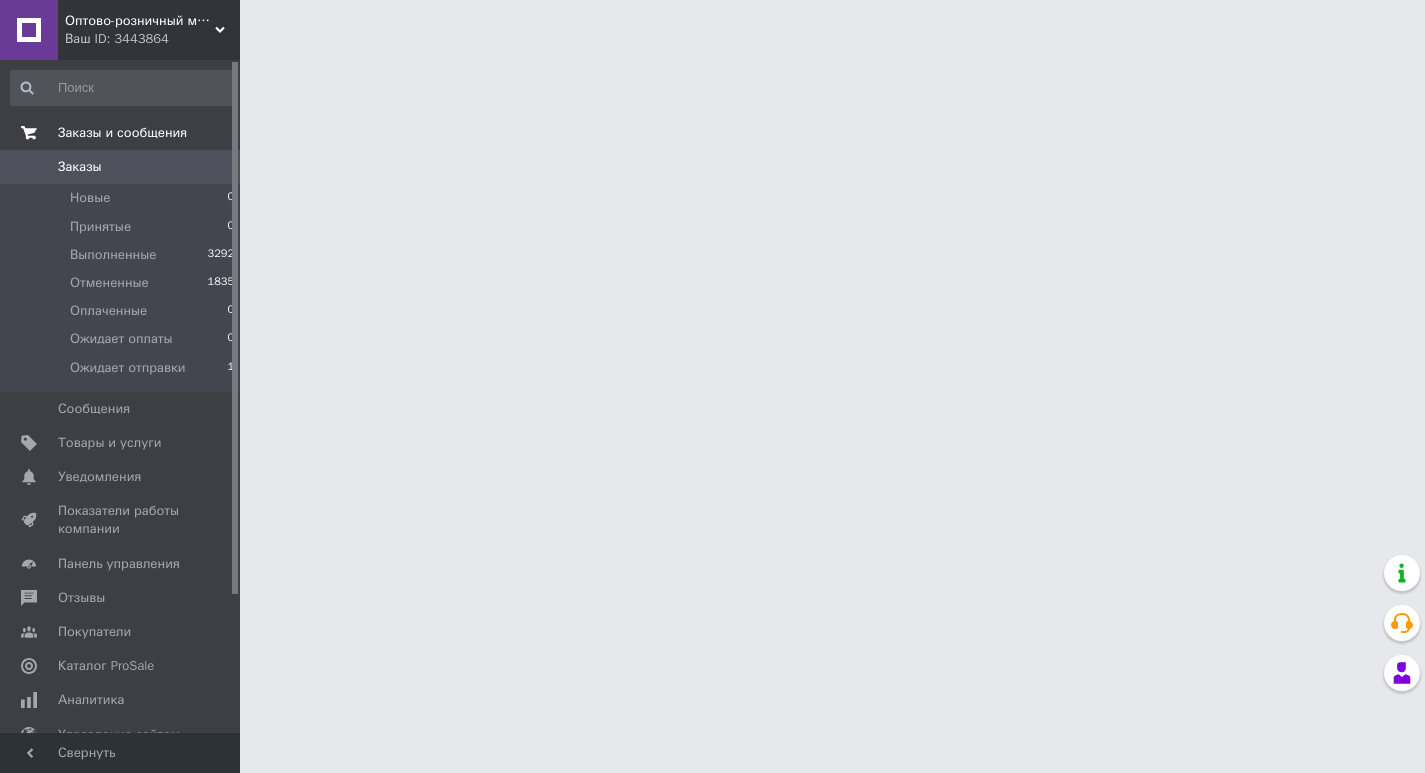scroll, scrollTop: 0, scrollLeft: 0, axis: both 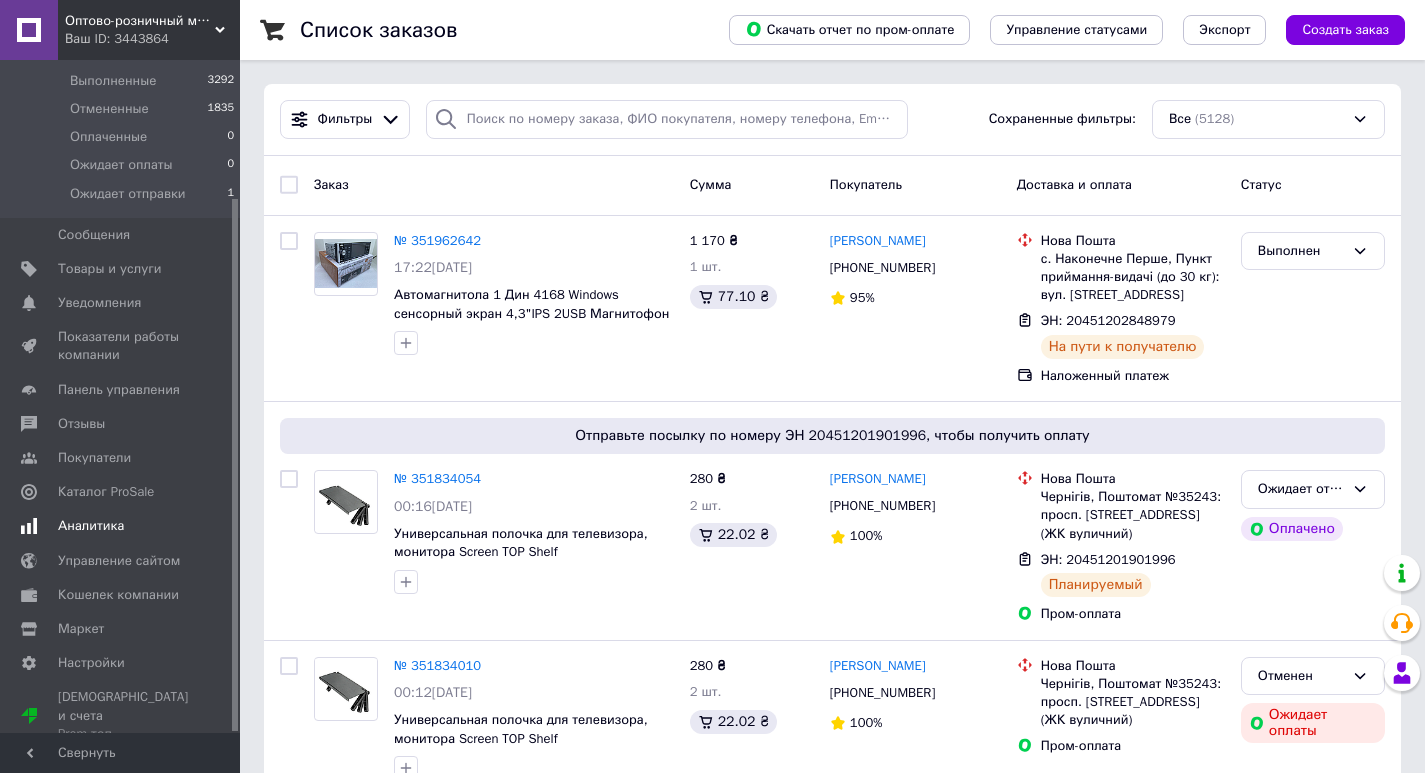 click on "Аналитика" at bounding box center (123, 526) 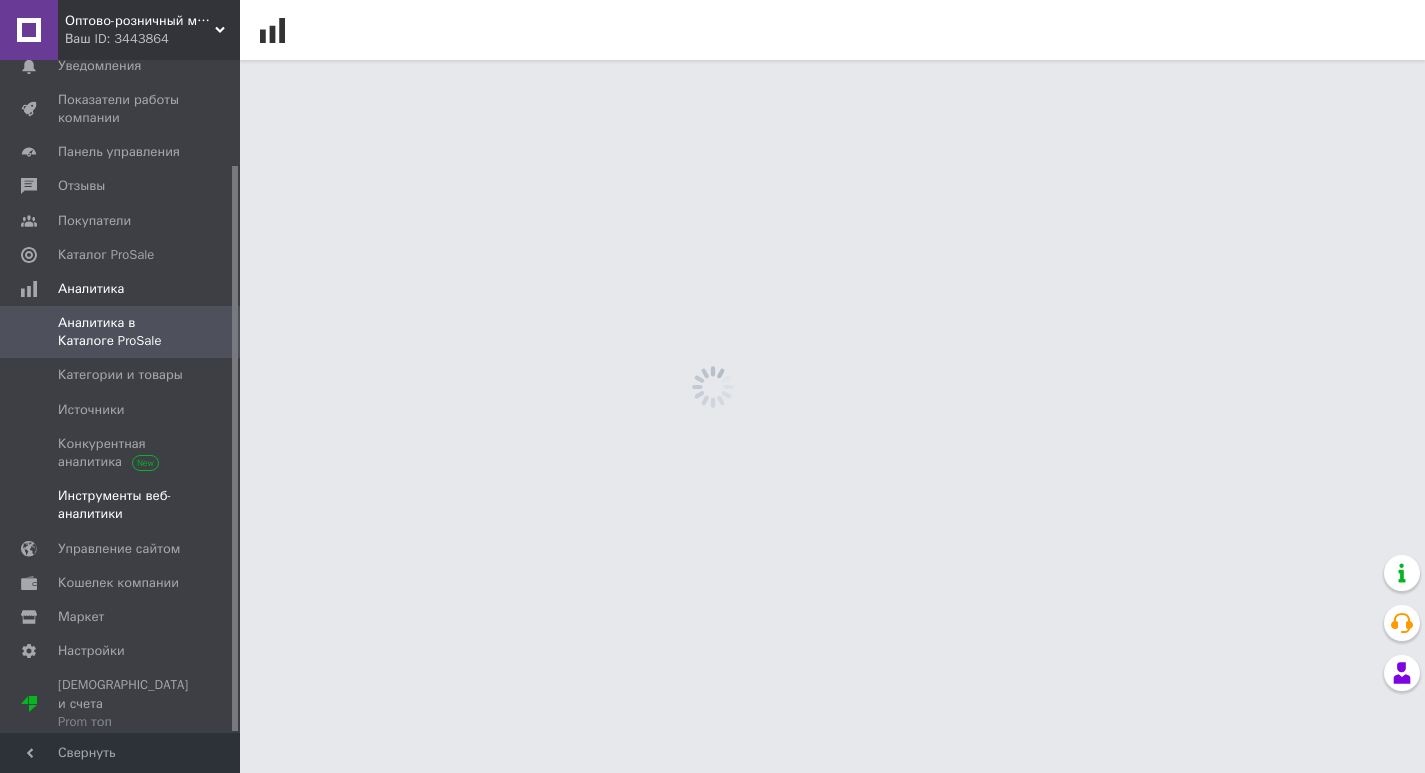 scroll, scrollTop: 124, scrollLeft: 0, axis: vertical 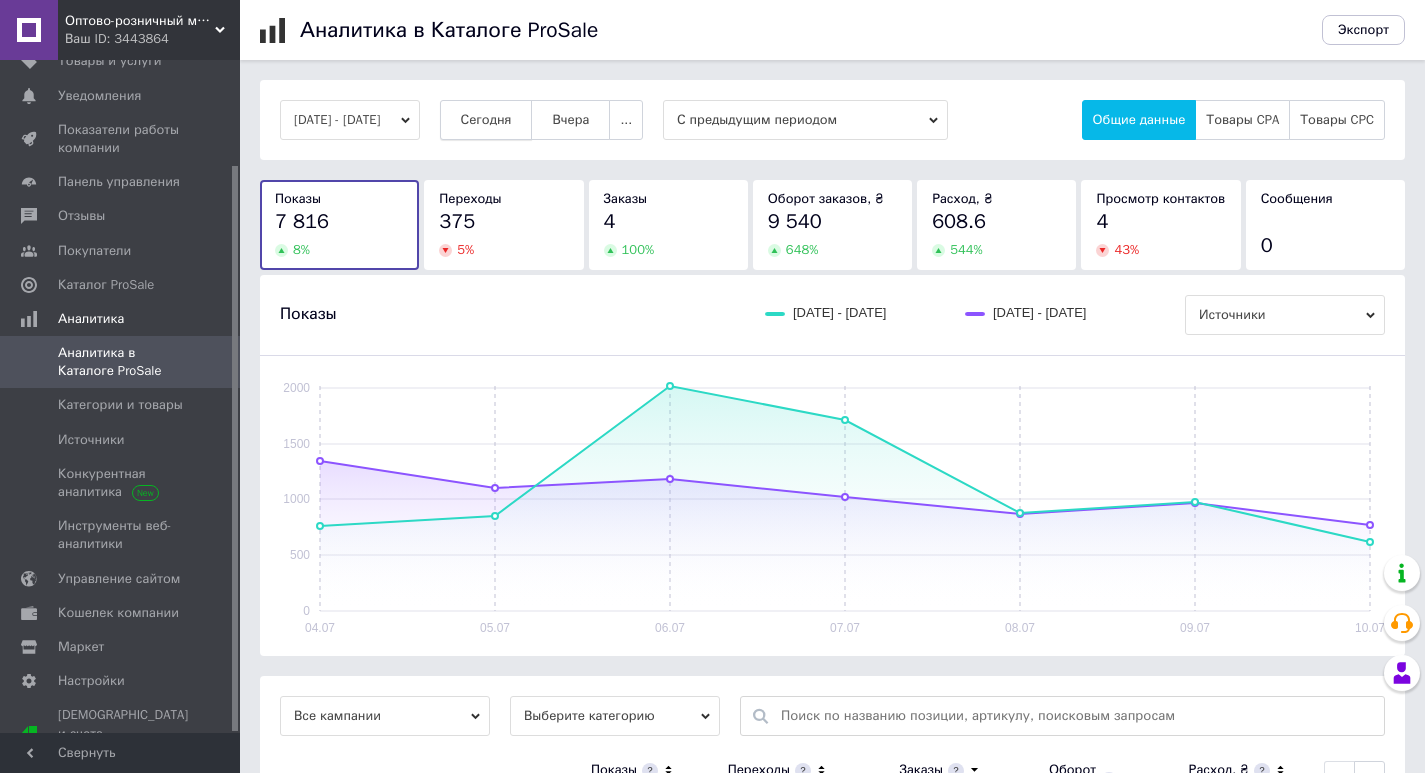 click on "Сегодня" at bounding box center [486, 120] 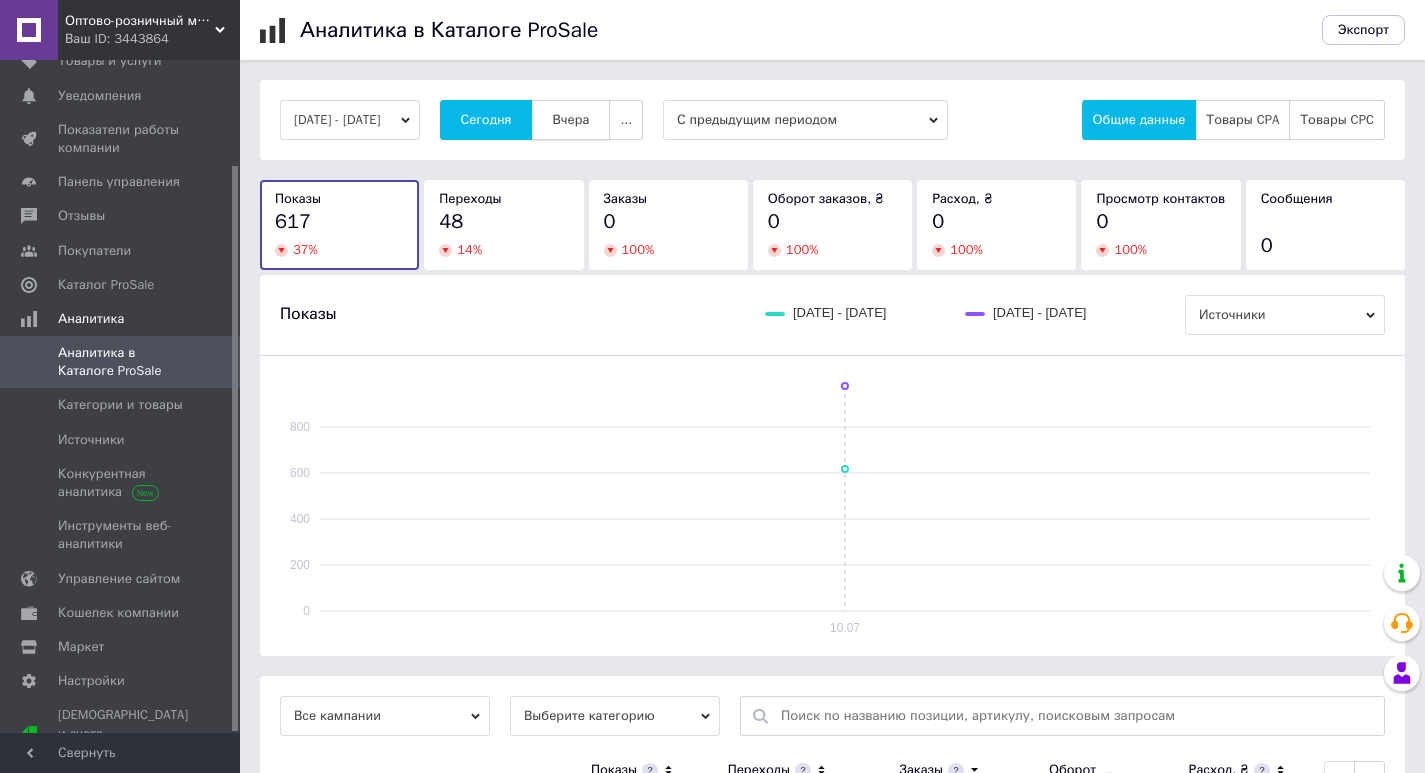 click on "Вчера" at bounding box center [570, 120] 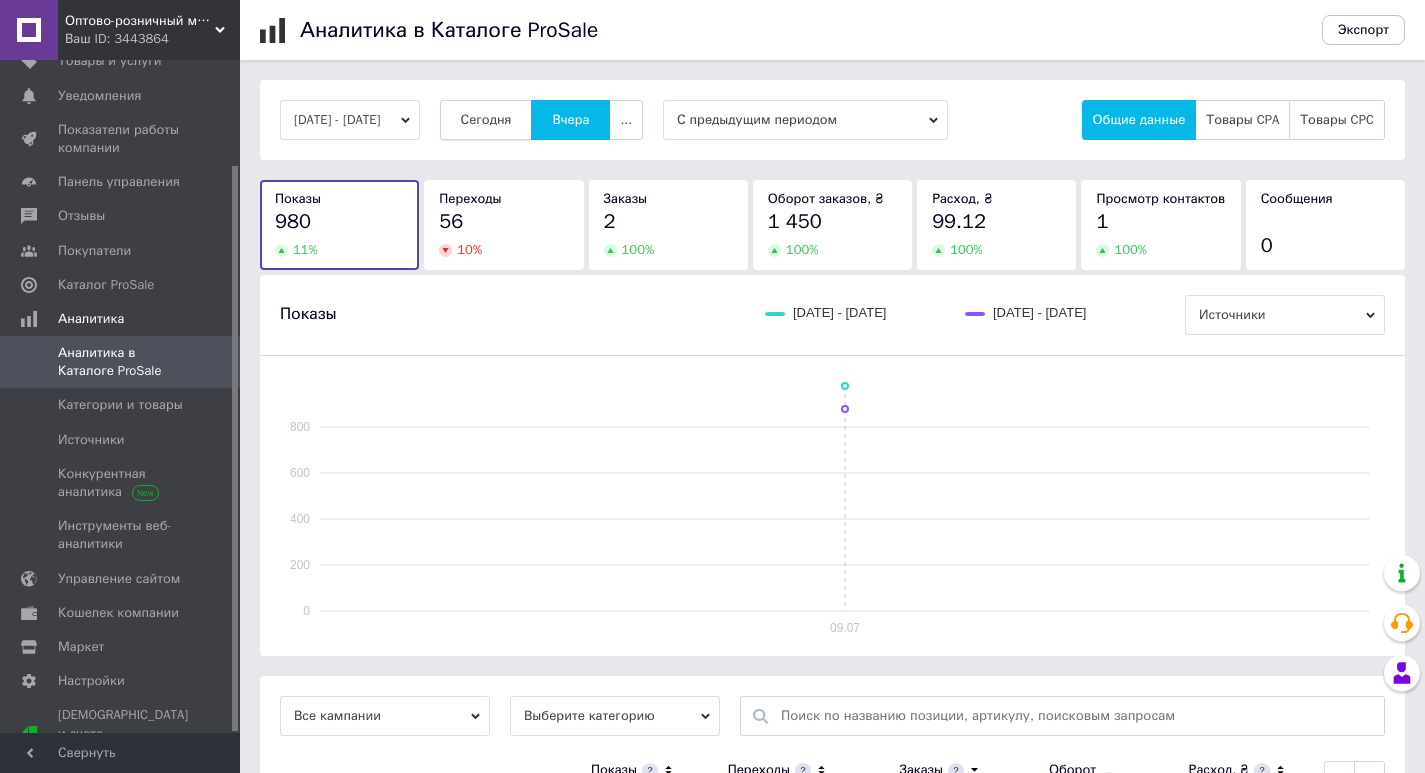 click on "Сегодня" at bounding box center (486, 120) 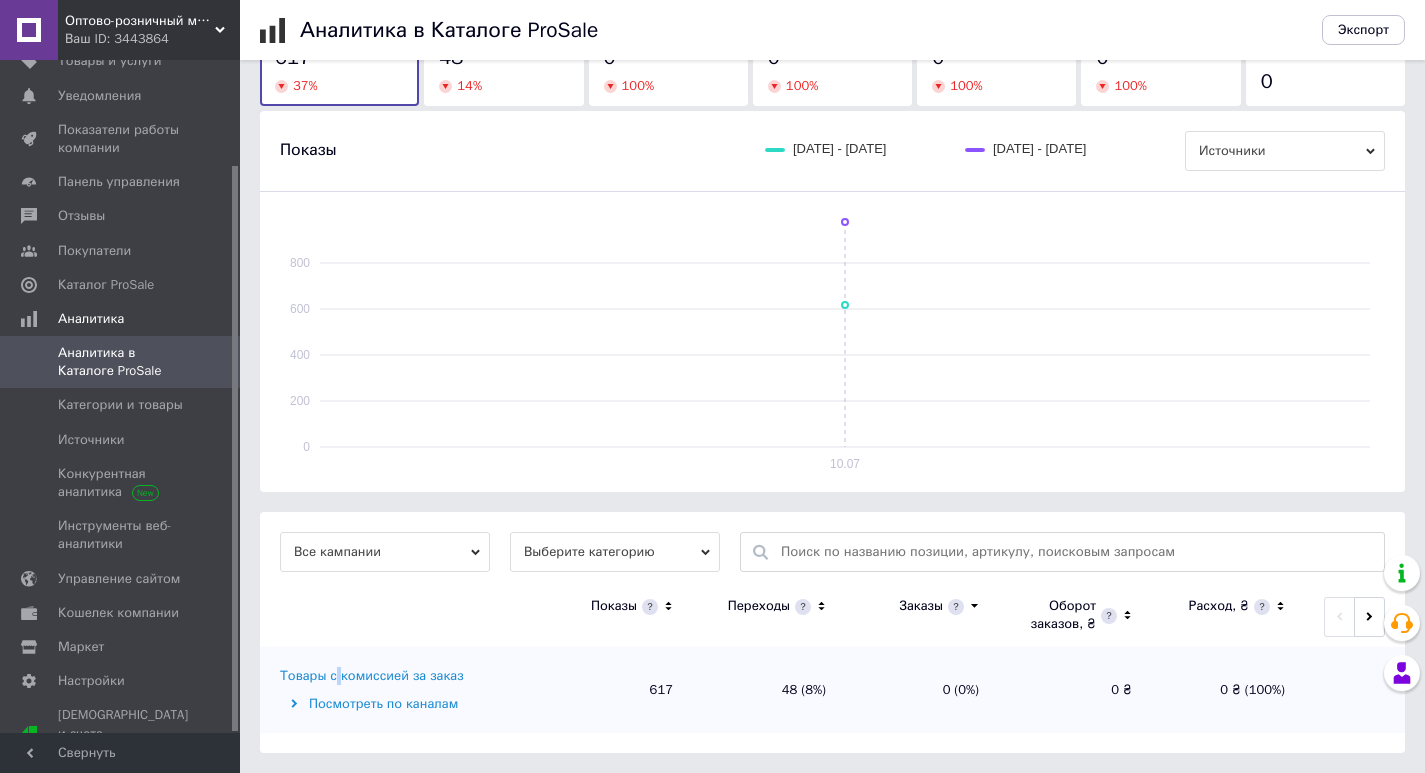 click on "Товары с комиссией за заказ" at bounding box center [372, 676] 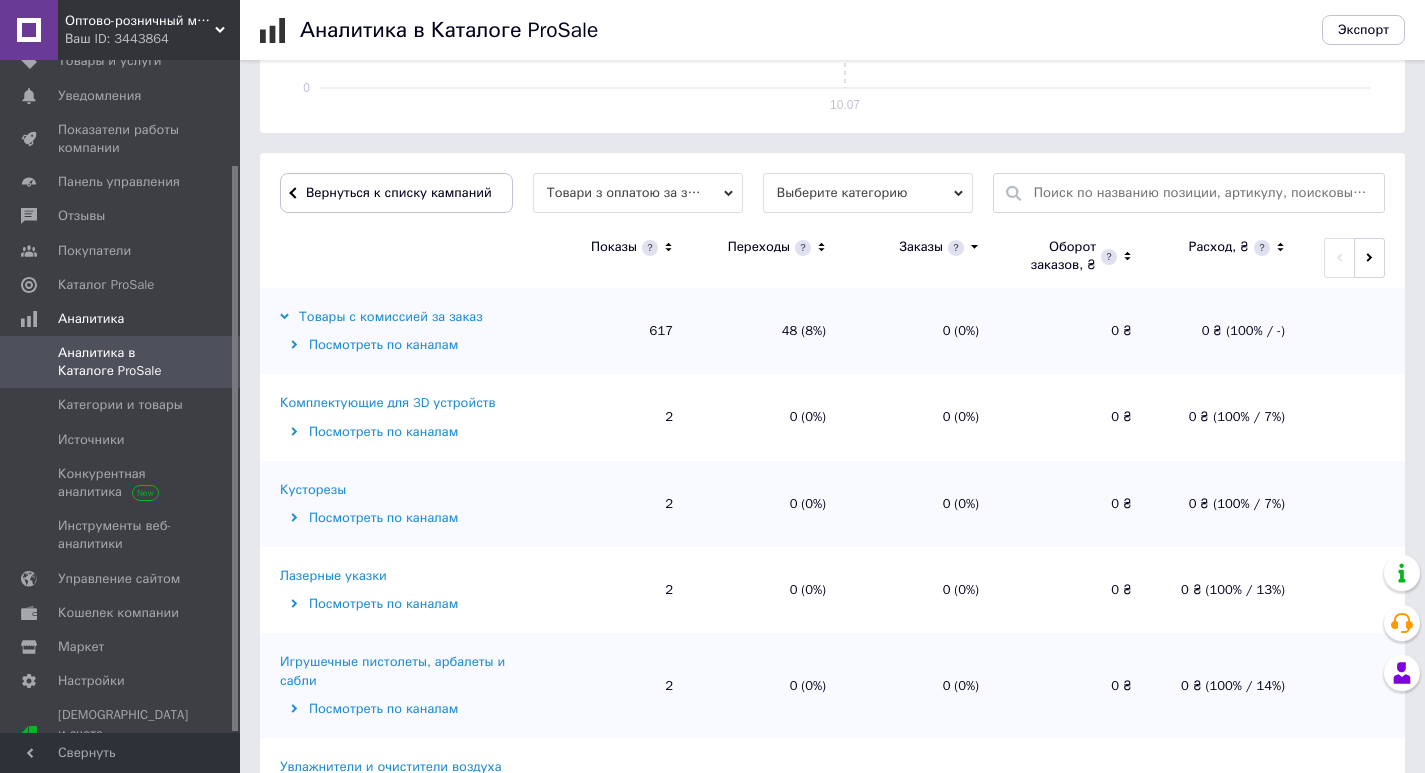 scroll, scrollTop: 564, scrollLeft: 0, axis: vertical 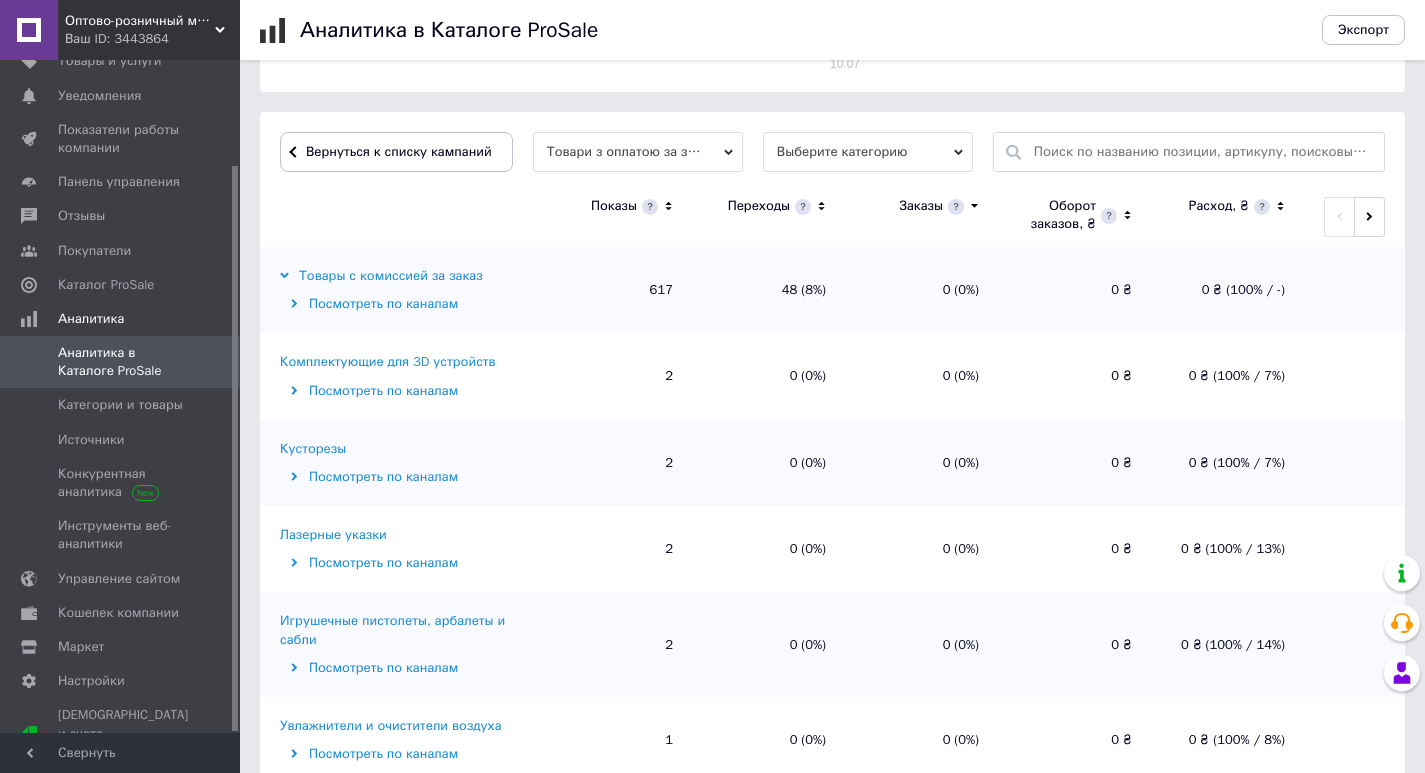 click 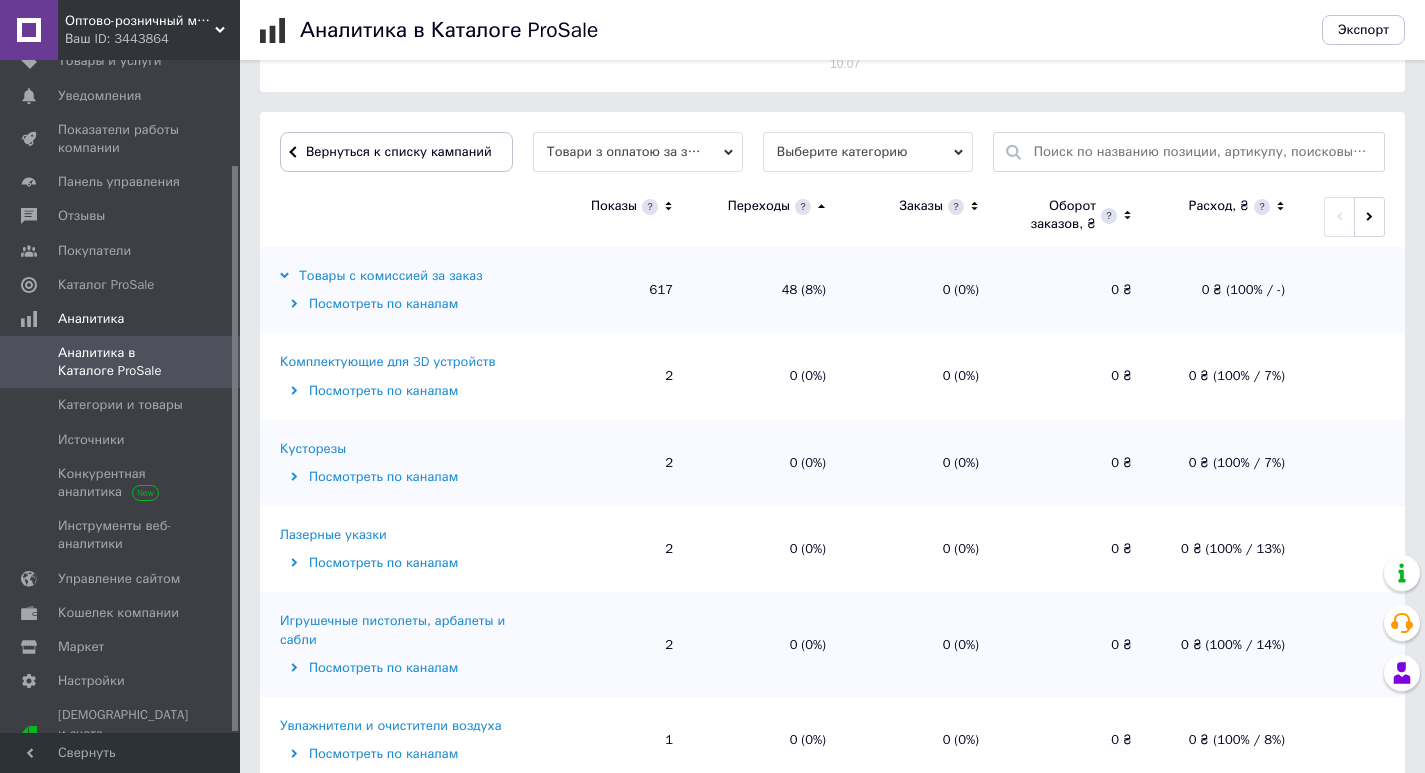 click 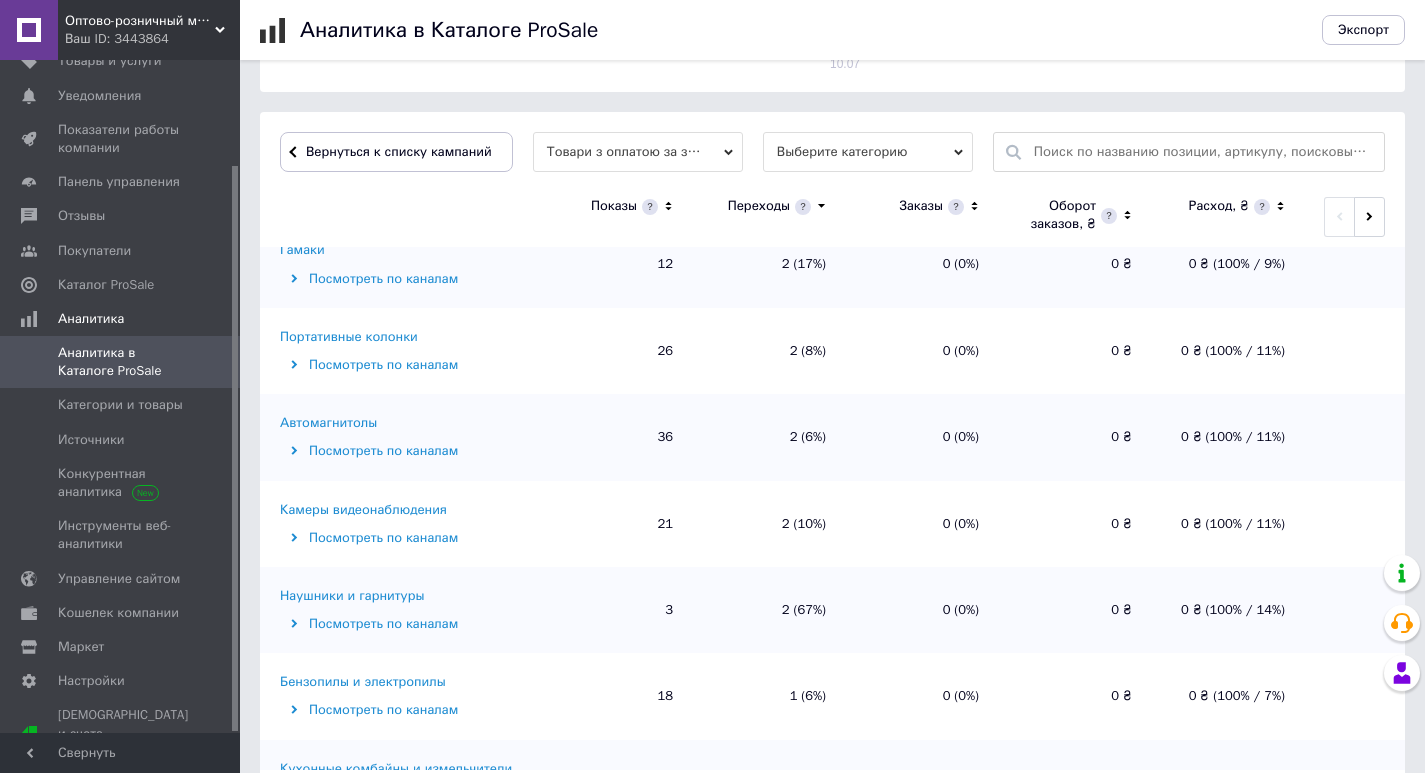scroll, scrollTop: 200, scrollLeft: 0, axis: vertical 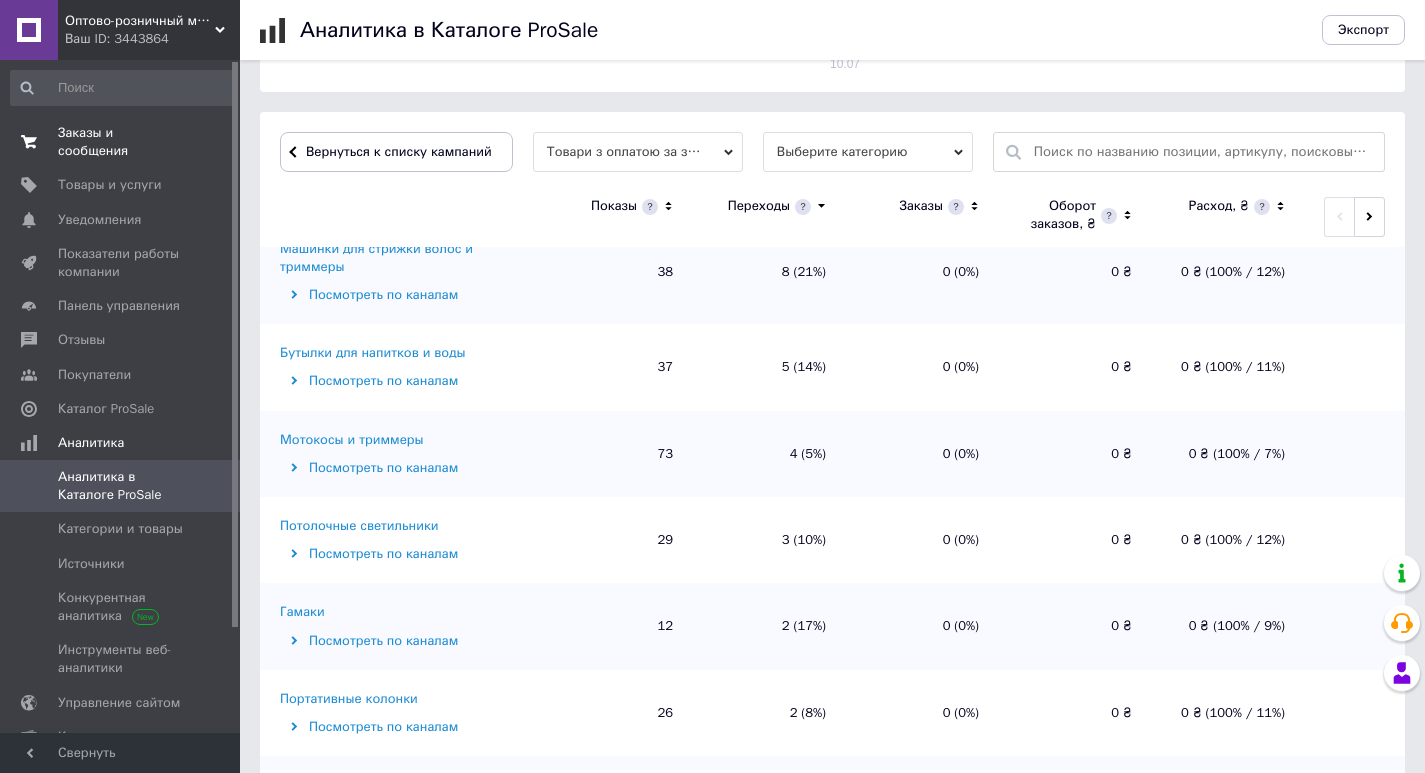 click on "Заказы и сообщения" at bounding box center (121, 142) 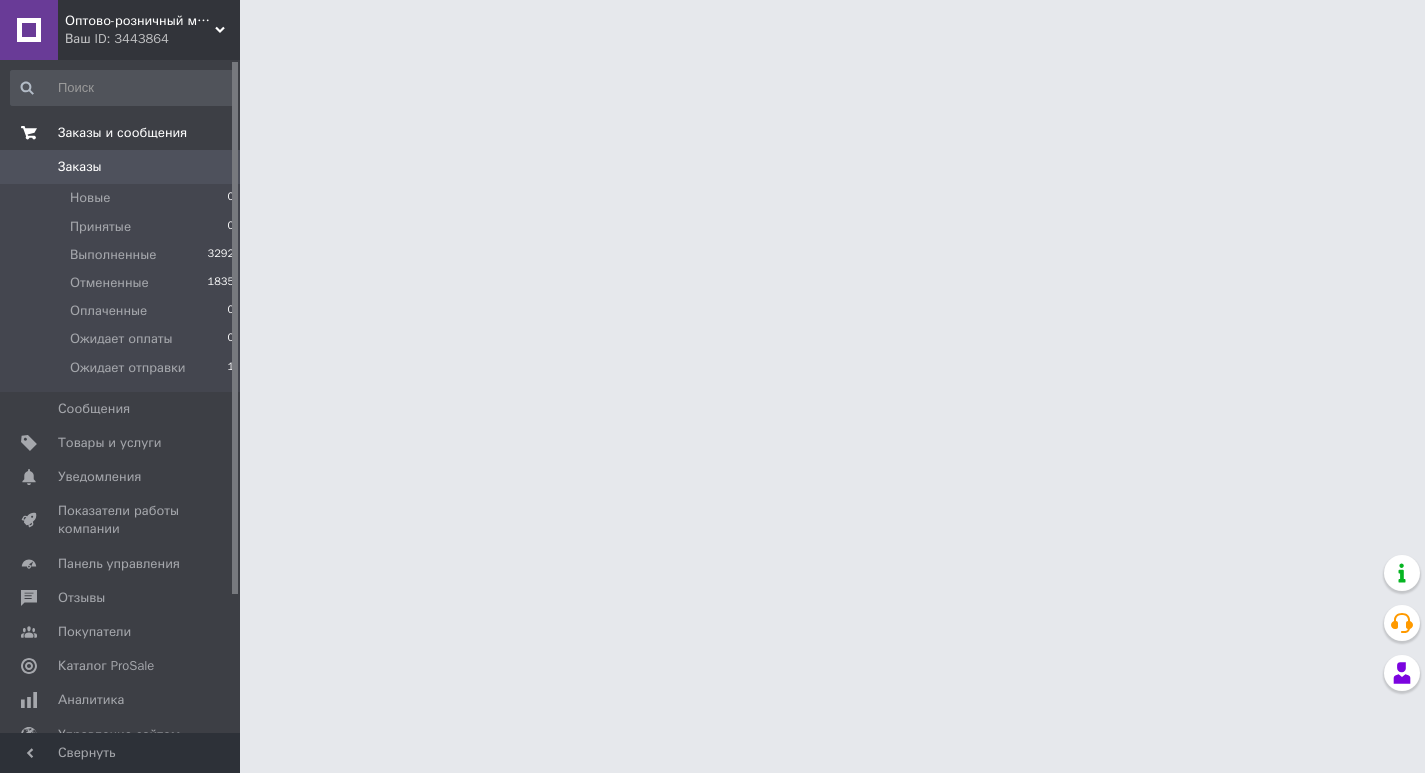 scroll, scrollTop: 0, scrollLeft: 0, axis: both 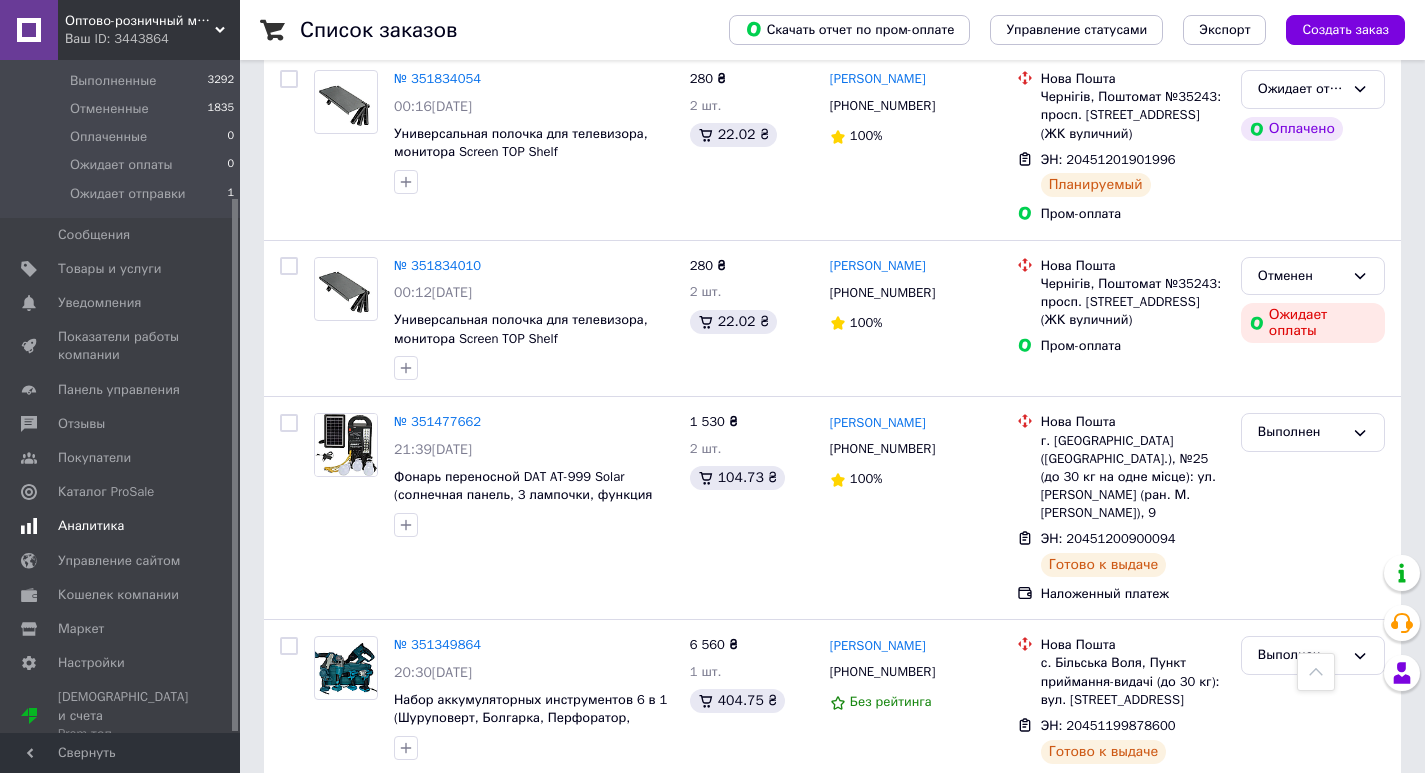 click at bounding box center (29, 526) 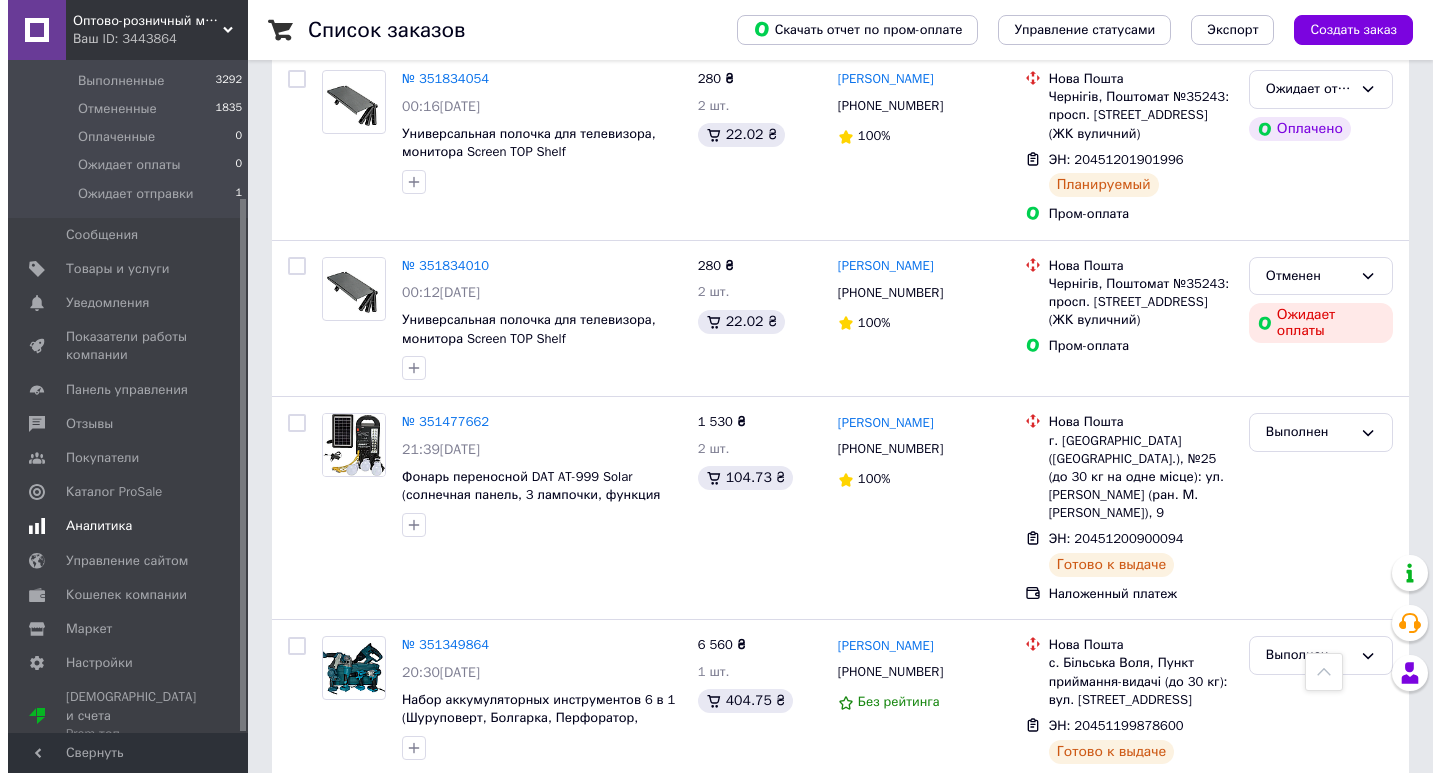scroll, scrollTop: 0, scrollLeft: 0, axis: both 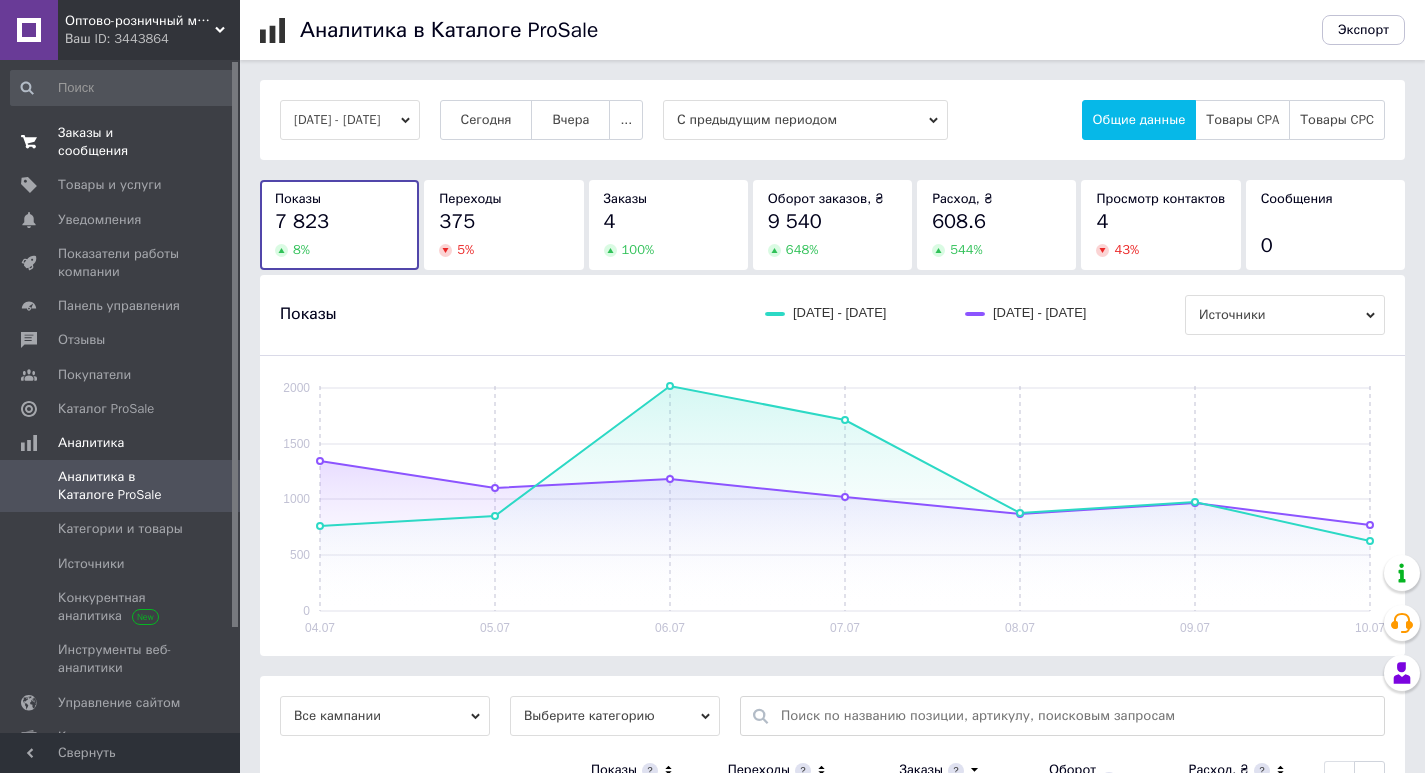 click on "Заказы и сообщения" at bounding box center [121, 142] 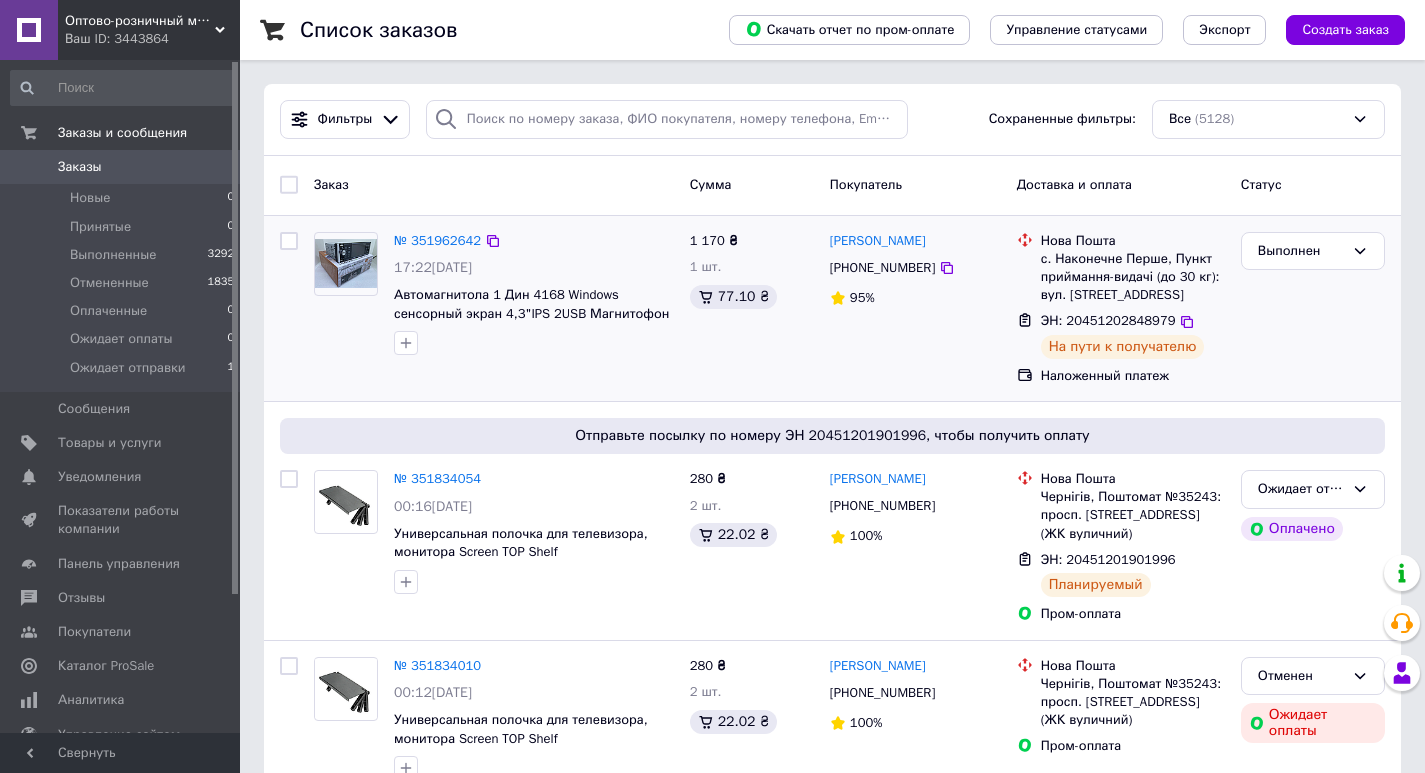 drag, startPoint x: 119, startPoint y: 140, endPoint x: 1367, endPoint y: 313, distance: 1259.9337 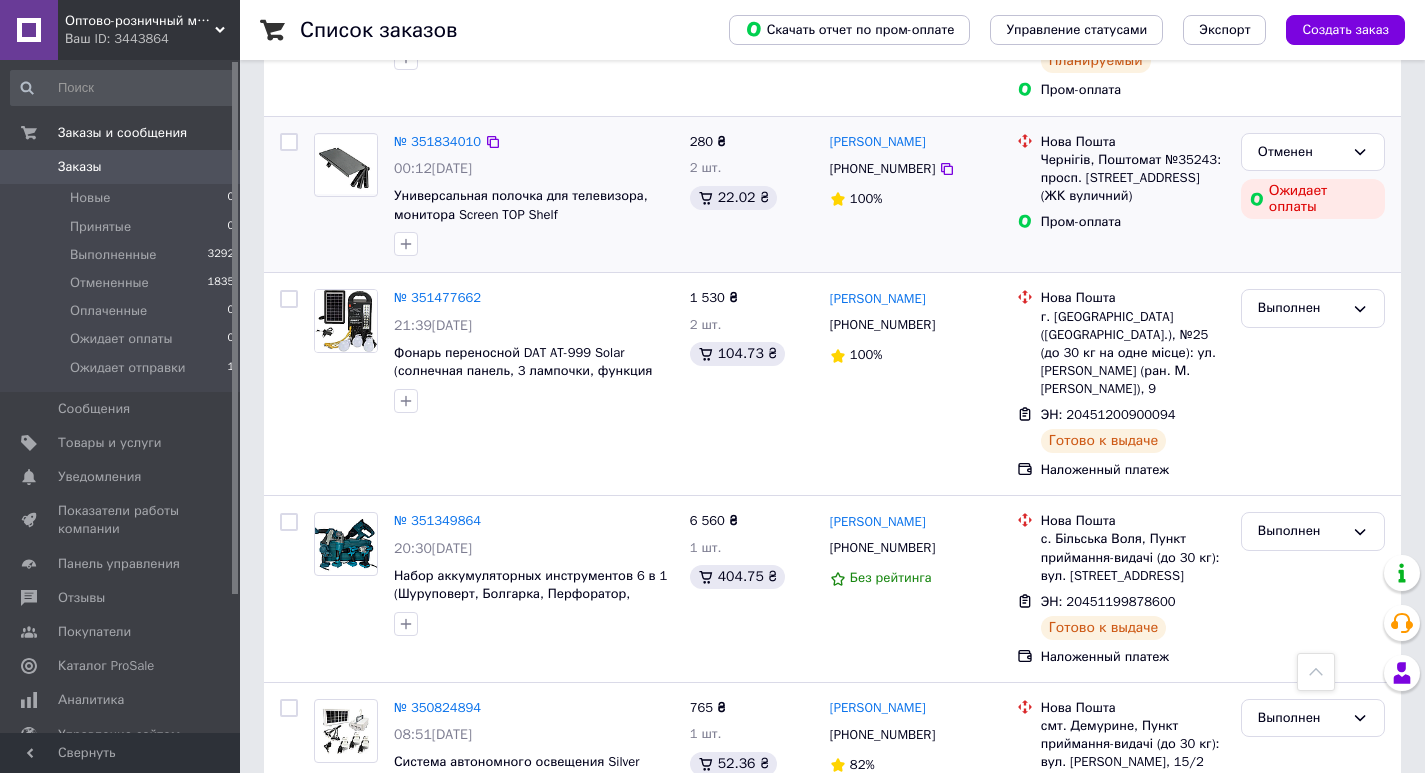 scroll, scrollTop: 600, scrollLeft: 0, axis: vertical 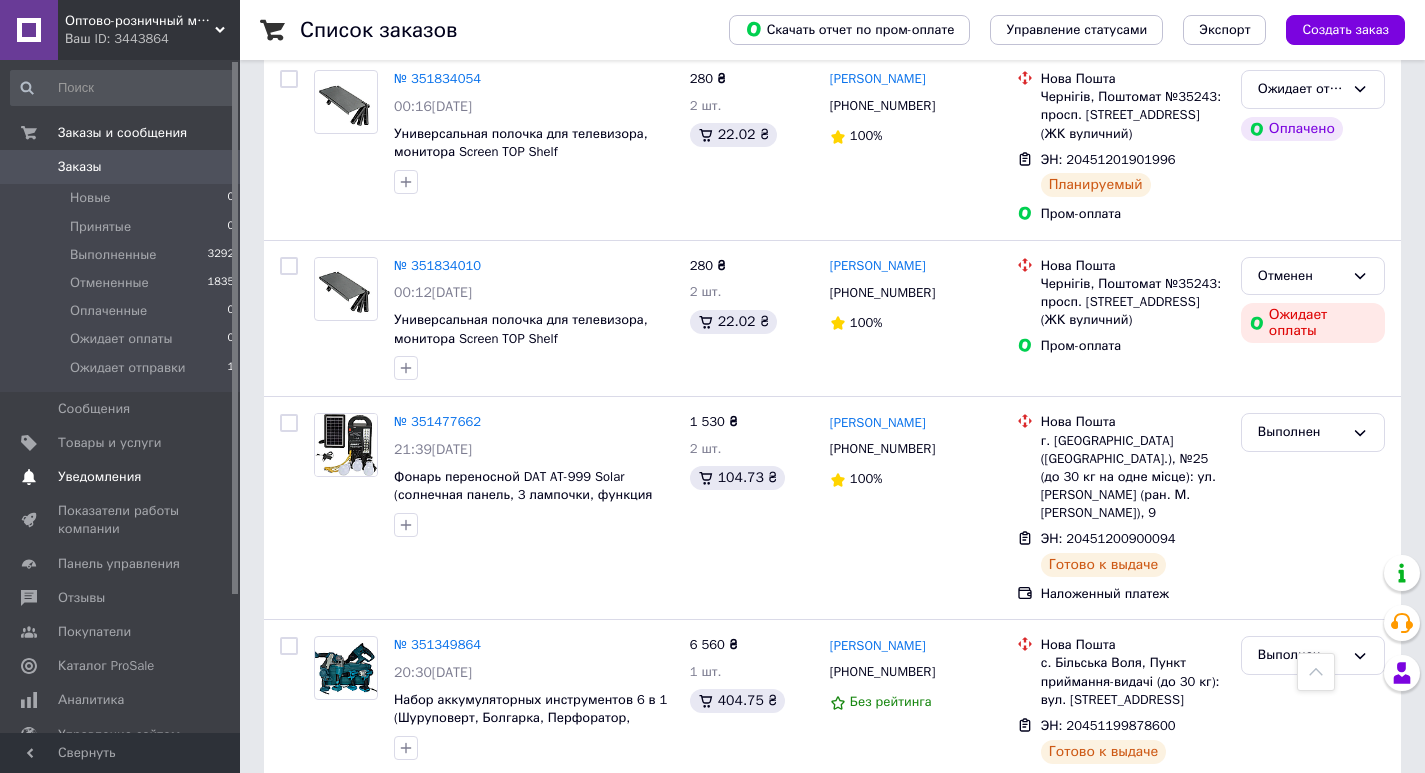 click on "Уведомления" at bounding box center (99, 477) 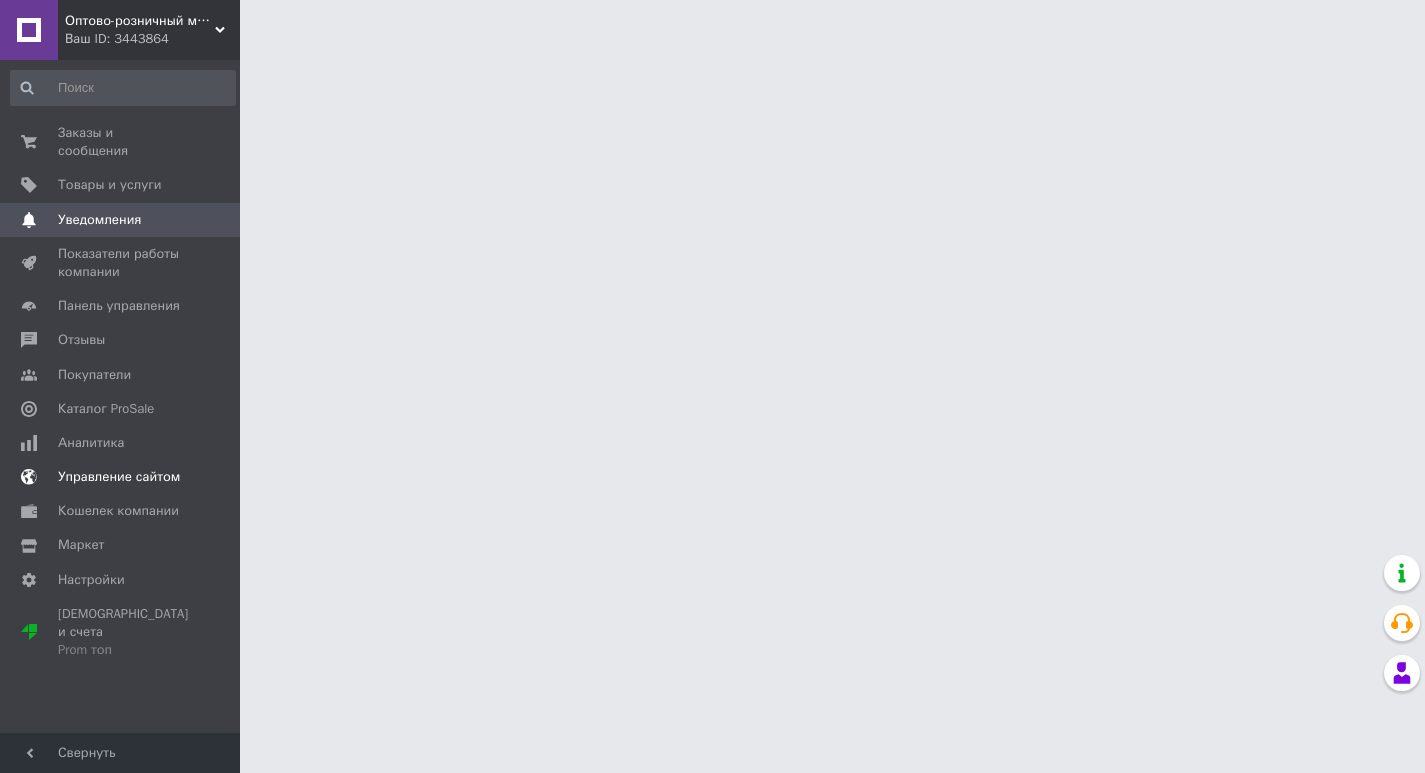 scroll, scrollTop: 0, scrollLeft: 0, axis: both 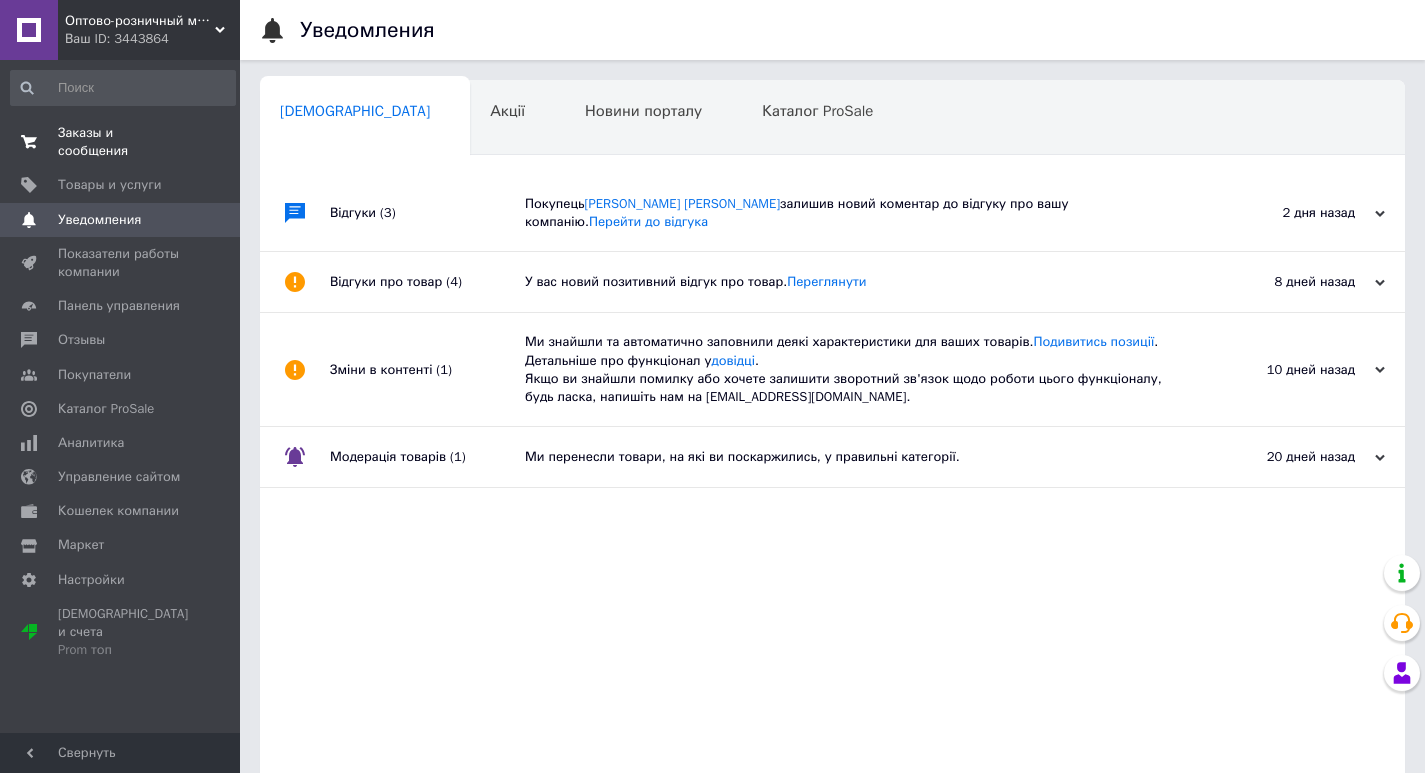 click on "Заказы и сообщения" at bounding box center [121, 142] 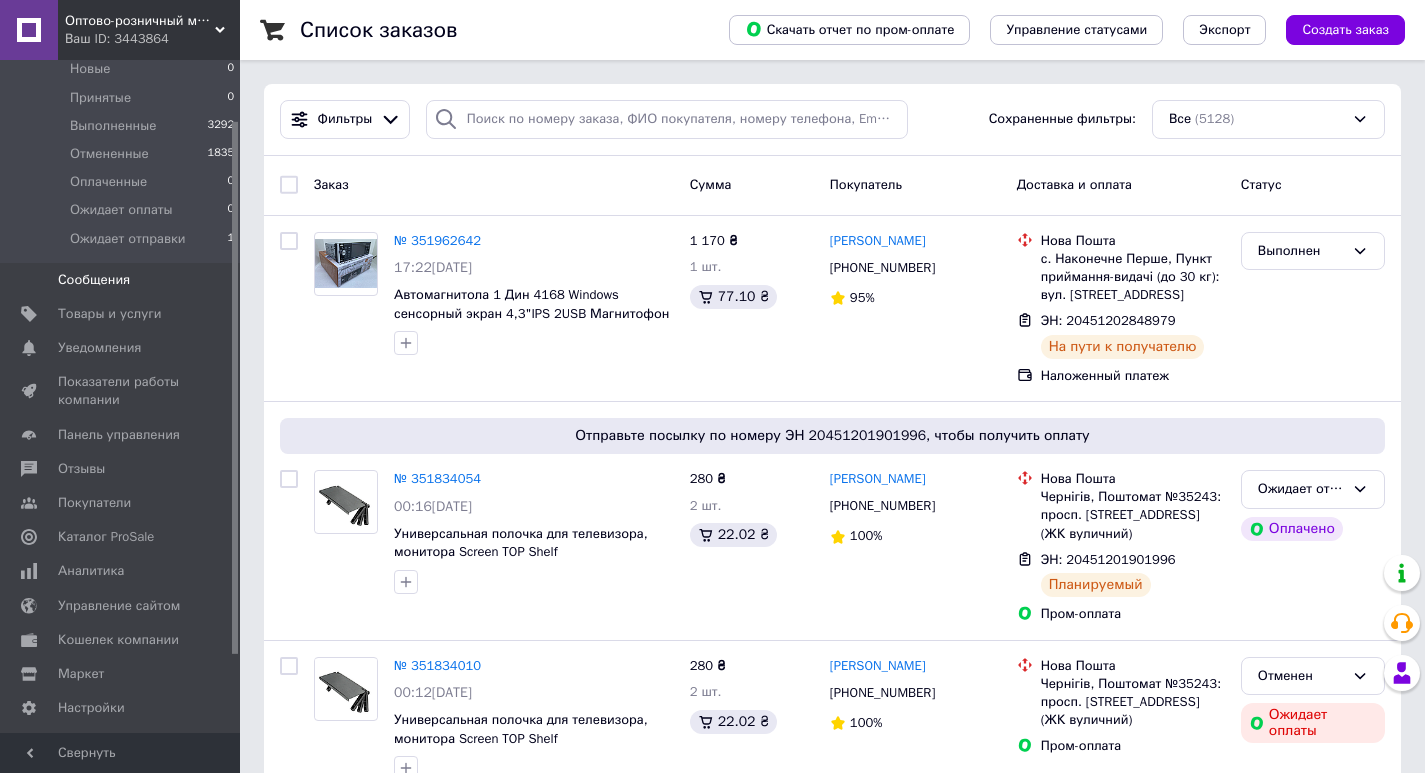 scroll, scrollTop: 174, scrollLeft: 0, axis: vertical 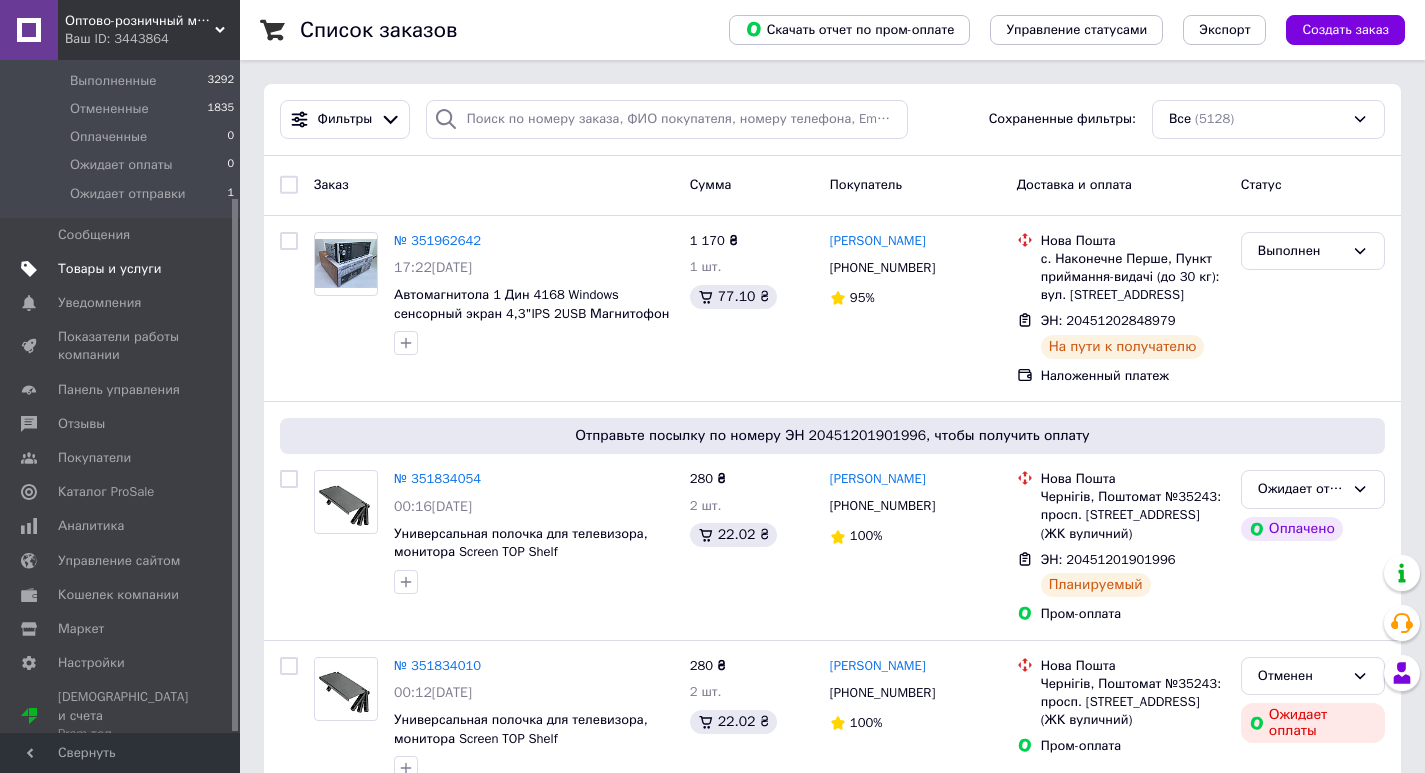click on "Товары и услуги" at bounding box center (110, 269) 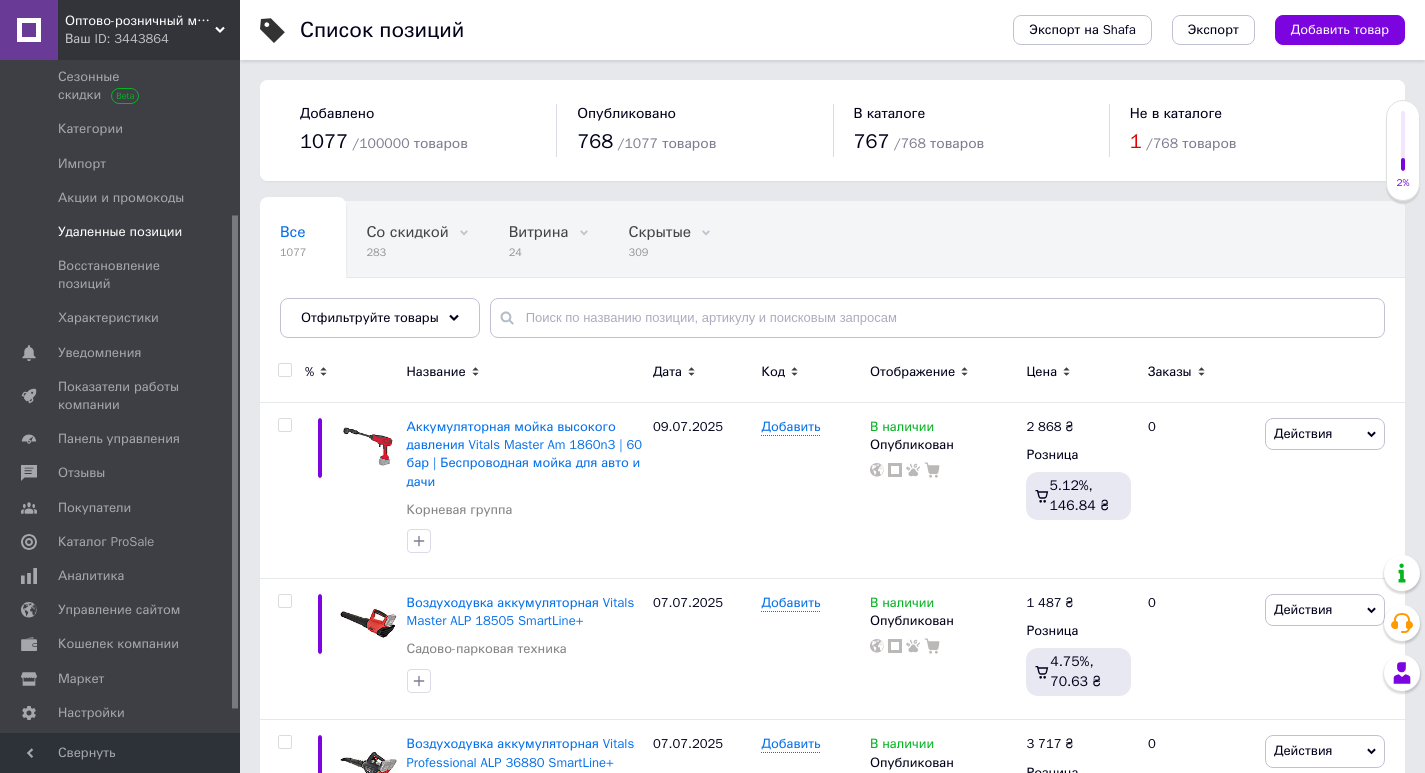 scroll, scrollTop: 242, scrollLeft: 0, axis: vertical 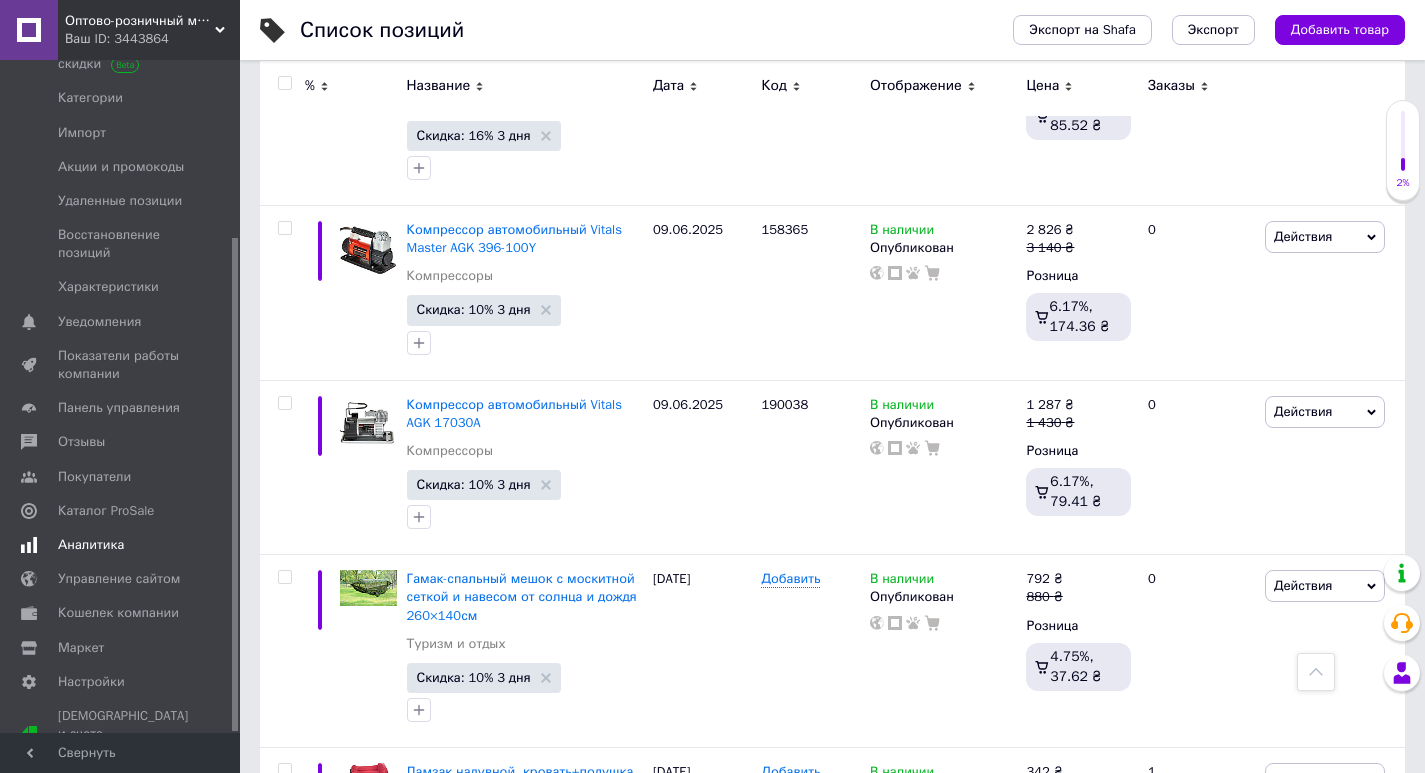click on "Аналитика" at bounding box center [91, 545] 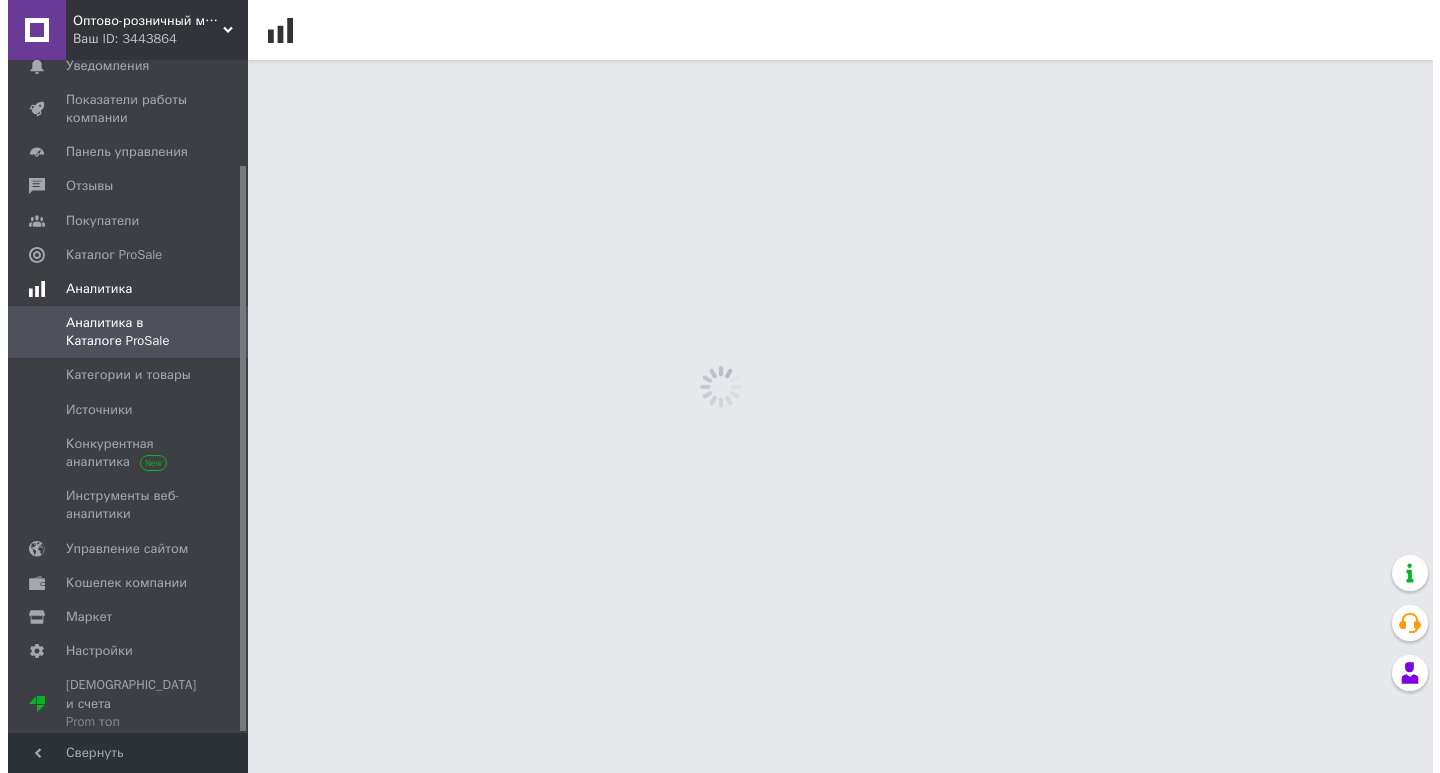 scroll, scrollTop: 0, scrollLeft: 0, axis: both 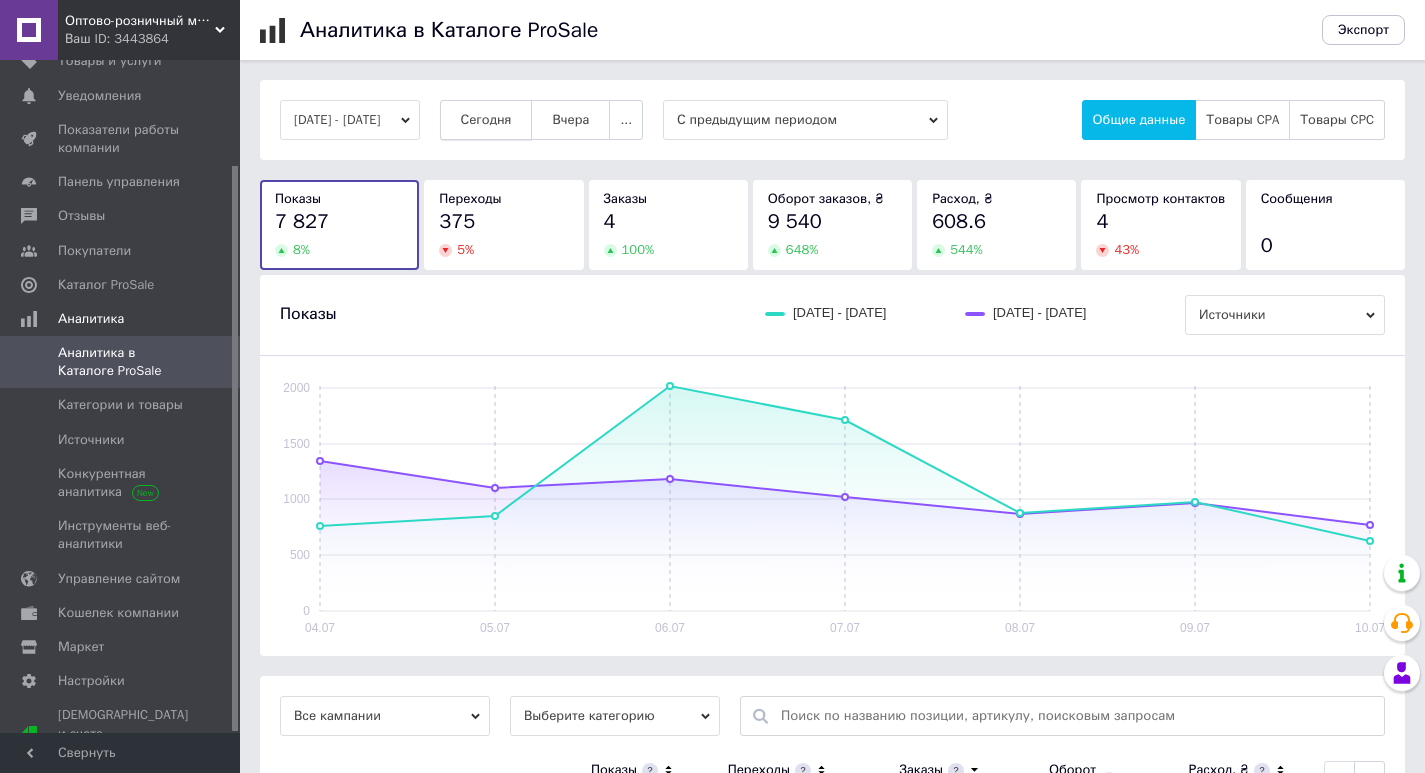 click on "Сегодня" at bounding box center (486, 120) 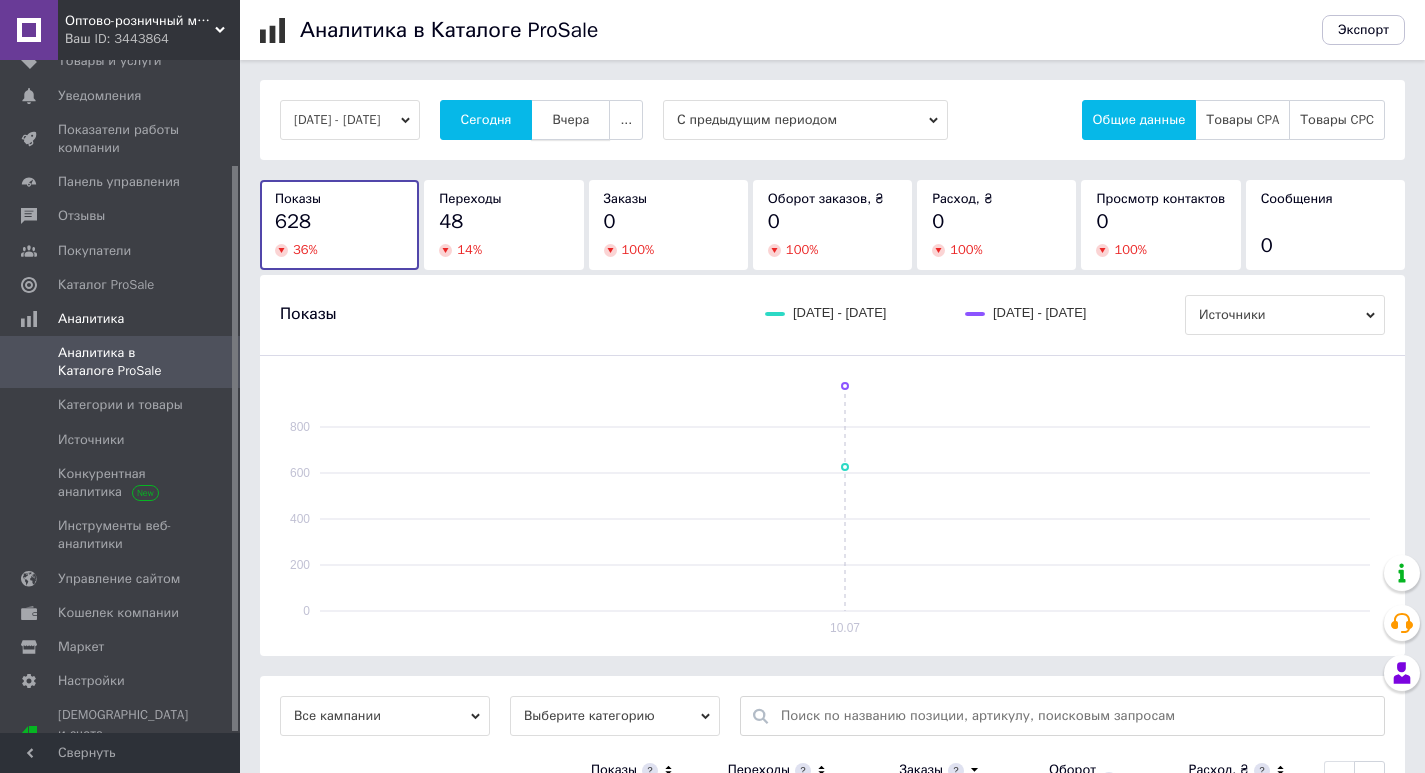 click on "Вчера" at bounding box center (570, 120) 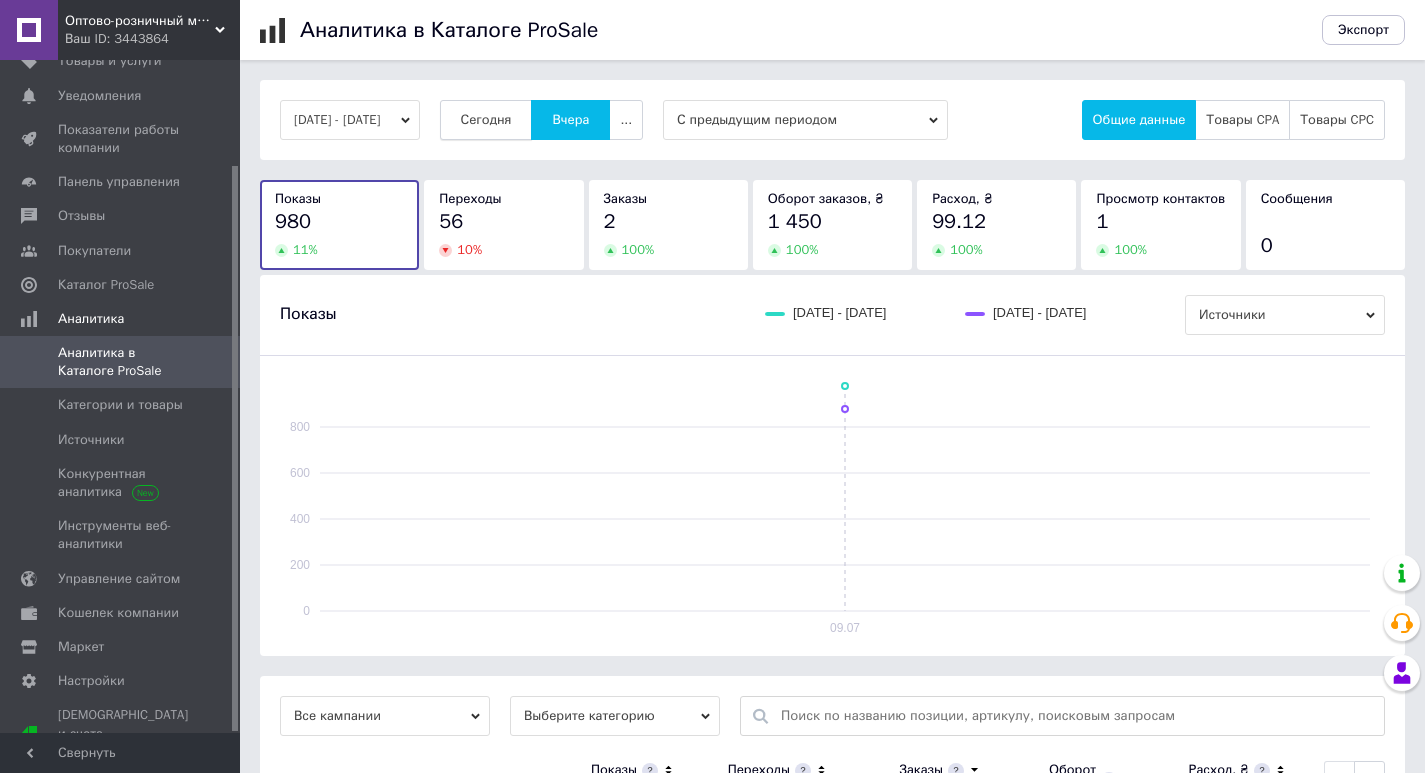 click on "Сегодня" at bounding box center (486, 120) 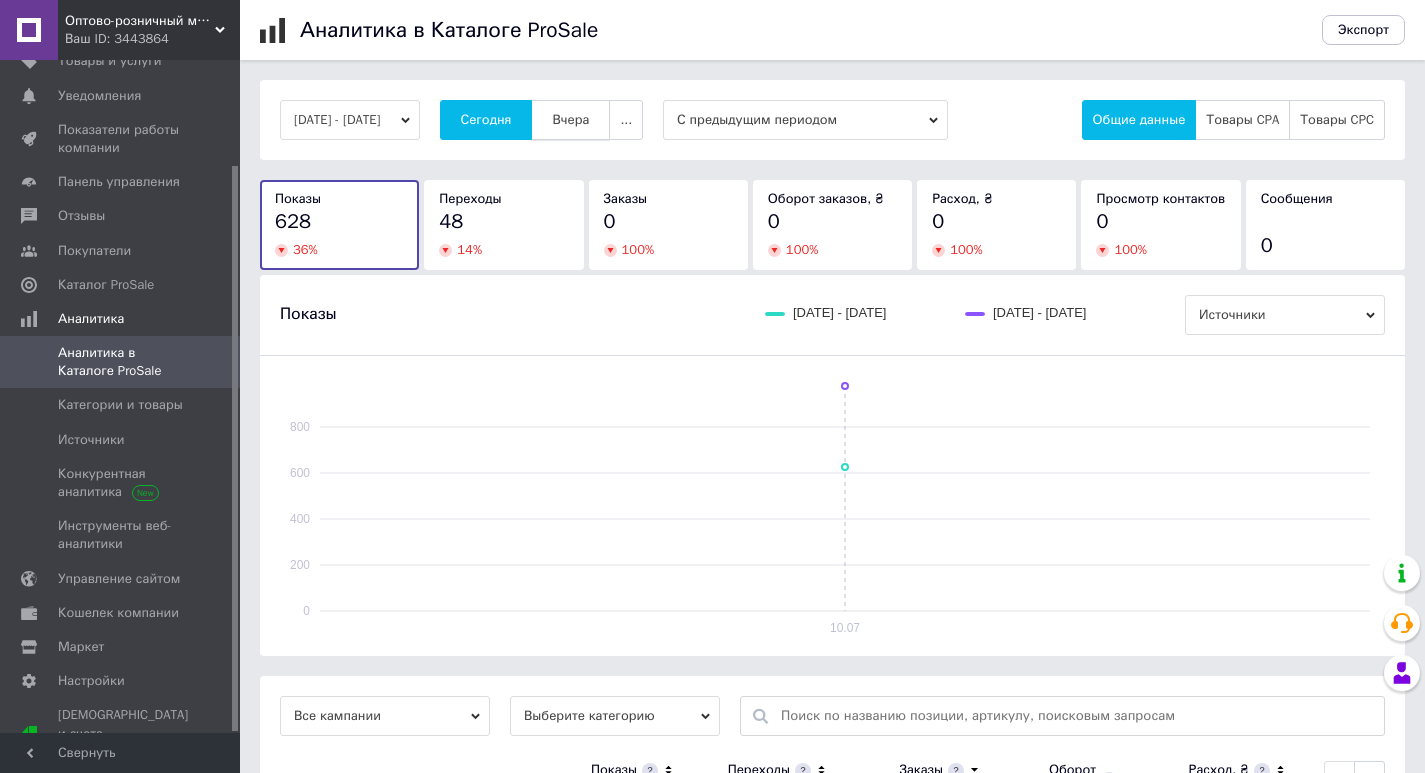click on "Вчера" at bounding box center [570, 120] 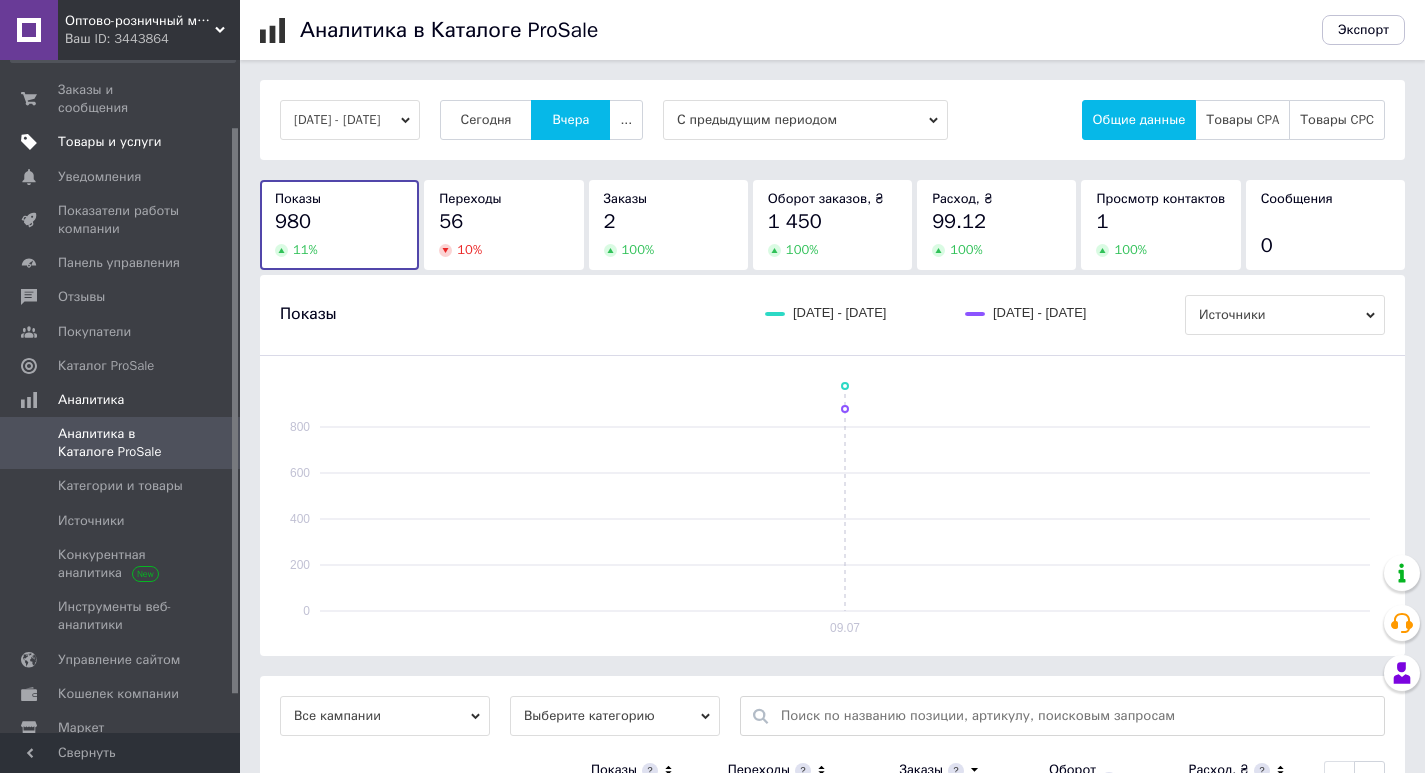 scroll, scrollTop: 0, scrollLeft: 0, axis: both 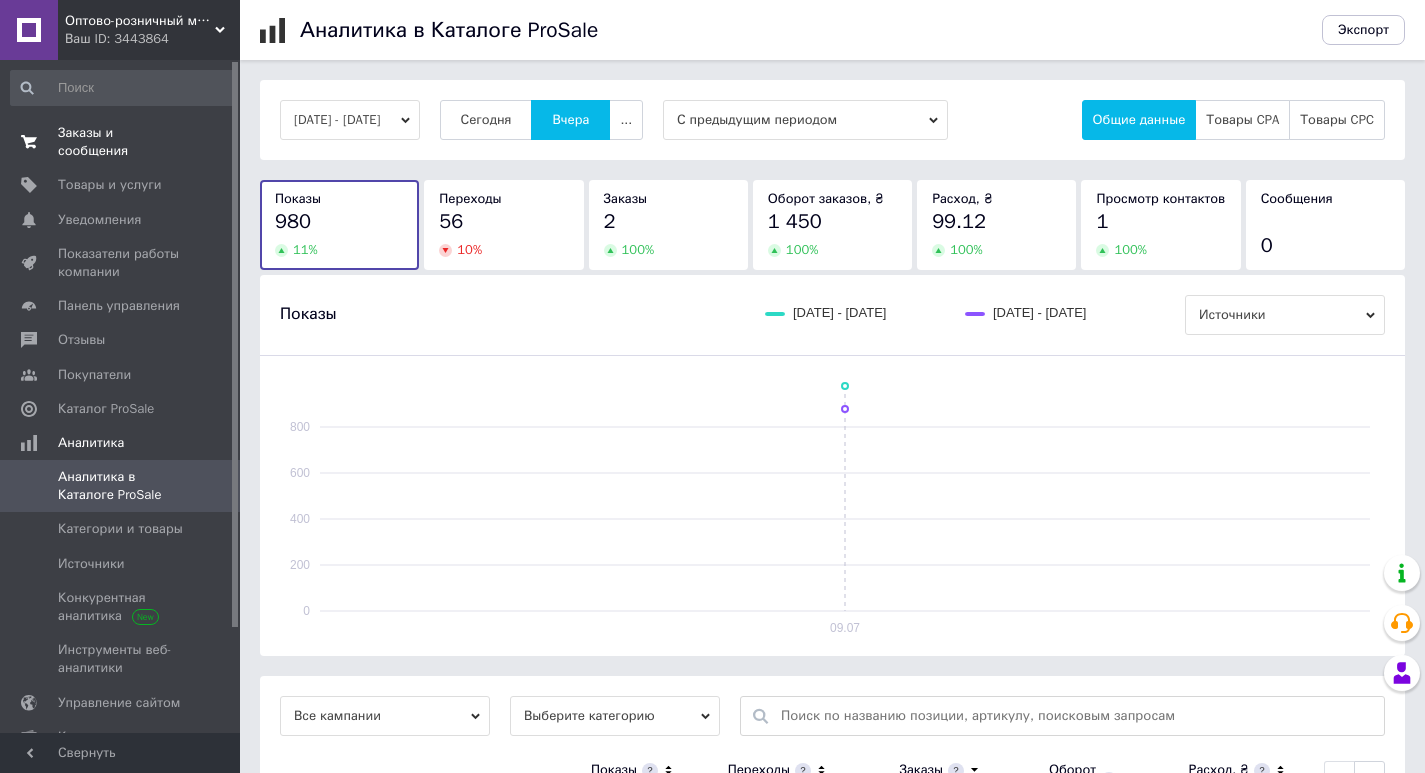 click on "Заказы и сообщения 0 0" at bounding box center (123, 142) 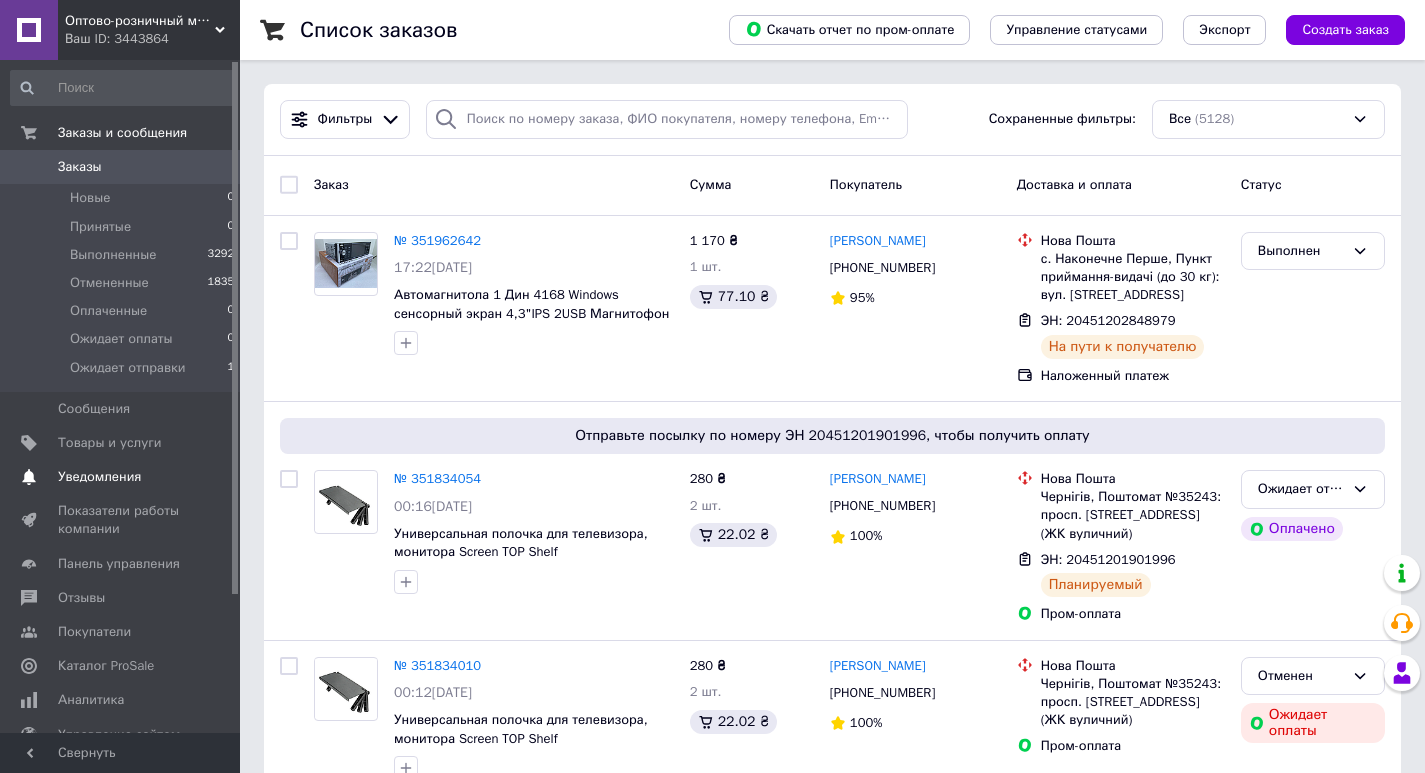 click on "Уведомления" at bounding box center [99, 477] 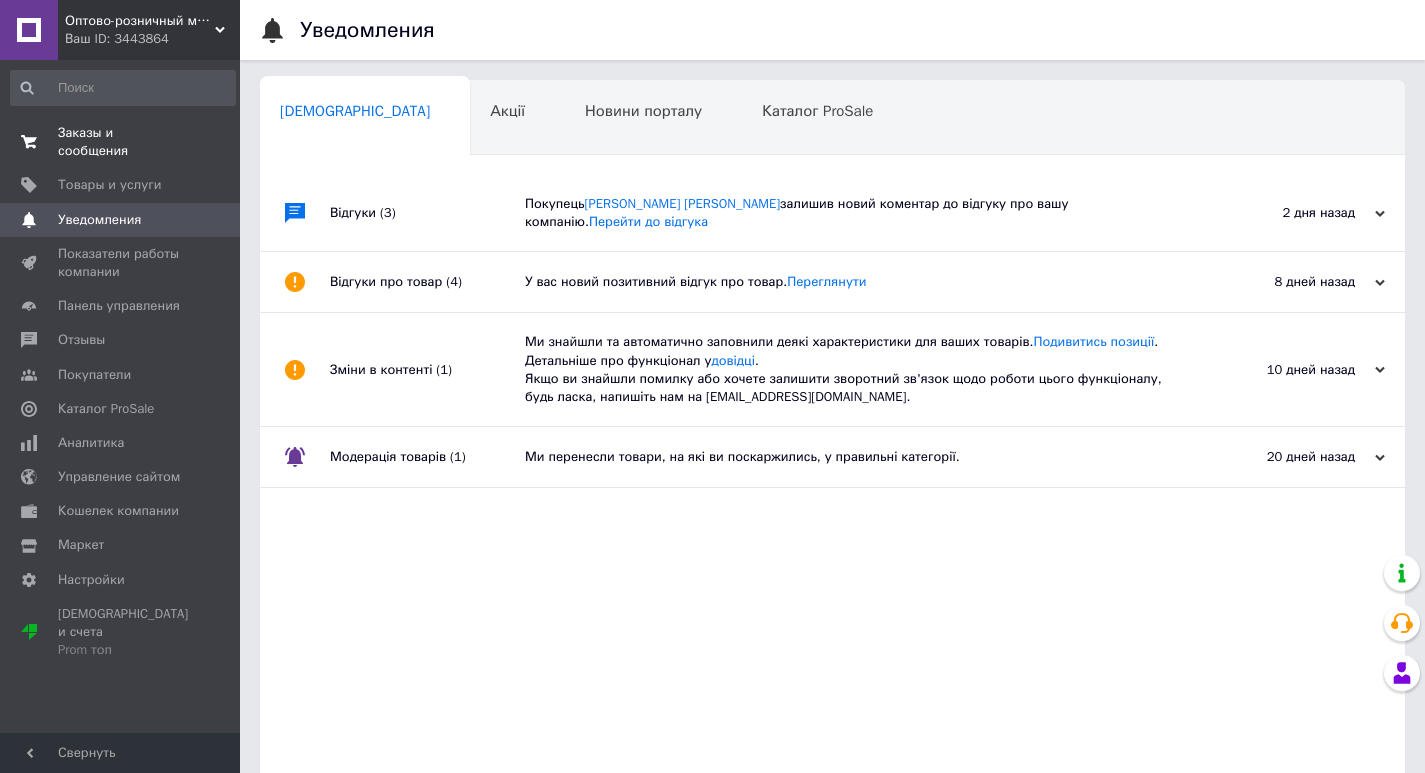 click on "Заказы и сообщения" at bounding box center [121, 142] 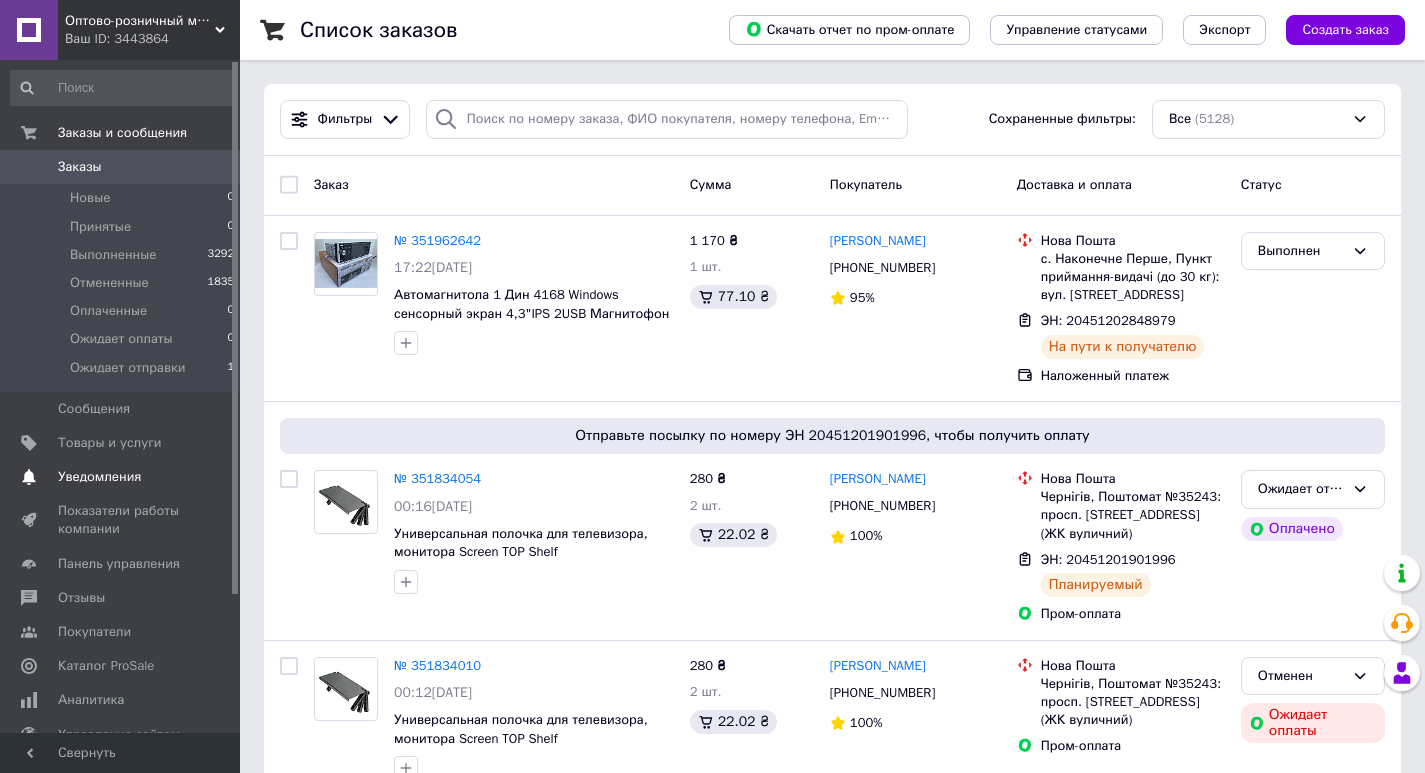 click on "Уведомления" at bounding box center (99, 477) 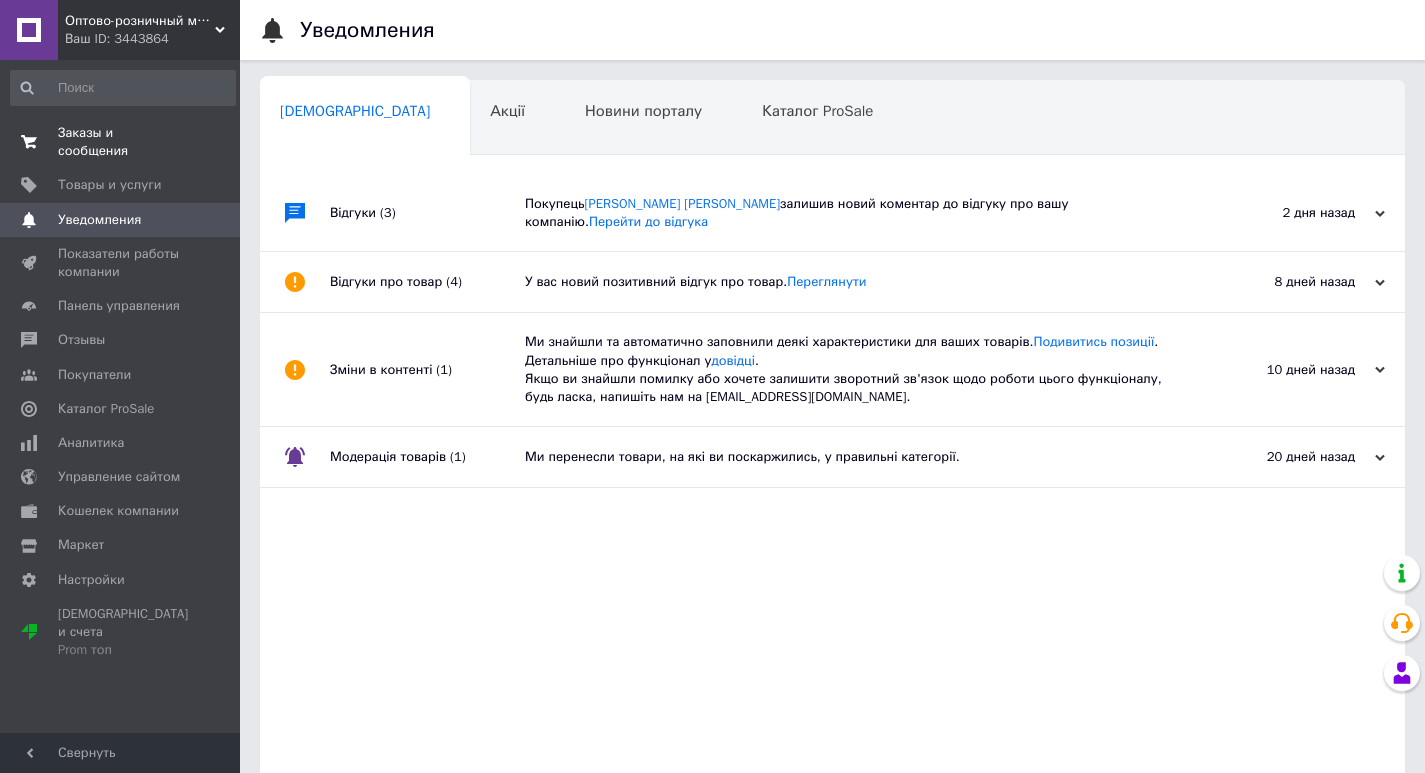 click on "Заказы и сообщения" at bounding box center (121, 142) 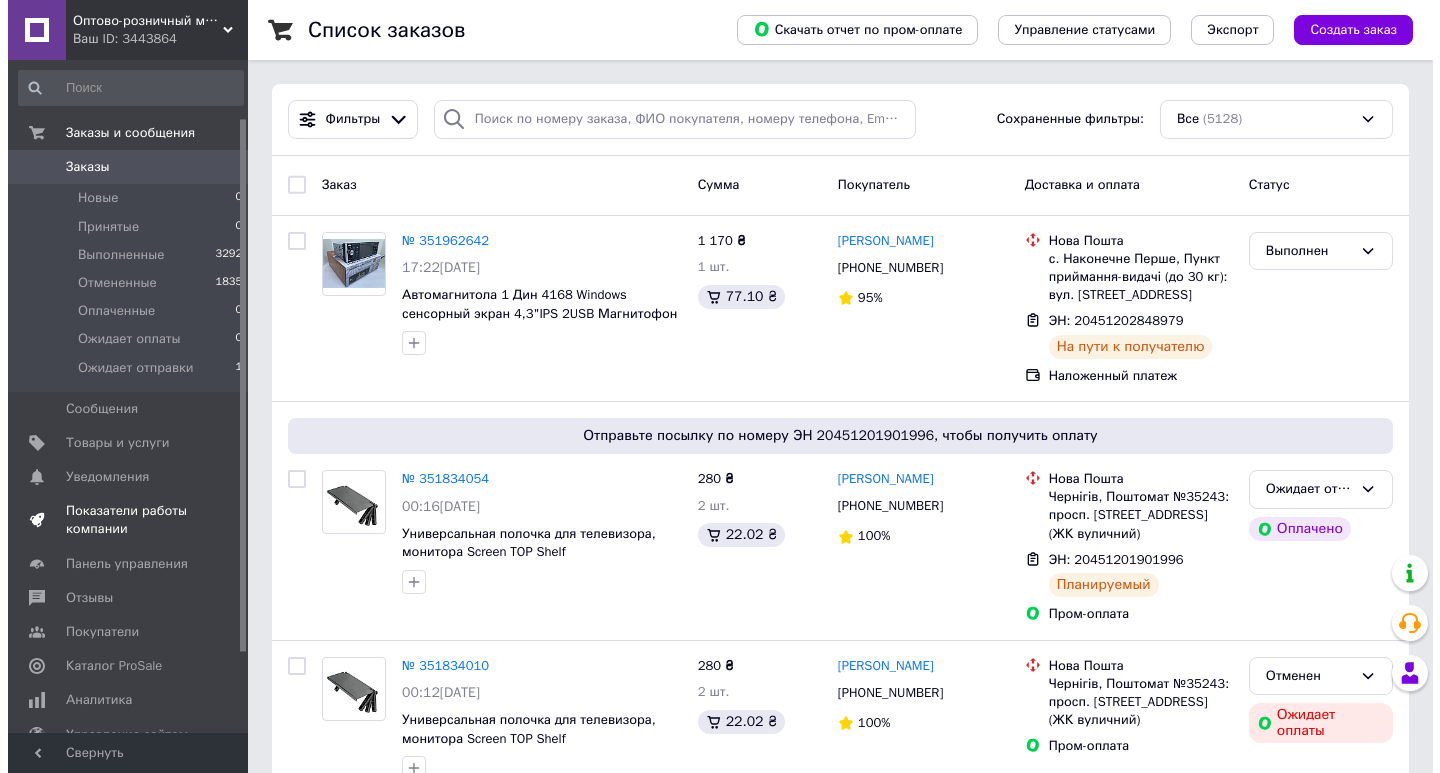 scroll, scrollTop: 174, scrollLeft: 0, axis: vertical 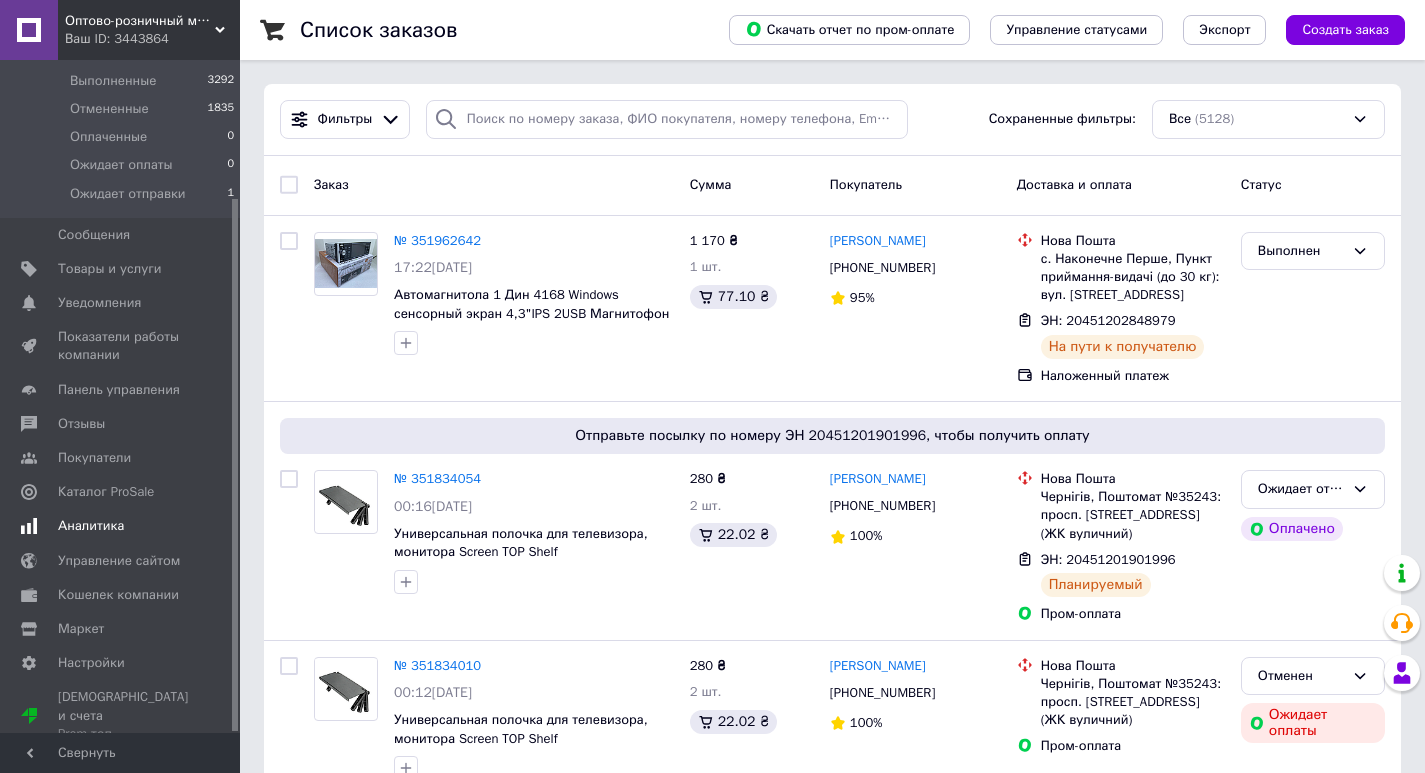 click on "Аналитика" at bounding box center [91, 526] 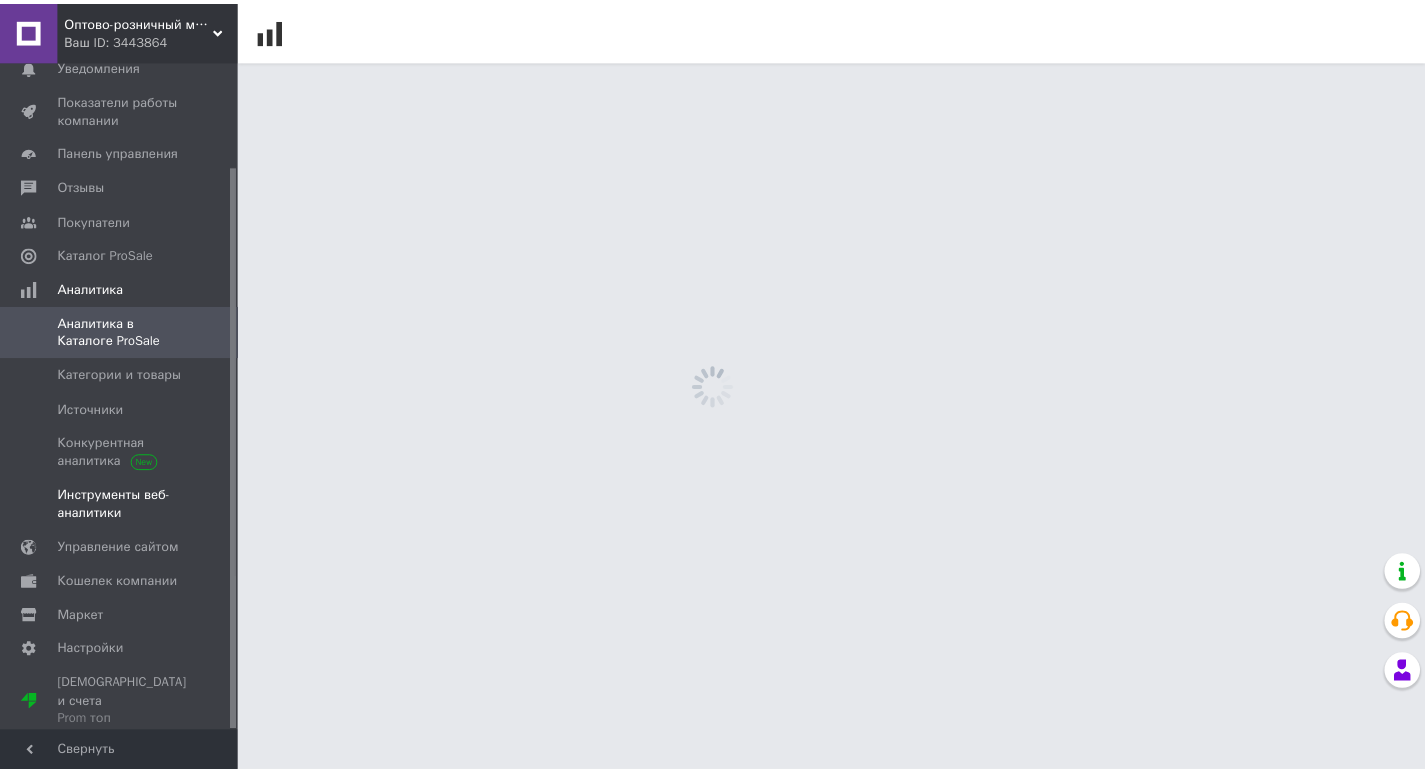 scroll, scrollTop: 124, scrollLeft: 0, axis: vertical 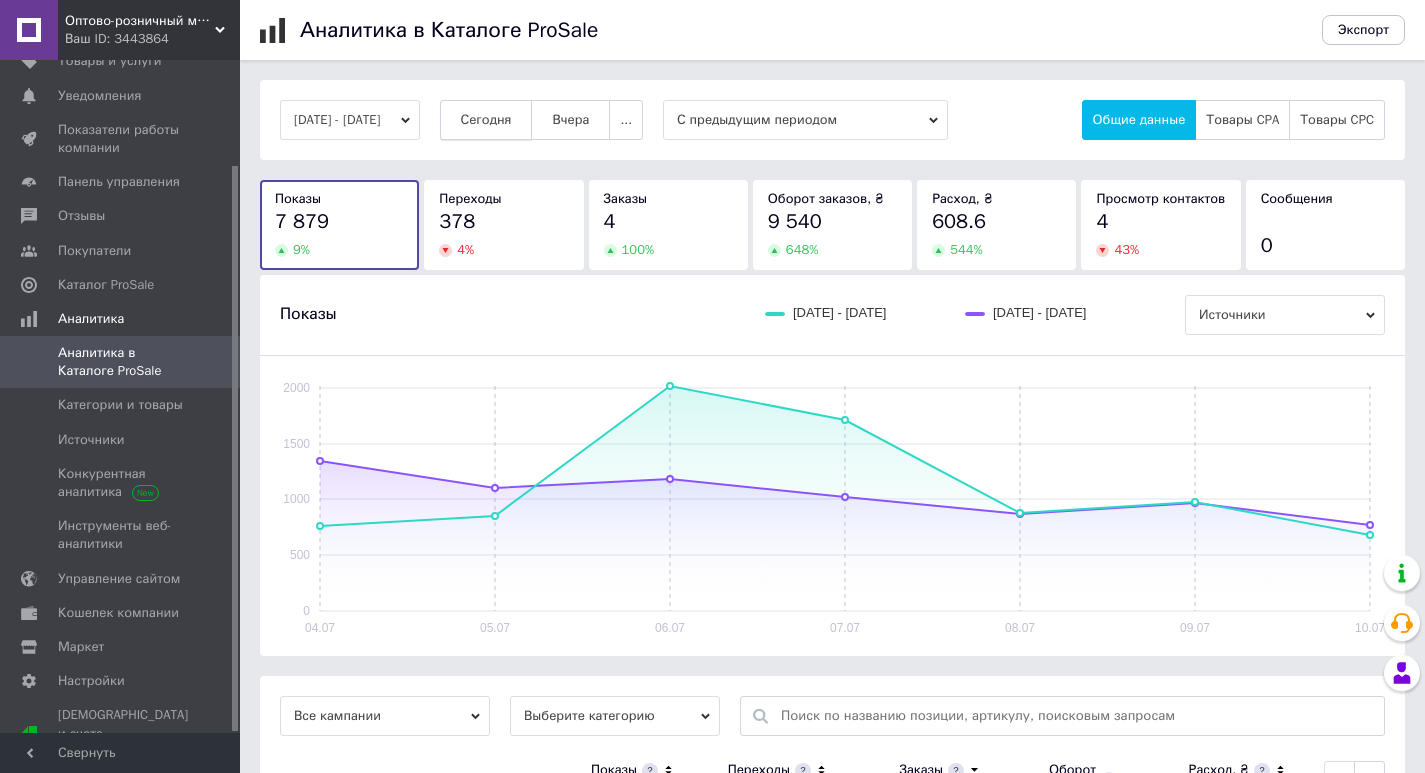 click on "Сегодня" at bounding box center [486, 120] 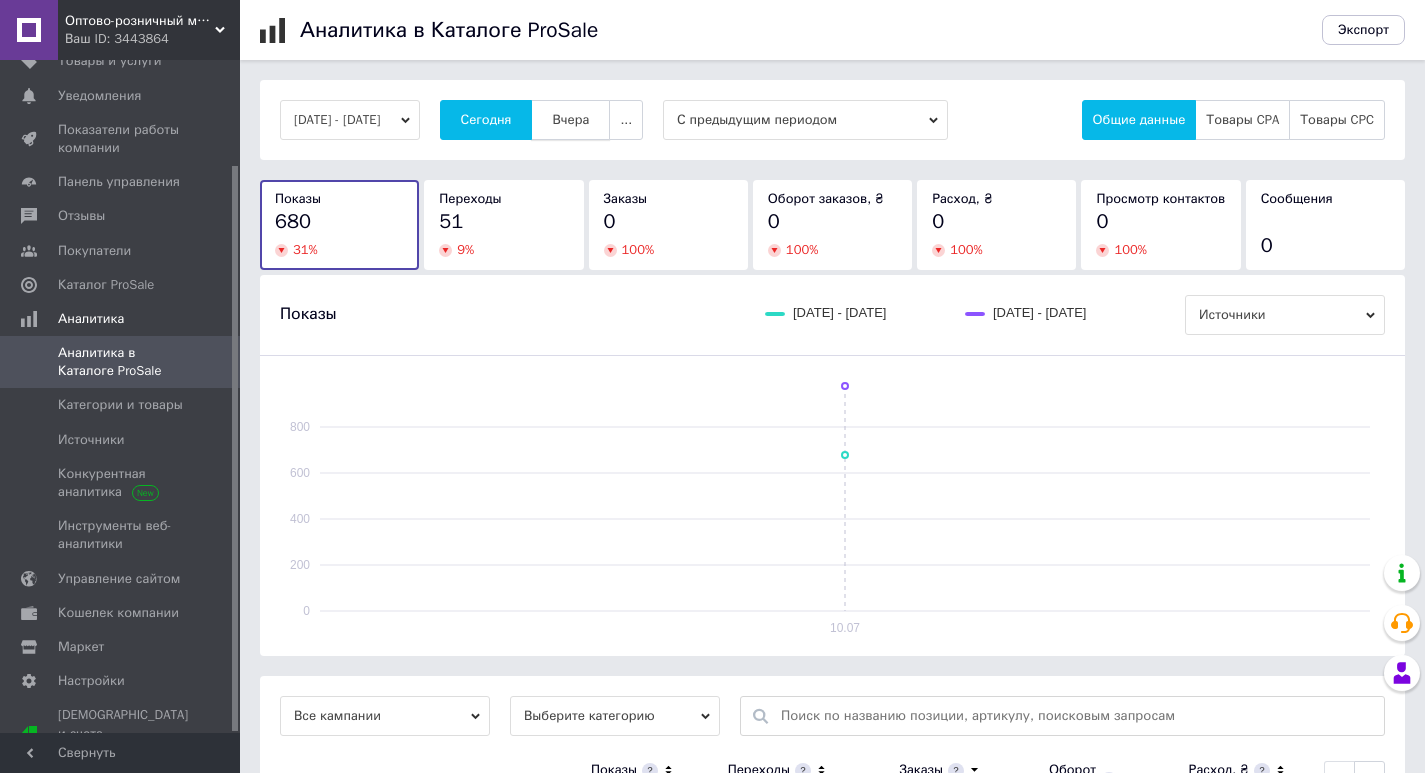 click on "Вчера" at bounding box center [570, 120] 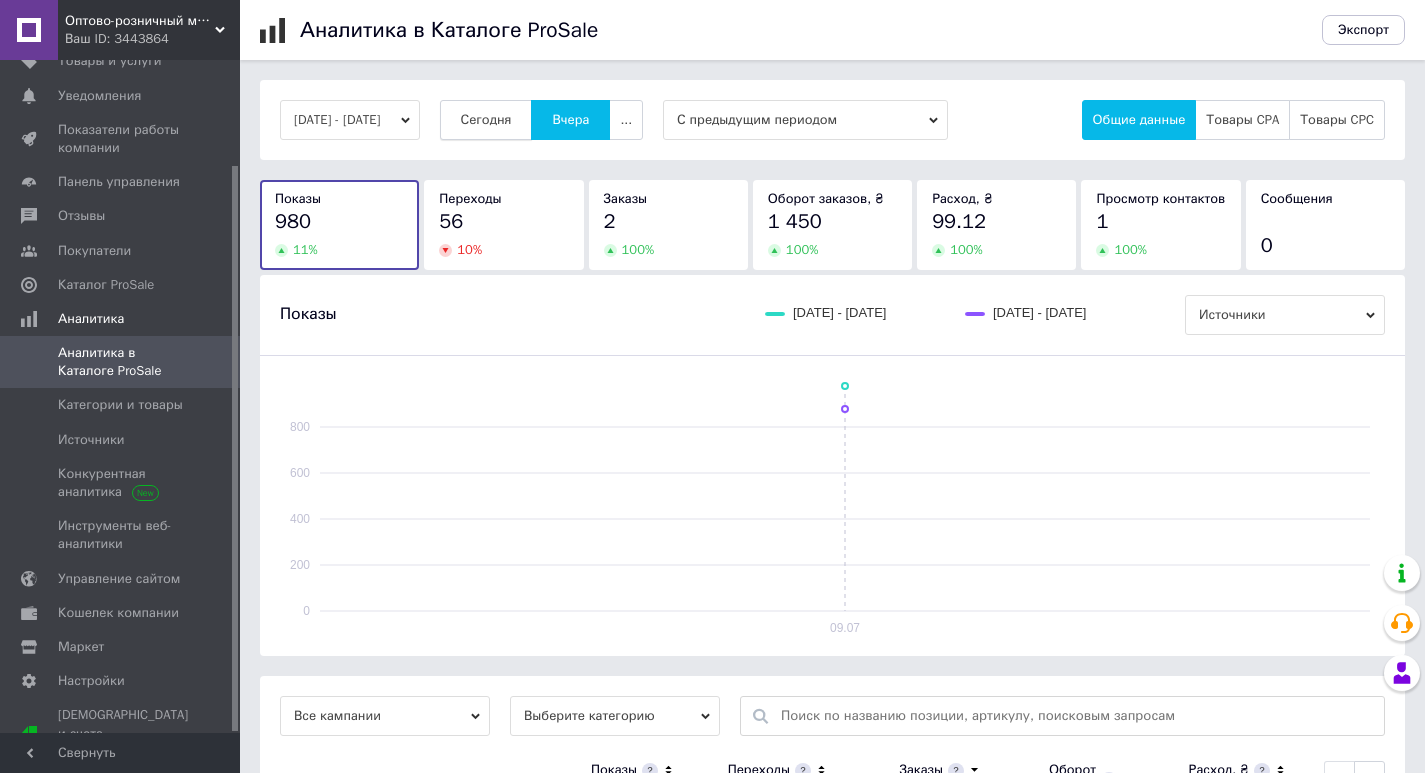 click on "Сегодня" at bounding box center [486, 120] 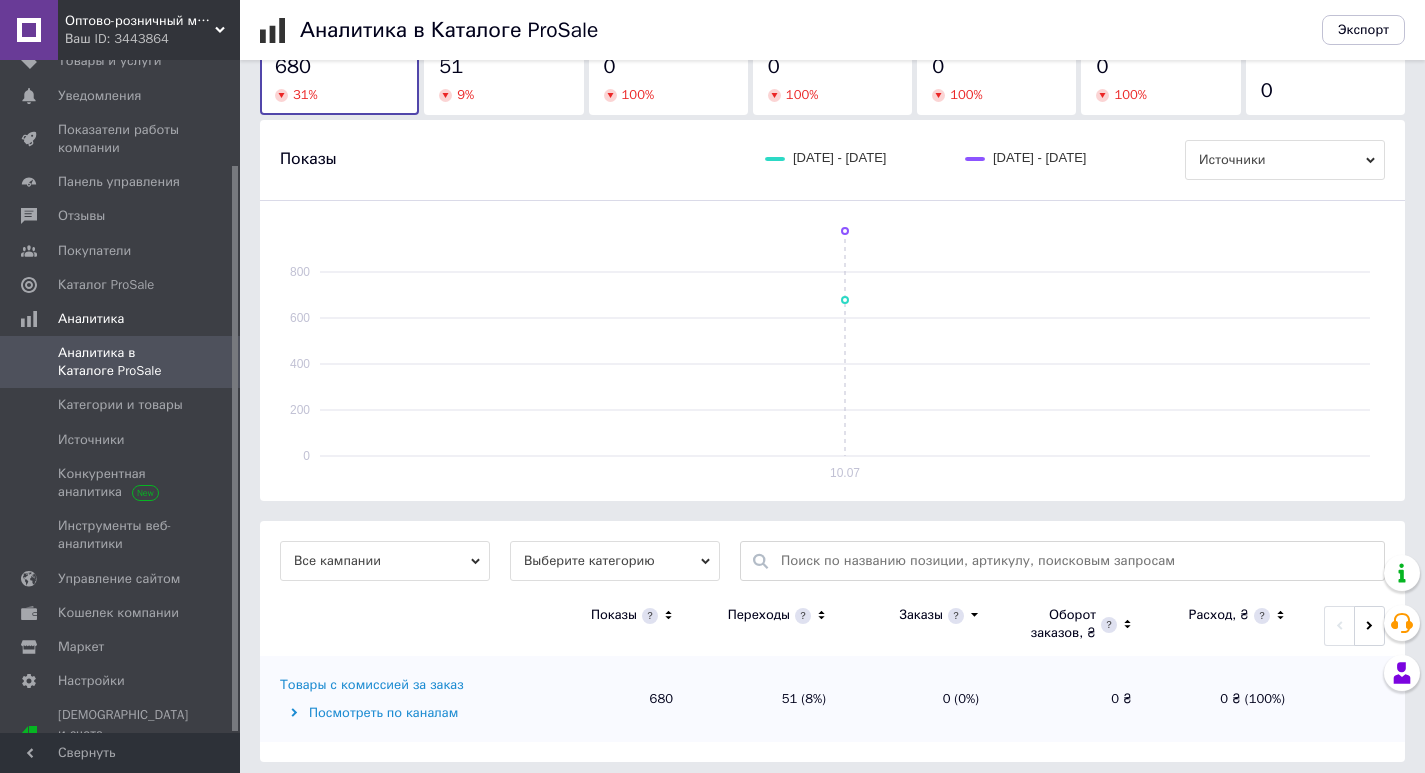 scroll, scrollTop: 164, scrollLeft: 0, axis: vertical 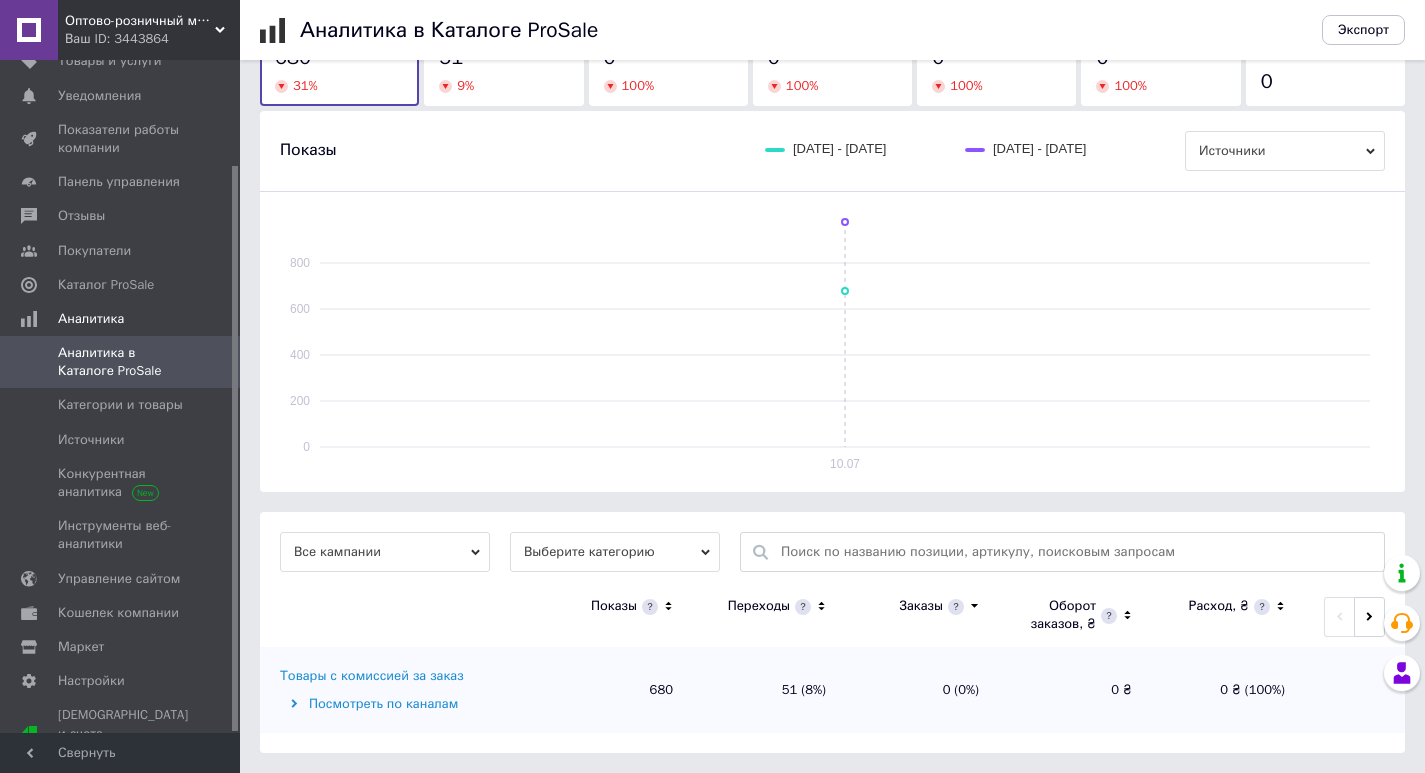 click on "Товары с комиссией за заказ" at bounding box center (372, 676) 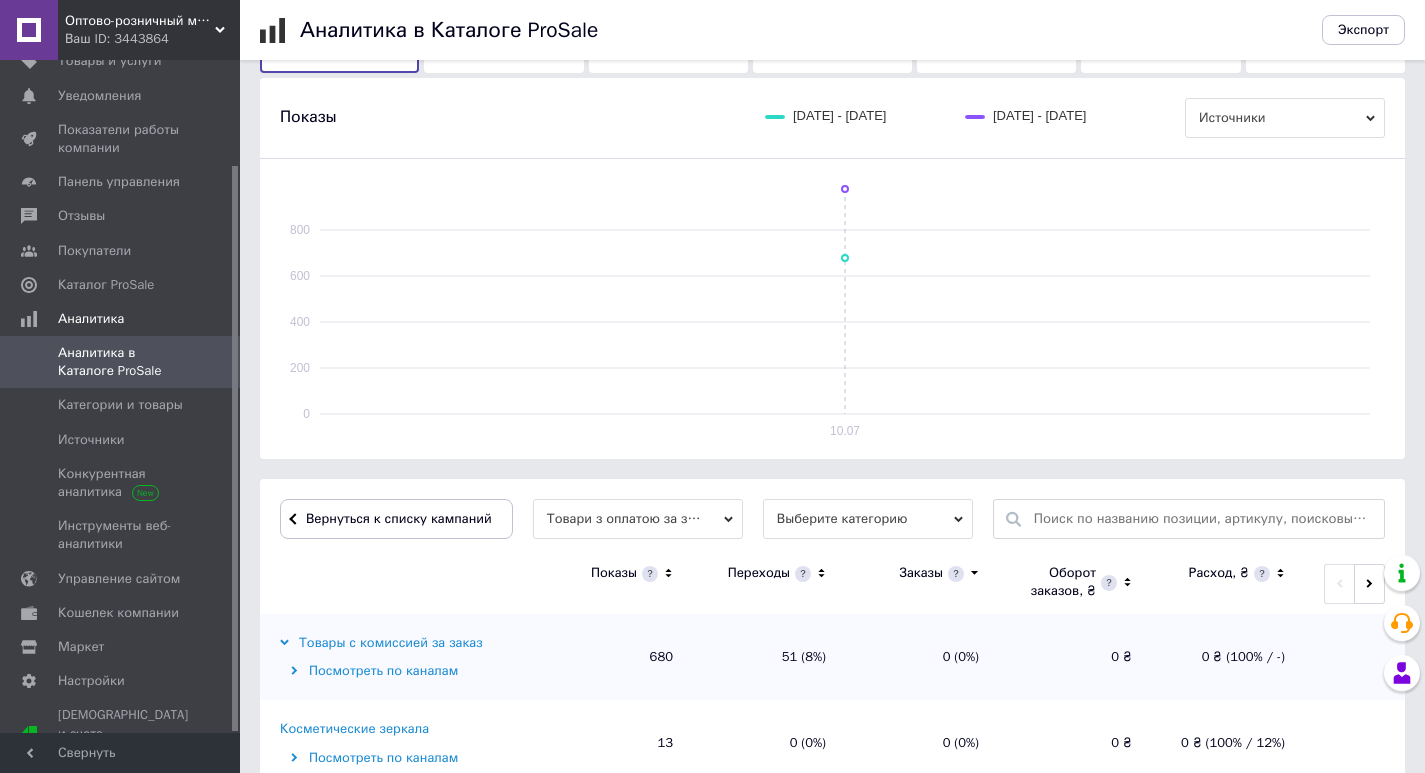 scroll, scrollTop: 364, scrollLeft: 0, axis: vertical 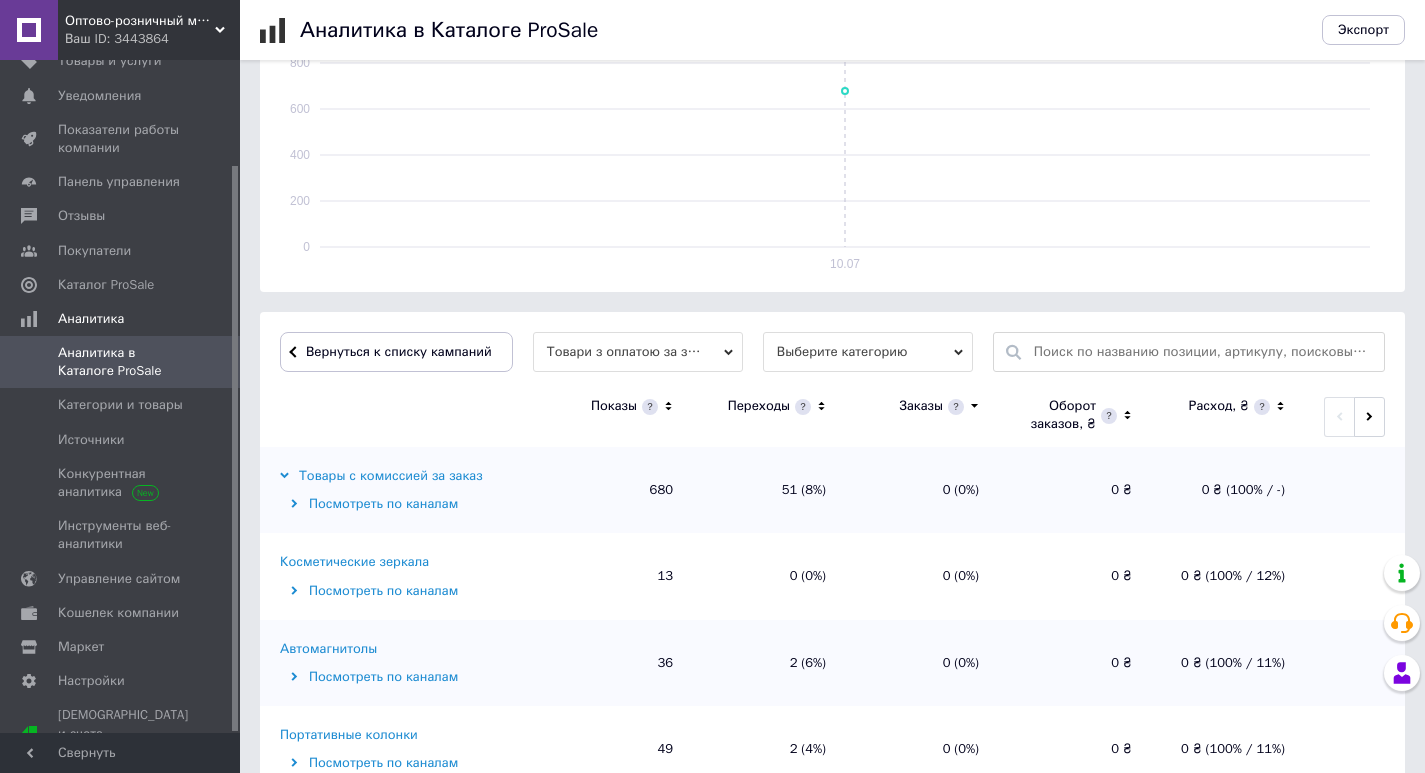 click 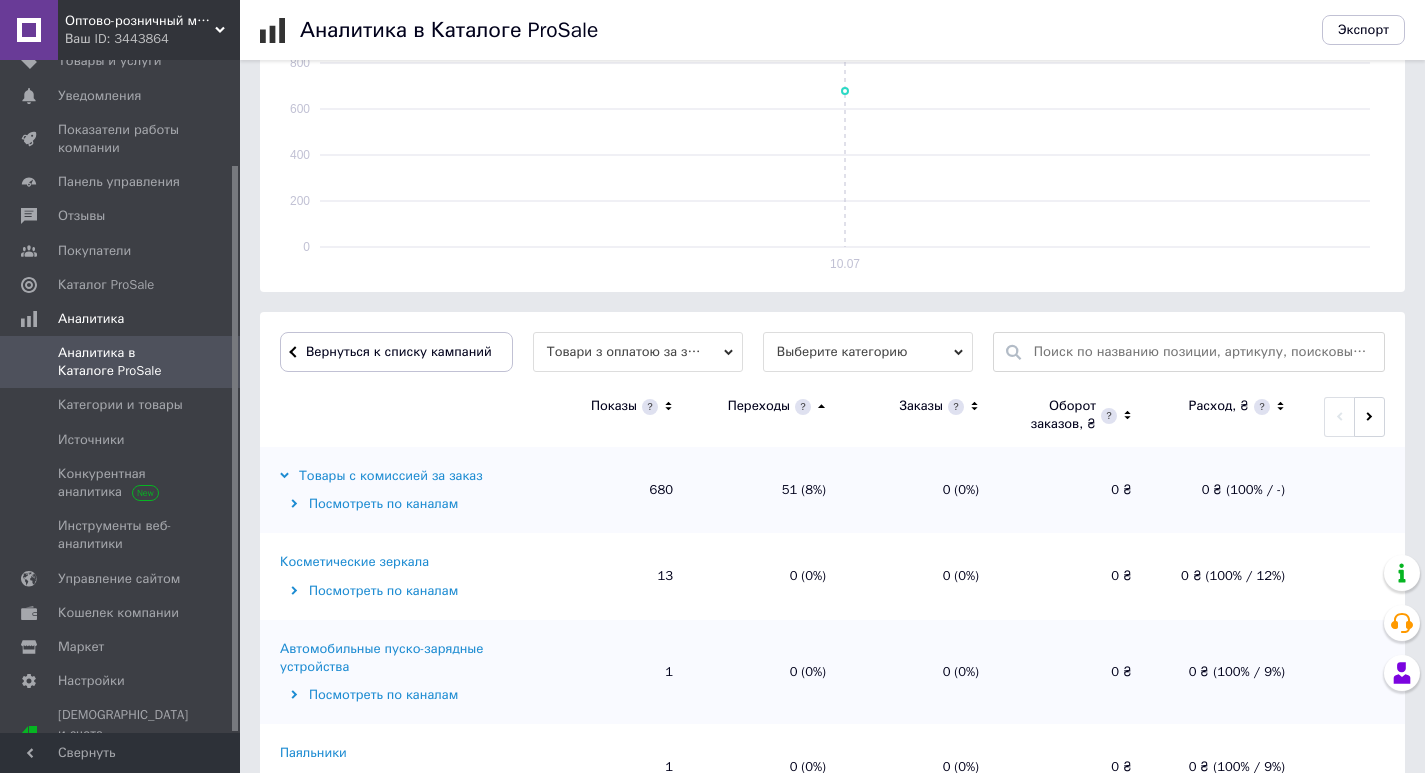click 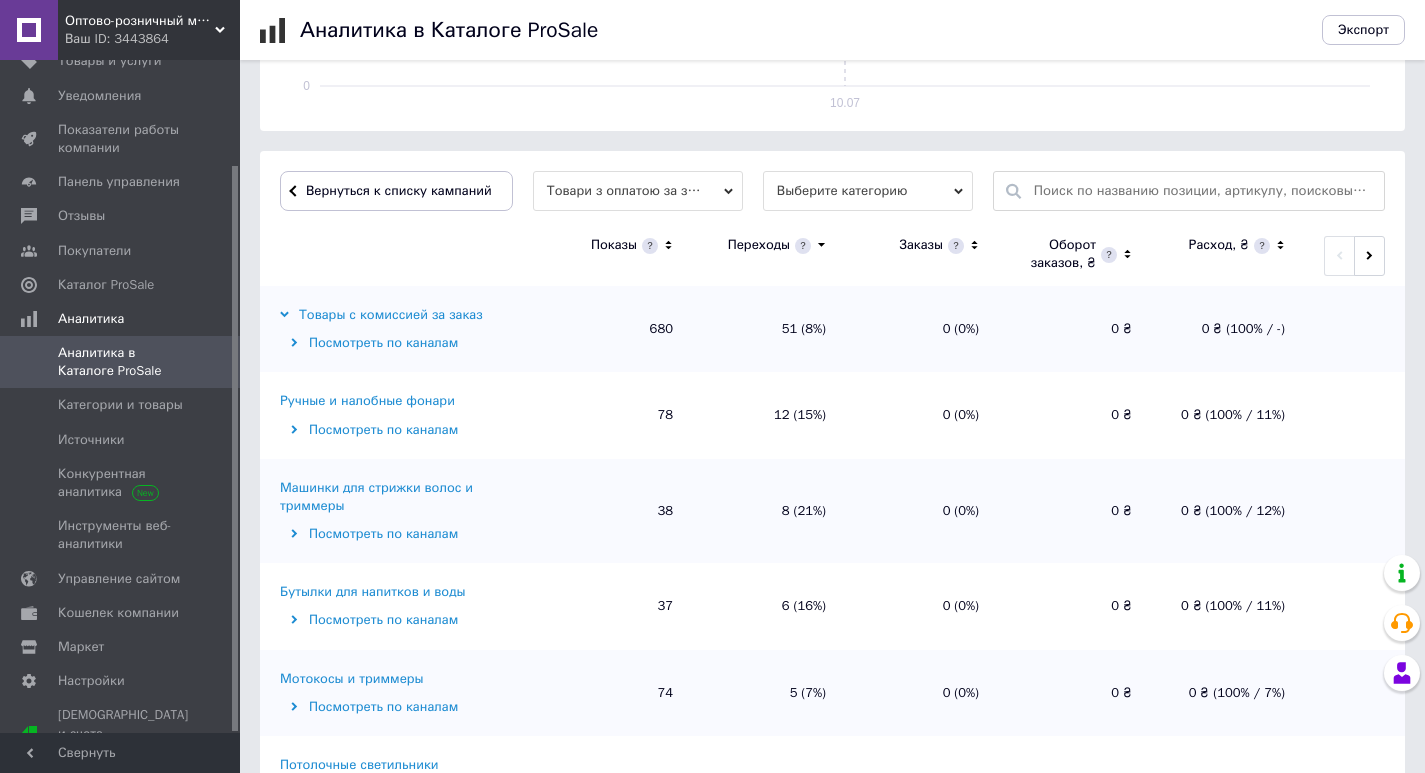 scroll, scrollTop: 564, scrollLeft: 0, axis: vertical 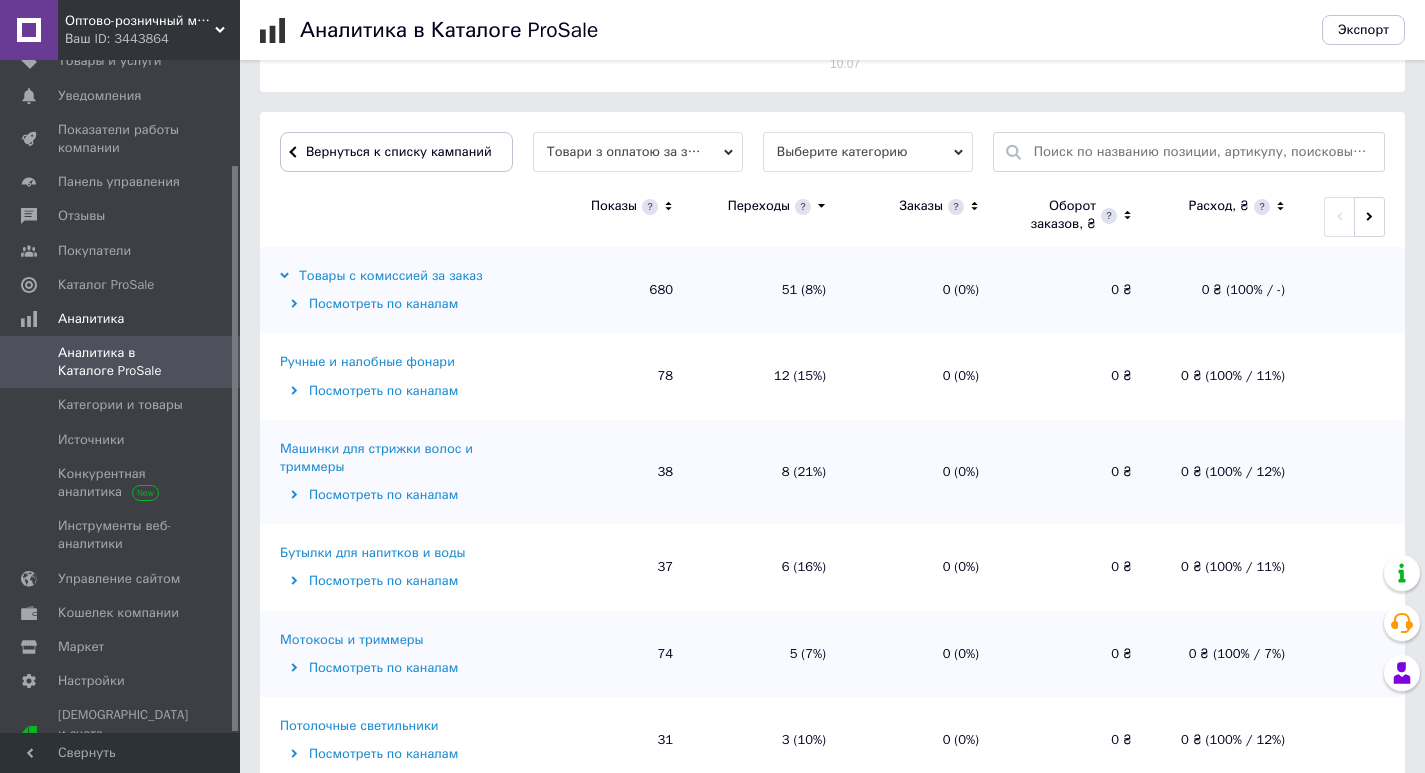 click on "Ручные и налобные фонари" at bounding box center (367, 362) 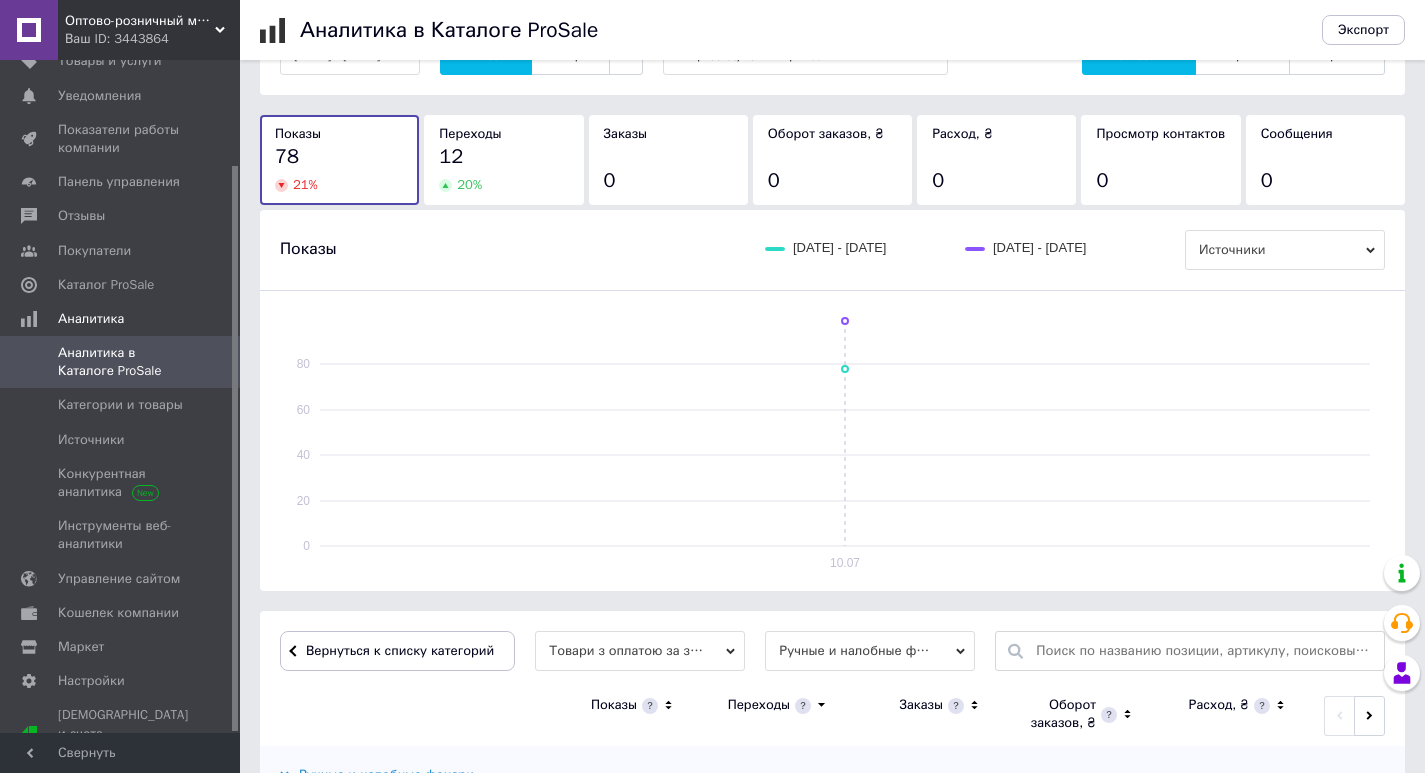 scroll, scrollTop: 564, scrollLeft: 0, axis: vertical 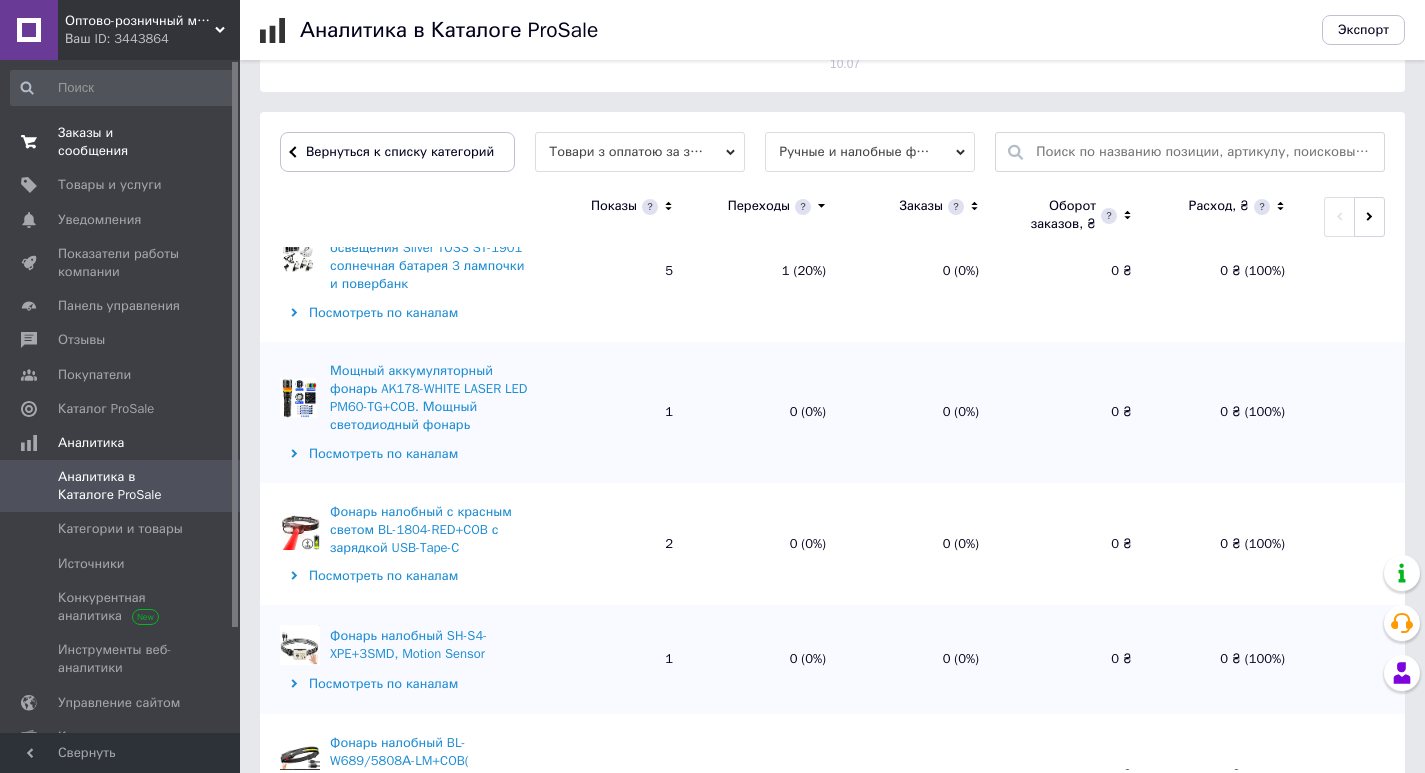 click on "Заказы и сообщения" at bounding box center [121, 142] 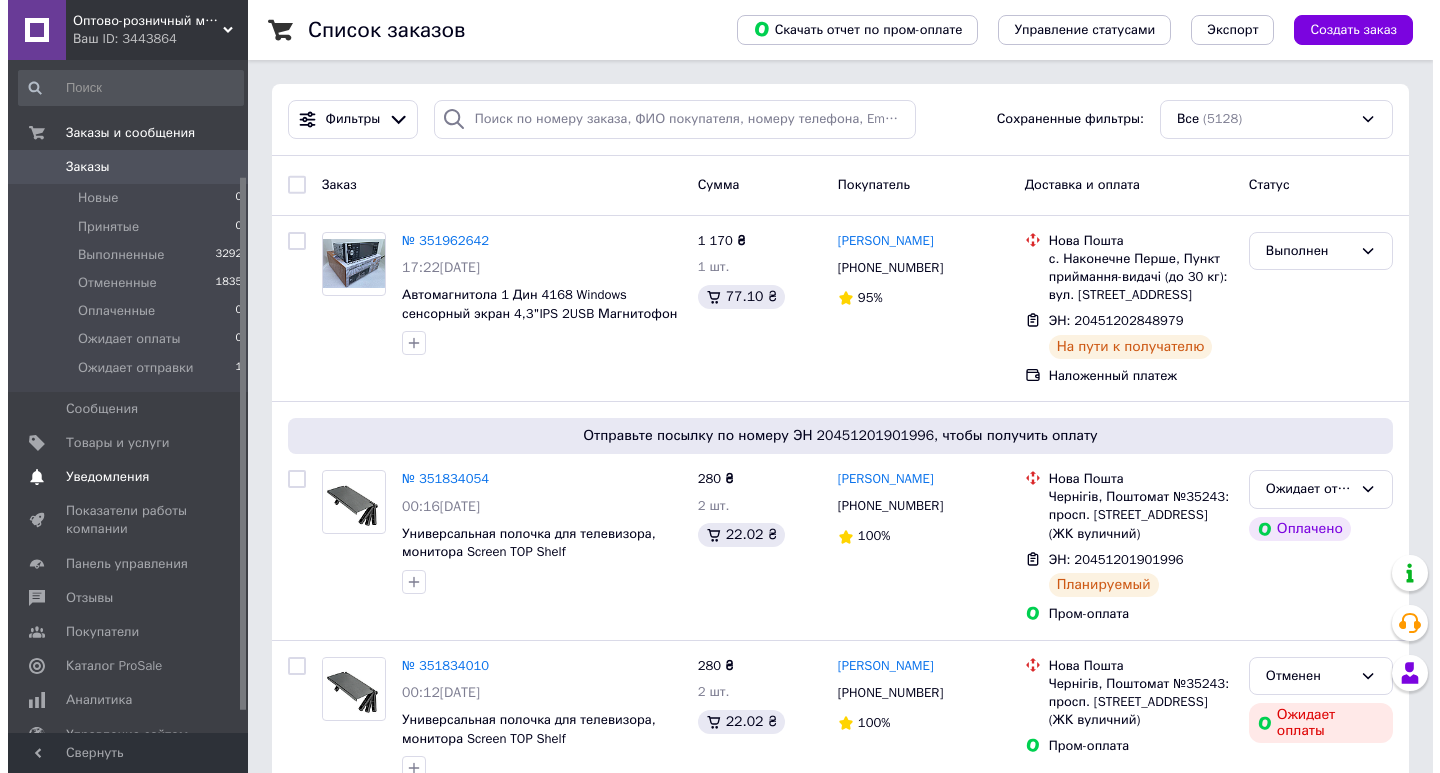 scroll, scrollTop: 174, scrollLeft: 0, axis: vertical 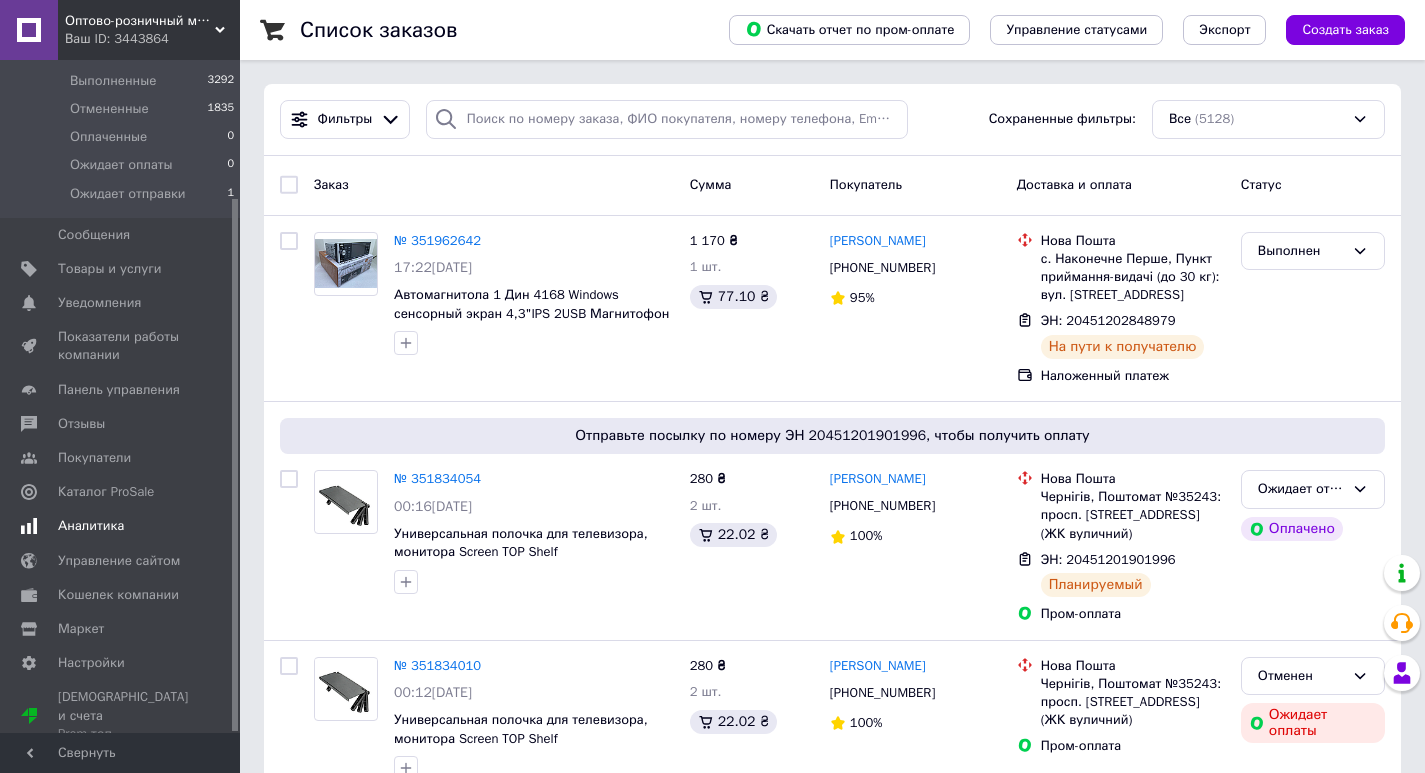 click on "Аналитика" at bounding box center (91, 526) 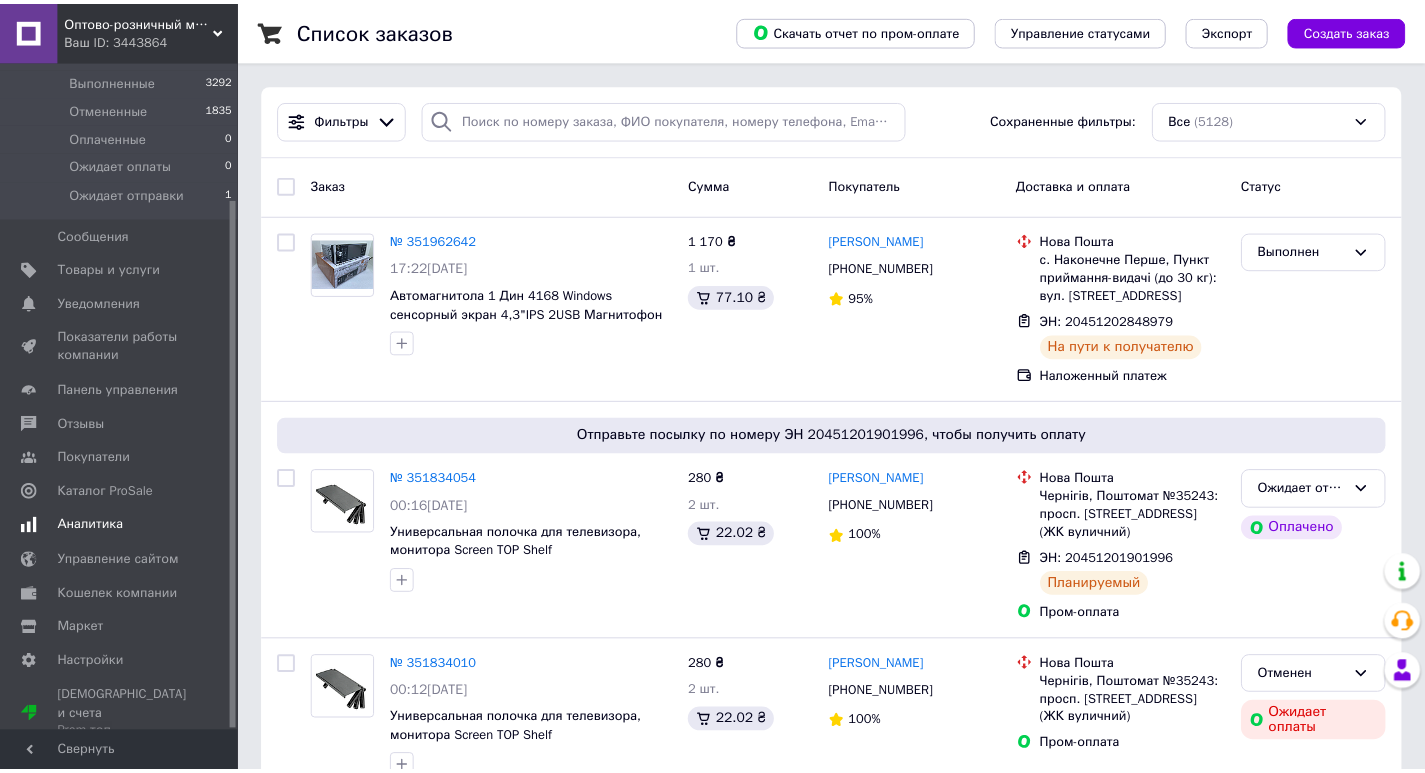 scroll, scrollTop: 124, scrollLeft: 0, axis: vertical 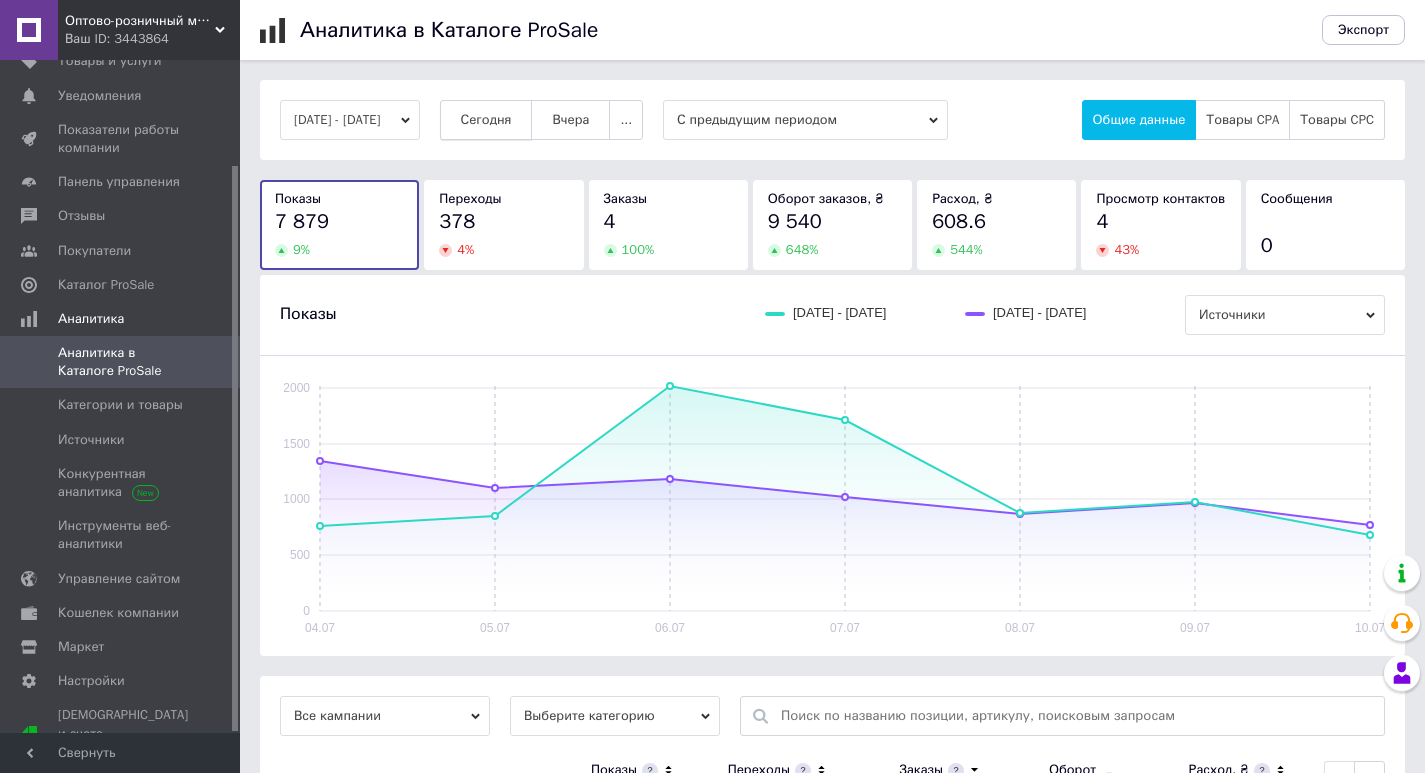 click on "Сегодня" at bounding box center (486, 120) 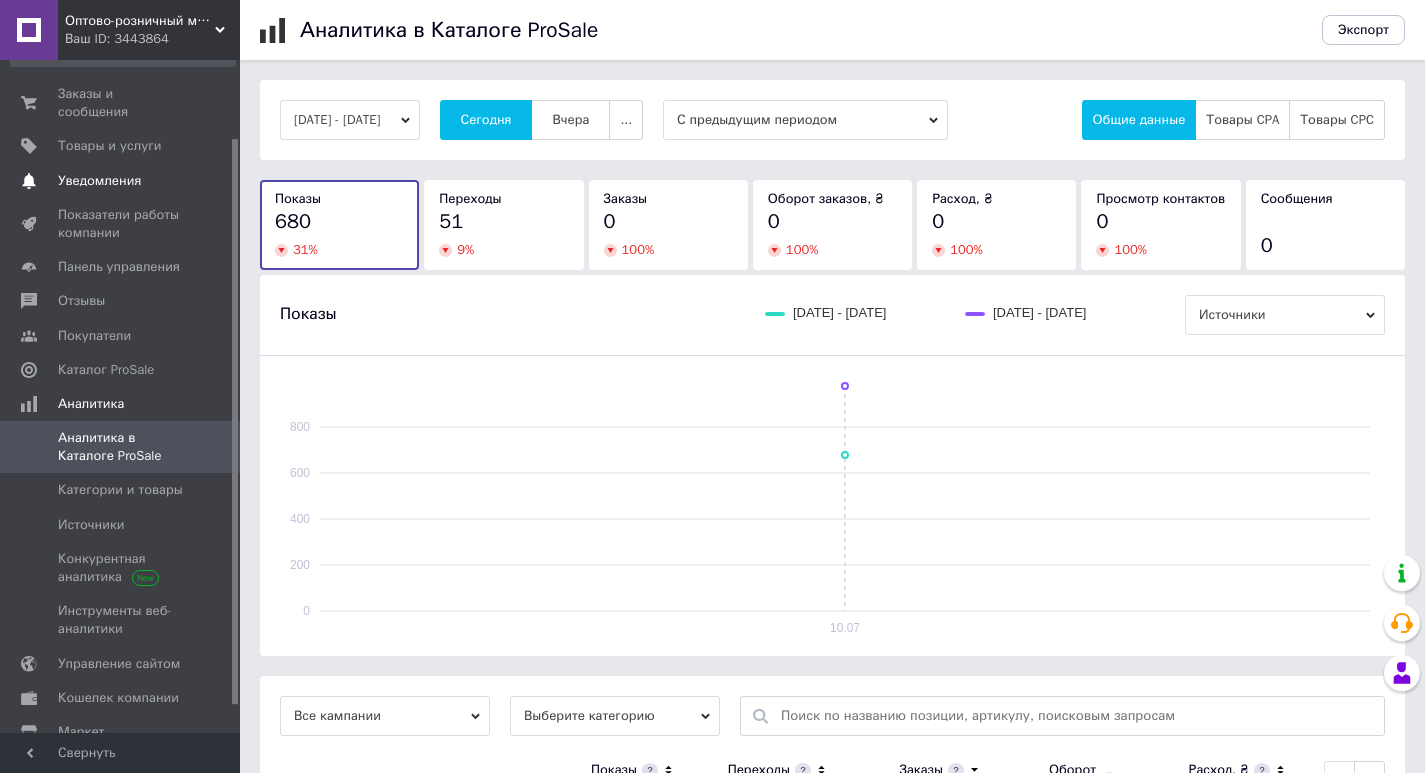 scroll, scrollTop: 0, scrollLeft: 0, axis: both 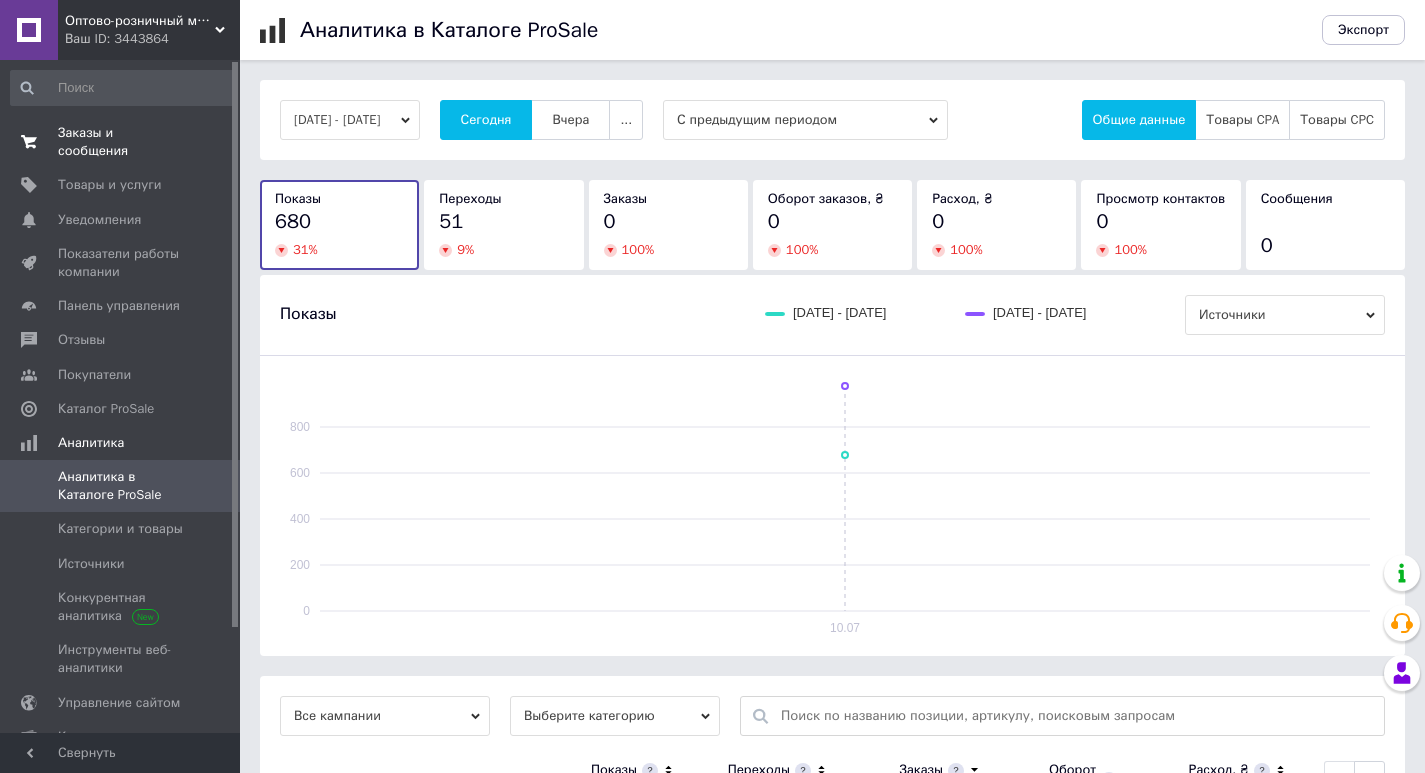 click on "Заказы и сообщения" at bounding box center [121, 142] 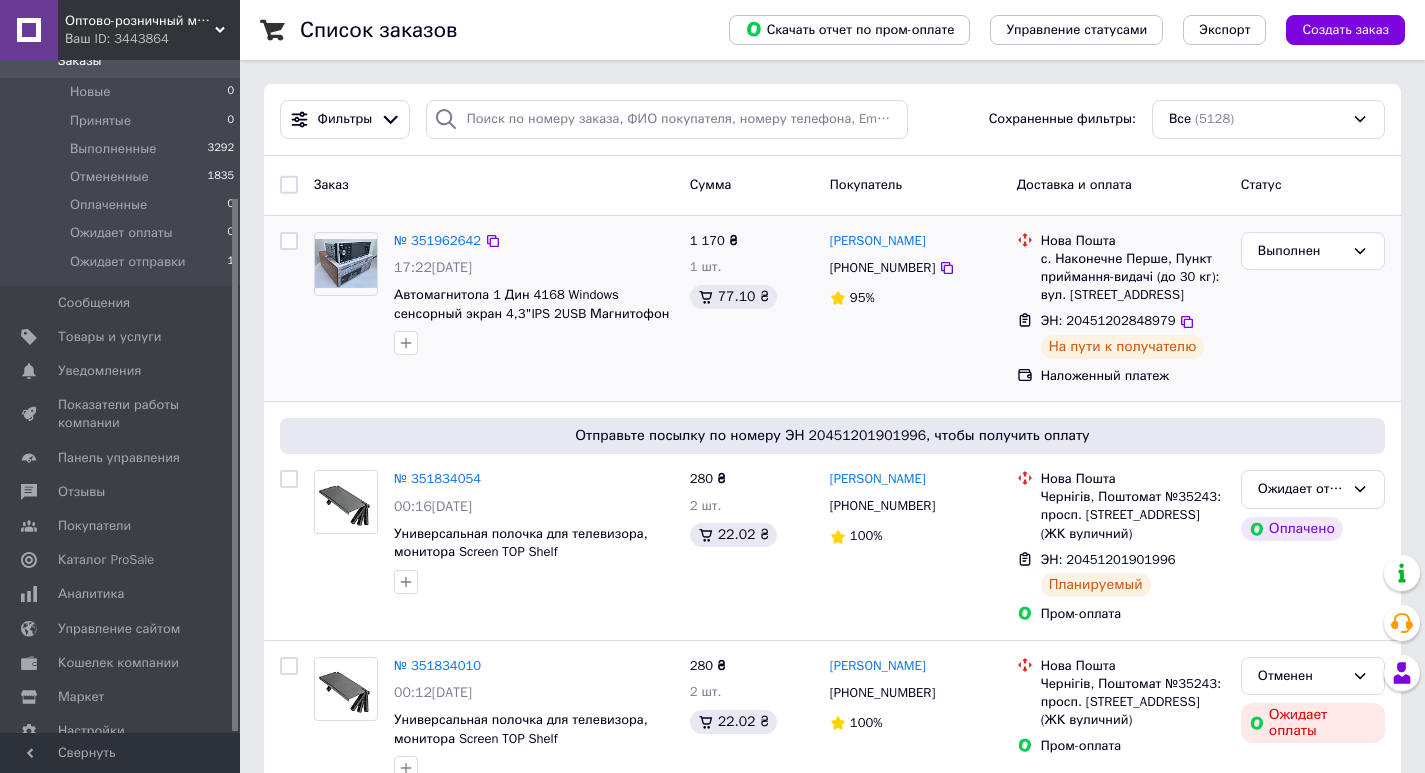 scroll, scrollTop: 174, scrollLeft: 0, axis: vertical 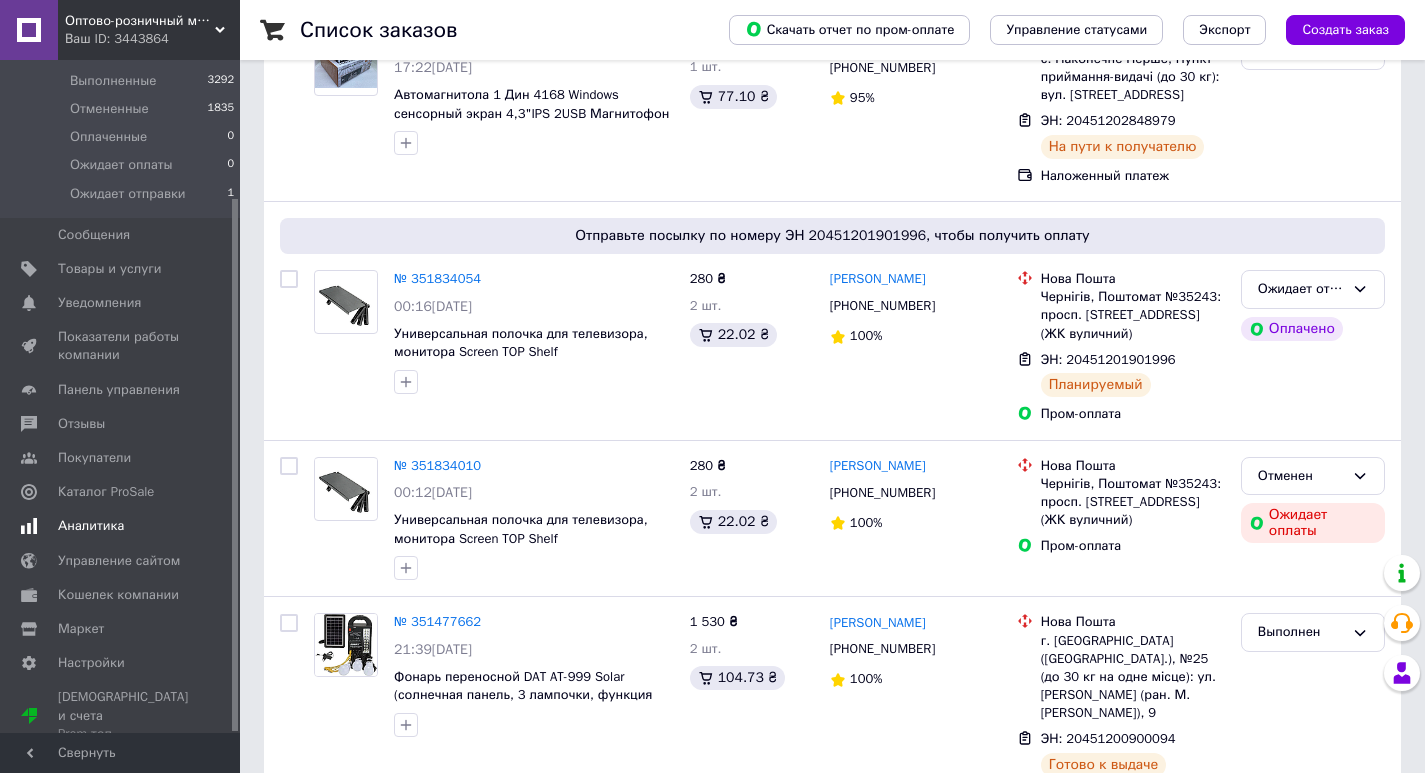 click on "Аналитика" at bounding box center (91, 526) 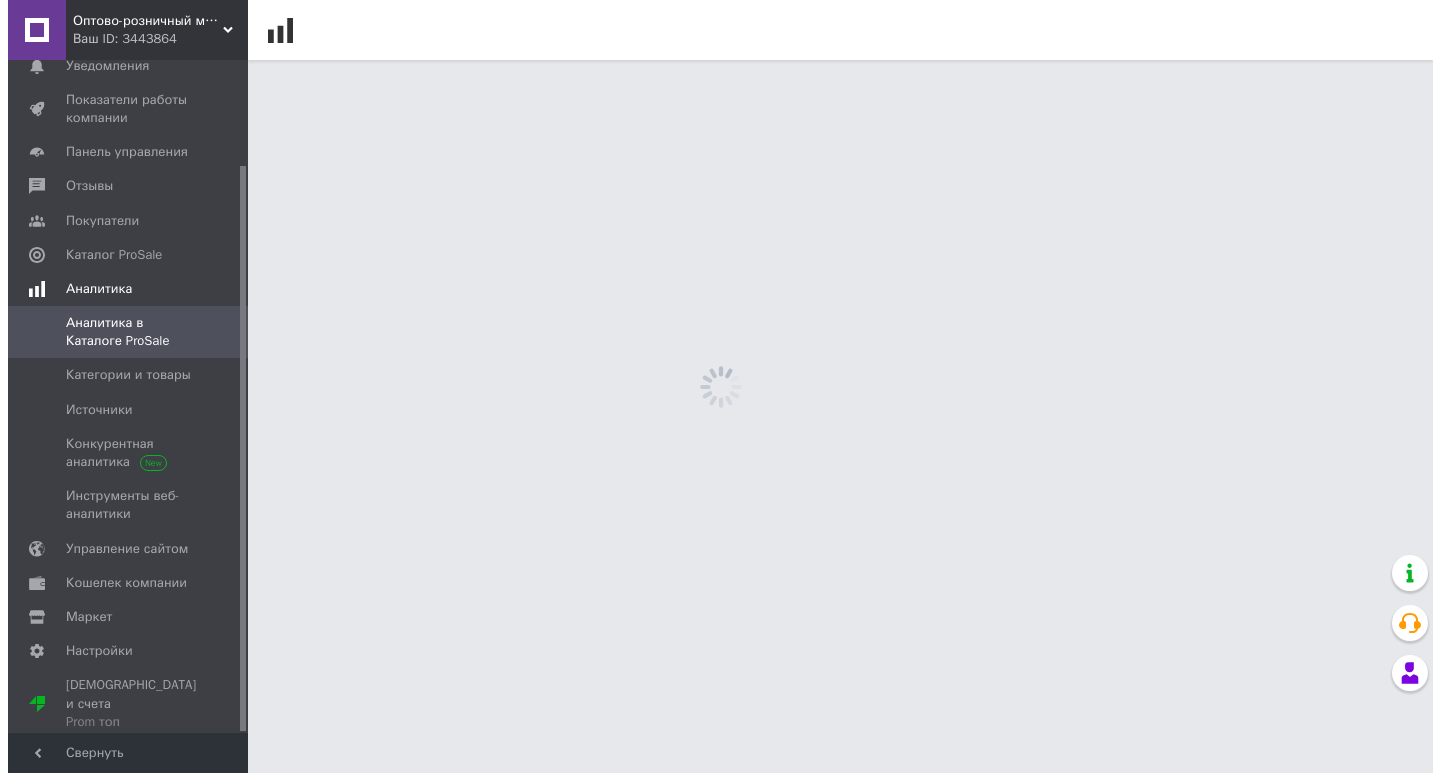 scroll, scrollTop: 0, scrollLeft: 0, axis: both 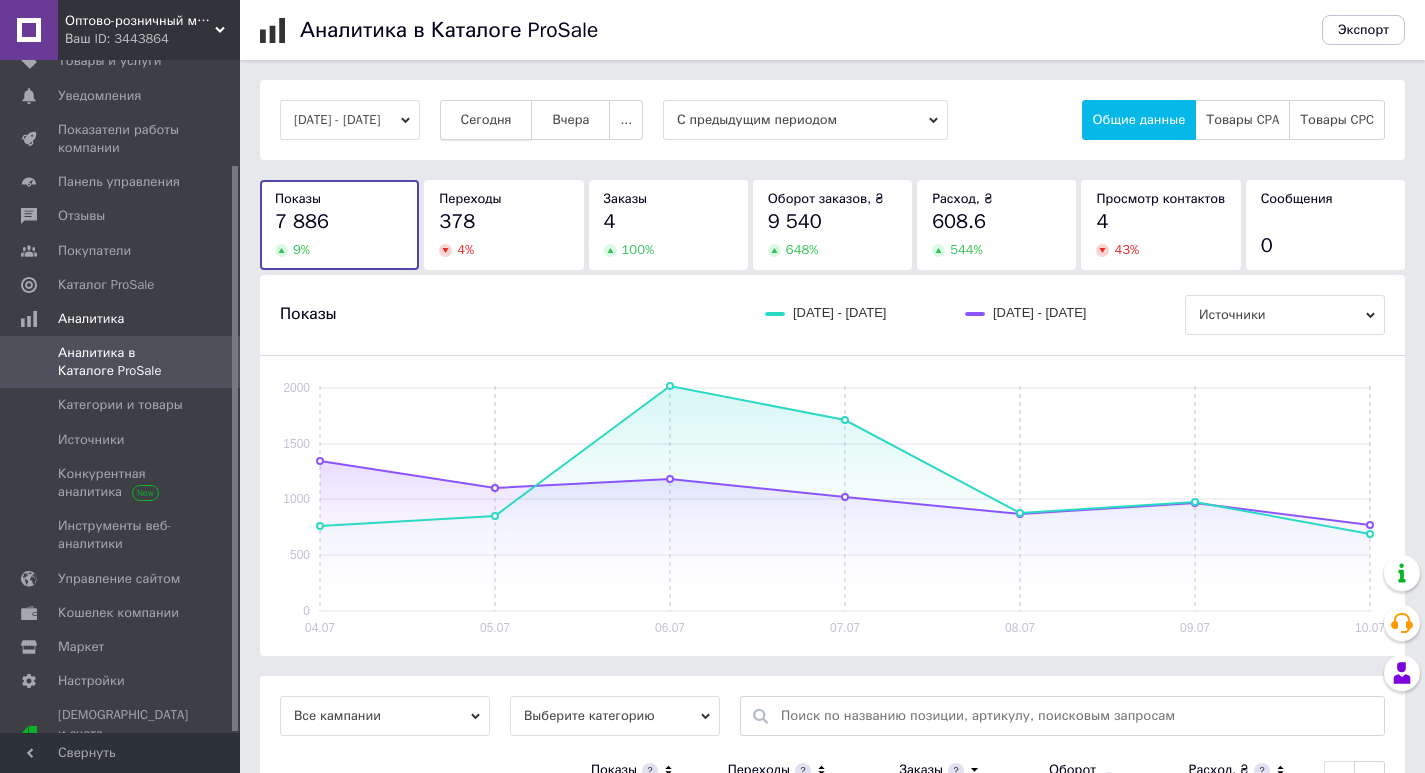 click on "Сегодня" at bounding box center [486, 120] 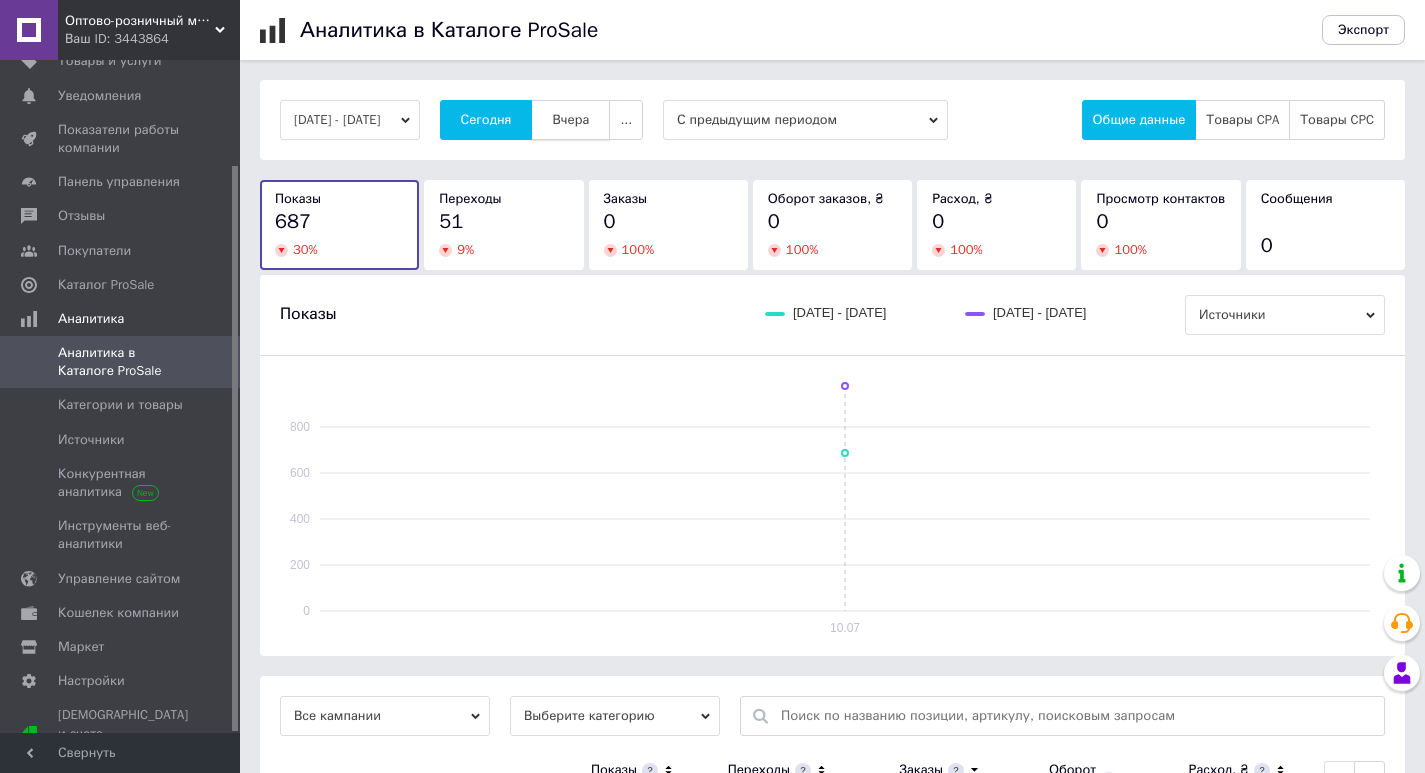 click on "Вчера" at bounding box center [570, 120] 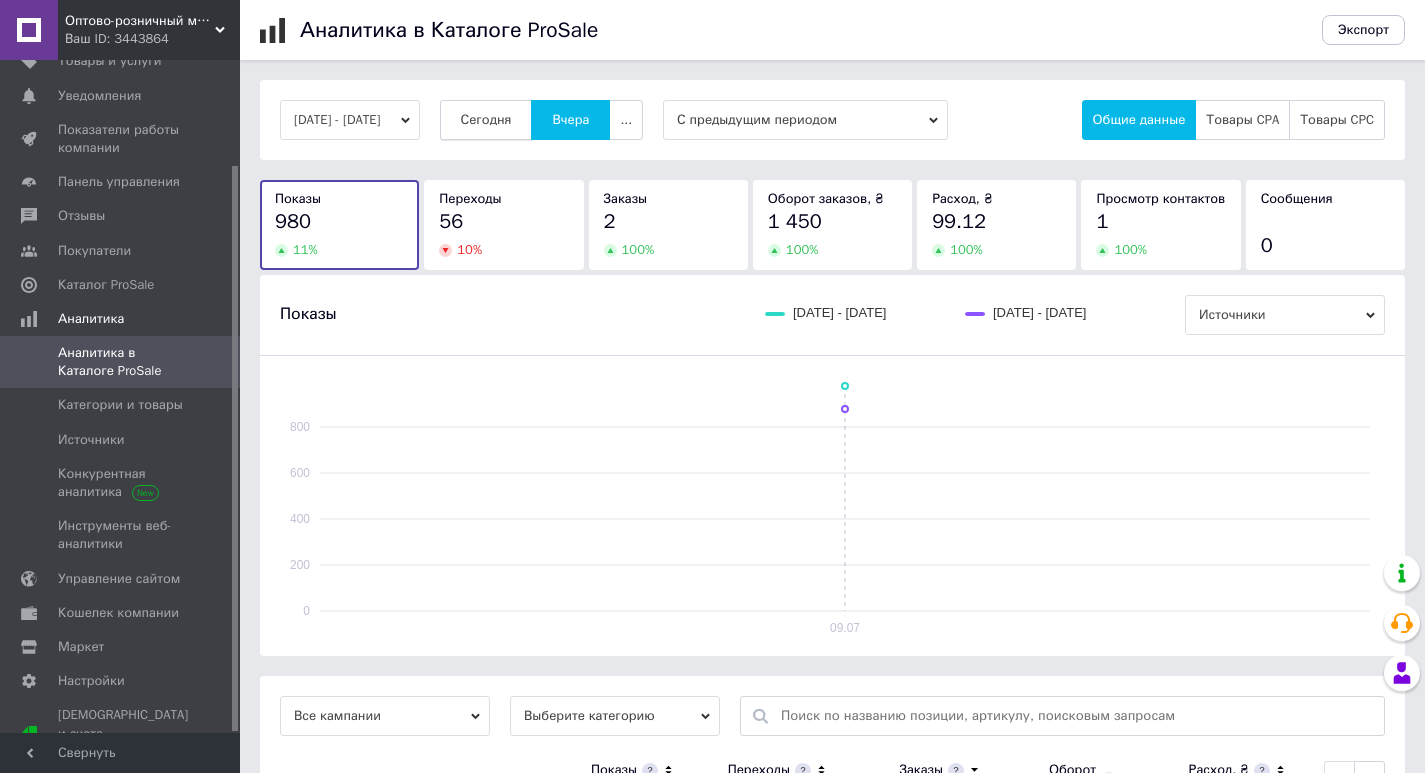 click on "Сегодня" at bounding box center [486, 120] 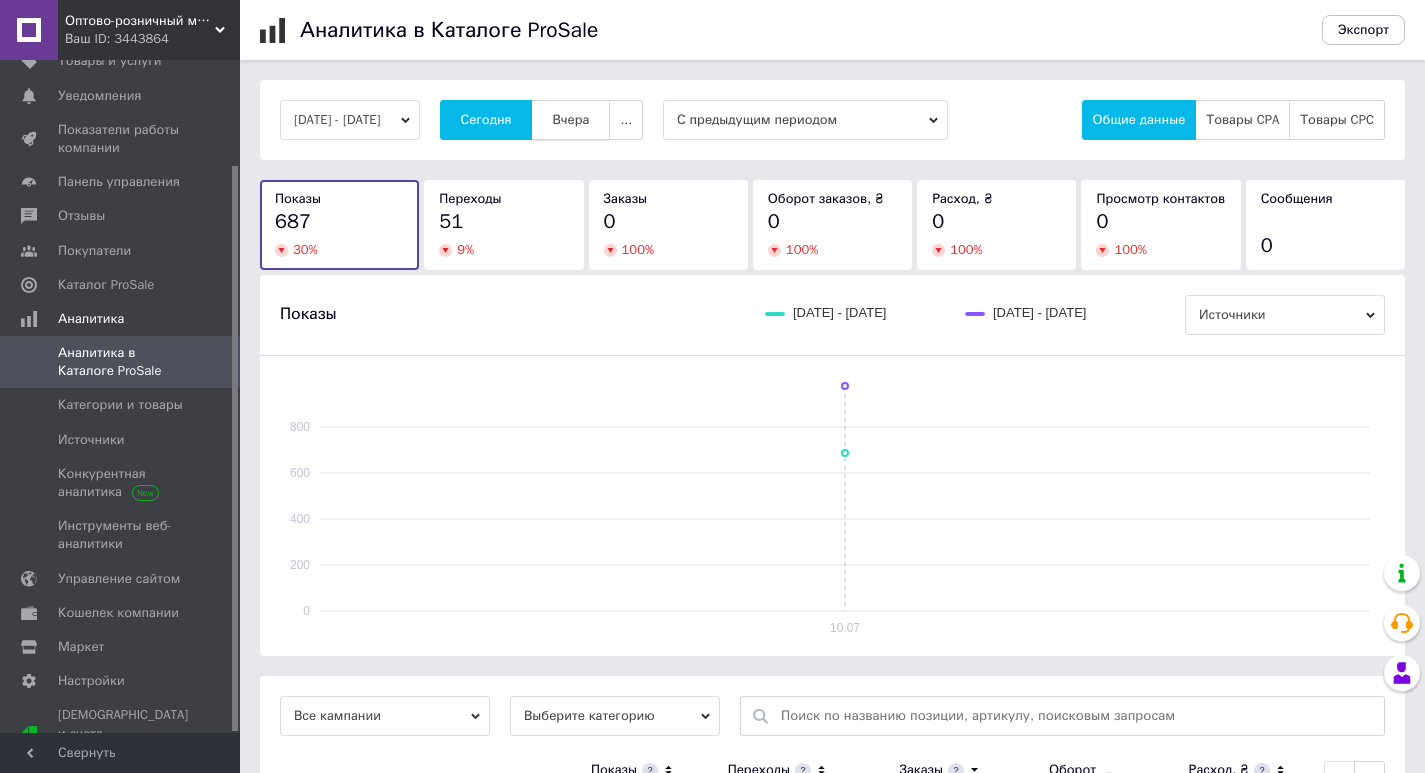 click on "Вчера" at bounding box center [570, 120] 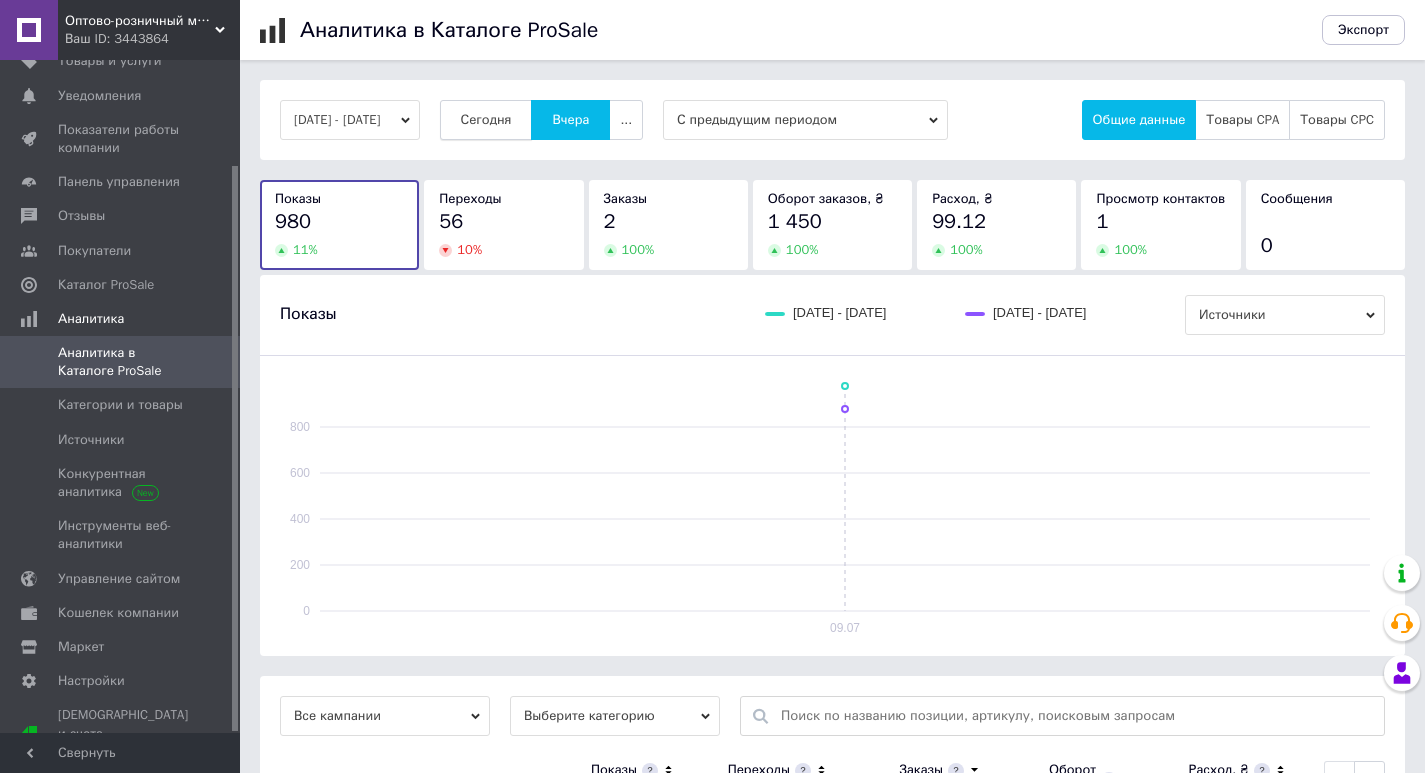 click on "Сегодня" at bounding box center [486, 120] 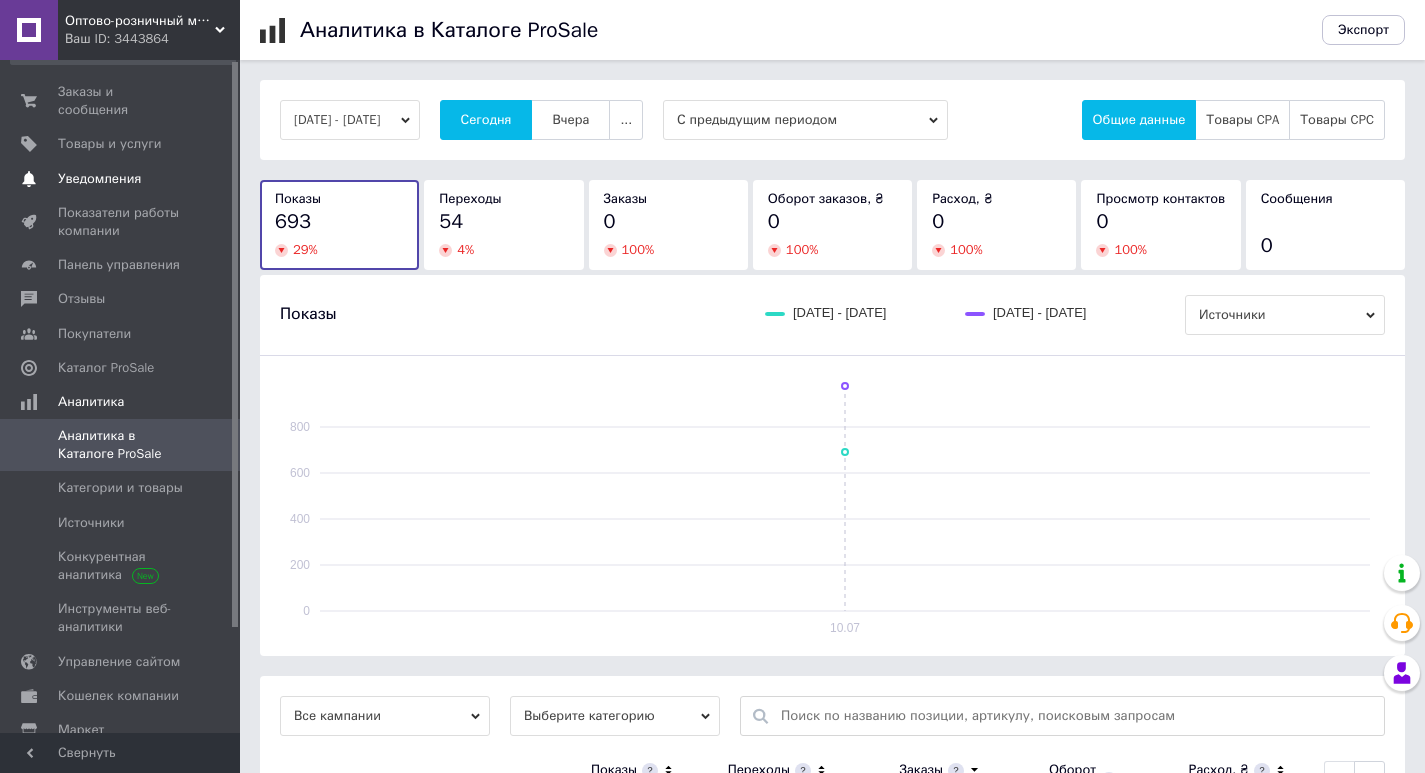 scroll, scrollTop: 0, scrollLeft: 0, axis: both 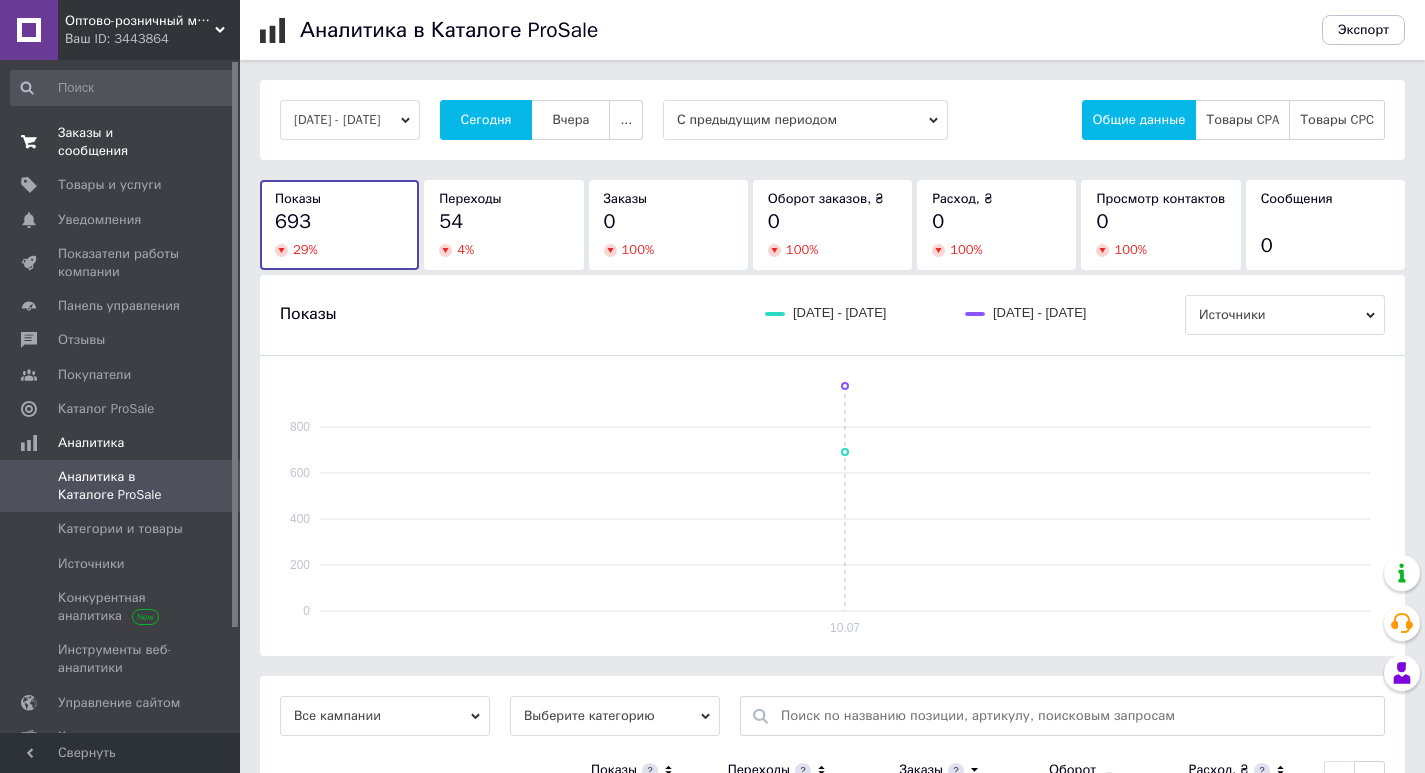 click on "Заказы и сообщения 0 0" at bounding box center [123, 142] 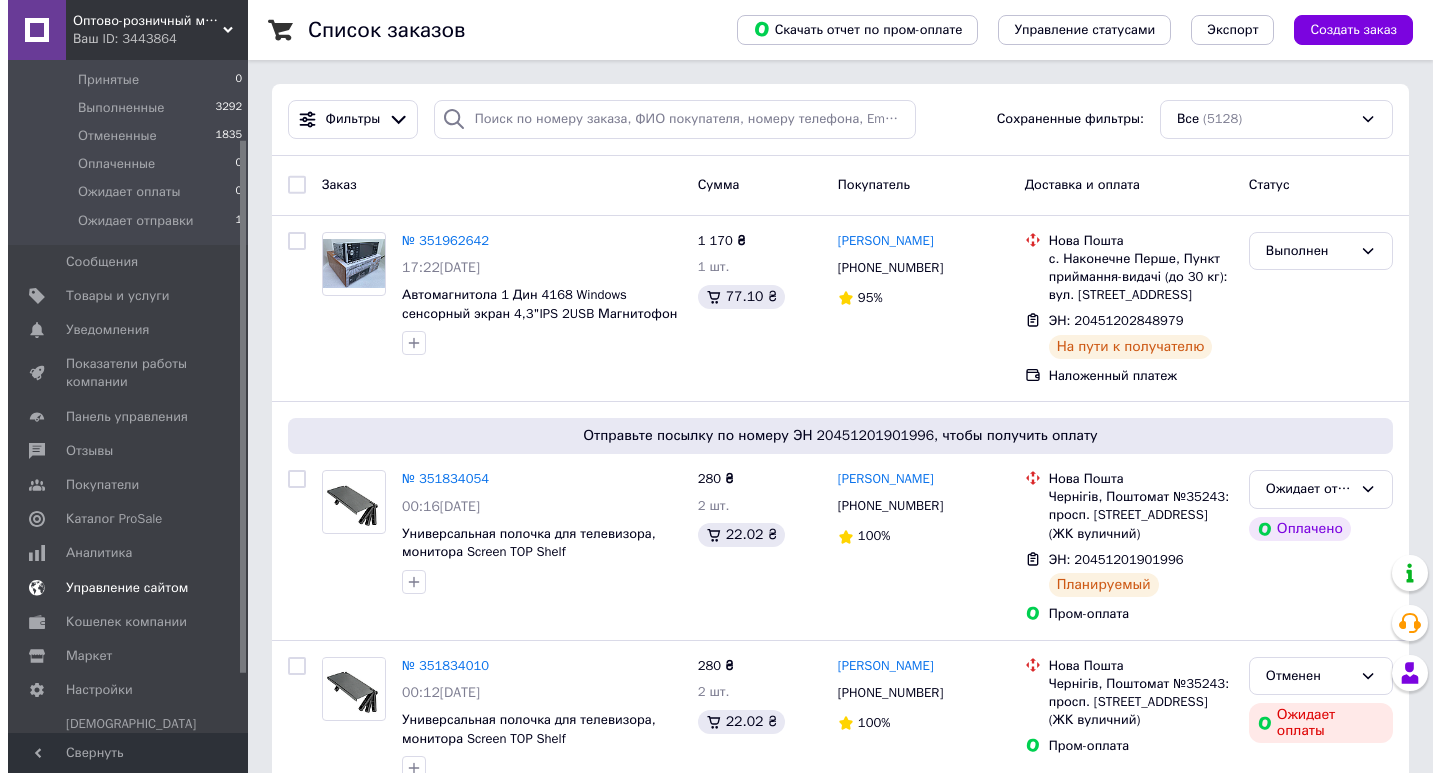 scroll, scrollTop: 174, scrollLeft: 0, axis: vertical 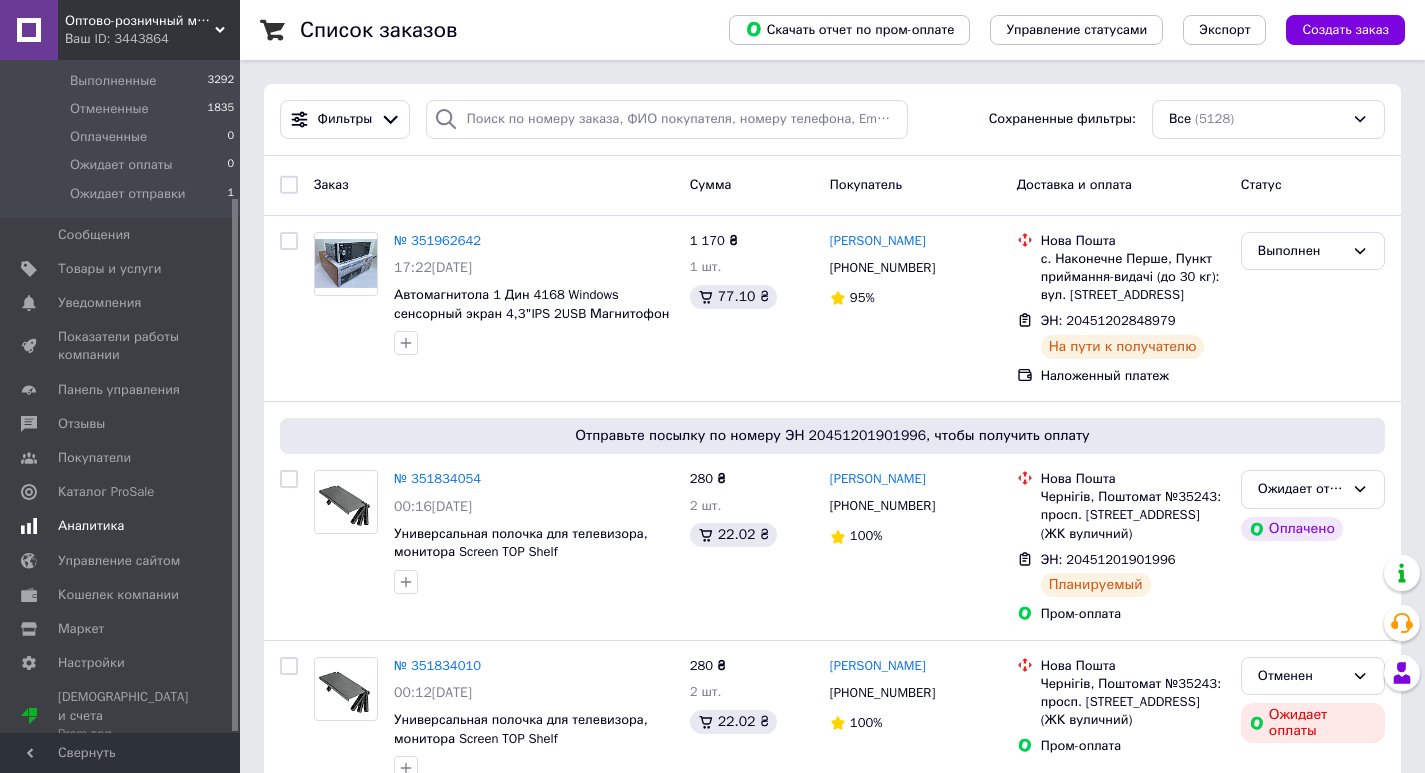 click on "Аналитика" at bounding box center [91, 526] 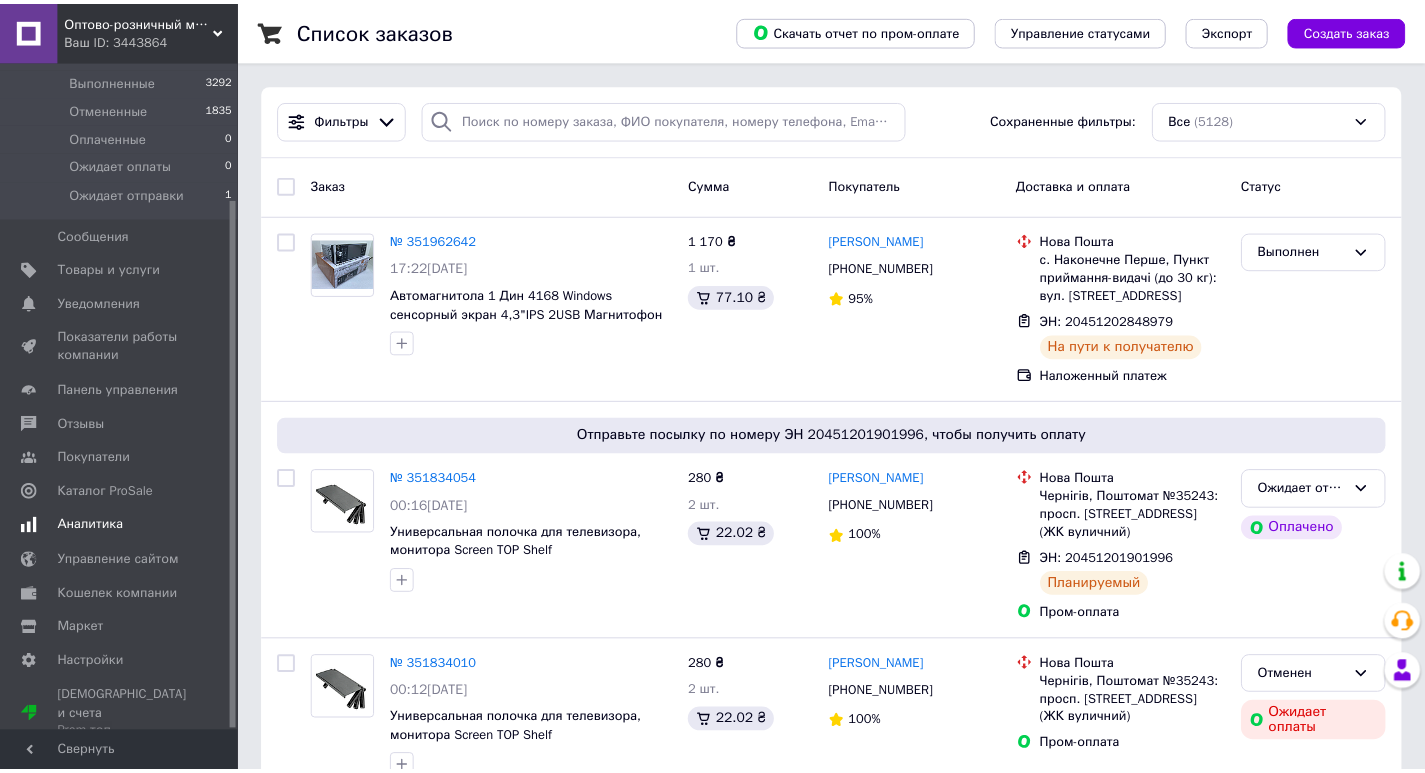 scroll, scrollTop: 124, scrollLeft: 0, axis: vertical 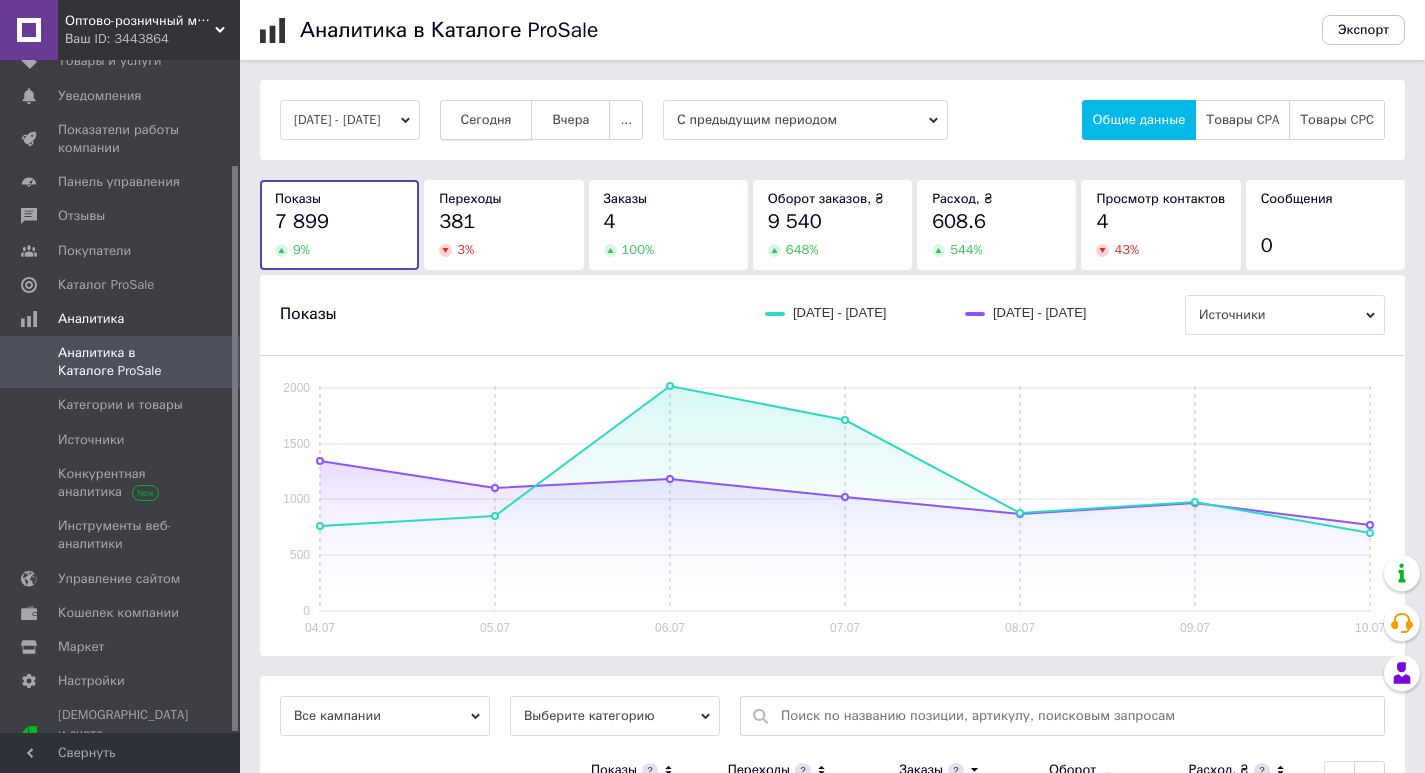 click on "Сегодня" at bounding box center (486, 120) 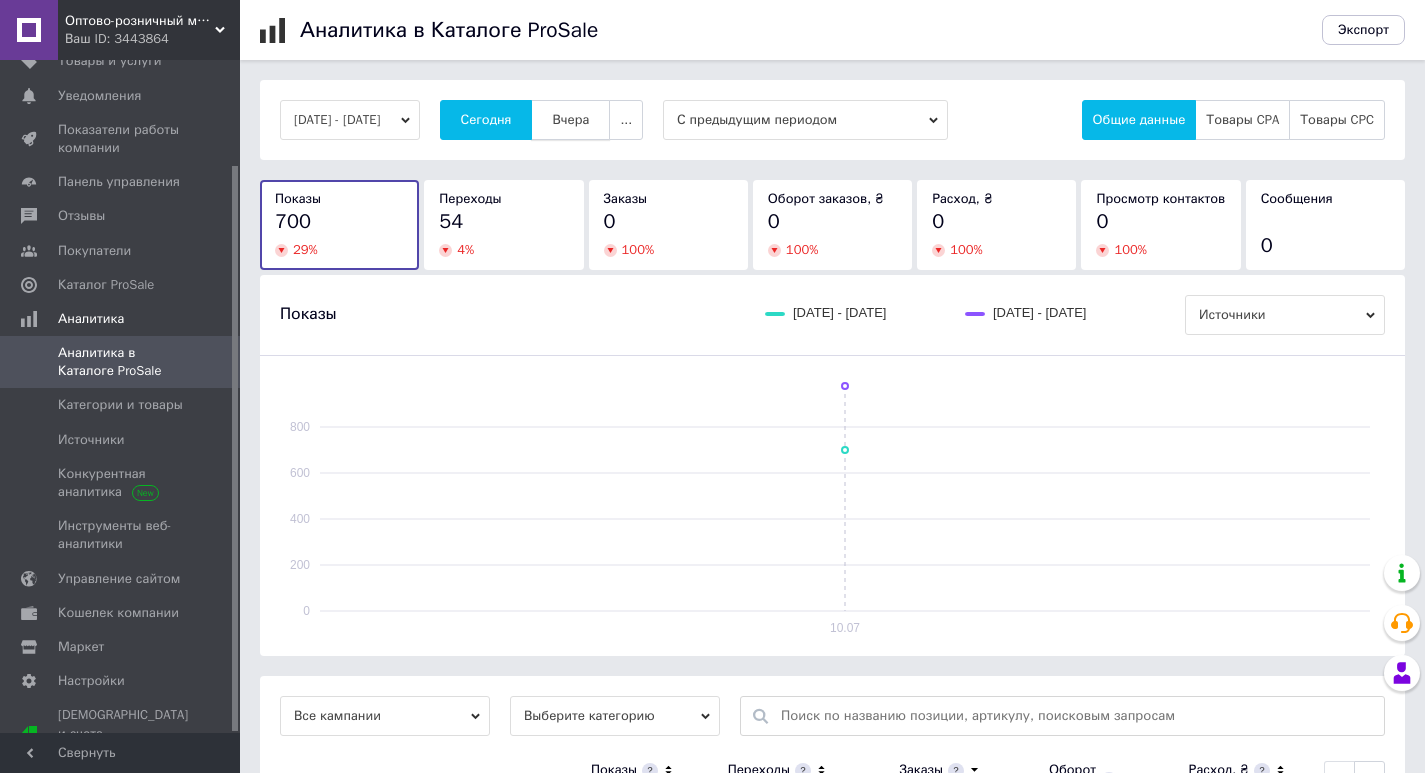 click on "Вчера" at bounding box center [570, 120] 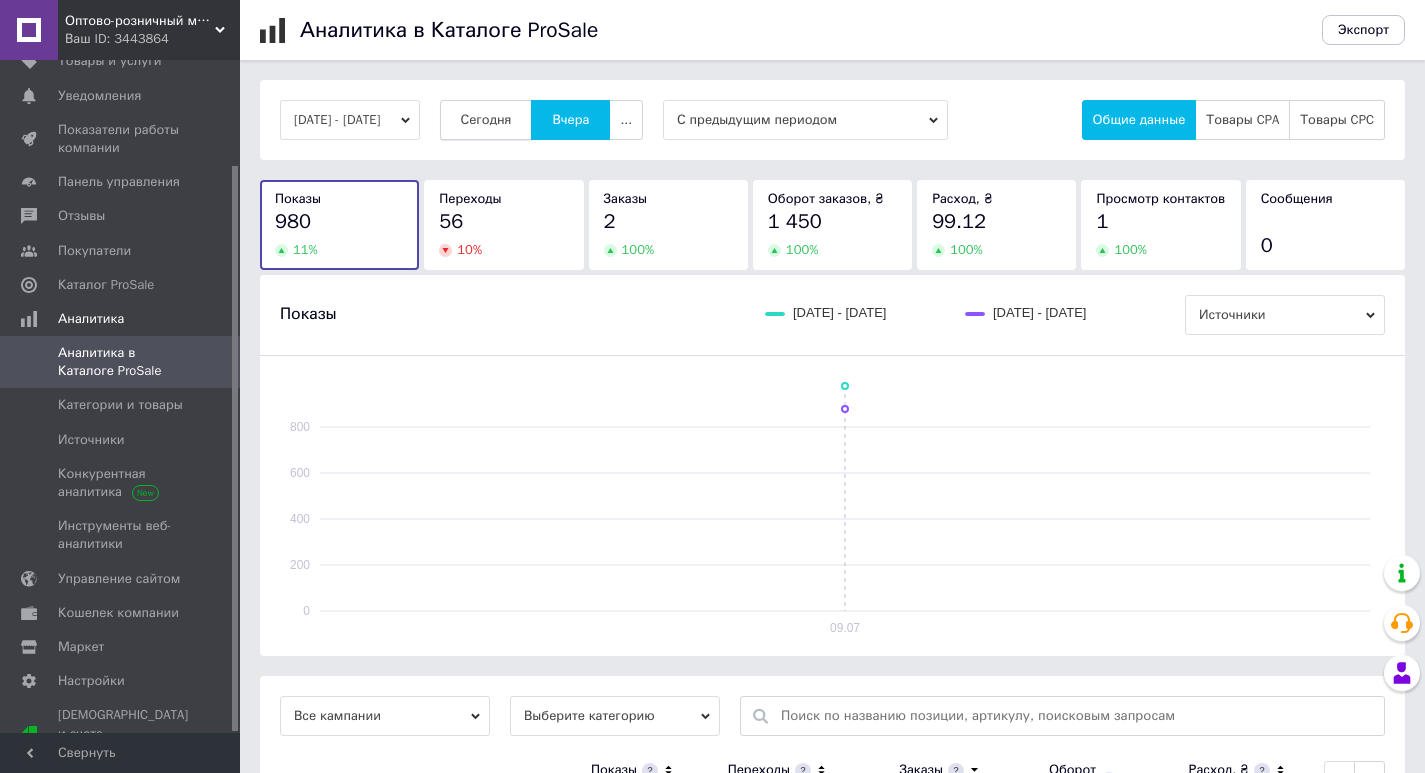 click on "Сегодня" at bounding box center [486, 120] 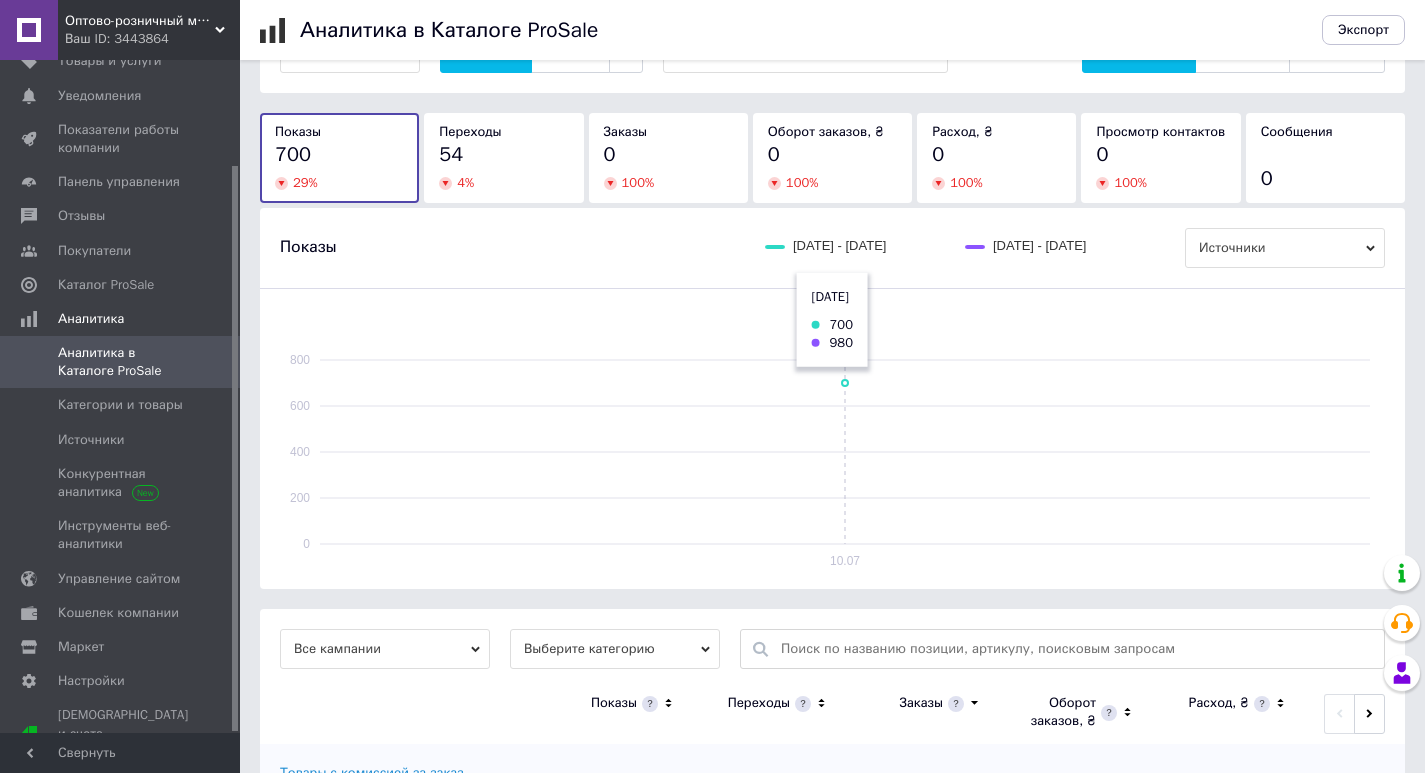 scroll, scrollTop: 164, scrollLeft: 0, axis: vertical 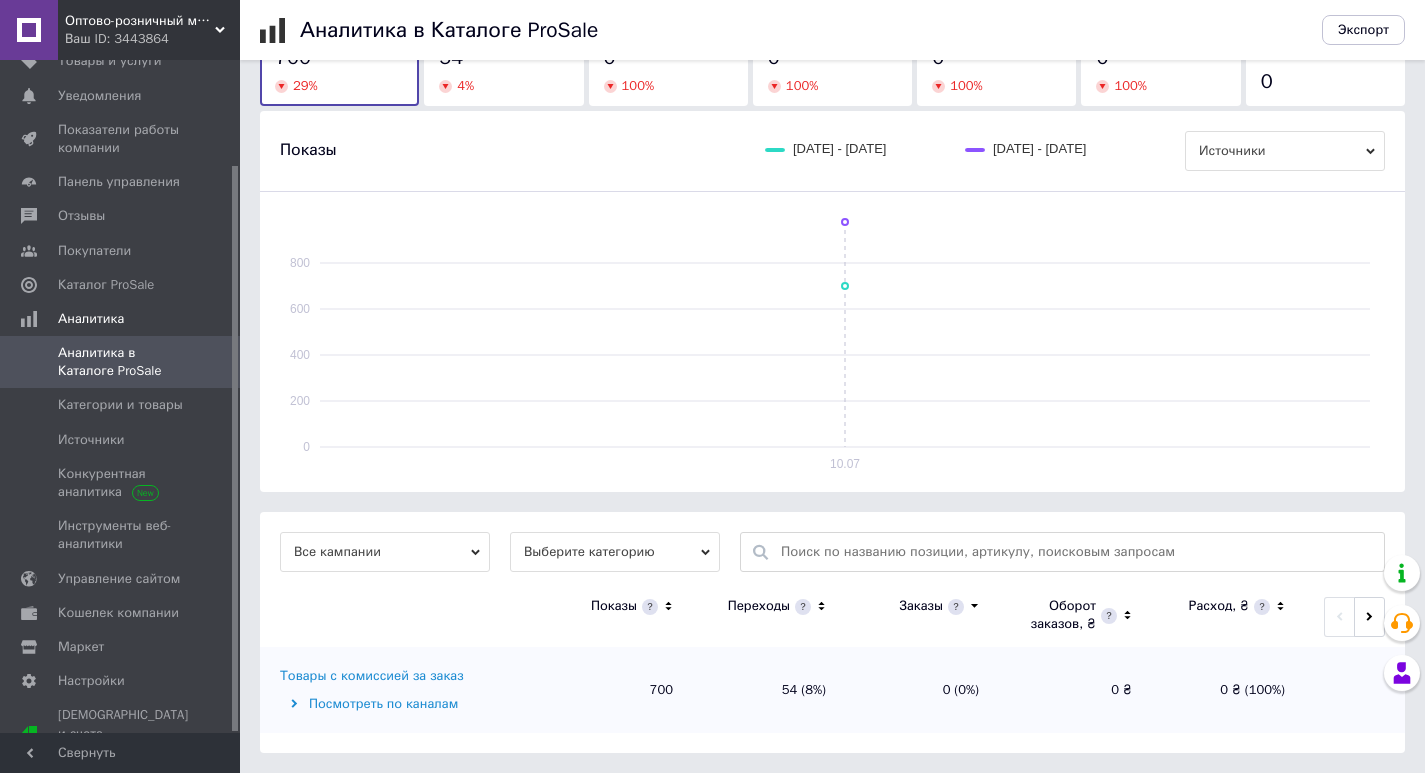 click on "Товары с комиссией за заказ Посмотреть по каналам" at bounding box center [400, 690] 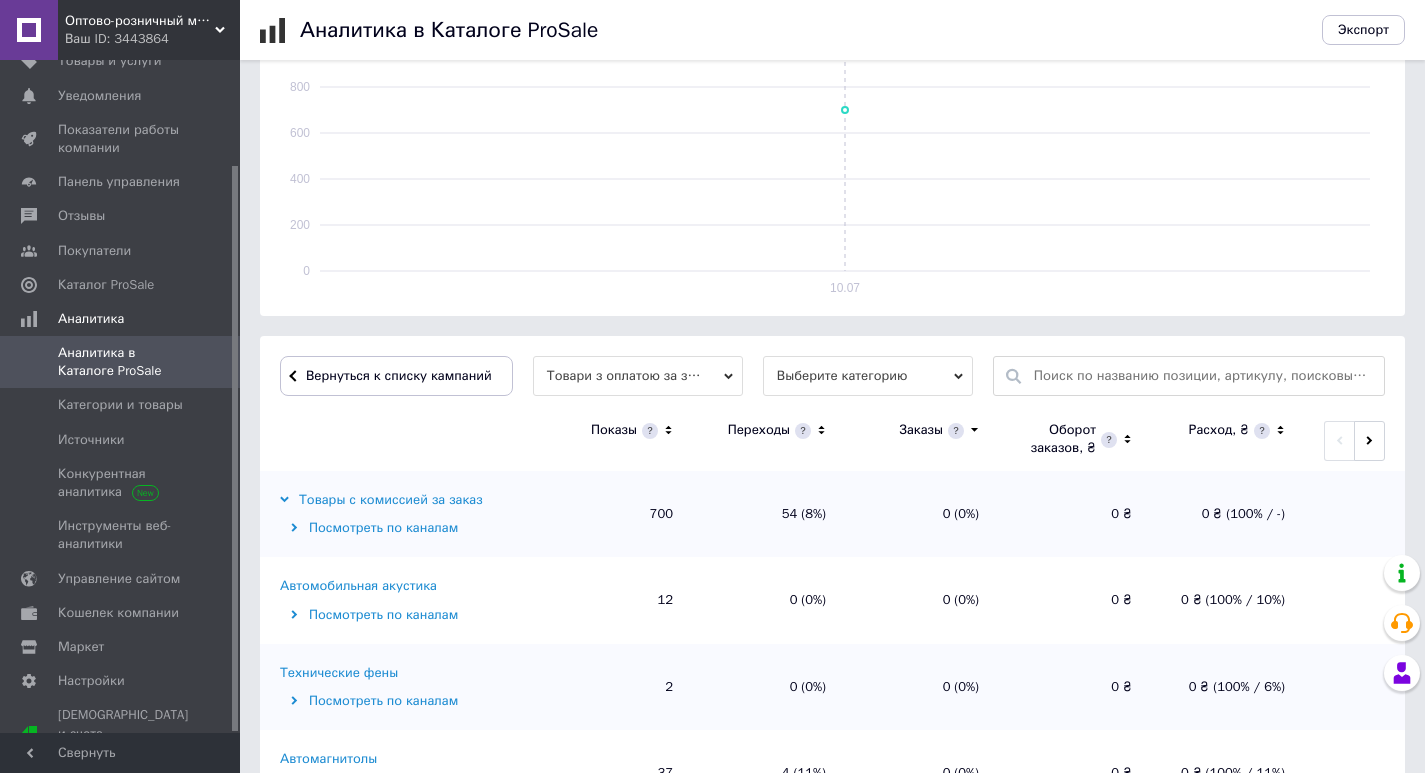 scroll, scrollTop: 564, scrollLeft: 0, axis: vertical 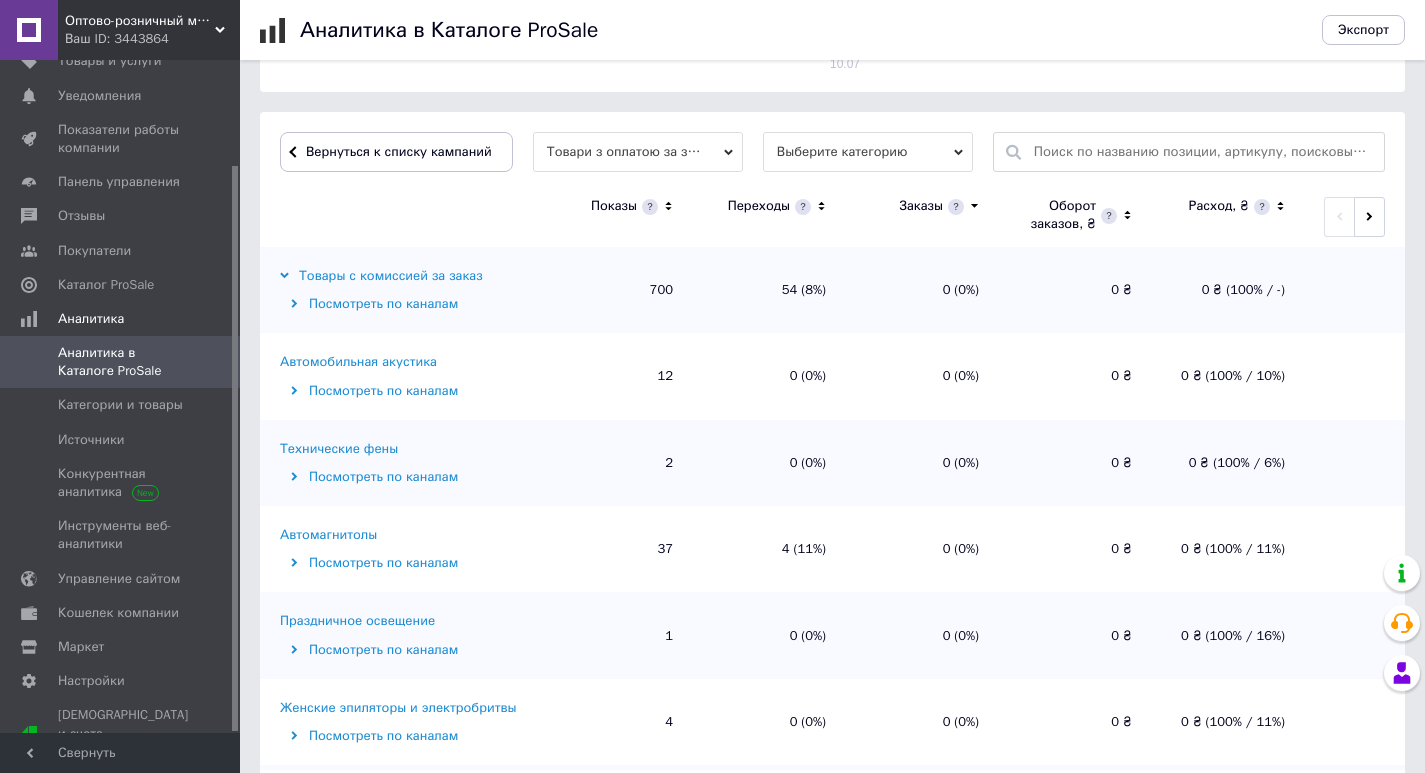 click 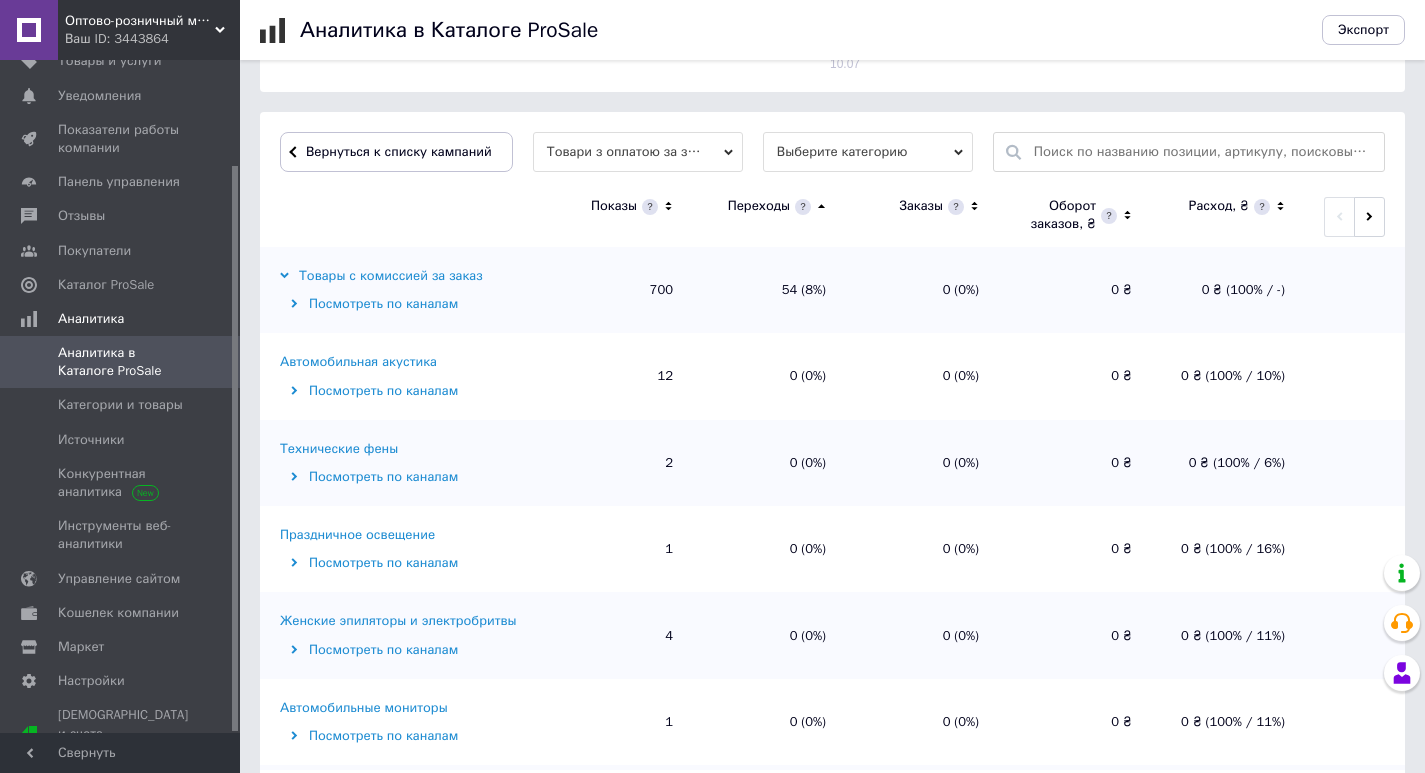 click 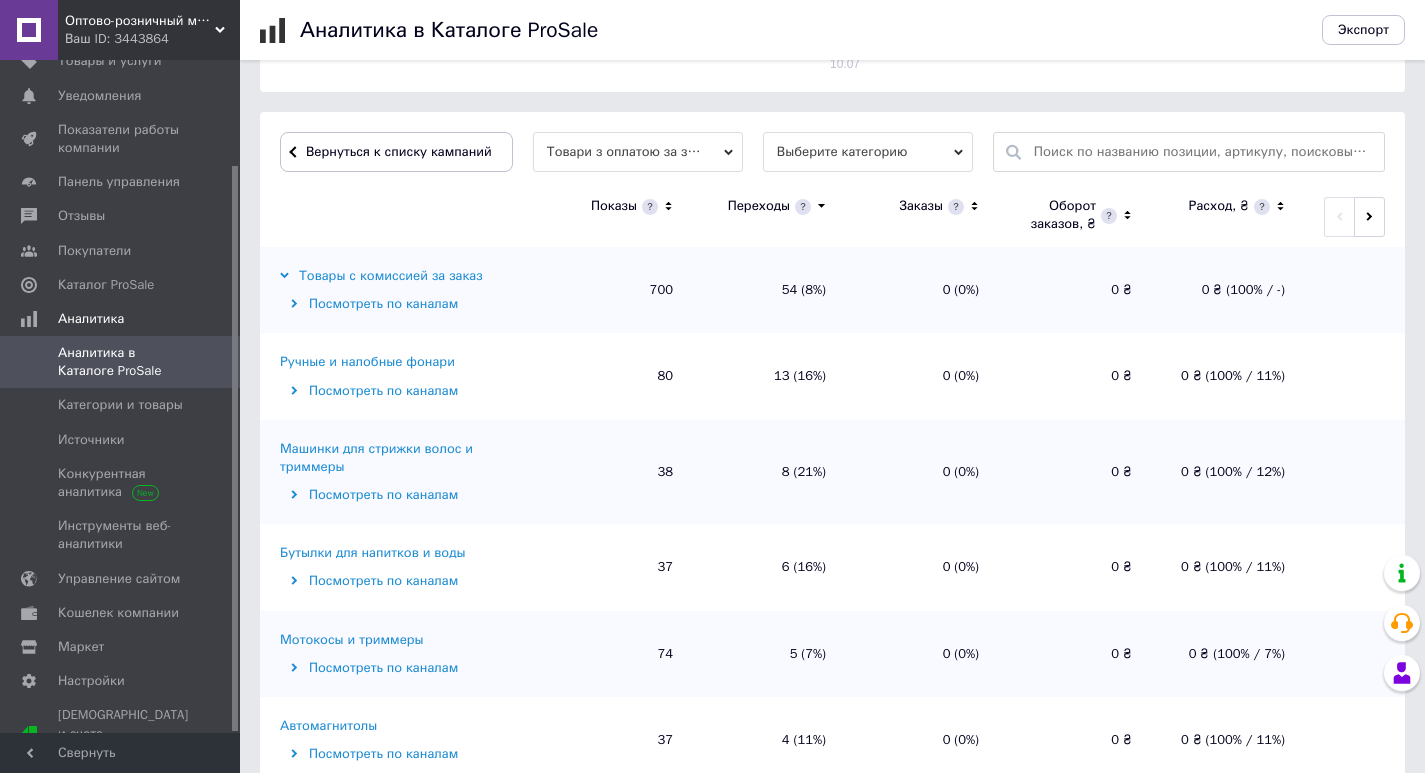 scroll, scrollTop: 200, scrollLeft: 0, axis: vertical 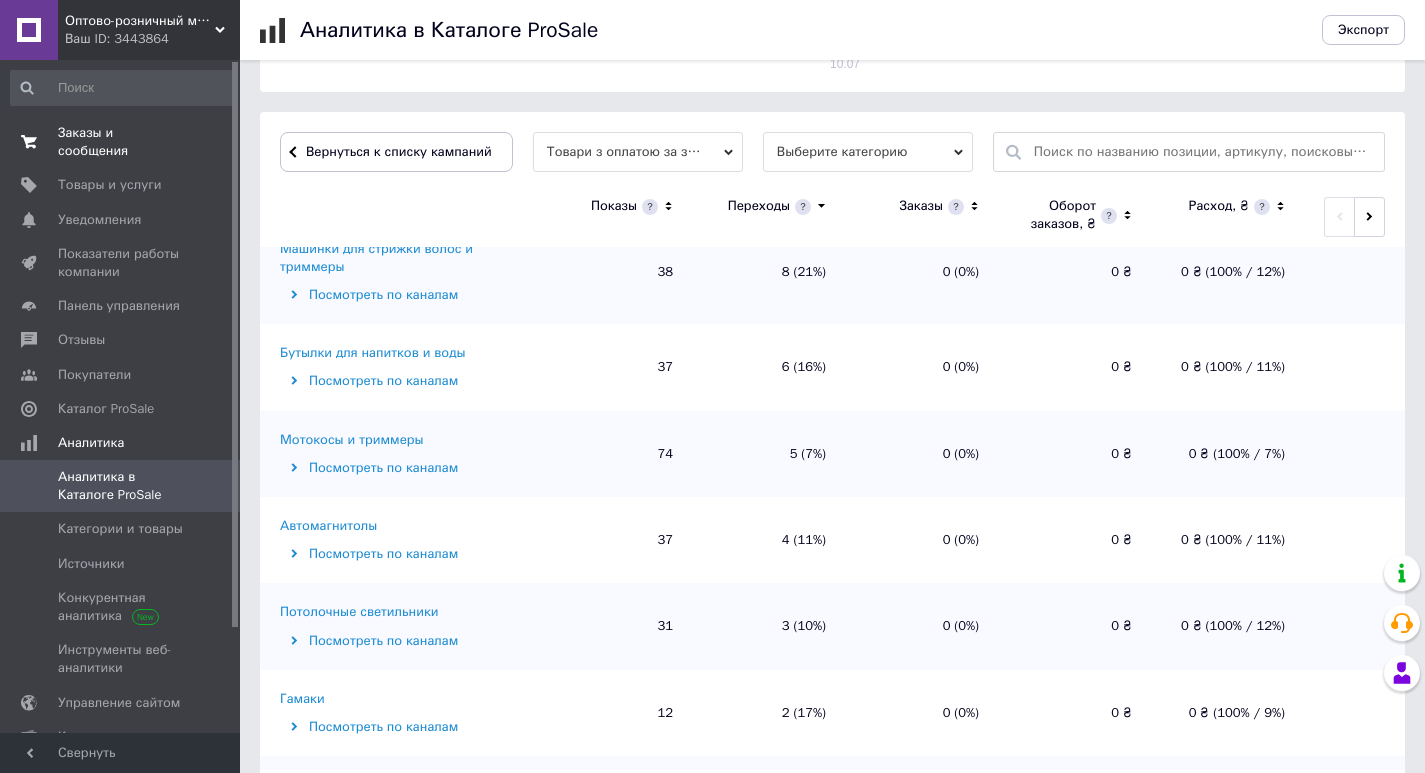 click on "Заказы и сообщения" at bounding box center [121, 142] 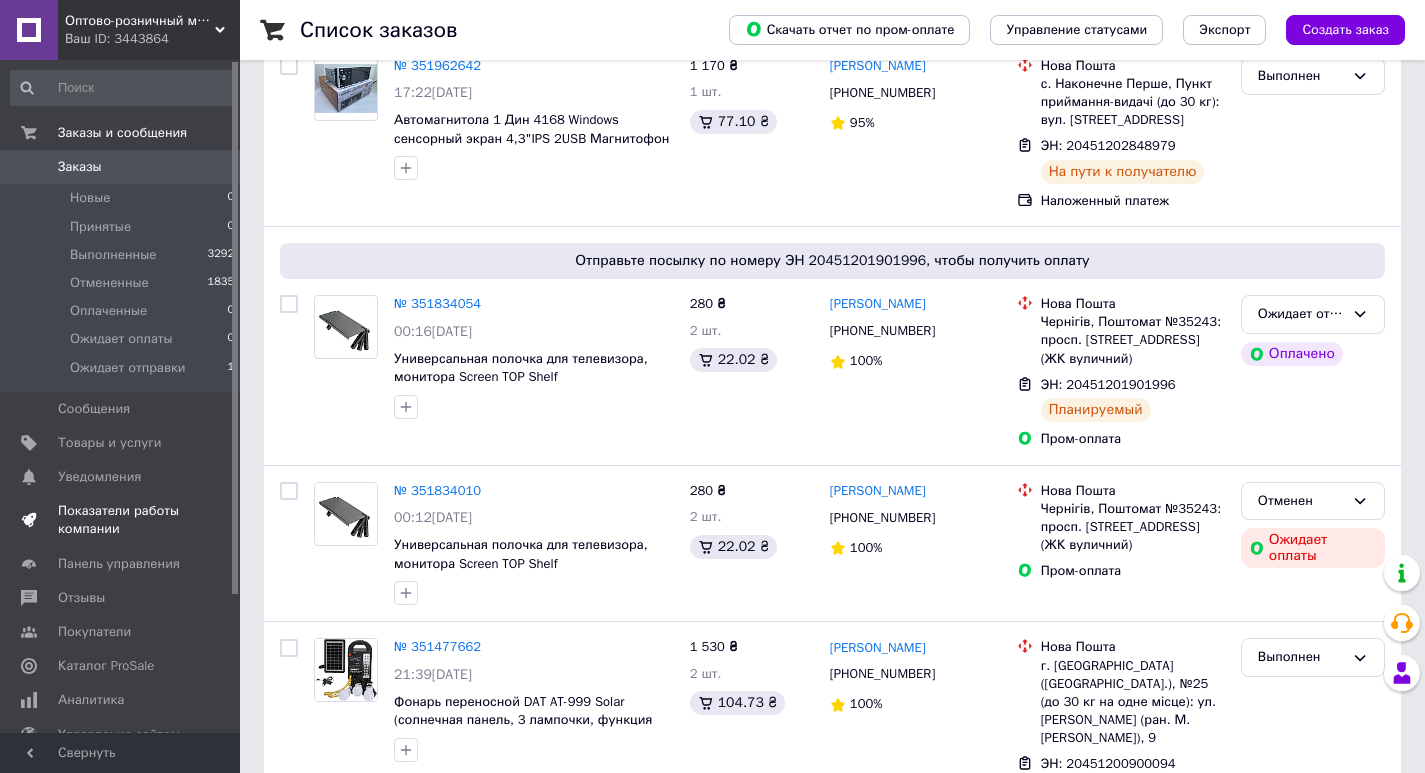 scroll, scrollTop: 200, scrollLeft: 0, axis: vertical 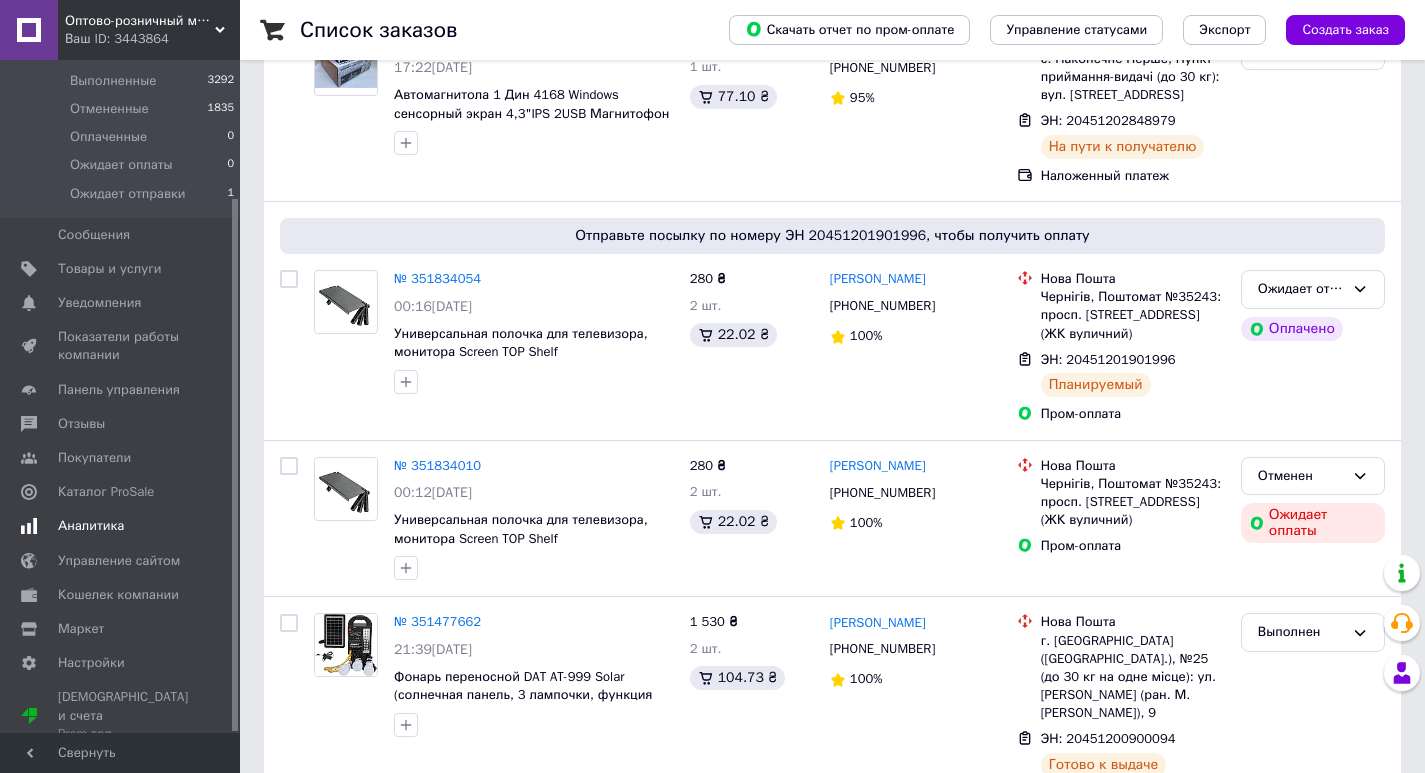 click on "Аналитика" at bounding box center [91, 526] 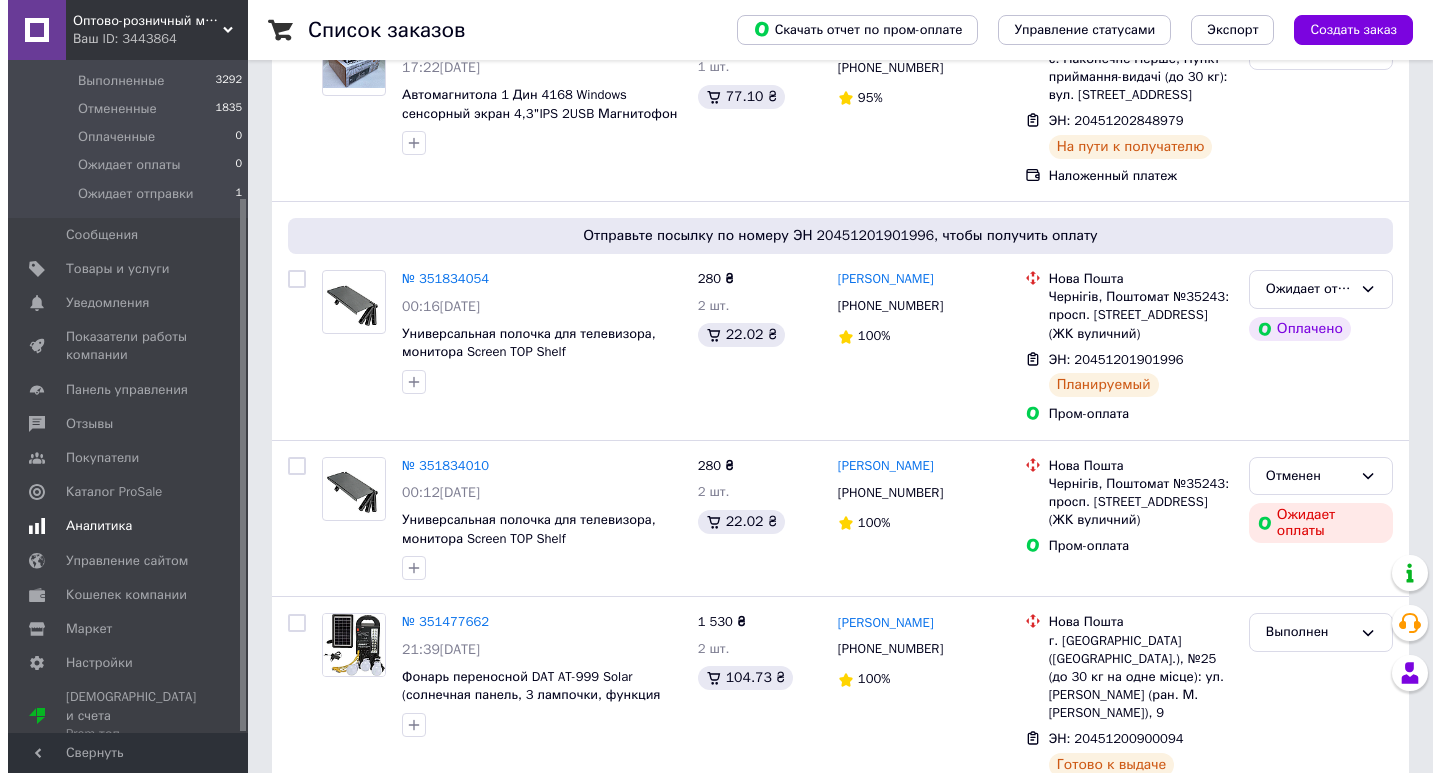 scroll, scrollTop: 0, scrollLeft: 0, axis: both 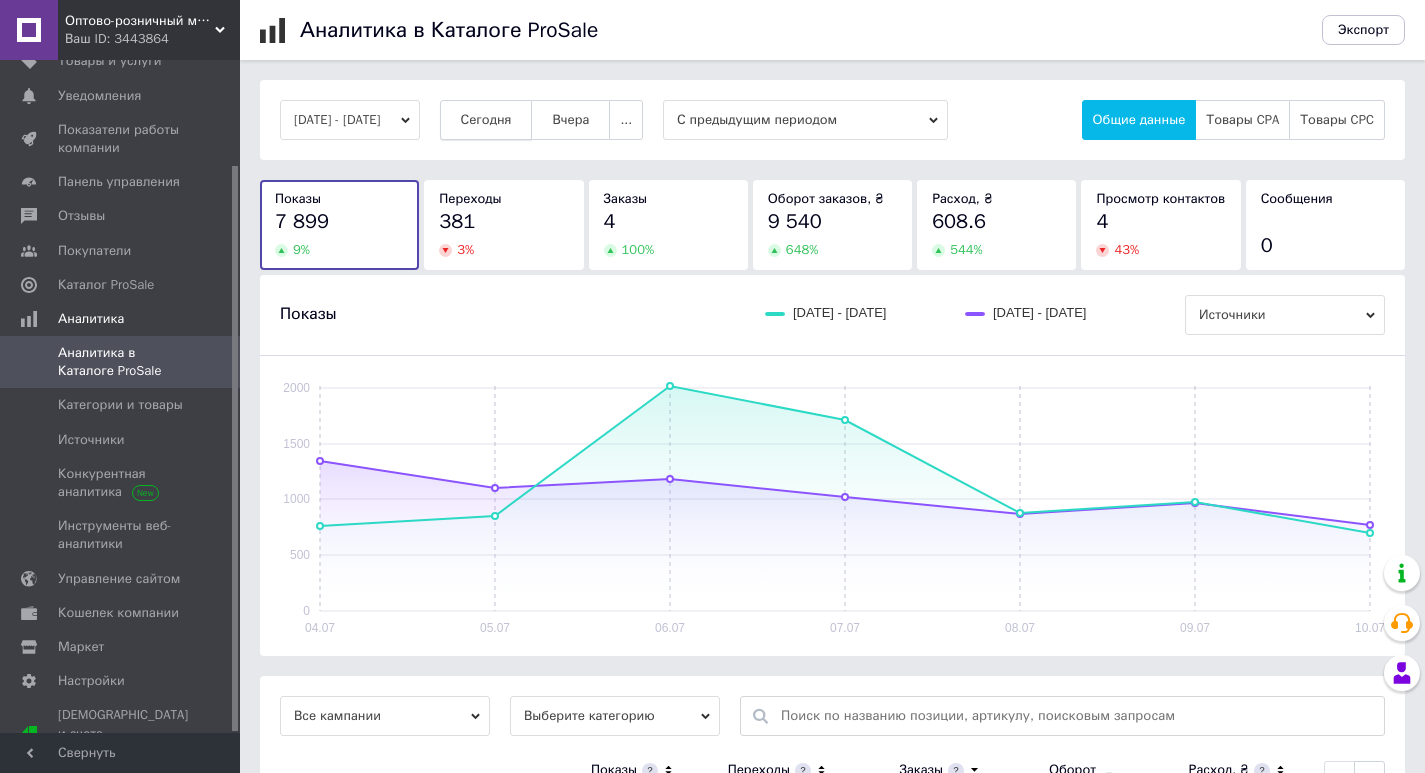 click on "Сегодня" at bounding box center (486, 120) 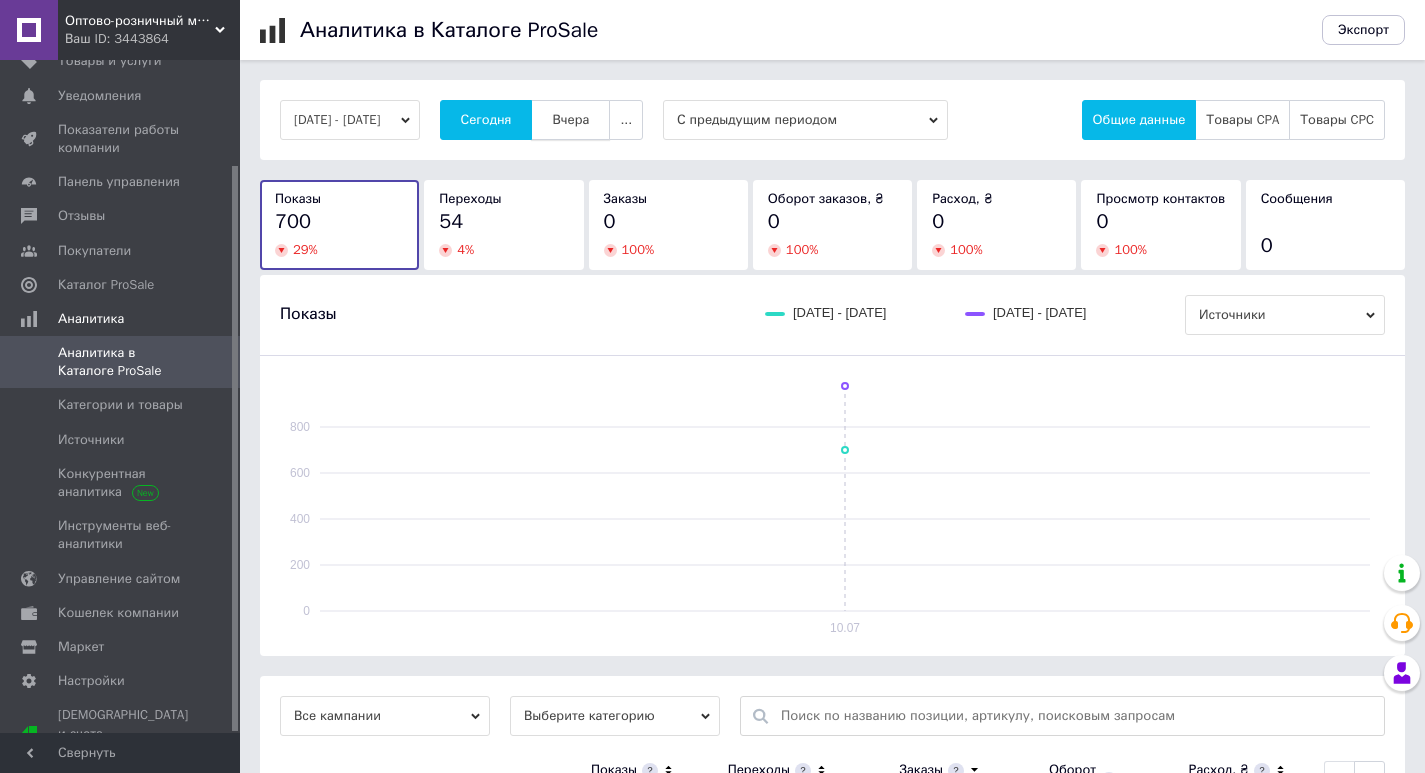click on "Вчера" at bounding box center (570, 120) 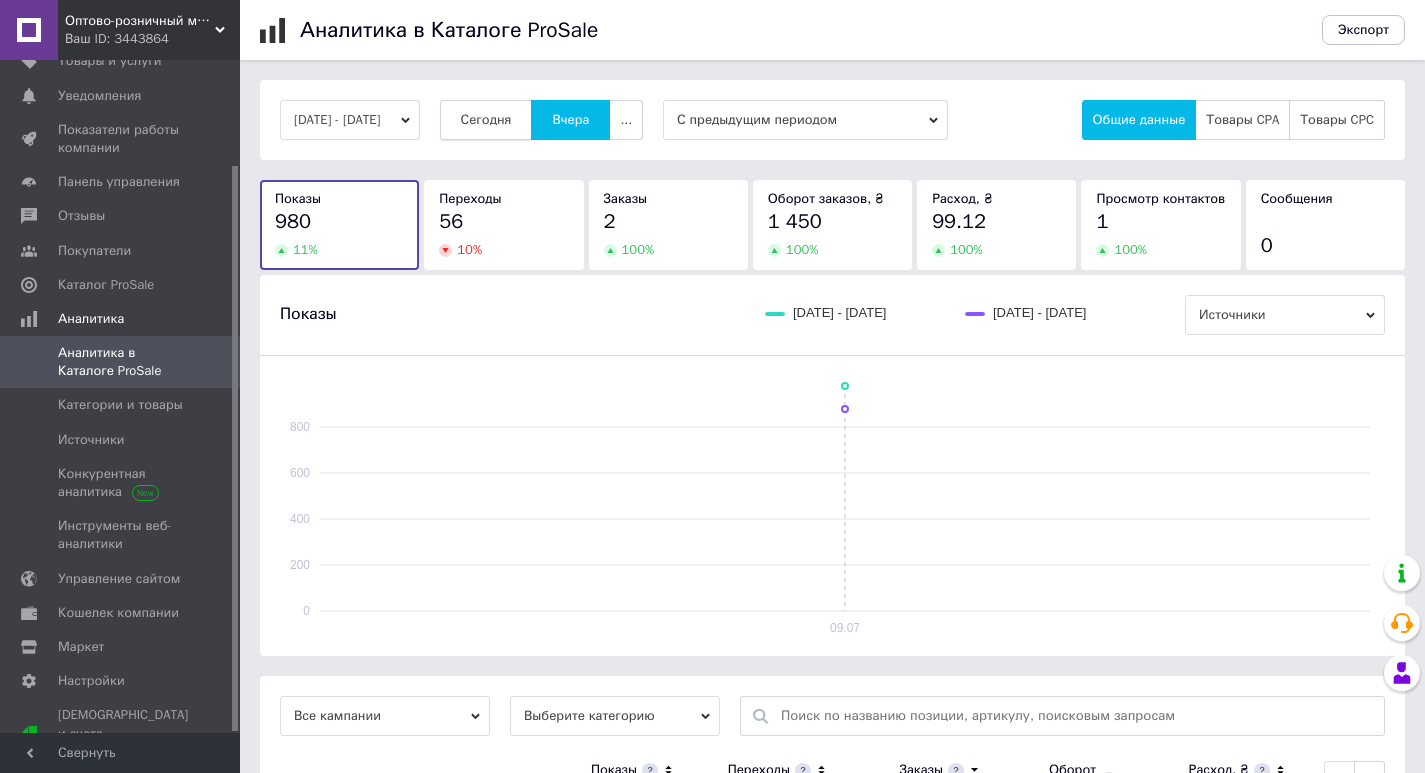 click on "Сегодня" at bounding box center [486, 120] 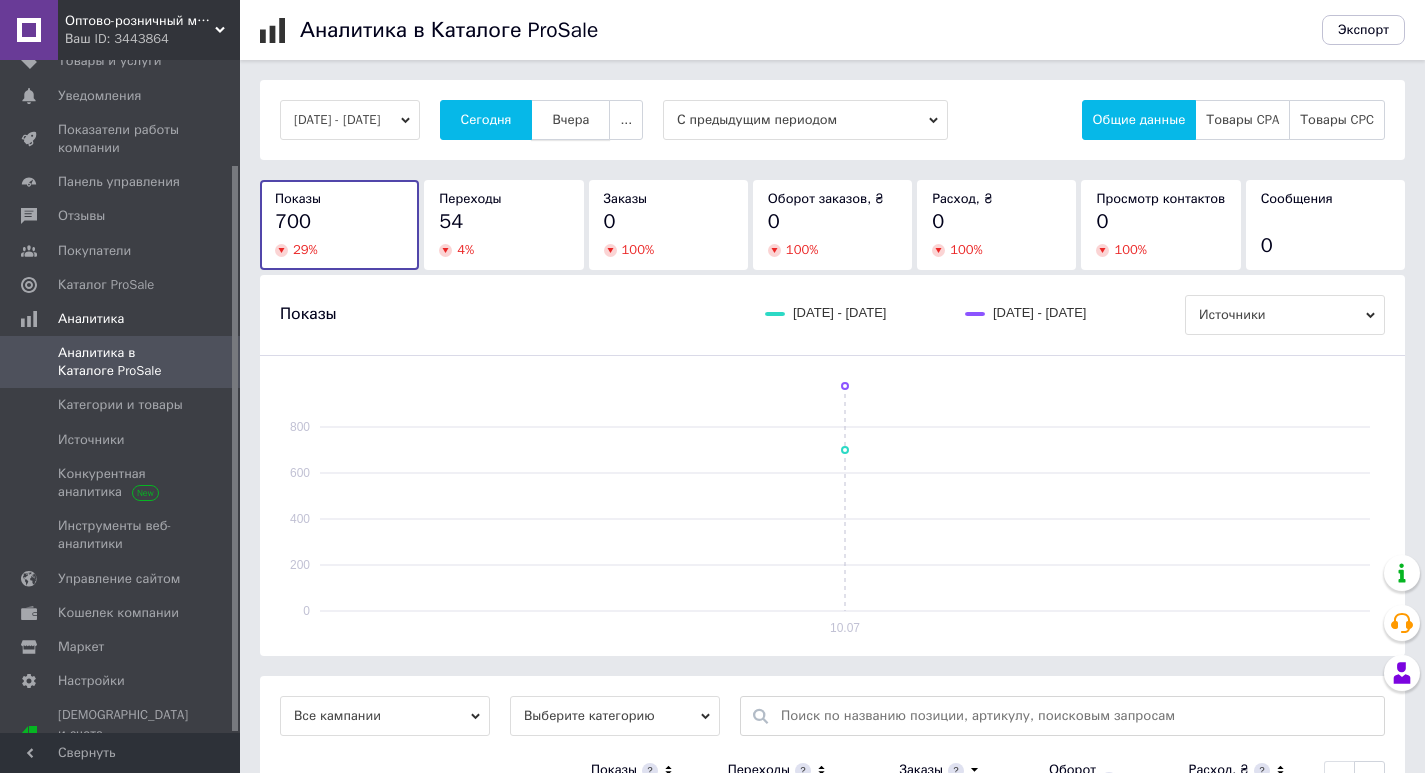 click on "Вчера" at bounding box center [570, 120] 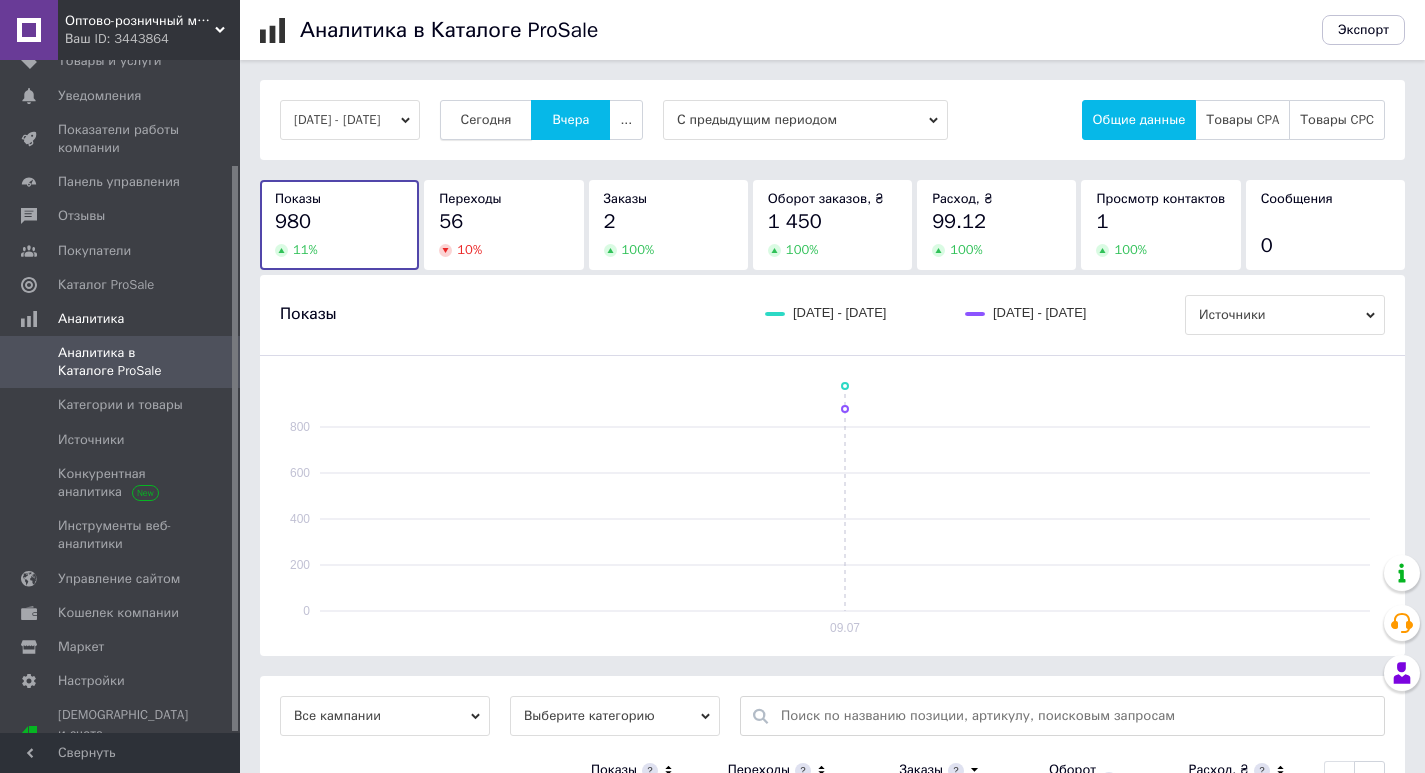 click on "Сегодня" at bounding box center [486, 120] 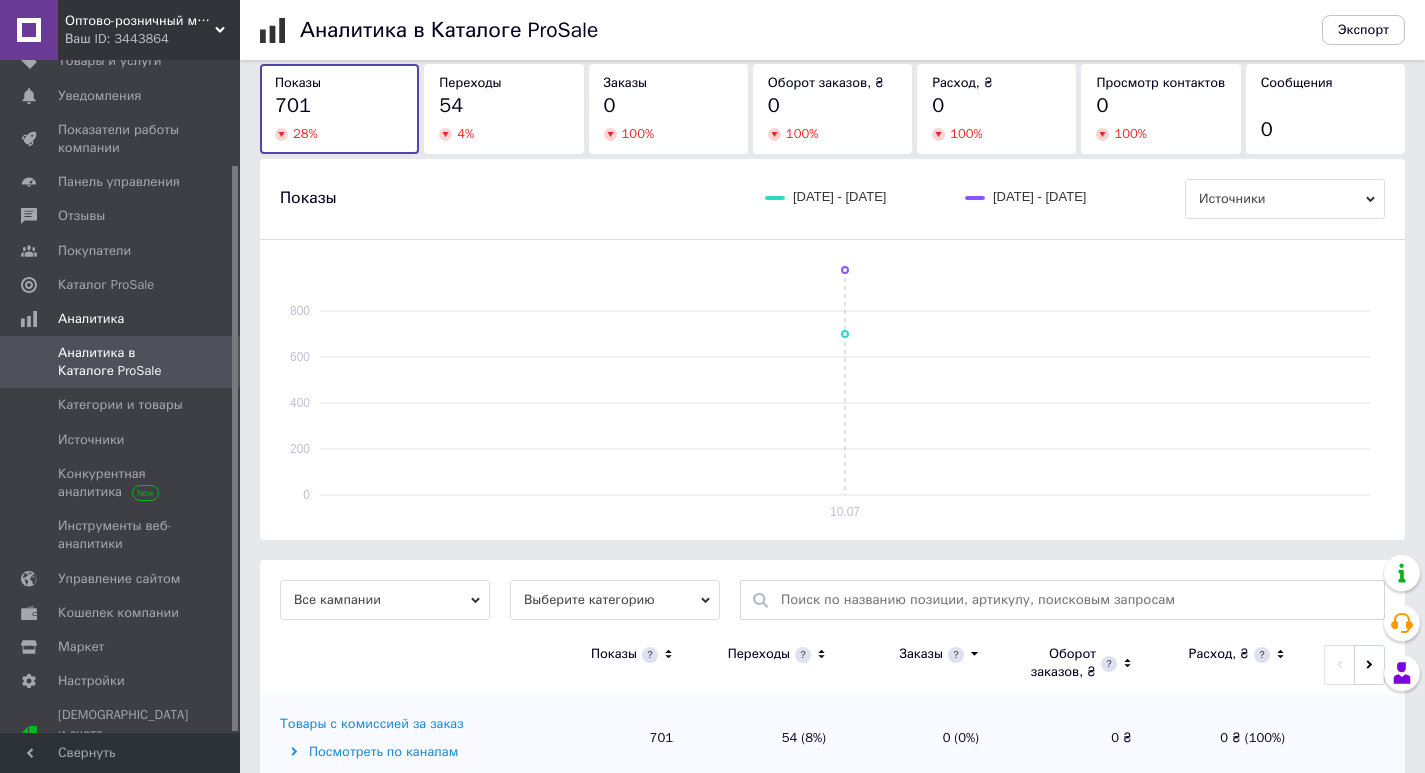 scroll, scrollTop: 164, scrollLeft: 0, axis: vertical 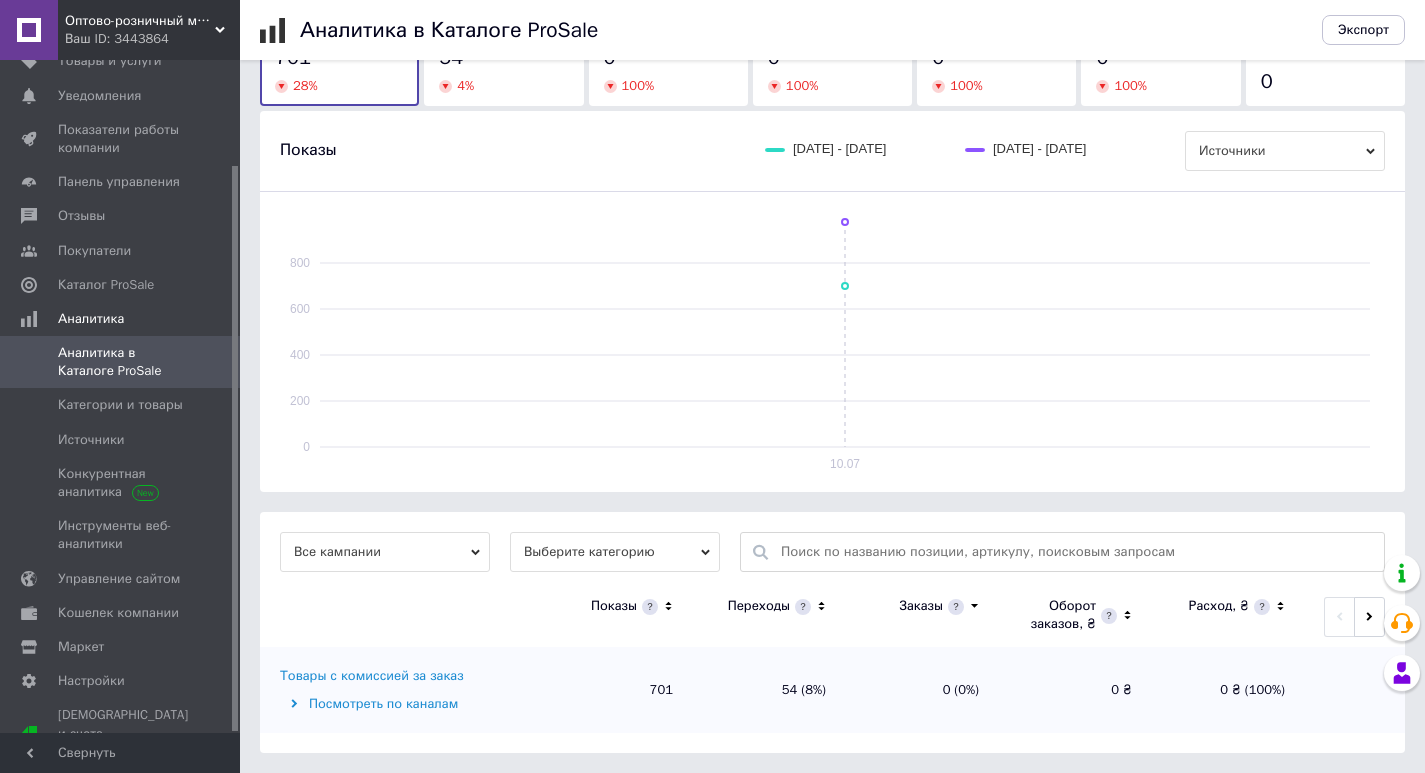 click on "Товары с комиссией за заказ" at bounding box center [372, 676] 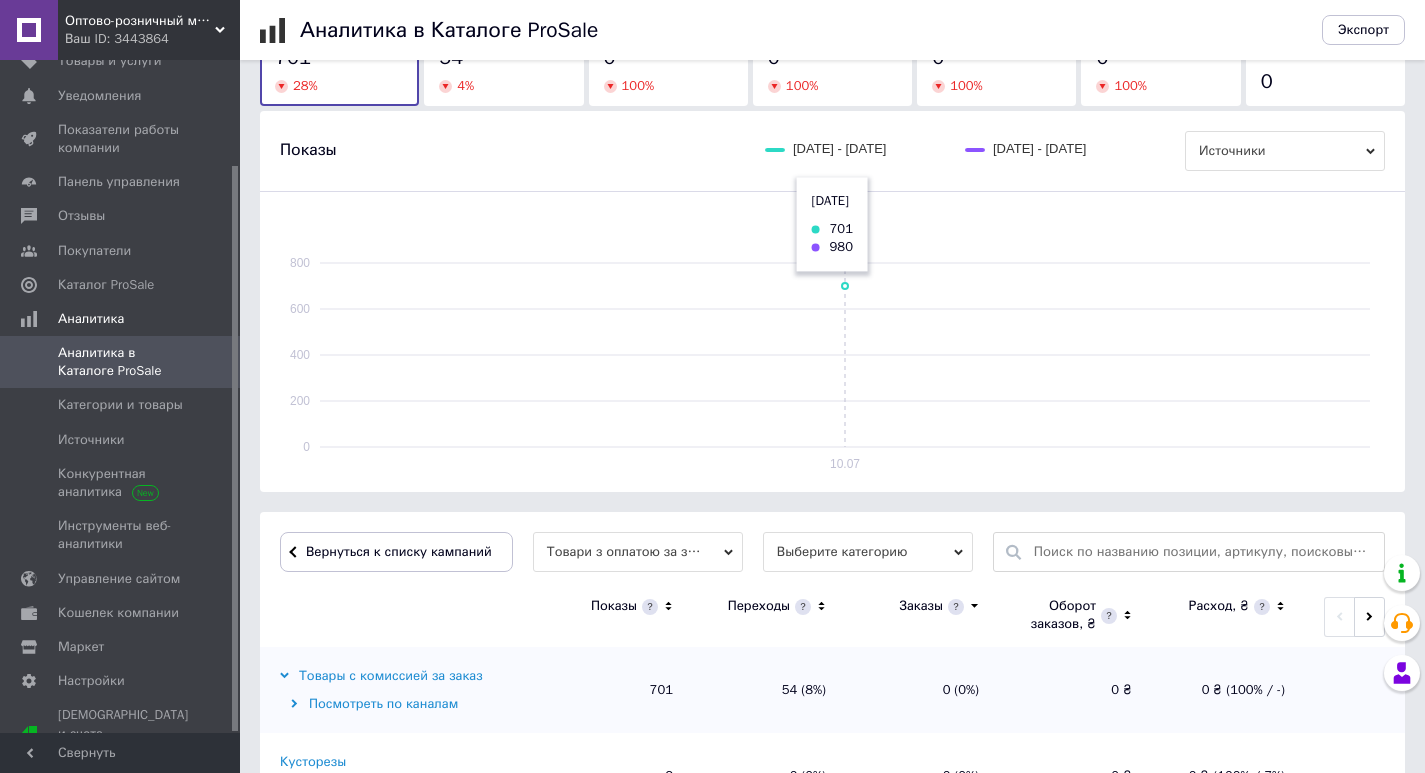 scroll, scrollTop: 364, scrollLeft: 0, axis: vertical 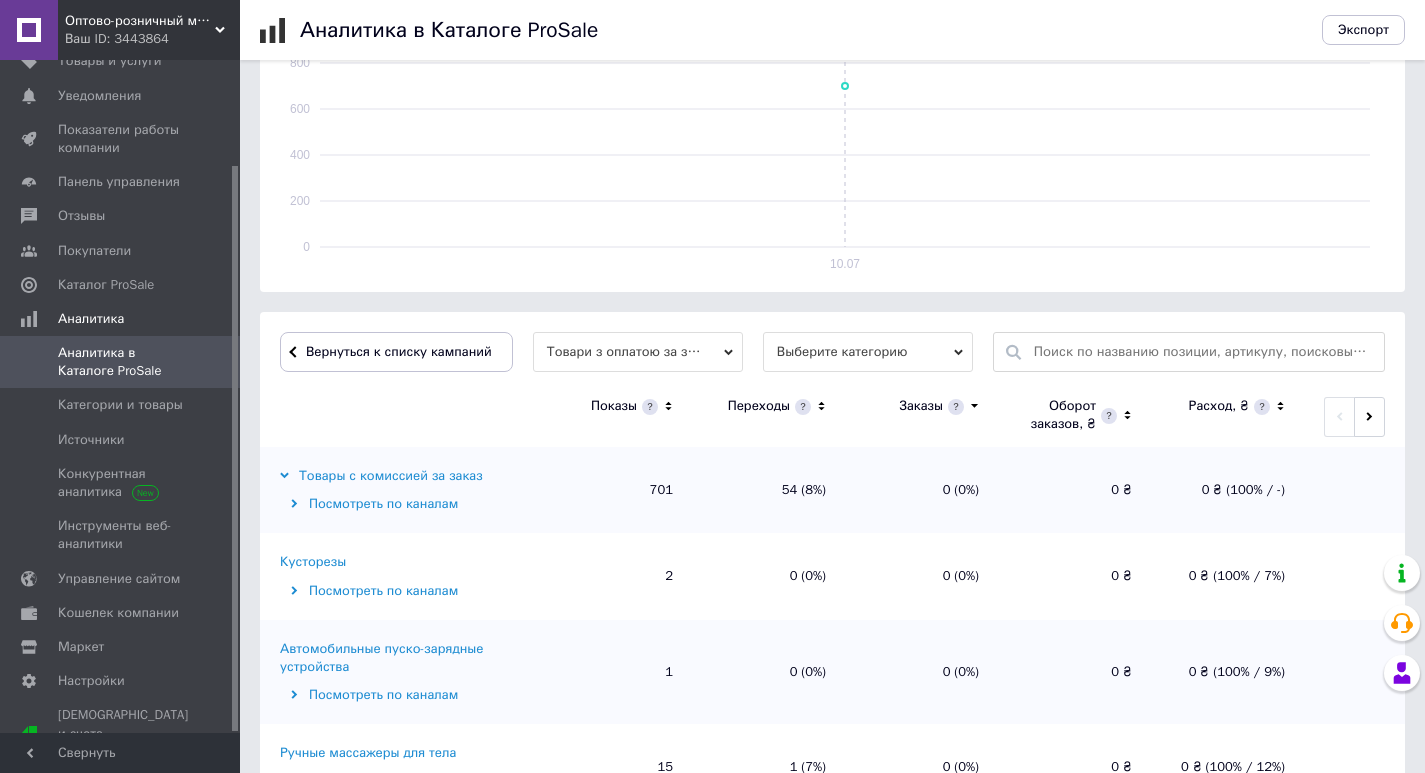 click 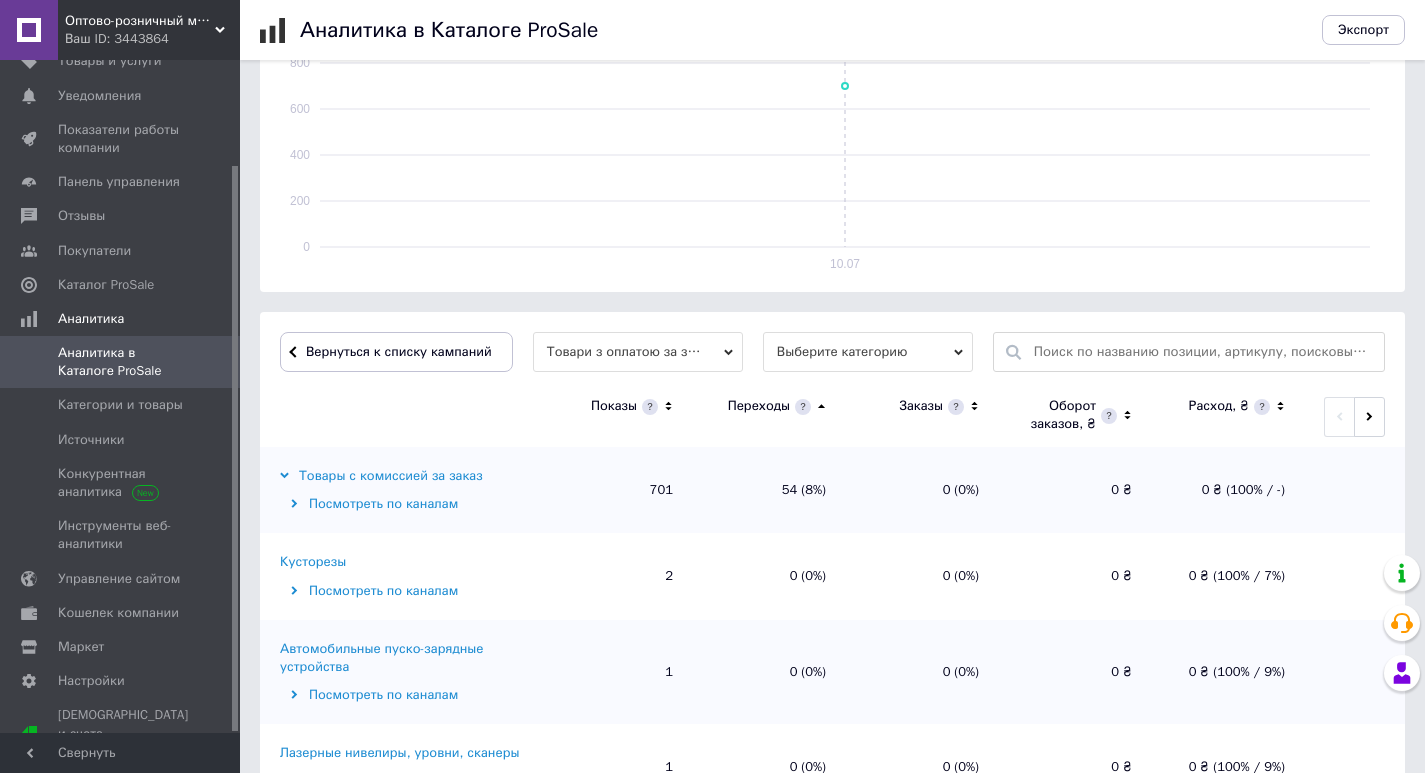 click 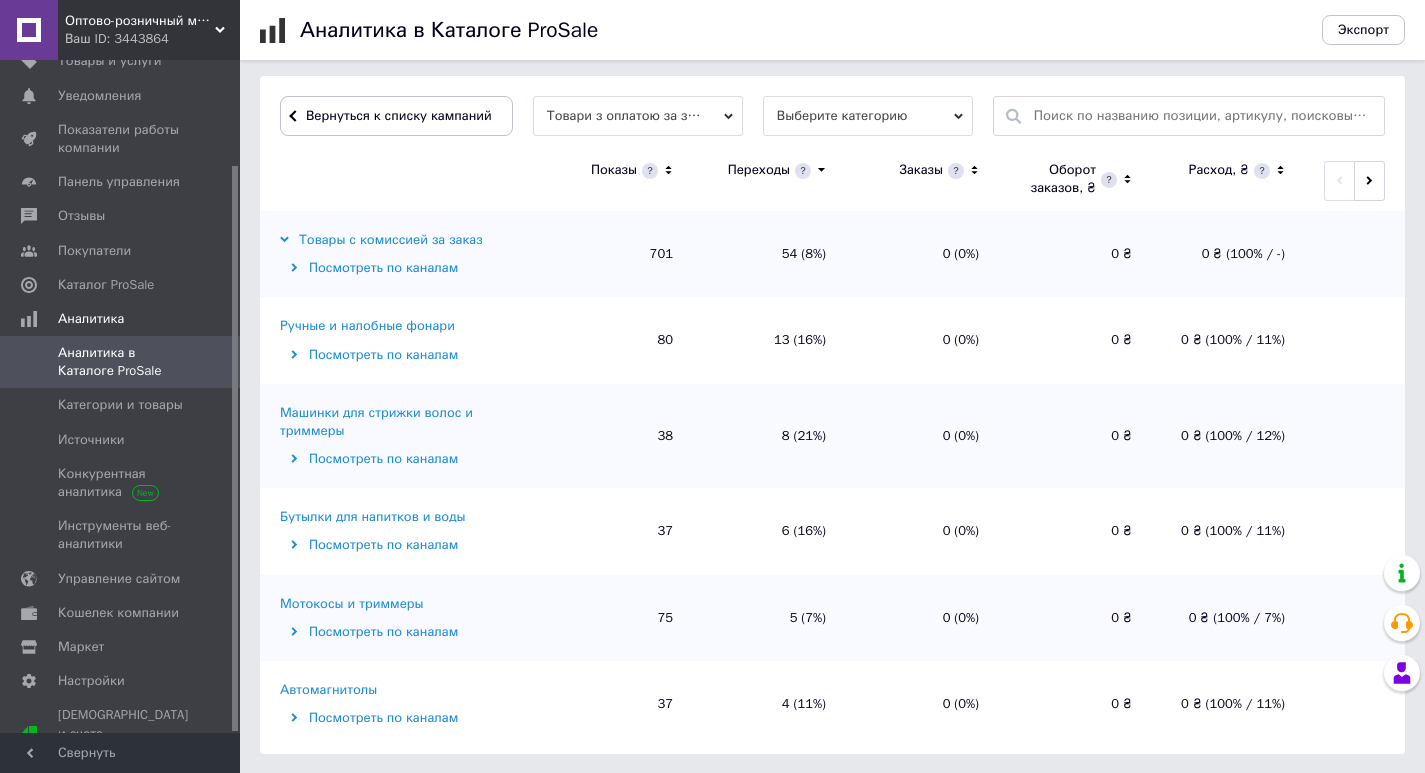 scroll, scrollTop: 601, scrollLeft: 0, axis: vertical 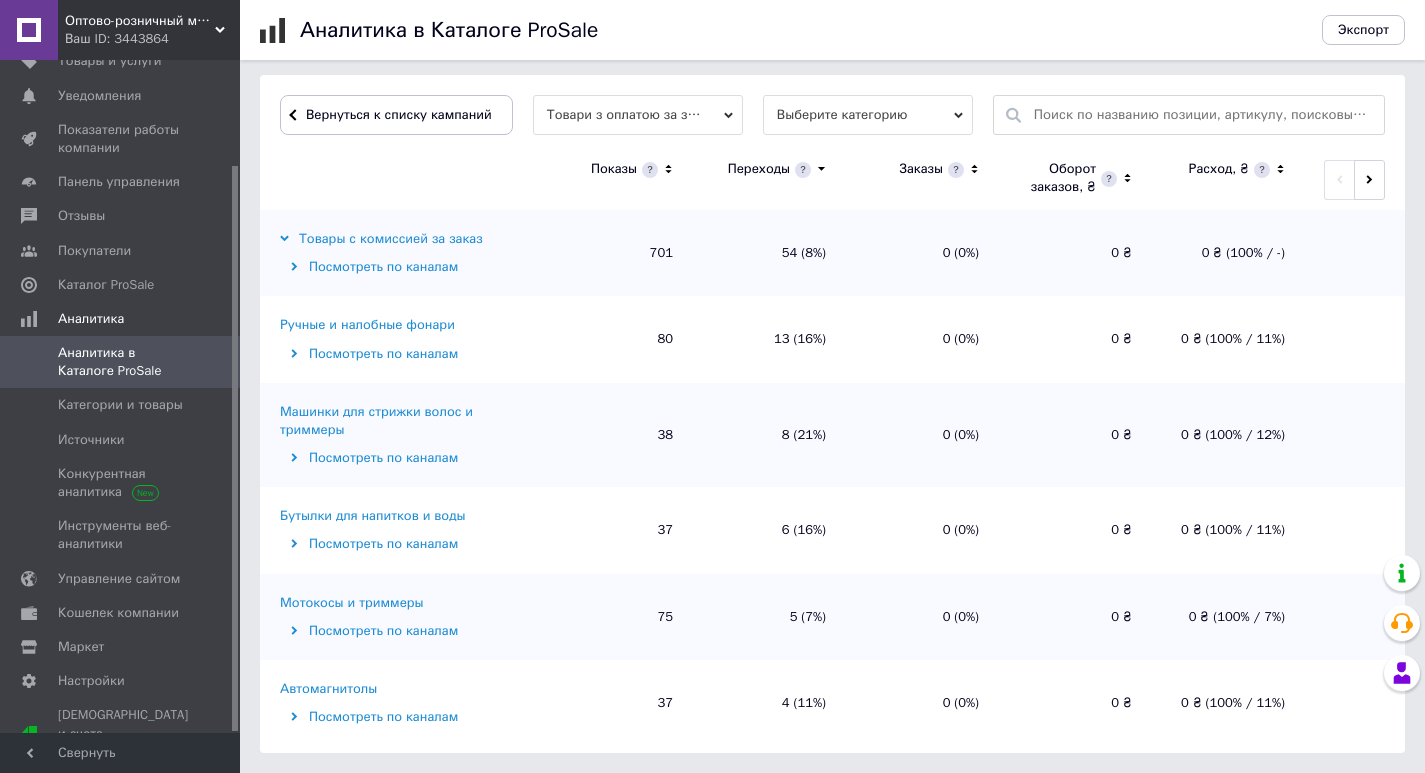 click on "Ручные и налобные фонари" at bounding box center (367, 325) 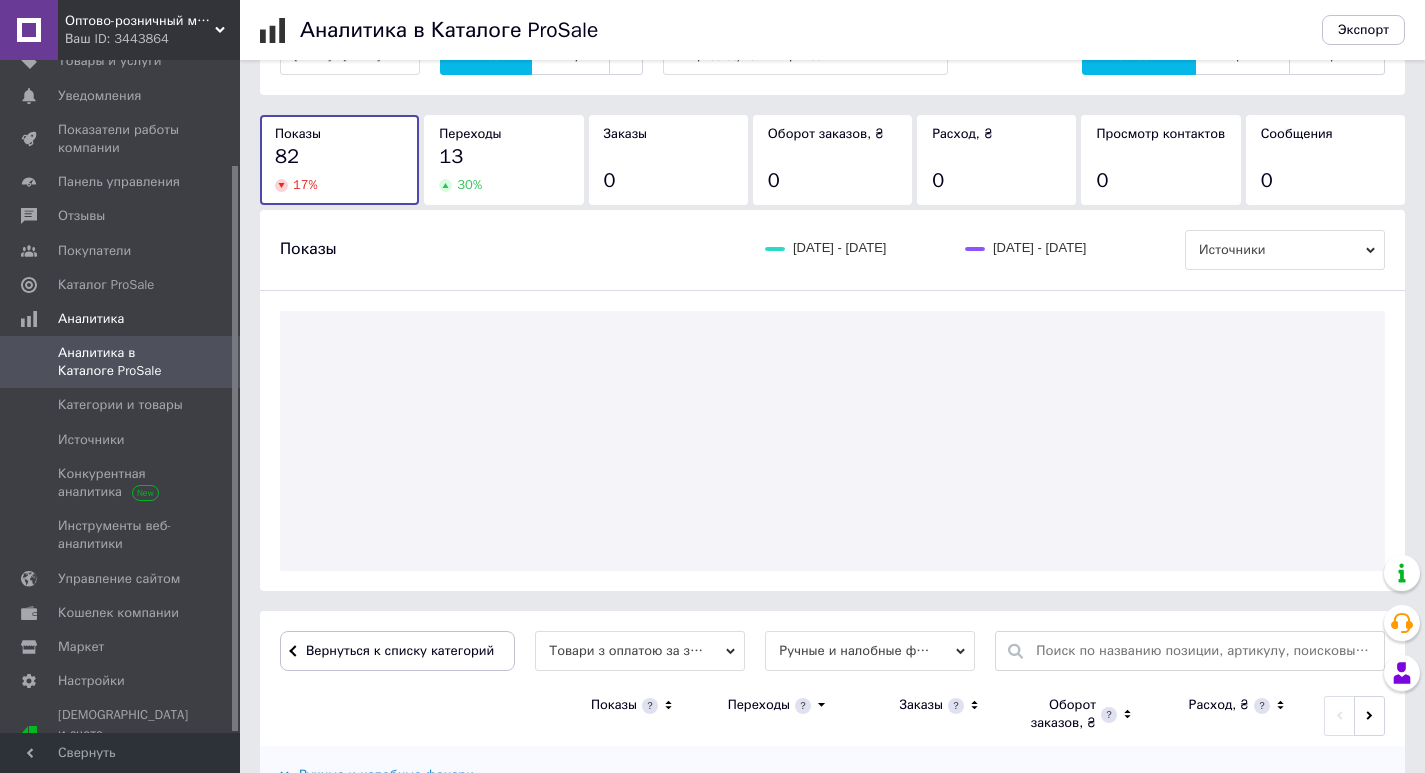 scroll, scrollTop: 601, scrollLeft: 0, axis: vertical 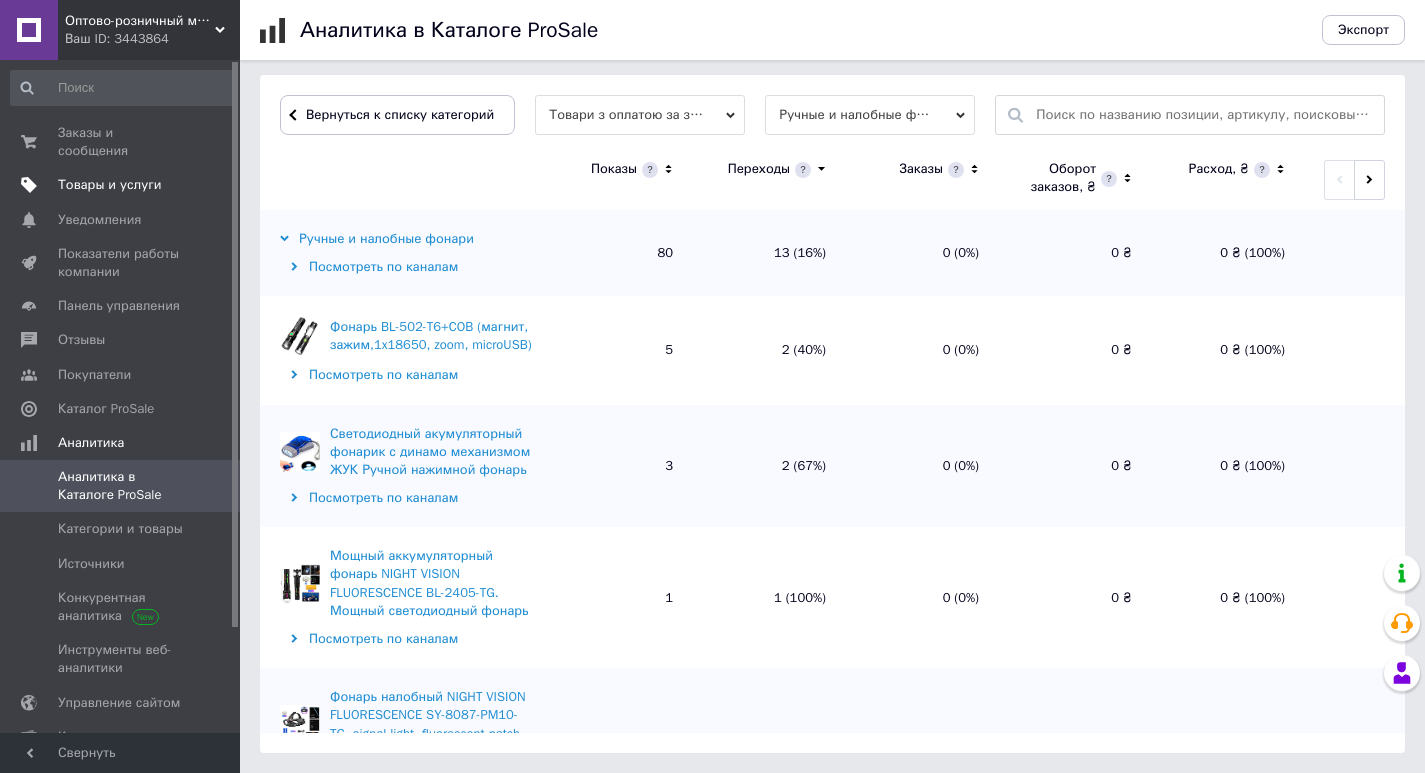 click on "Товары и услуги" at bounding box center [110, 185] 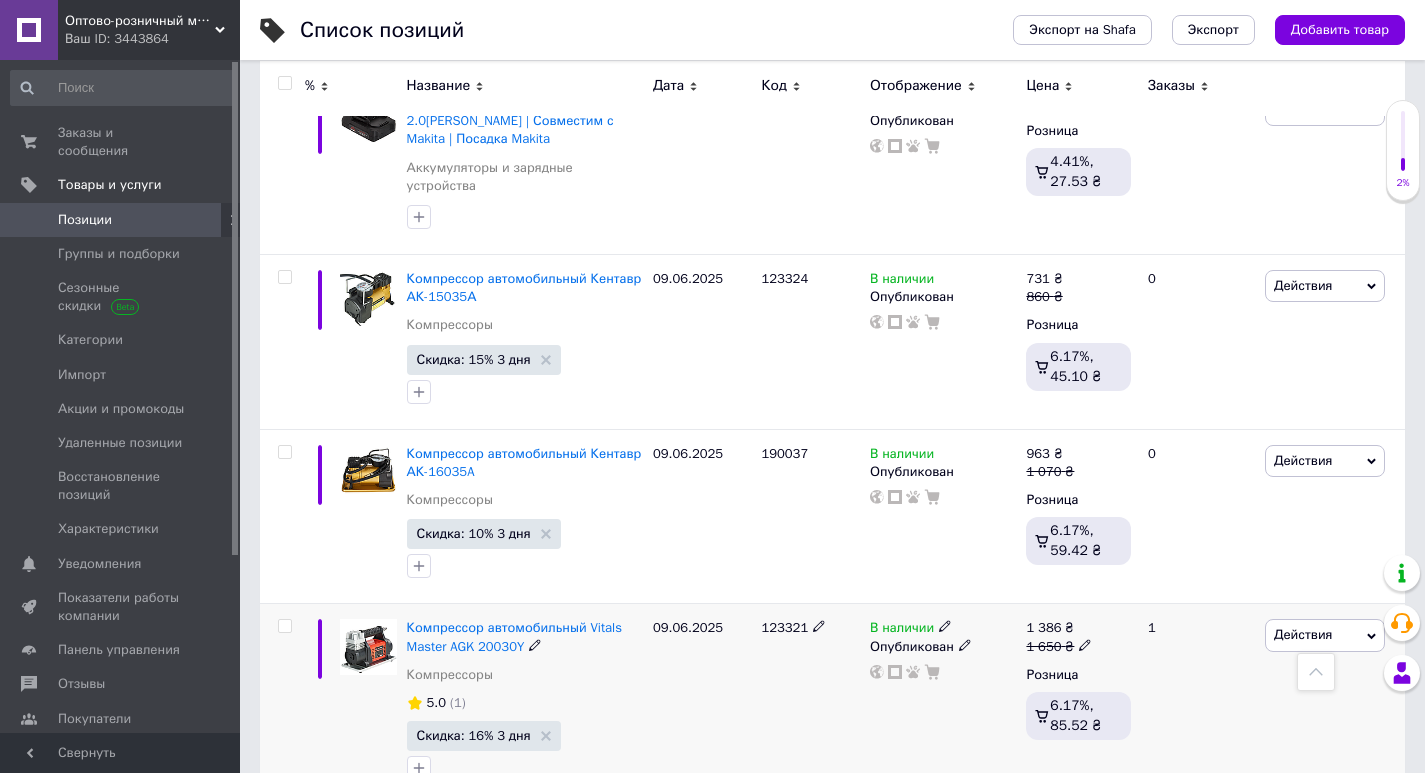 scroll, scrollTop: 2800, scrollLeft: 0, axis: vertical 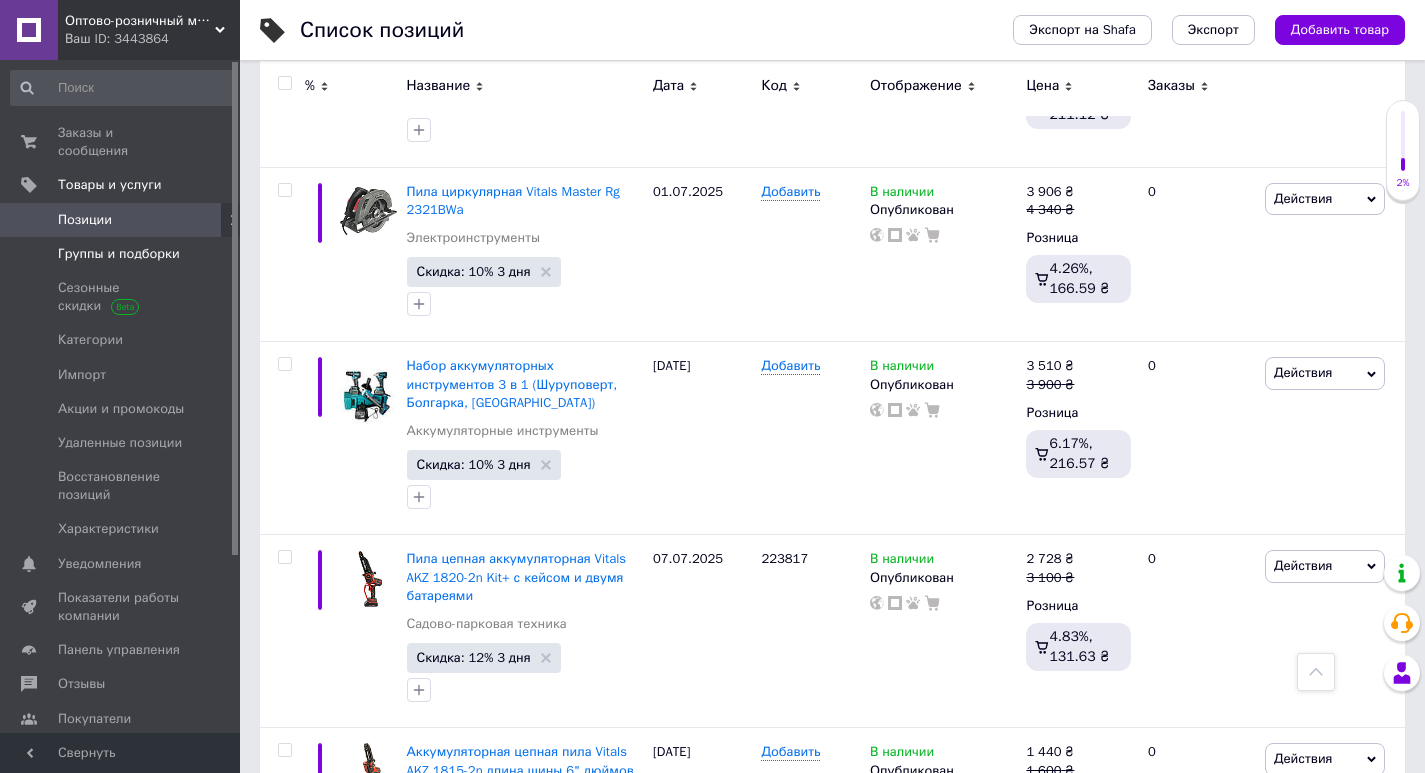 click on "Группы и подборки" at bounding box center [119, 254] 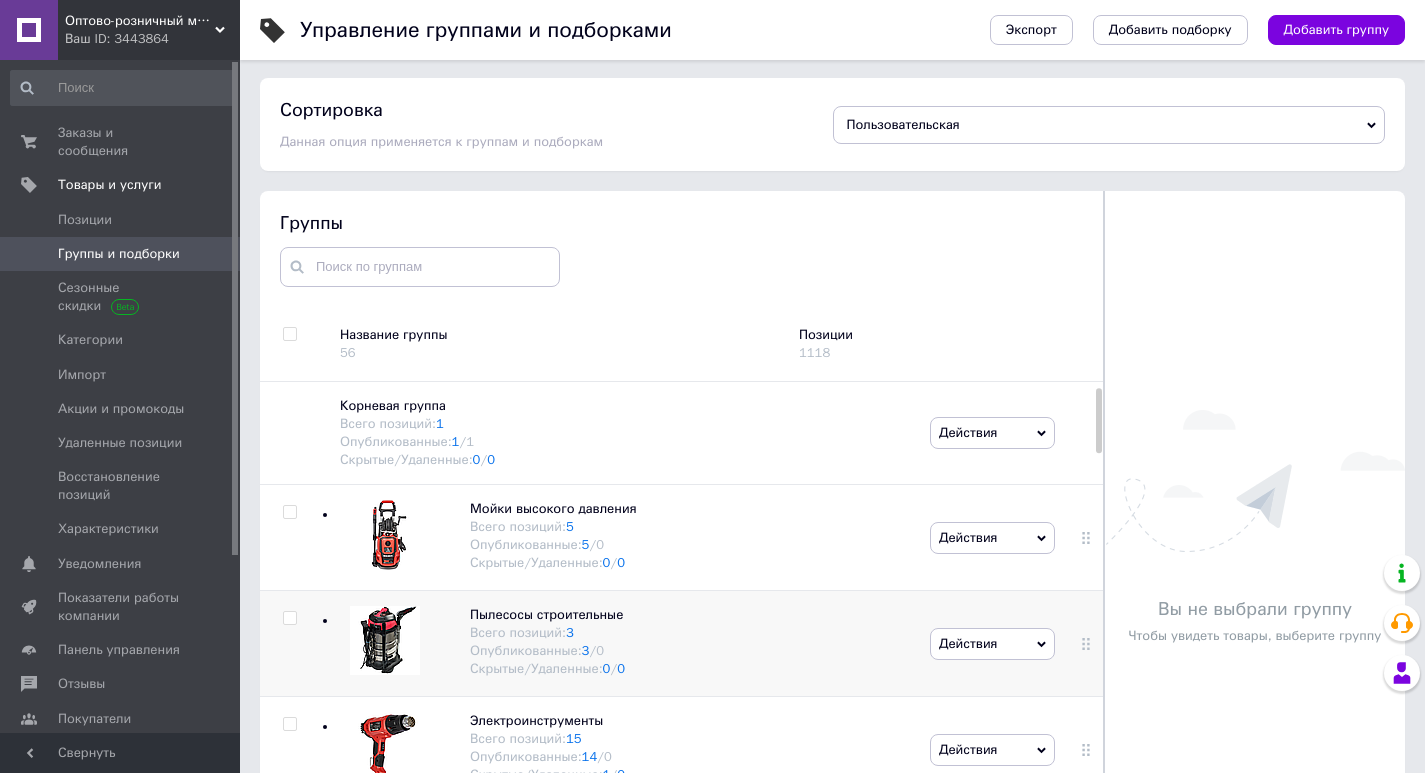 scroll, scrollTop: 86, scrollLeft: 0, axis: vertical 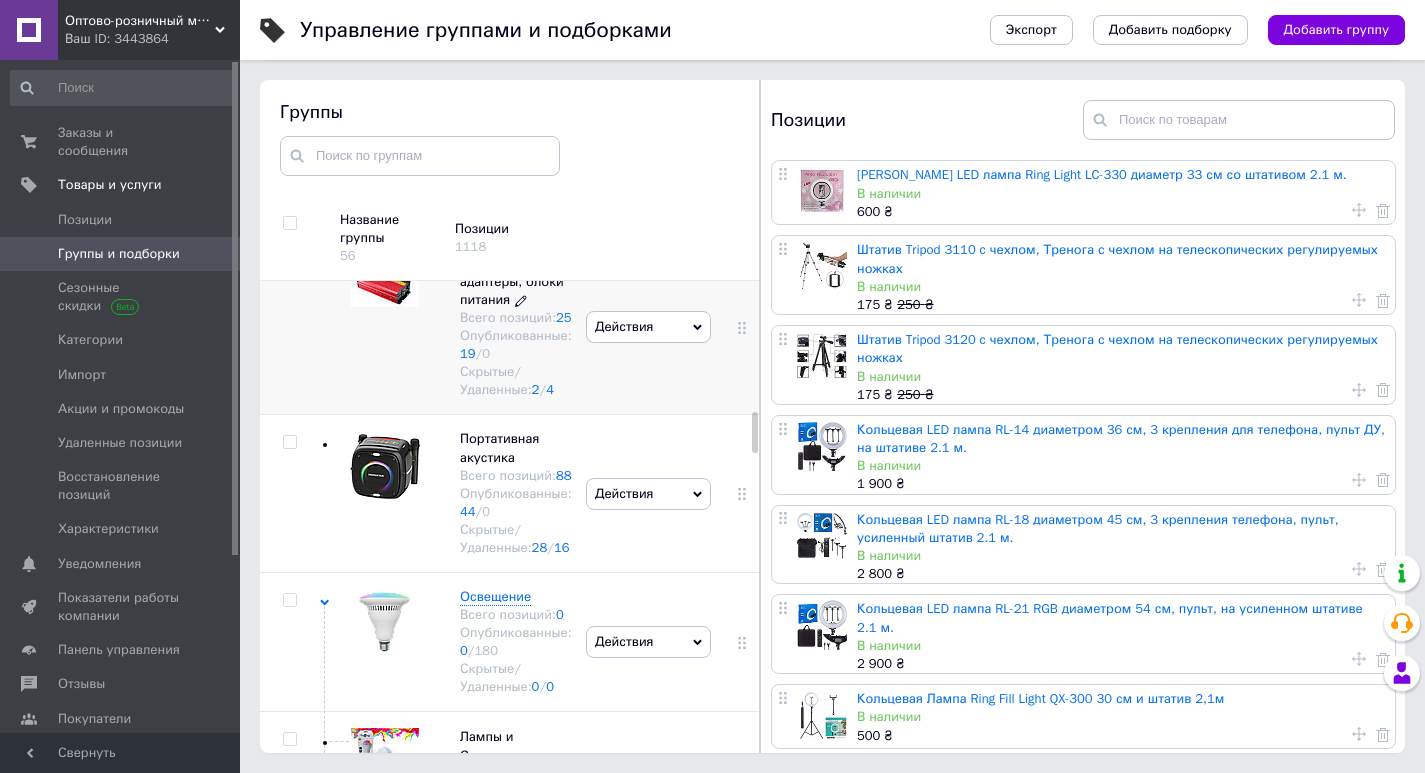 click on "Всего позиций:  25" at bounding box center (517, 318) 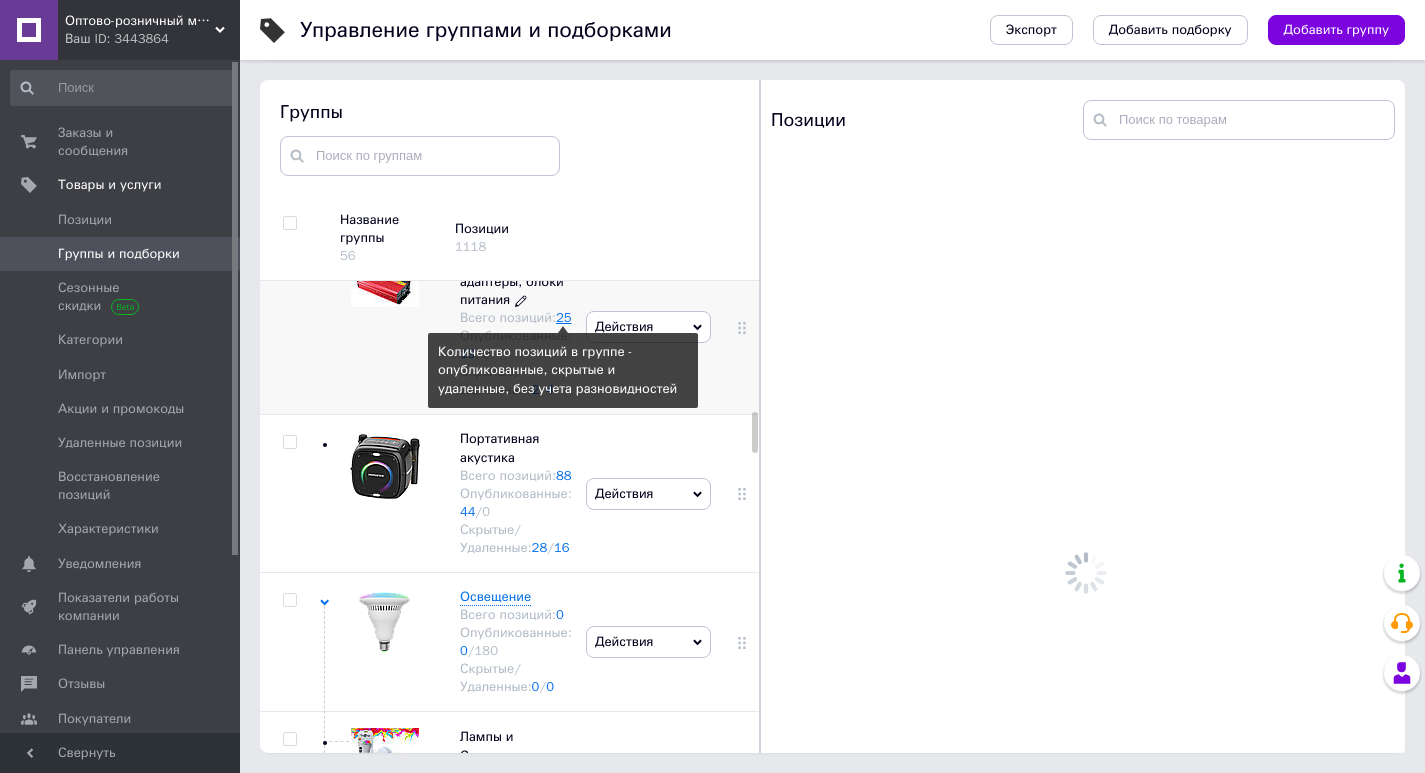 click on "25" at bounding box center [564, 317] 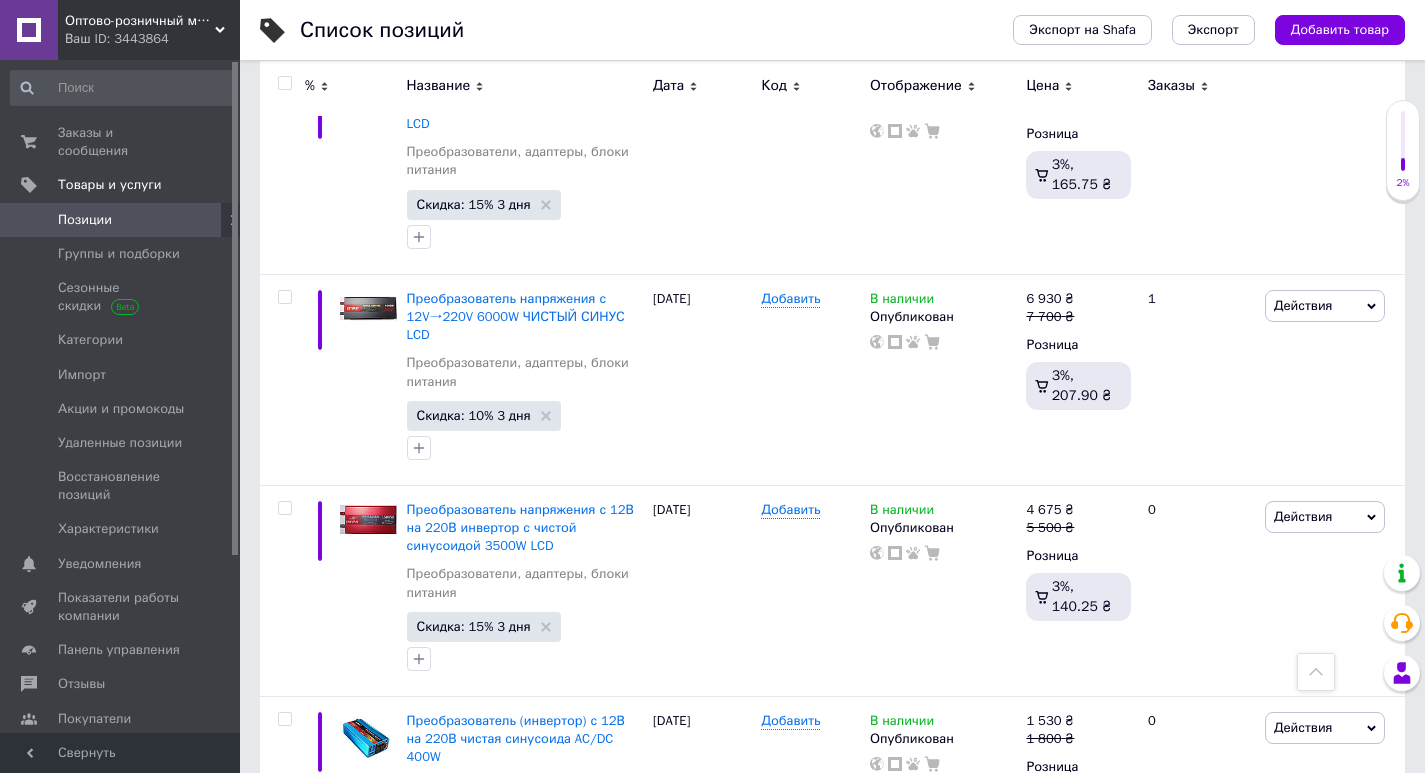 scroll, scrollTop: 1000, scrollLeft: 0, axis: vertical 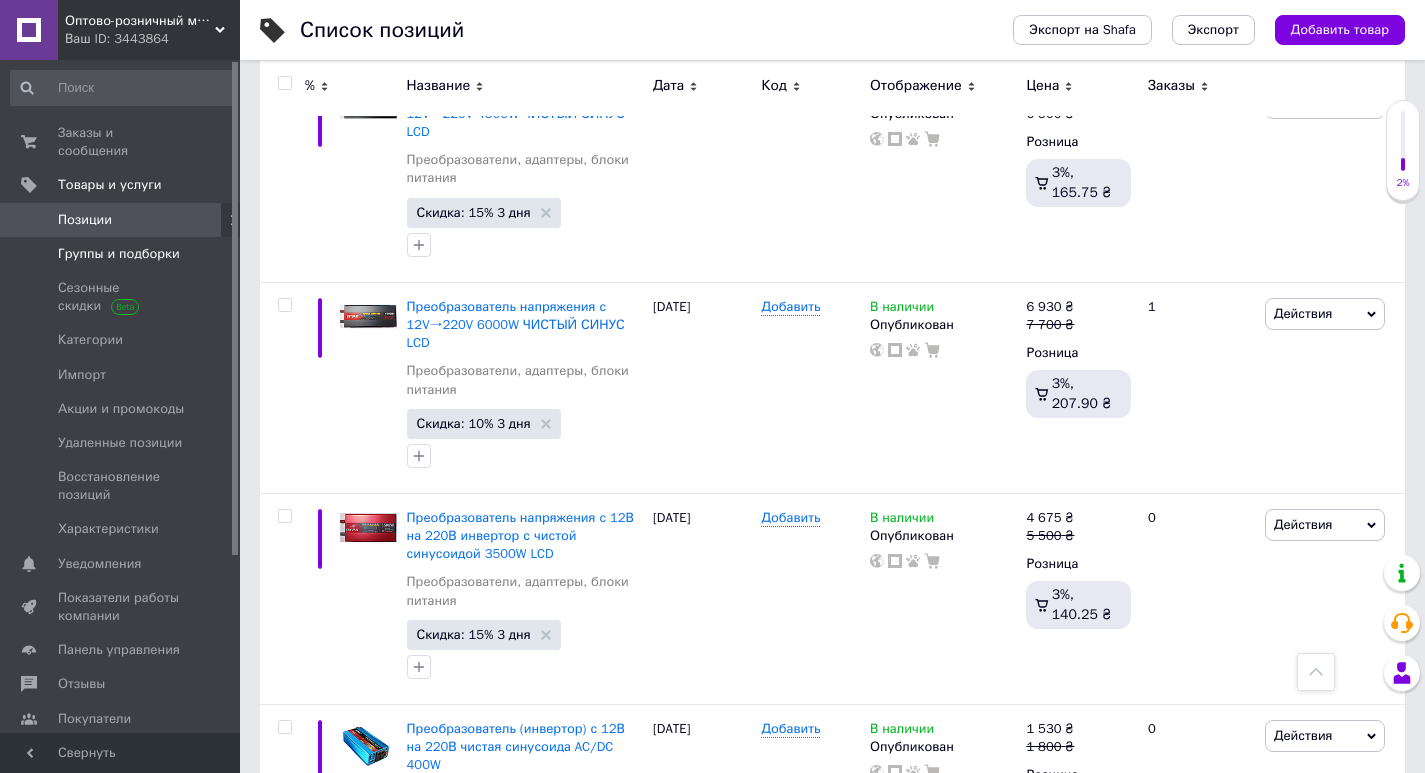 click on "Группы и подборки" at bounding box center (119, 254) 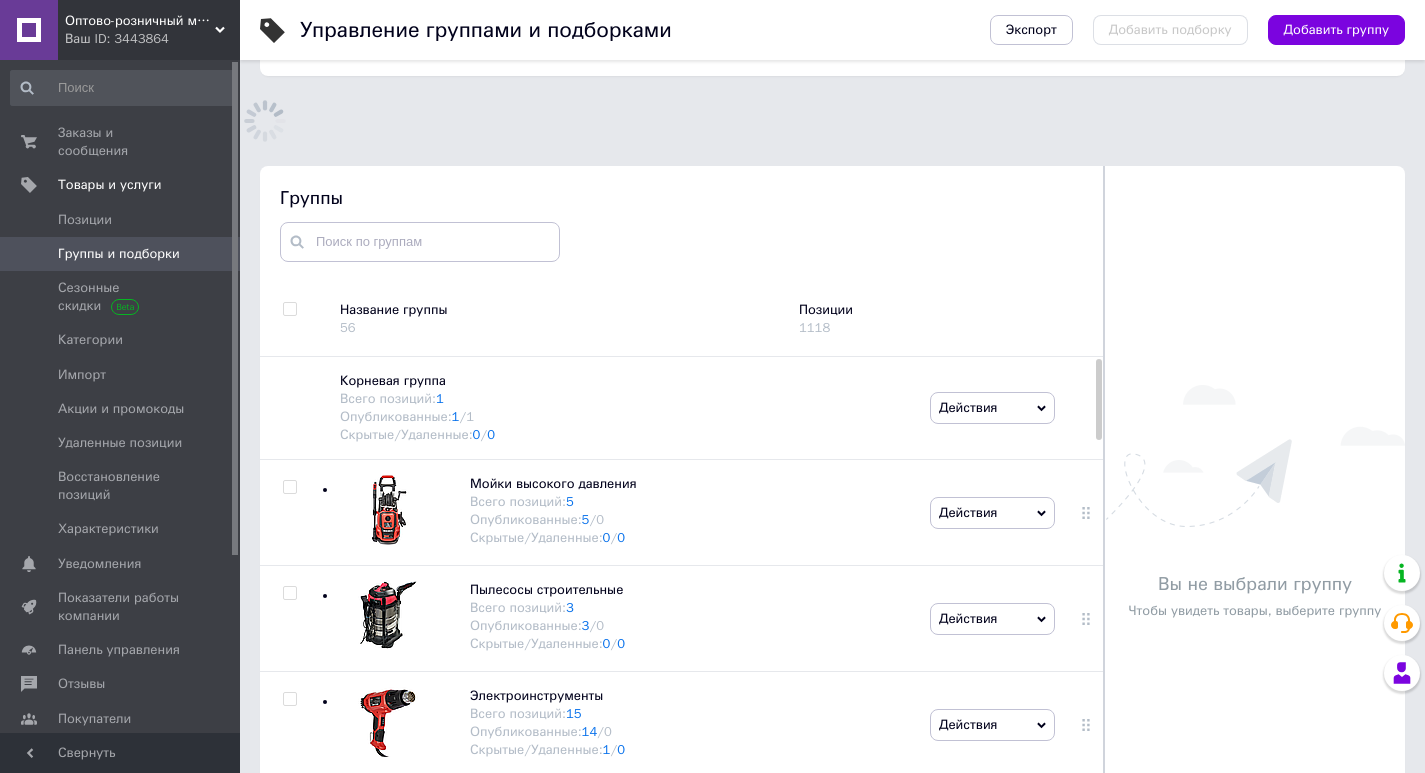 scroll, scrollTop: 113, scrollLeft: 0, axis: vertical 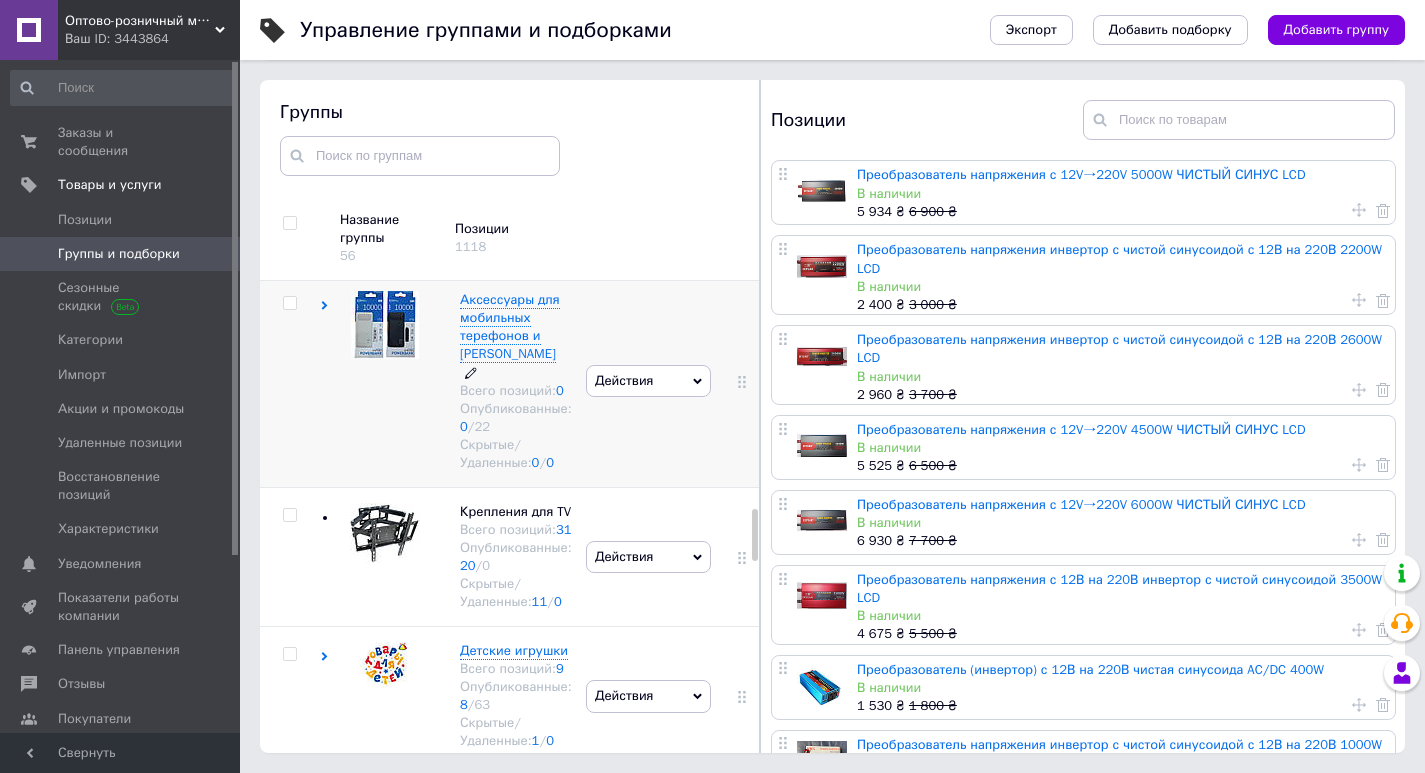 click on "Аксессуары для мобильных терефонов и [PERSON_NAME]" at bounding box center [510, 327] 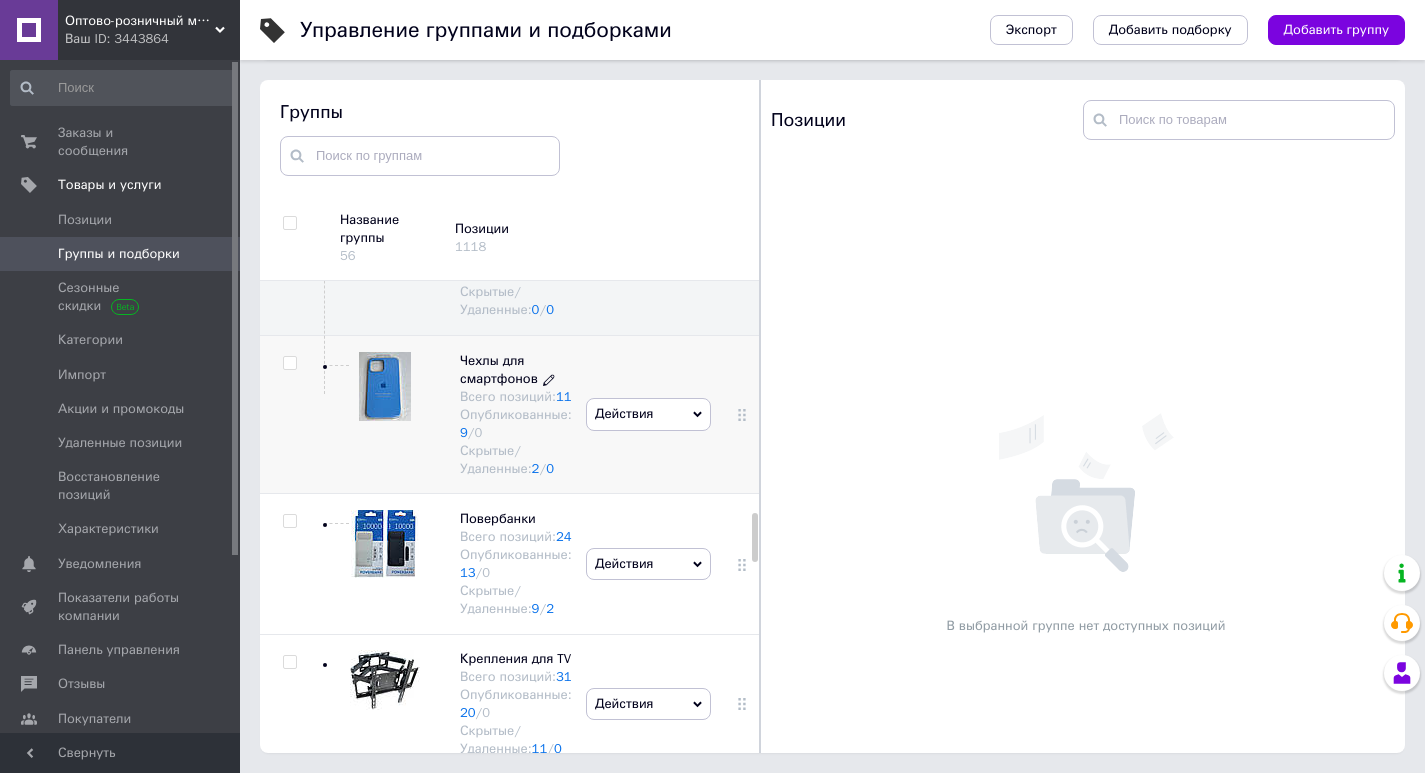 scroll, scrollTop: 2266, scrollLeft: 0, axis: vertical 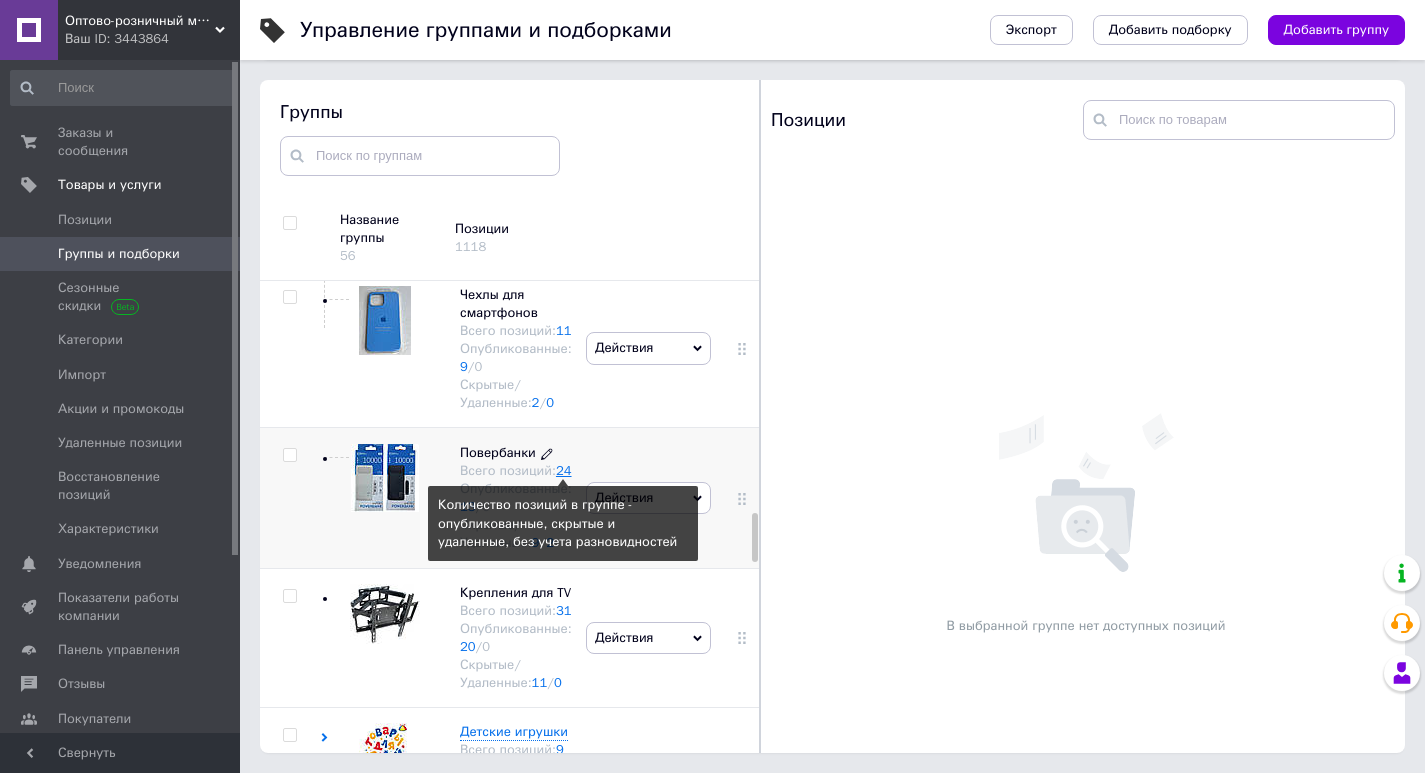 click on "24" at bounding box center (564, 470) 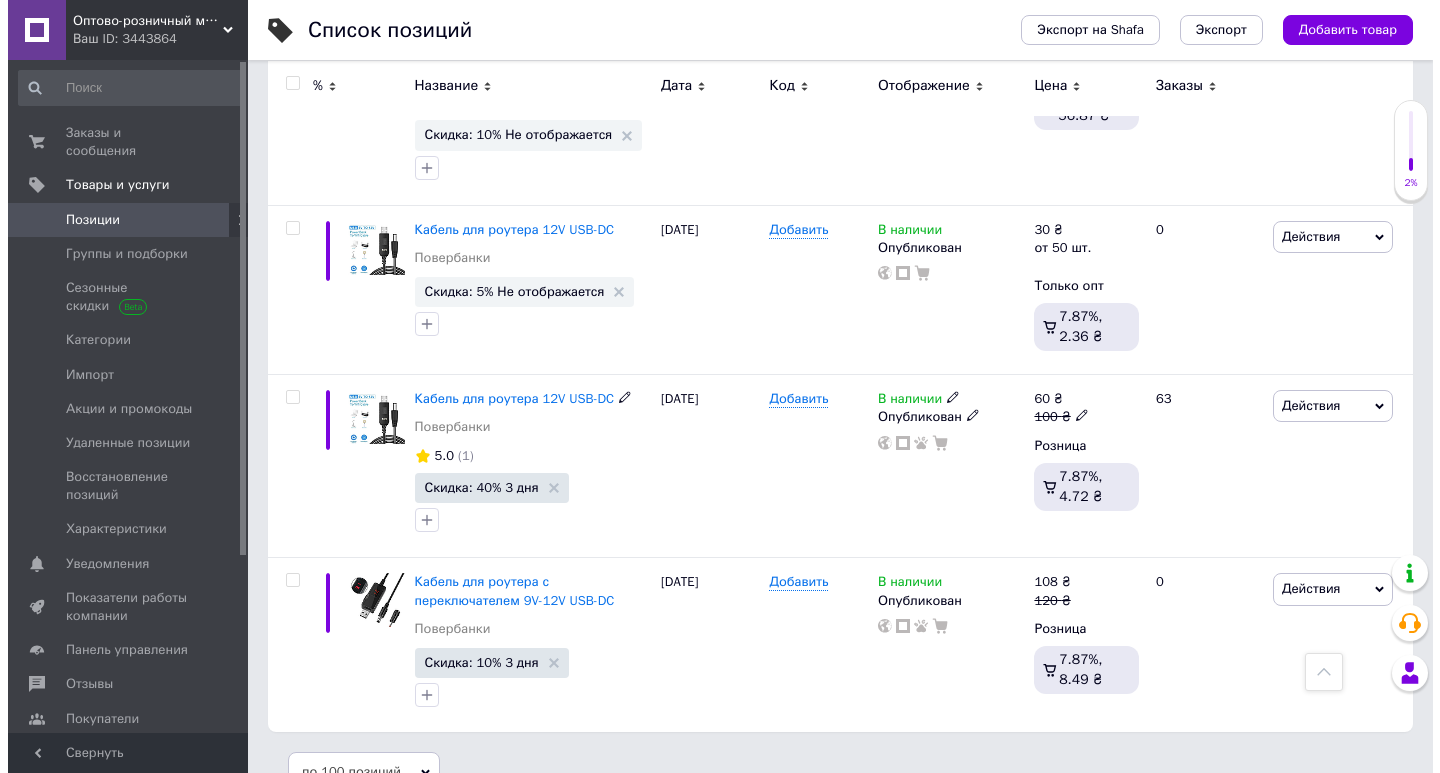 scroll, scrollTop: 4043, scrollLeft: 0, axis: vertical 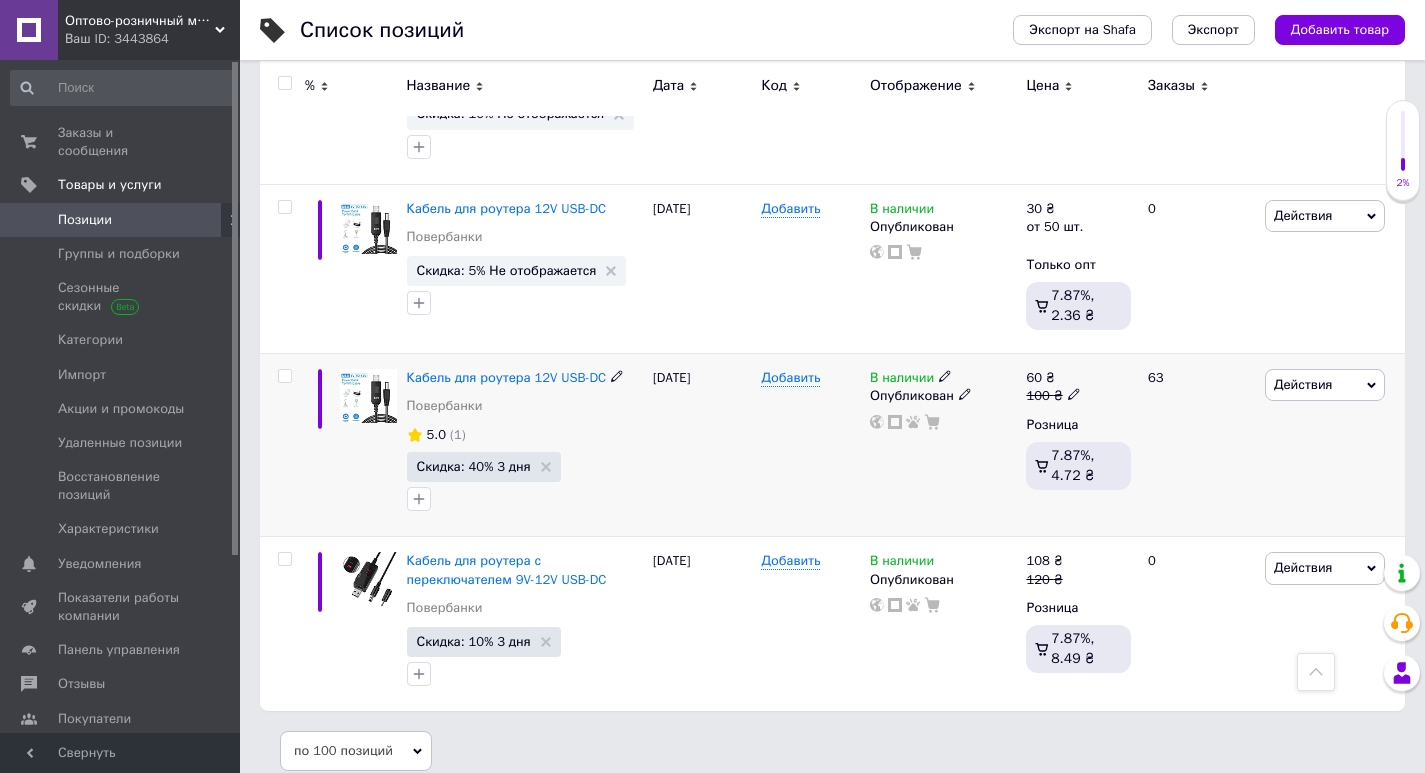 click on "Действия" at bounding box center (1303, 384) 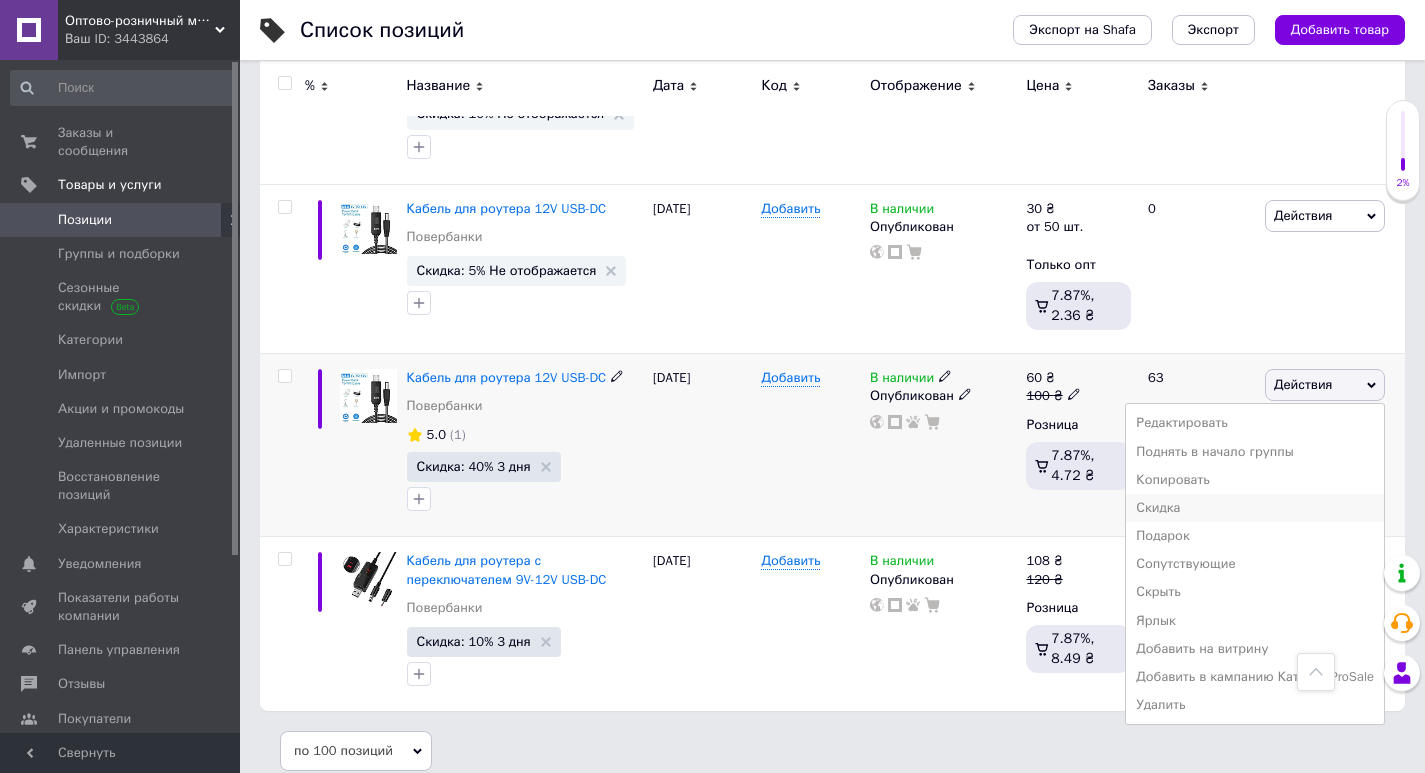 click on "Скидка" at bounding box center [1255, 508] 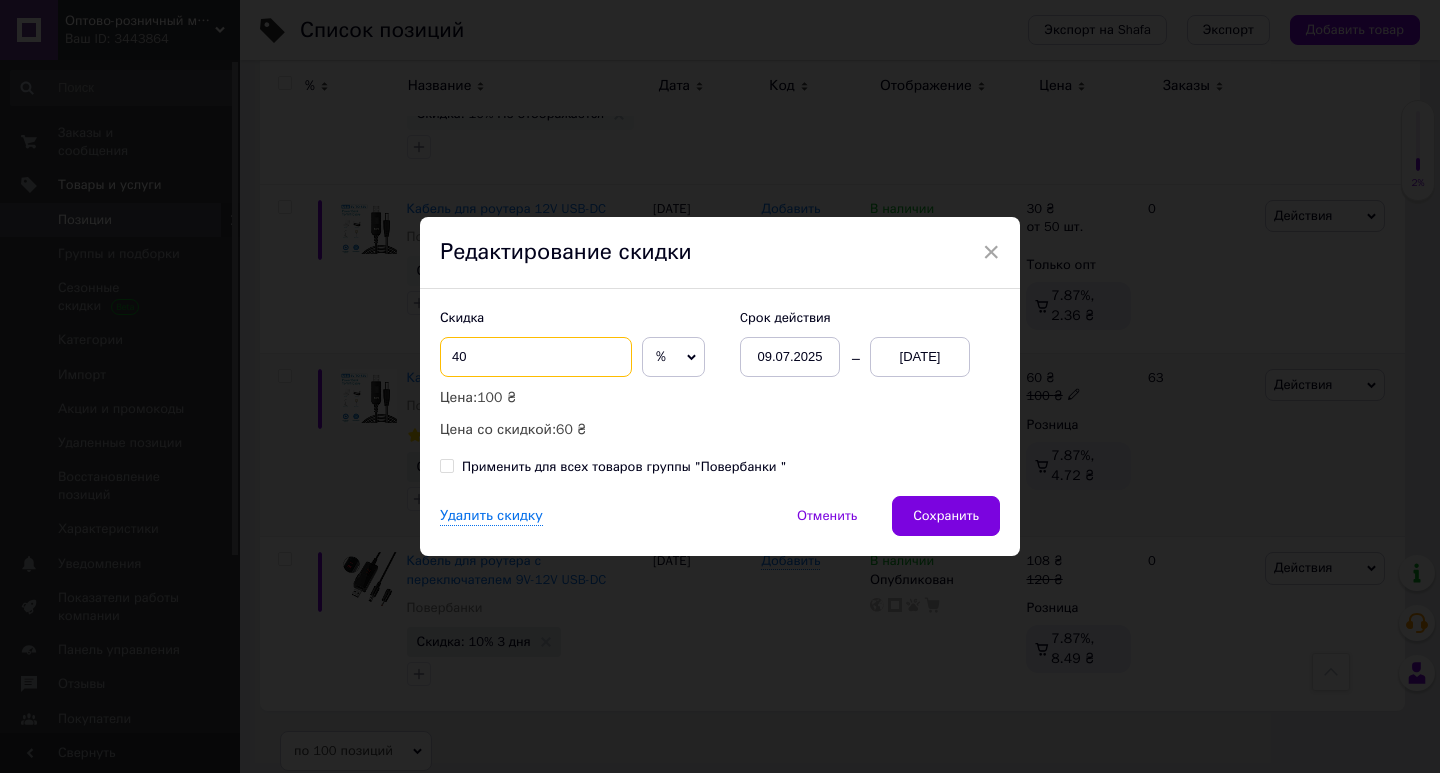 click on "40" at bounding box center [536, 357] 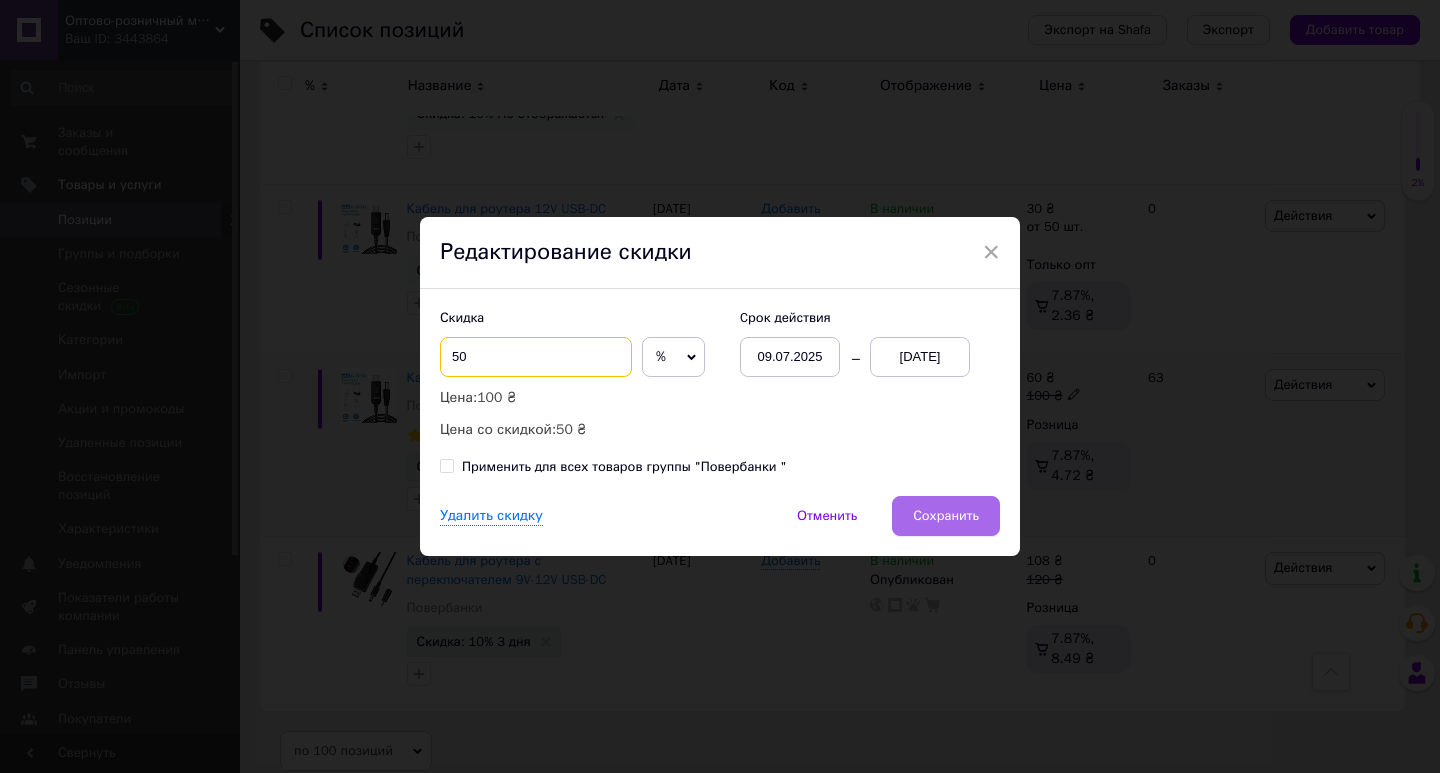 type on "50" 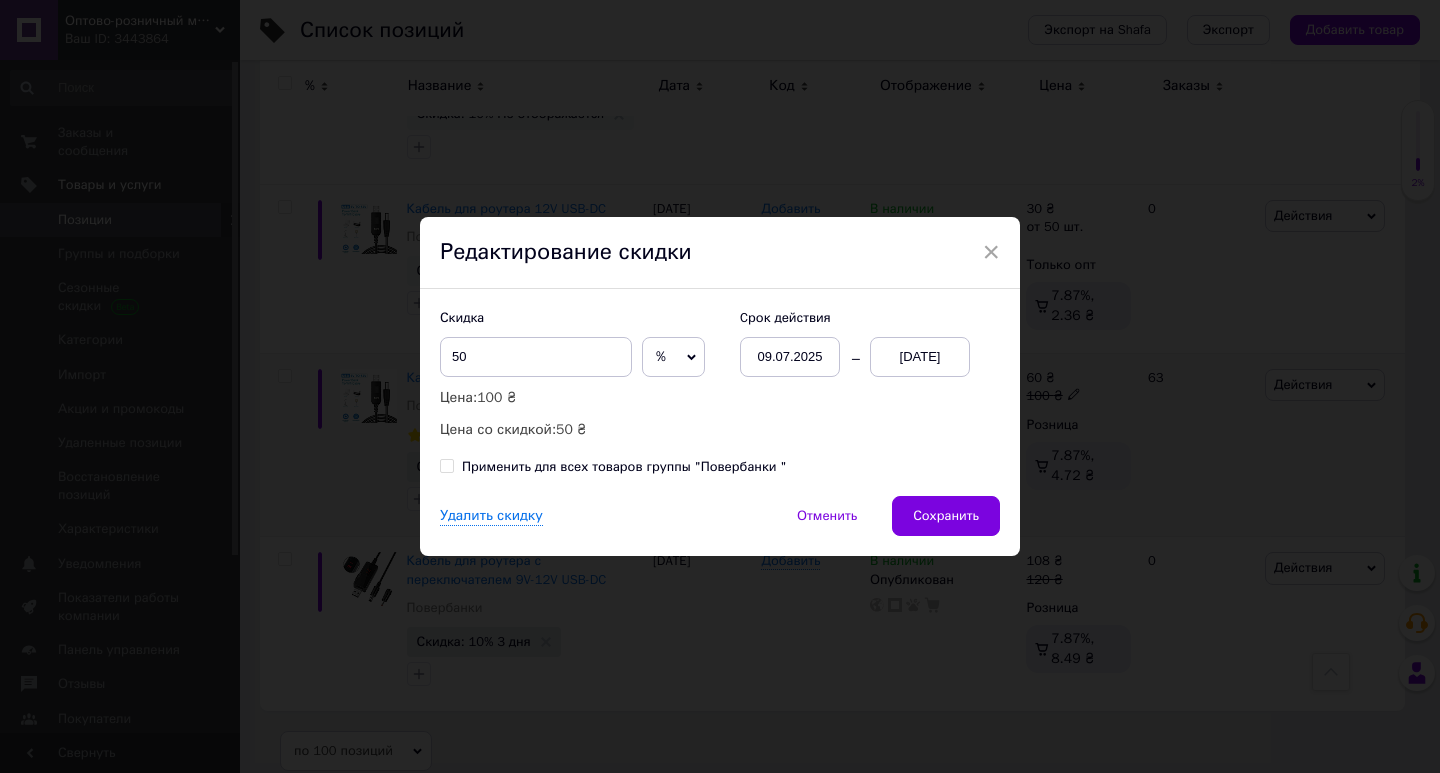 click on "Сохранить" at bounding box center (946, 516) 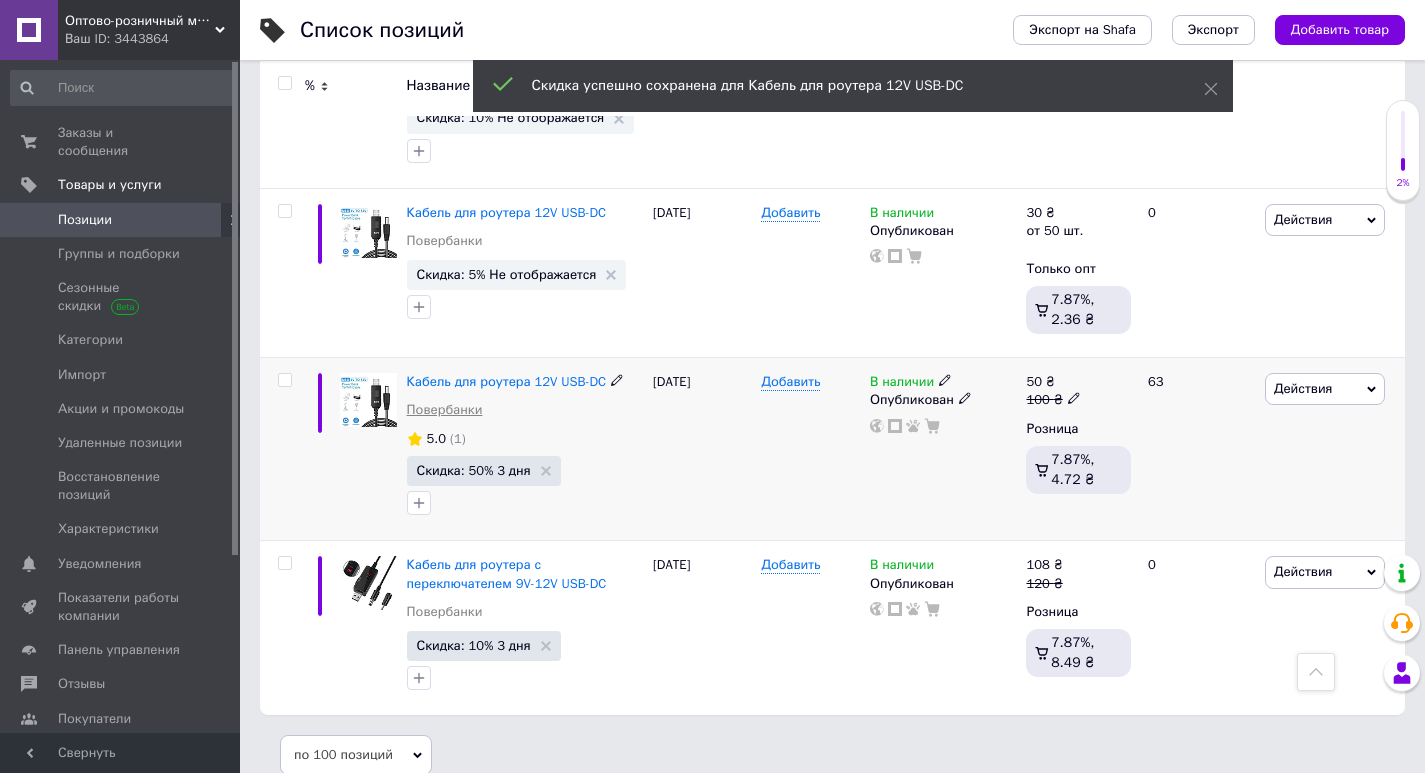 scroll, scrollTop: 4043, scrollLeft: 0, axis: vertical 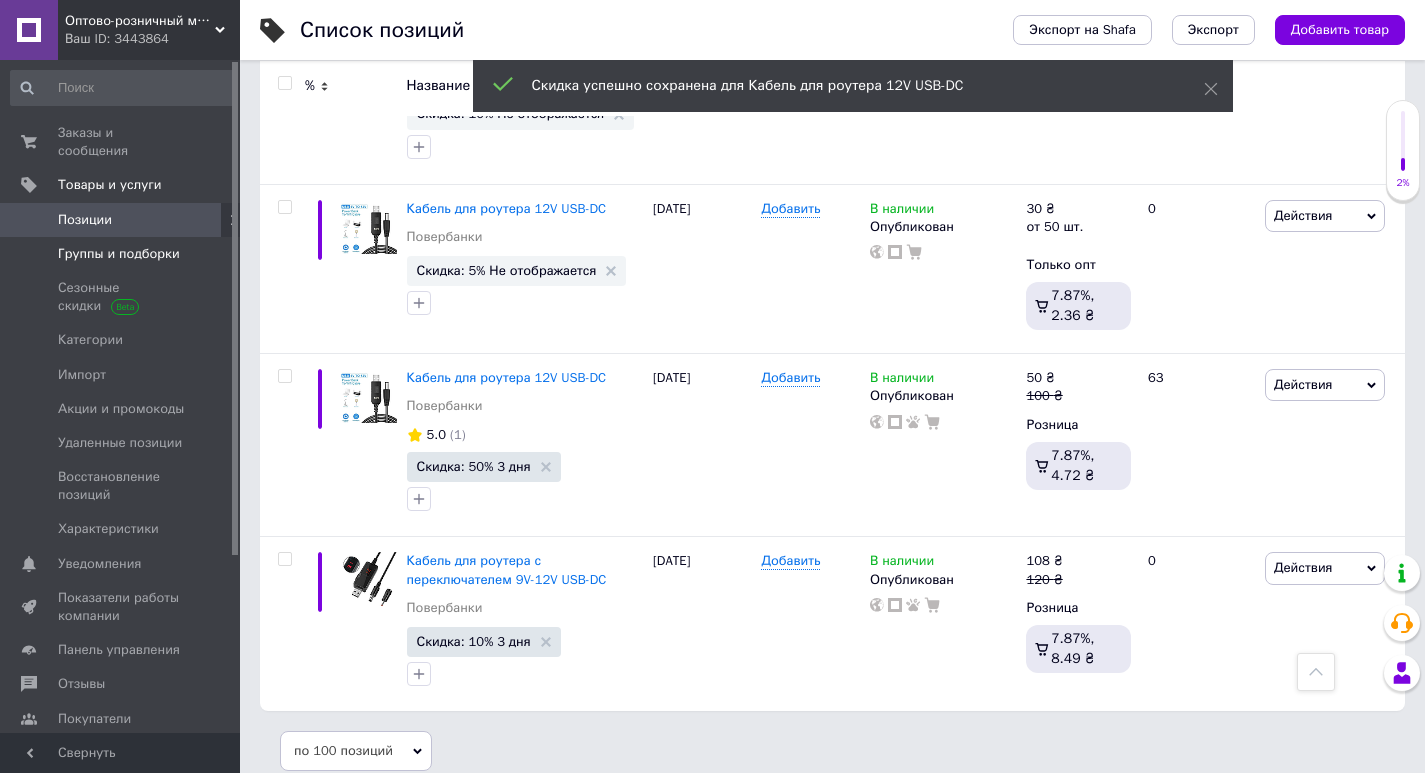 click on "Группы и подборки" at bounding box center (119, 254) 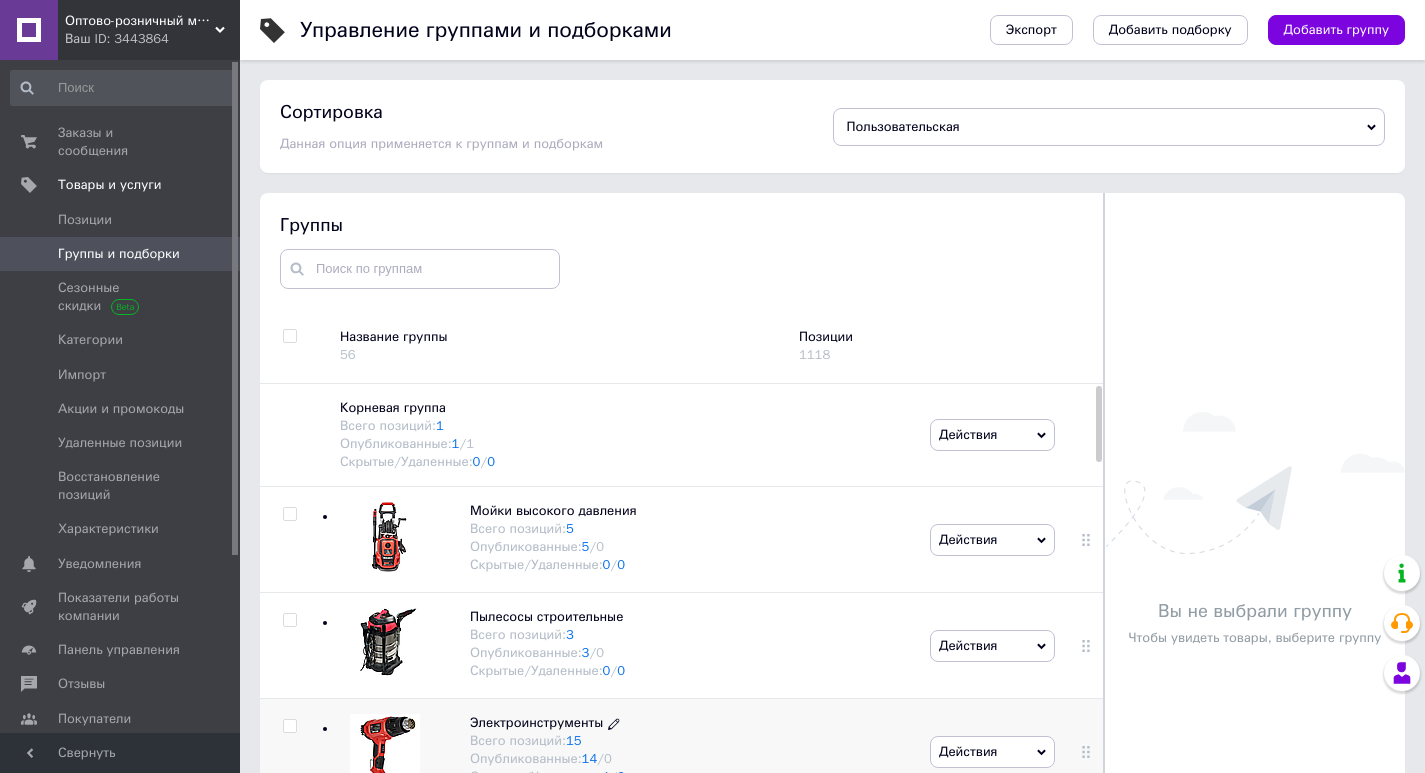 scroll, scrollTop: 108, scrollLeft: 0, axis: vertical 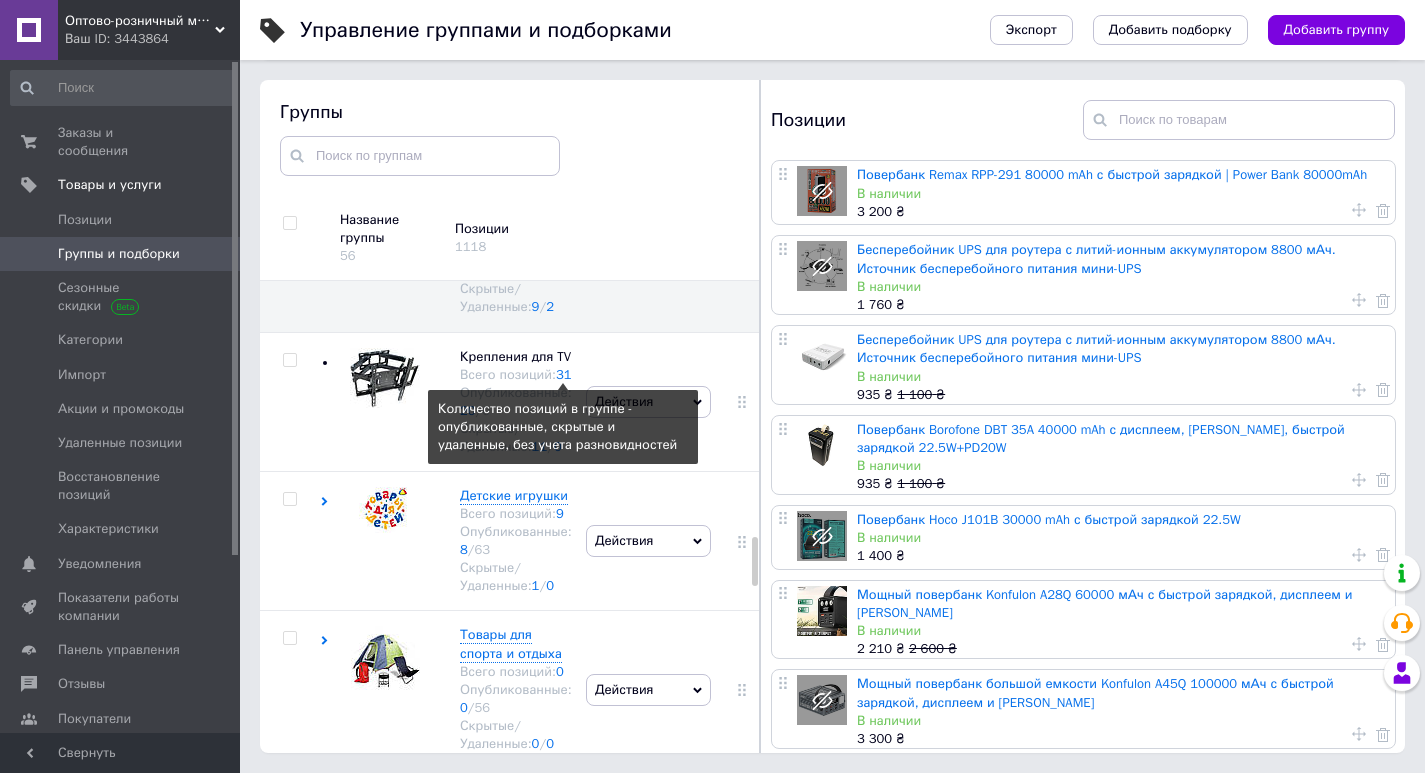 click on "31" at bounding box center (564, 374) 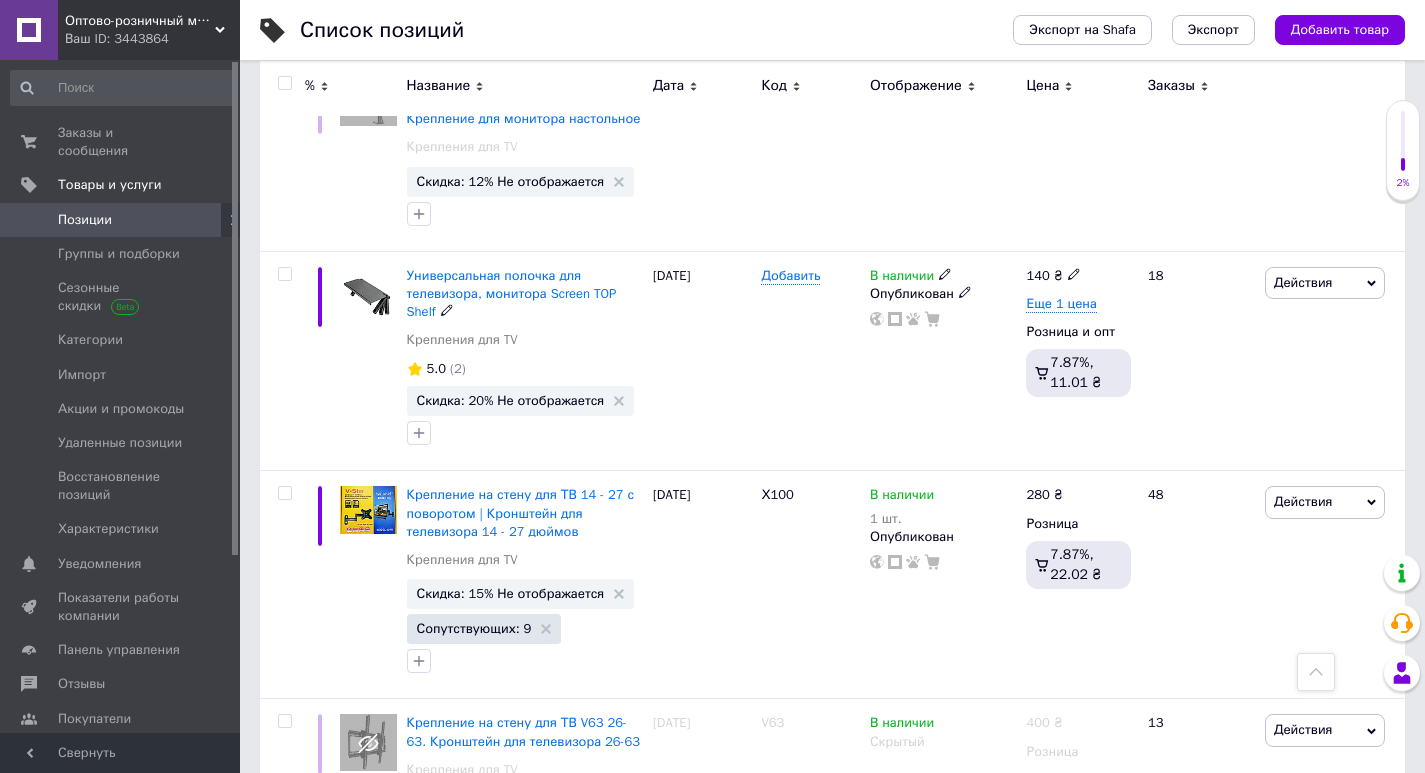 scroll, scrollTop: 1000, scrollLeft: 0, axis: vertical 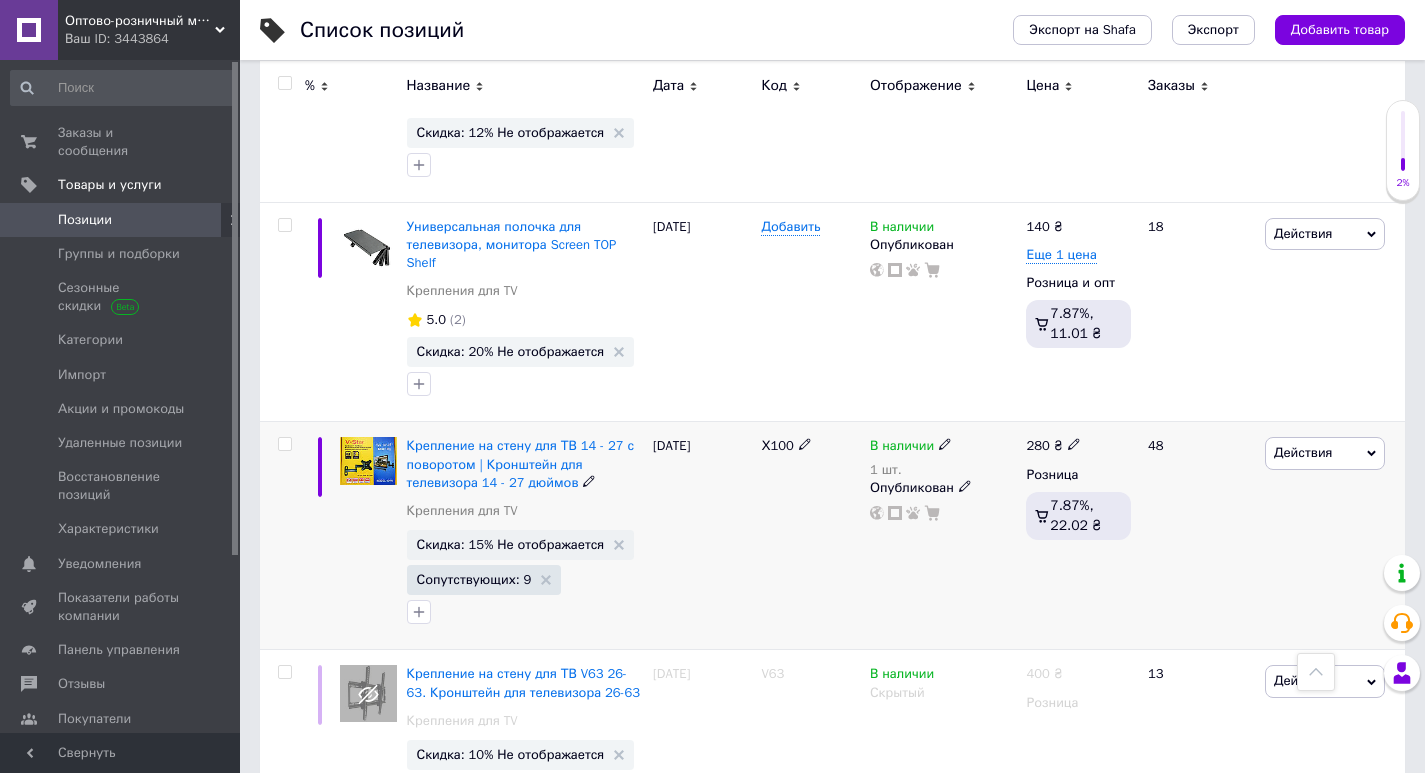 click on "Действия" at bounding box center (1303, 452) 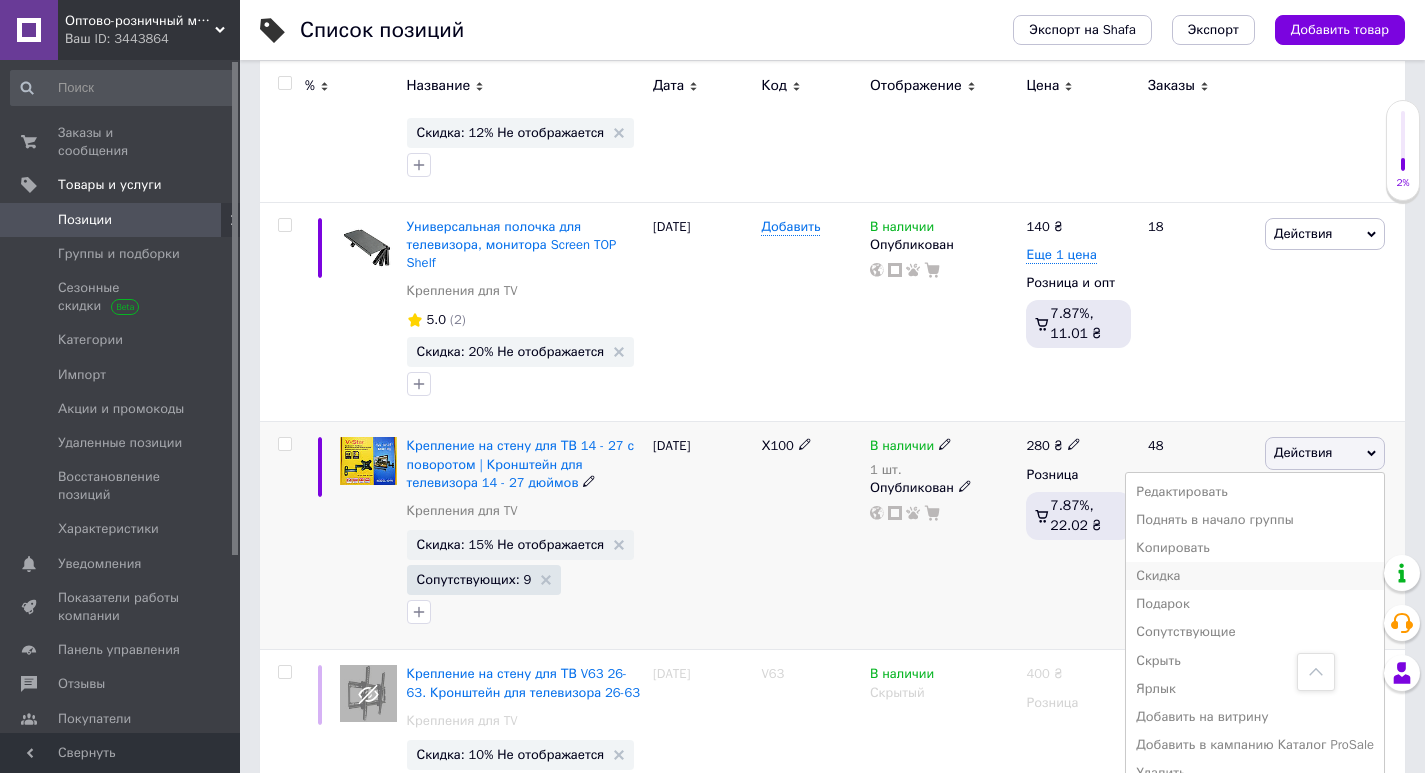 click on "Скидка" at bounding box center [1255, 576] 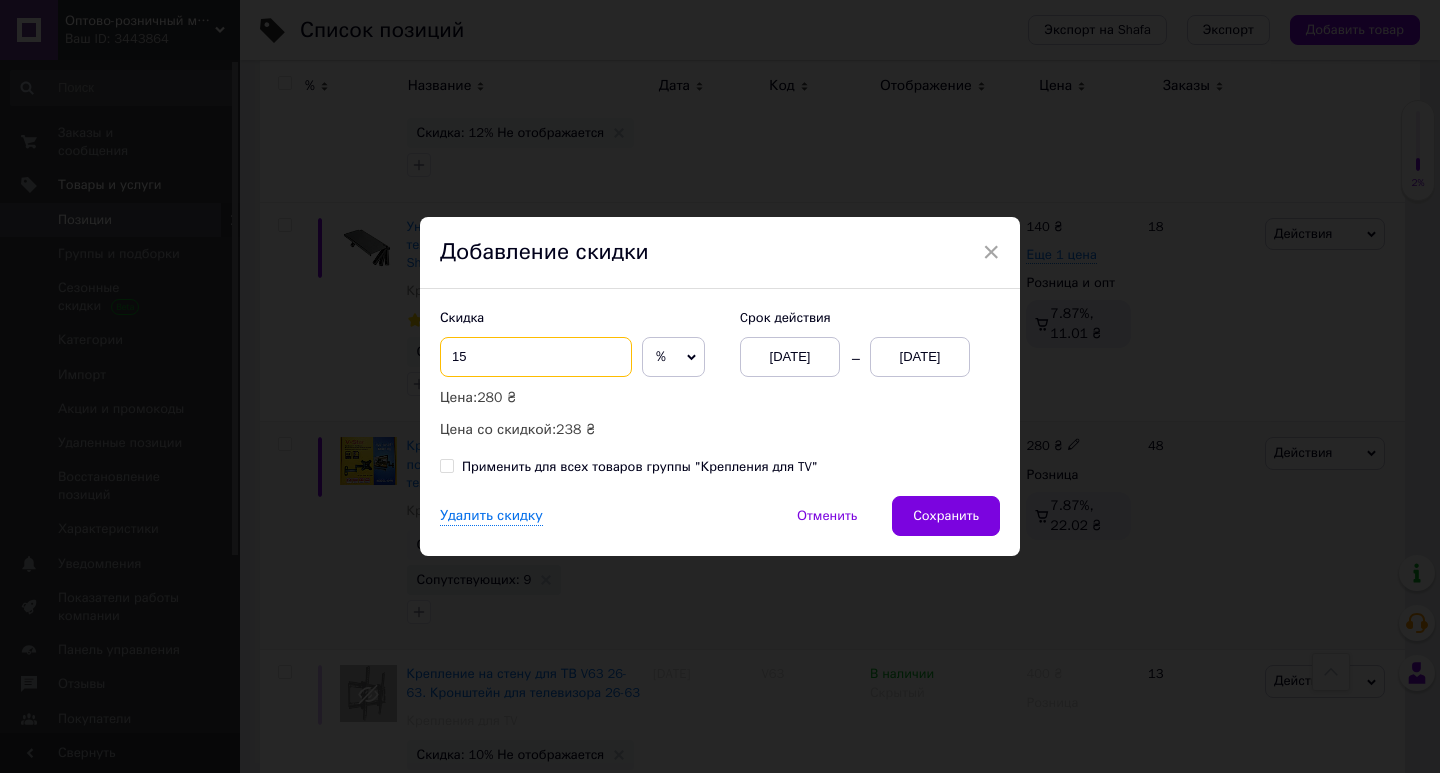 drag, startPoint x: 492, startPoint y: 355, endPoint x: 650, endPoint y: 361, distance: 158.11388 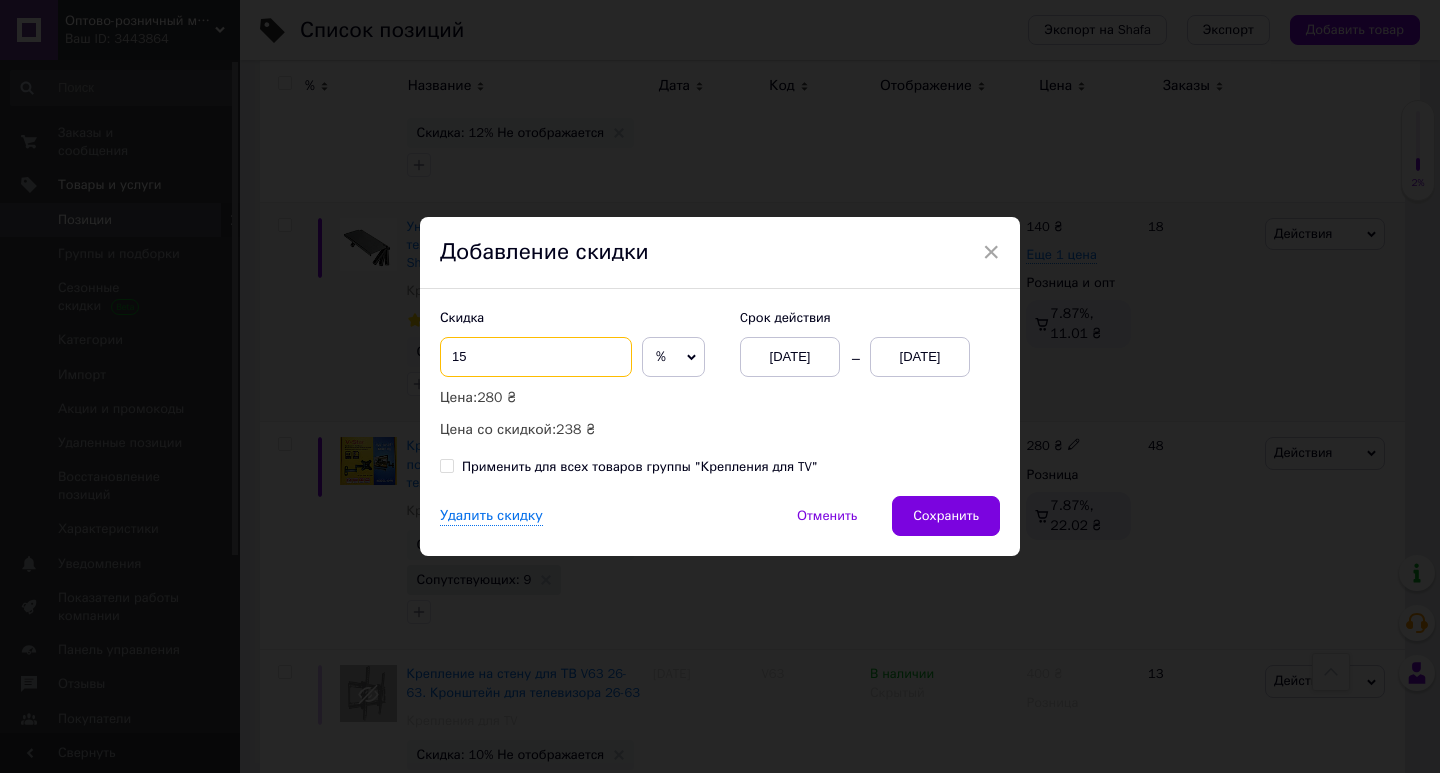 click on "× Добавление скидки Скидка 15 % ₴ Цена:  280   ₴ Цена со скидкой:  238   ₴ Cрок действия [DATE] [DATE] Применить для всех товаров группы "Крепления для TV" Удалить скидку   Отменить   Сохранить" at bounding box center (720, 386) 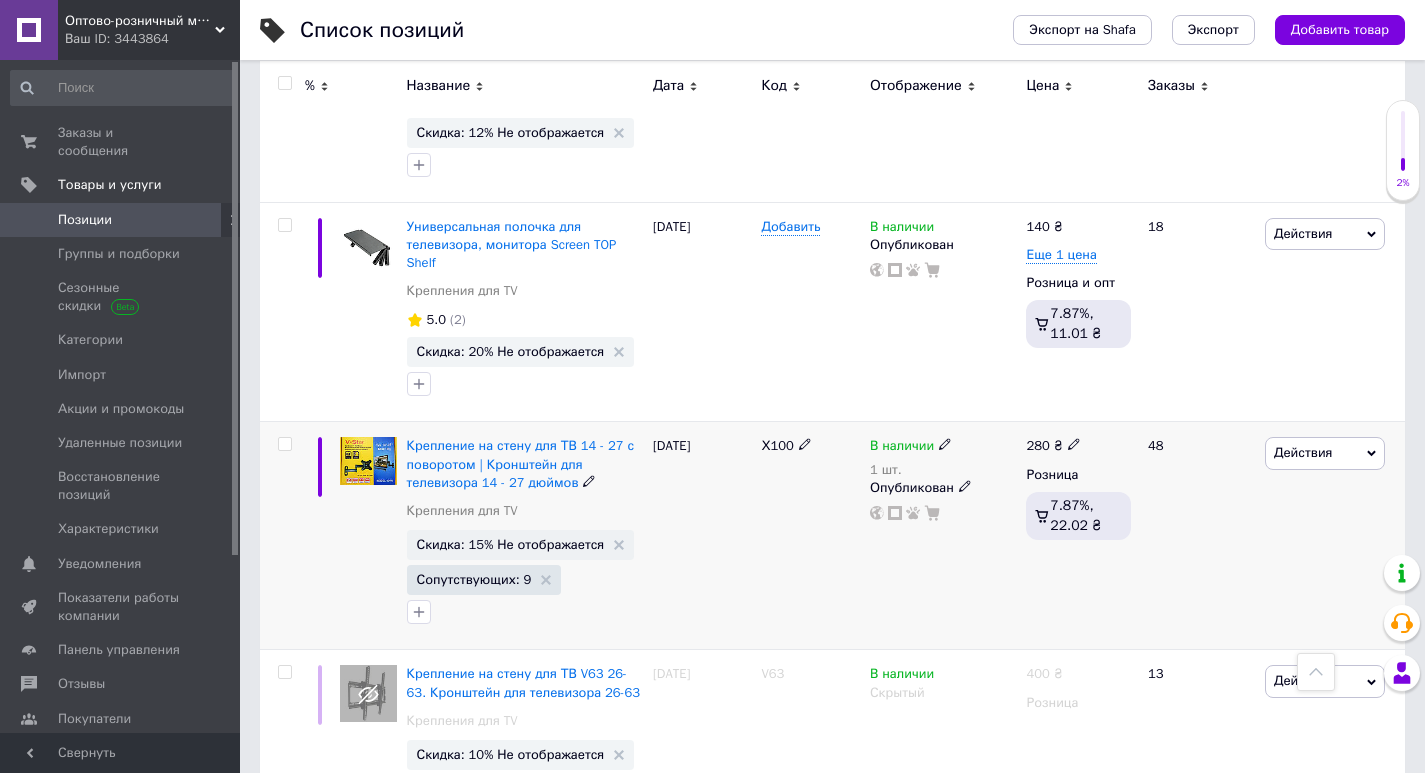 click on "Действия" at bounding box center [1303, 452] 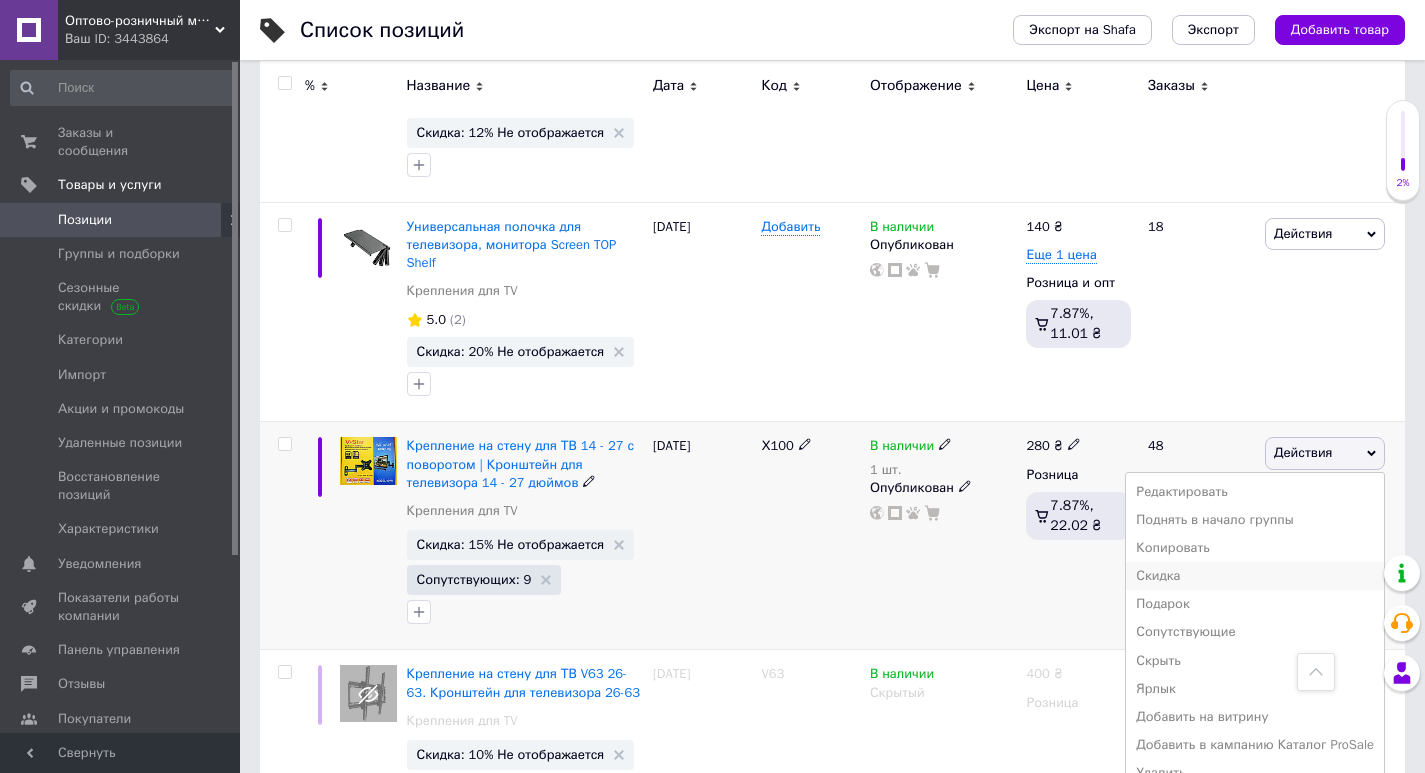 click on "Скидка" at bounding box center [1255, 576] 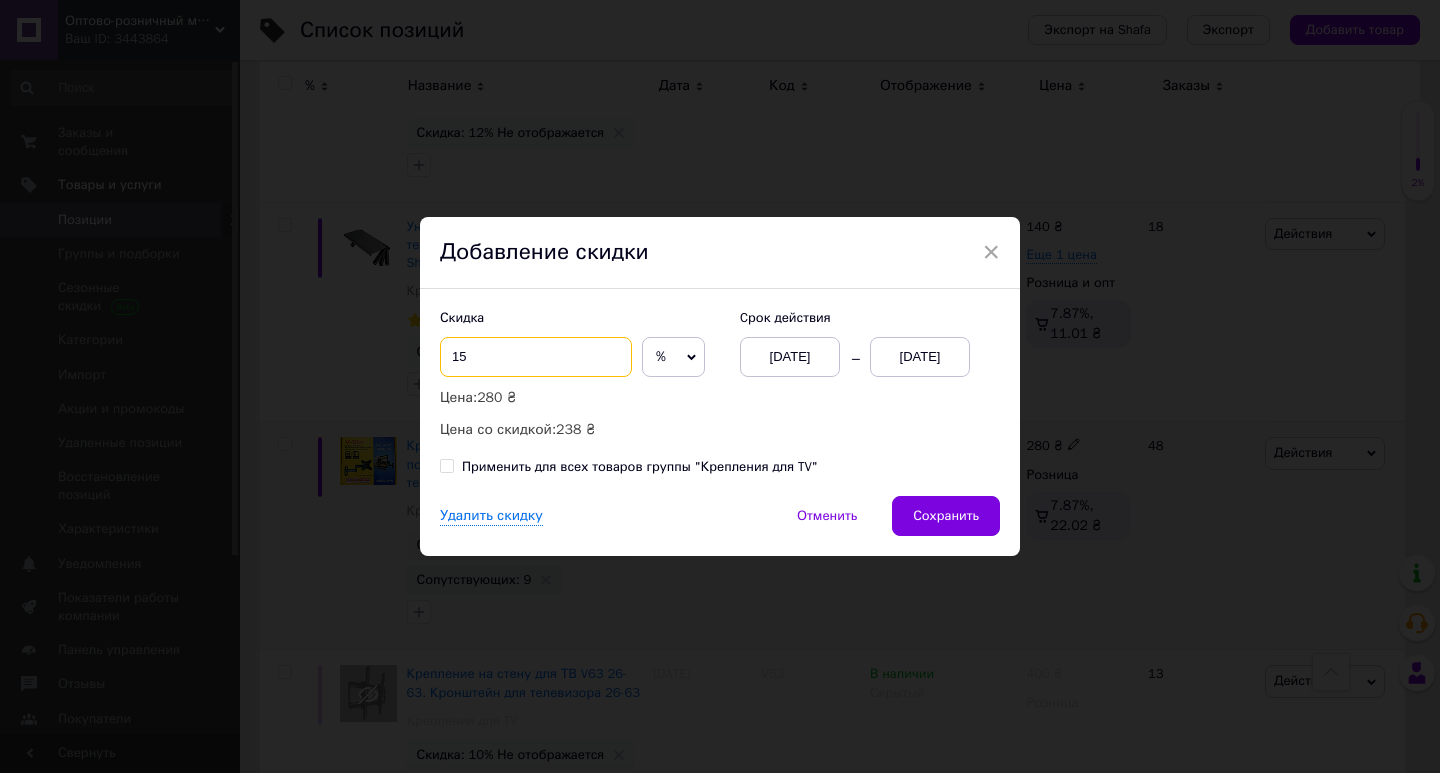 drag, startPoint x: 465, startPoint y: 351, endPoint x: 452, endPoint y: 353, distance: 13.152946 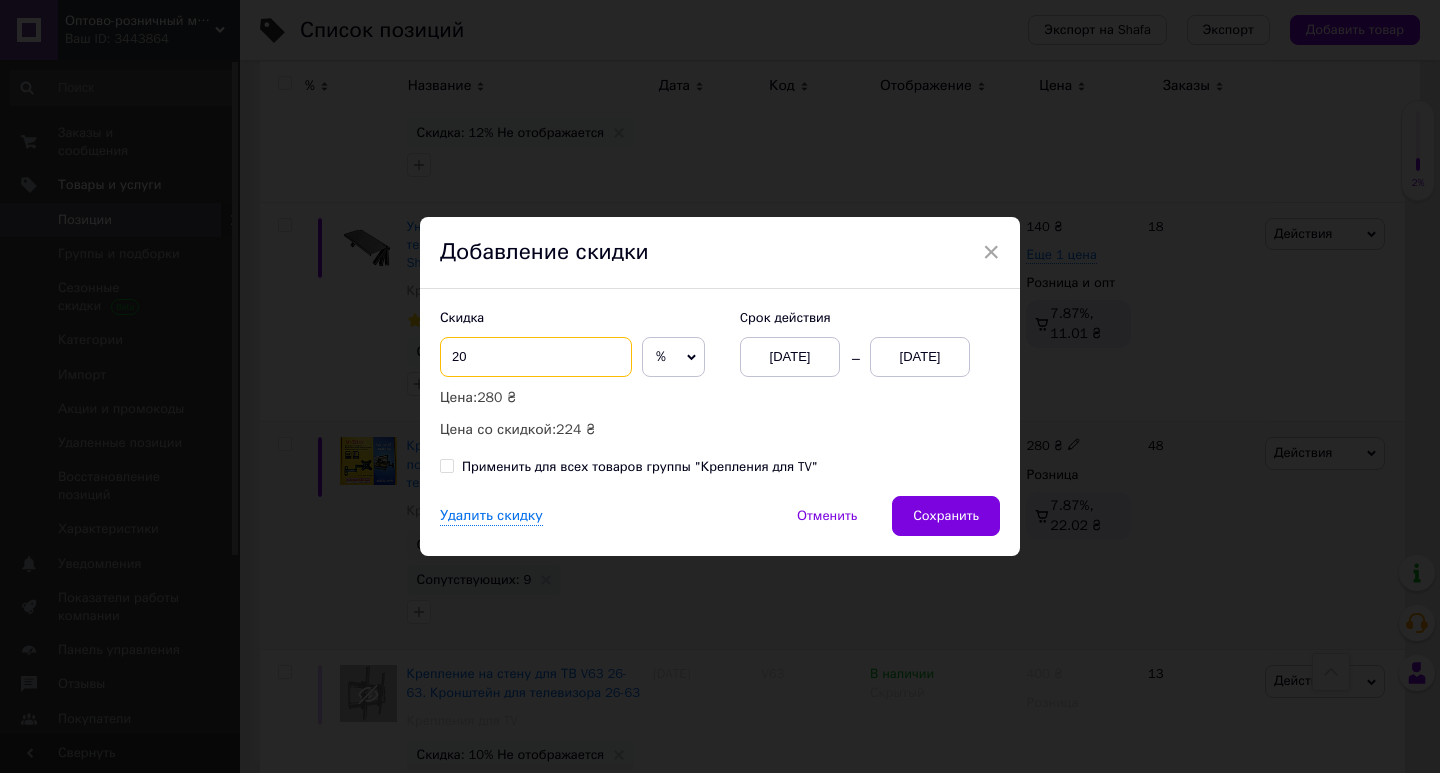 type on "20" 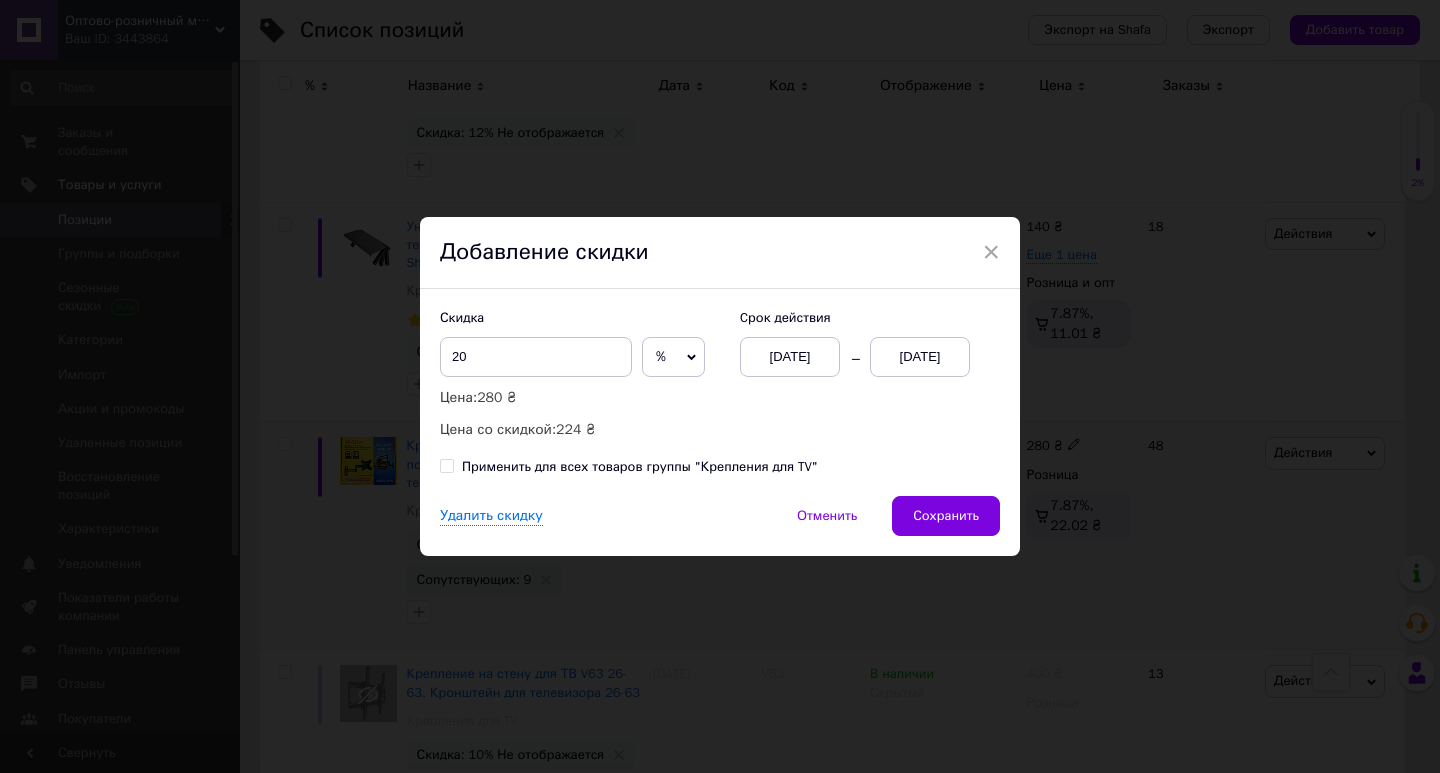 click on "[DATE]" at bounding box center (920, 357) 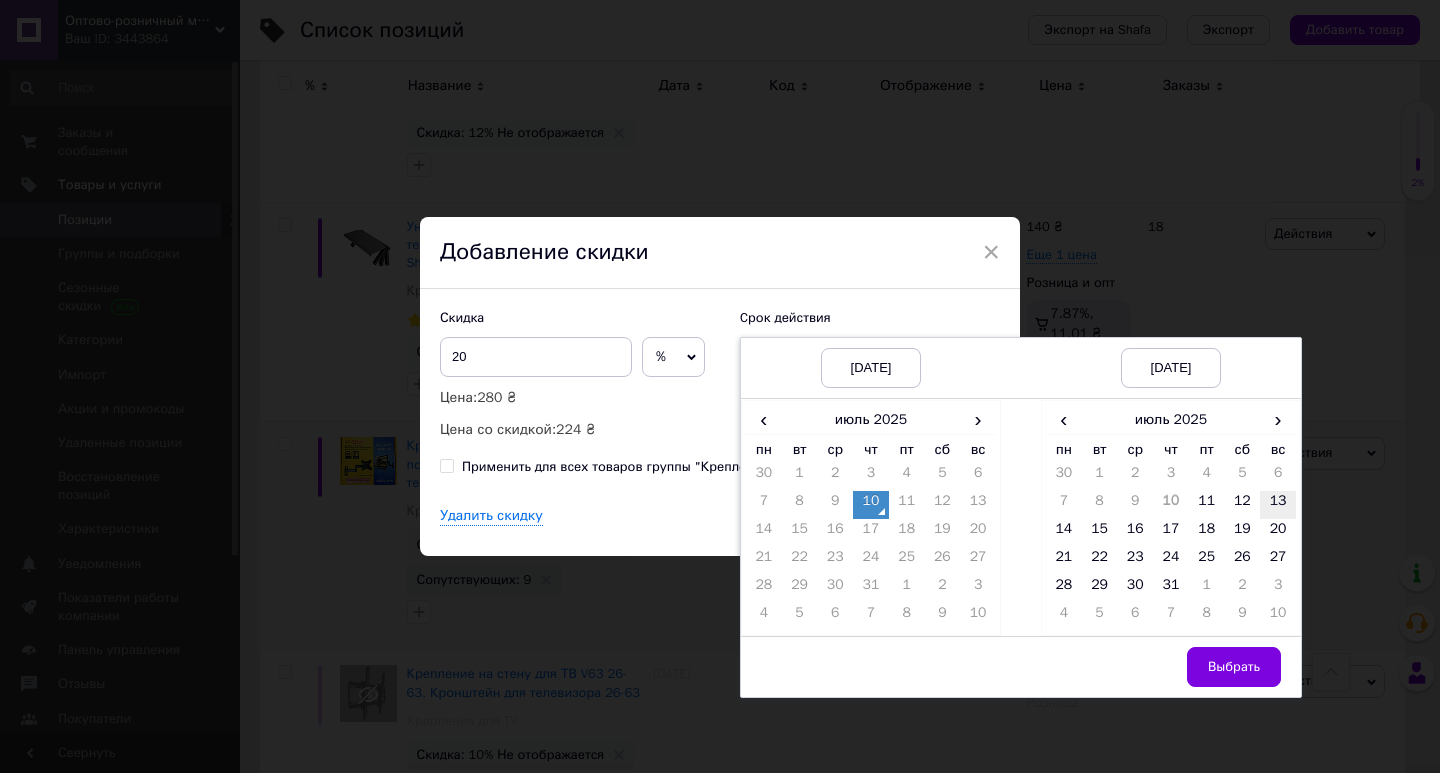 click on "13" at bounding box center (1278, 505) 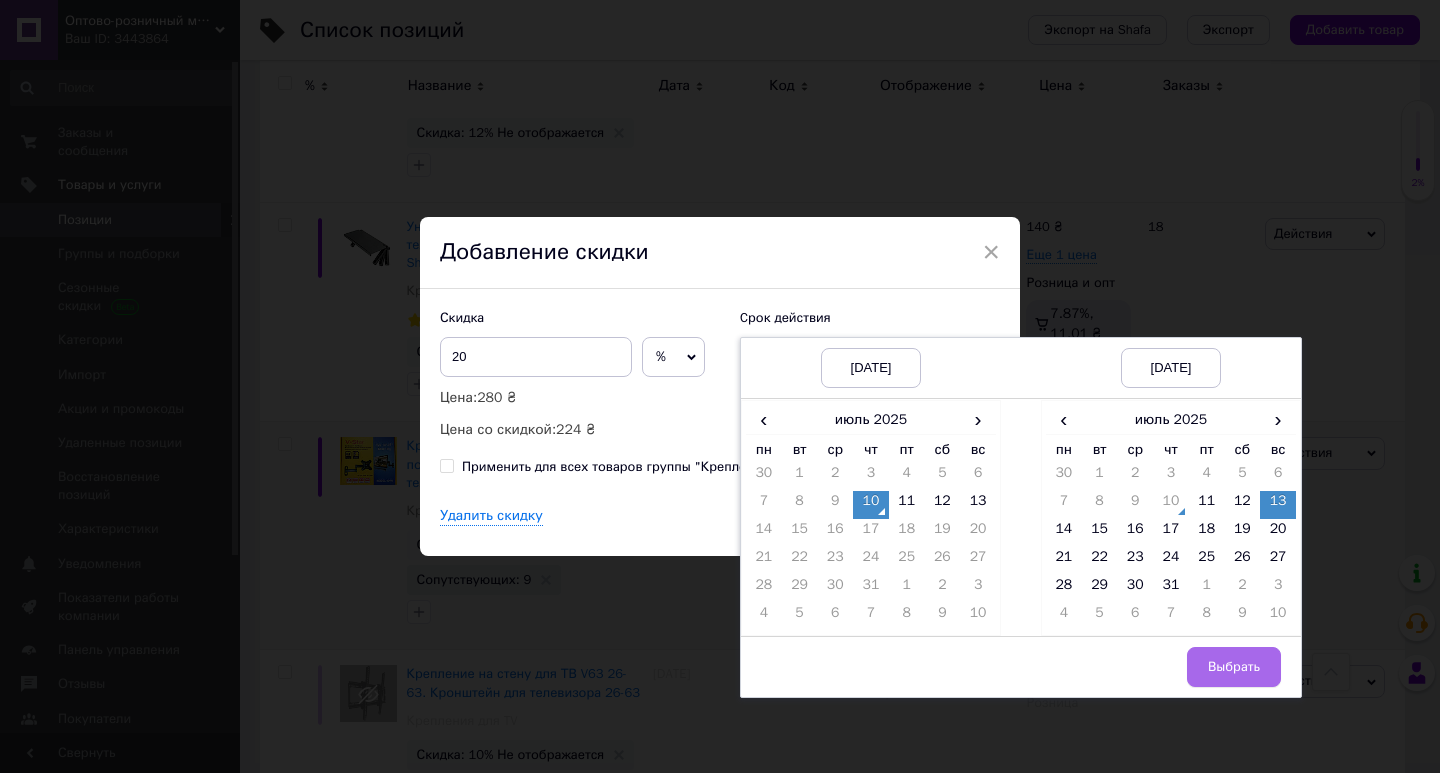 click on "Выбрать" at bounding box center [1234, 667] 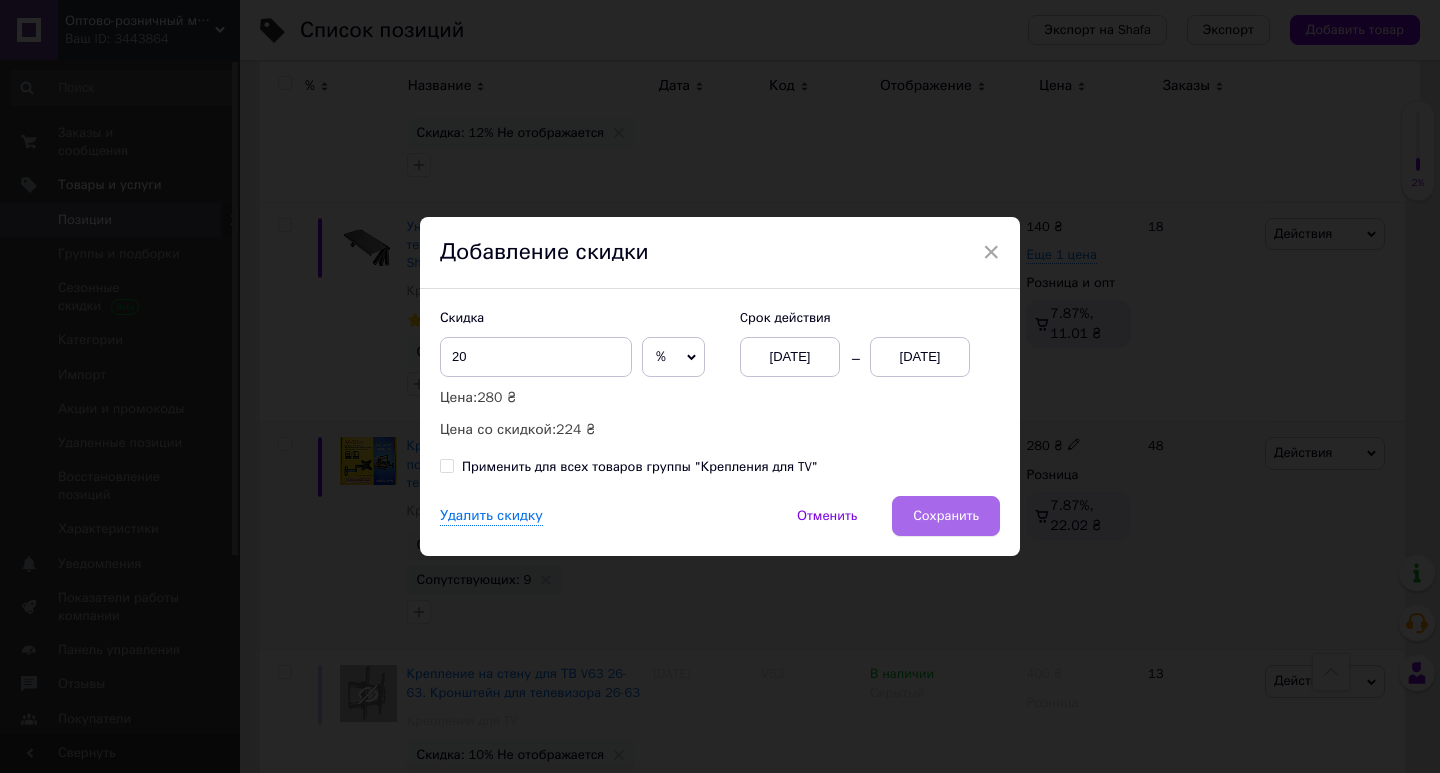 click on "Сохранить" at bounding box center (946, 516) 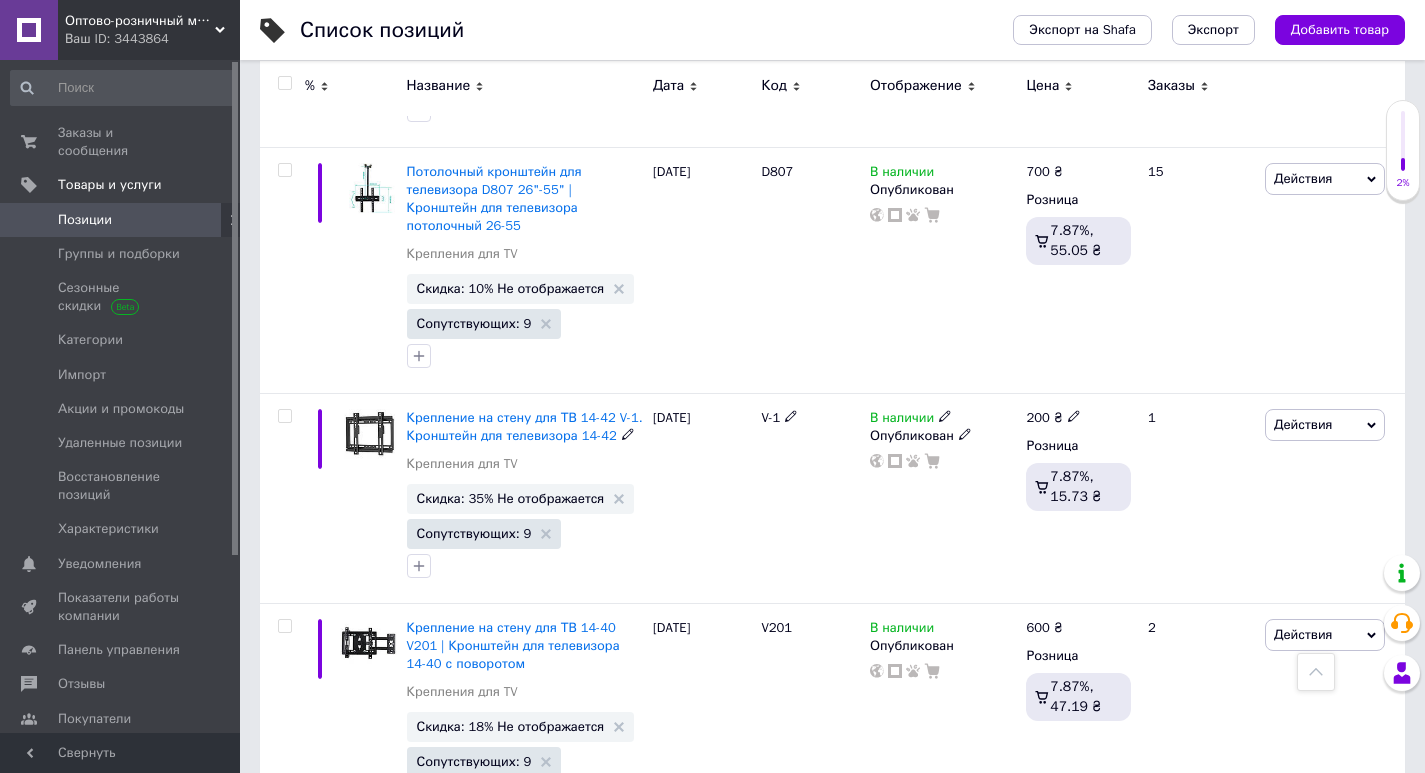 scroll, scrollTop: 2200, scrollLeft: 0, axis: vertical 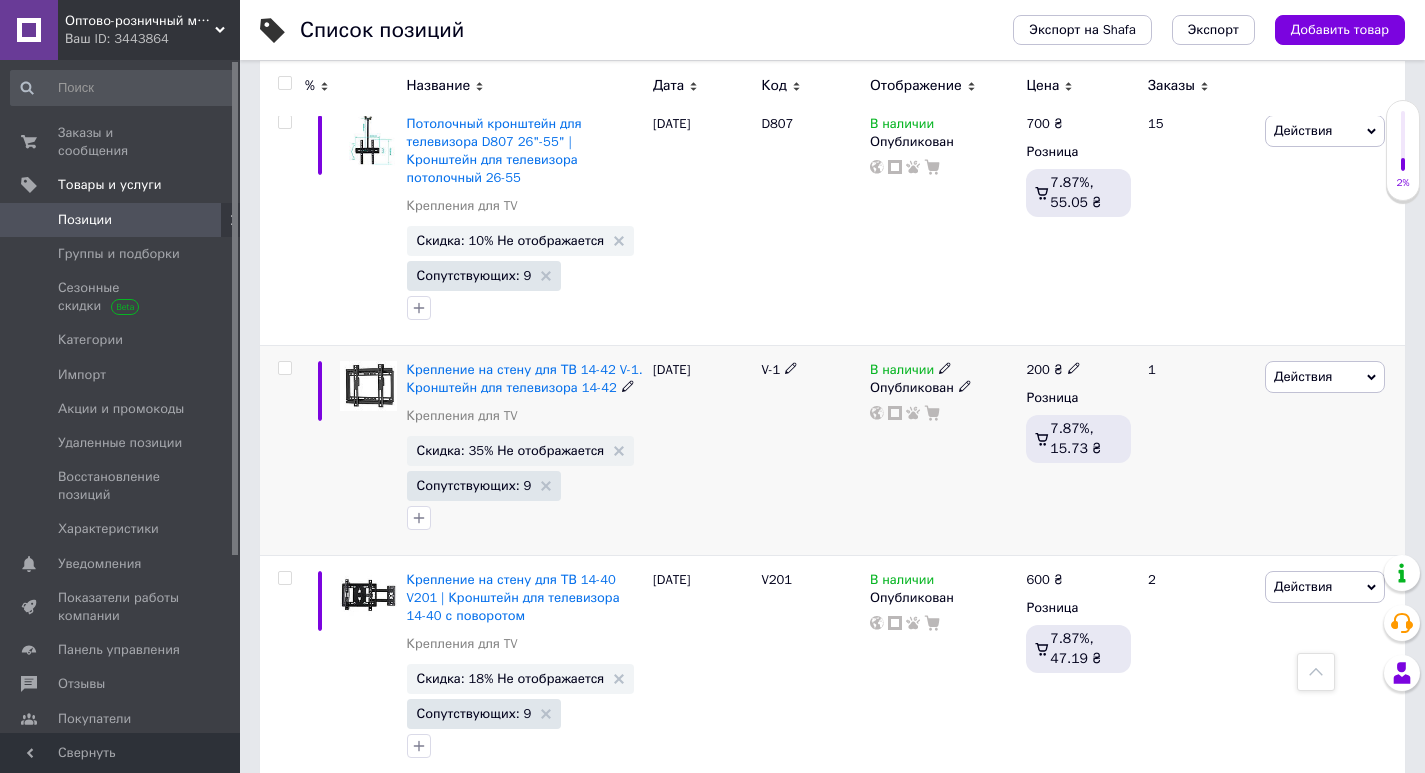 click on "Действия" at bounding box center (1303, 376) 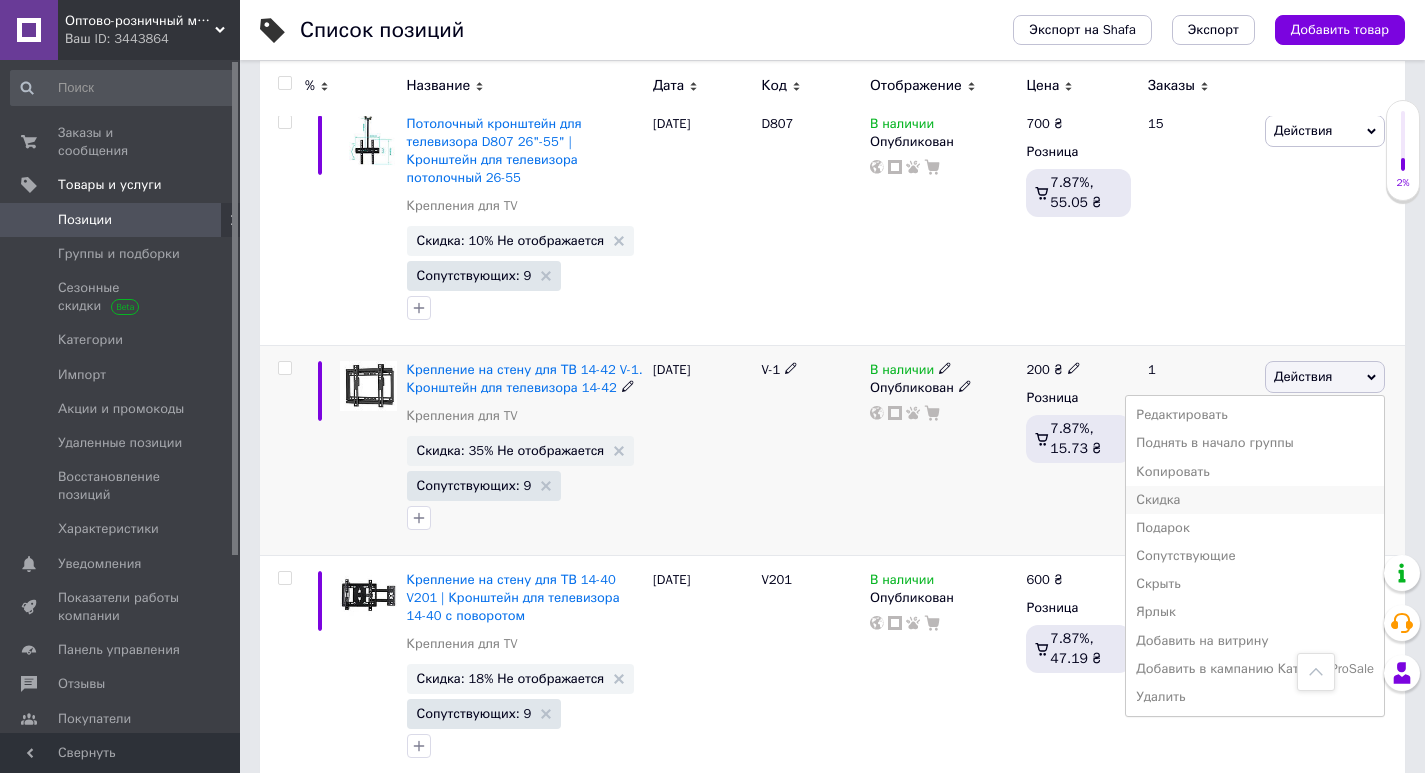 click on "Скидка" at bounding box center (1255, 500) 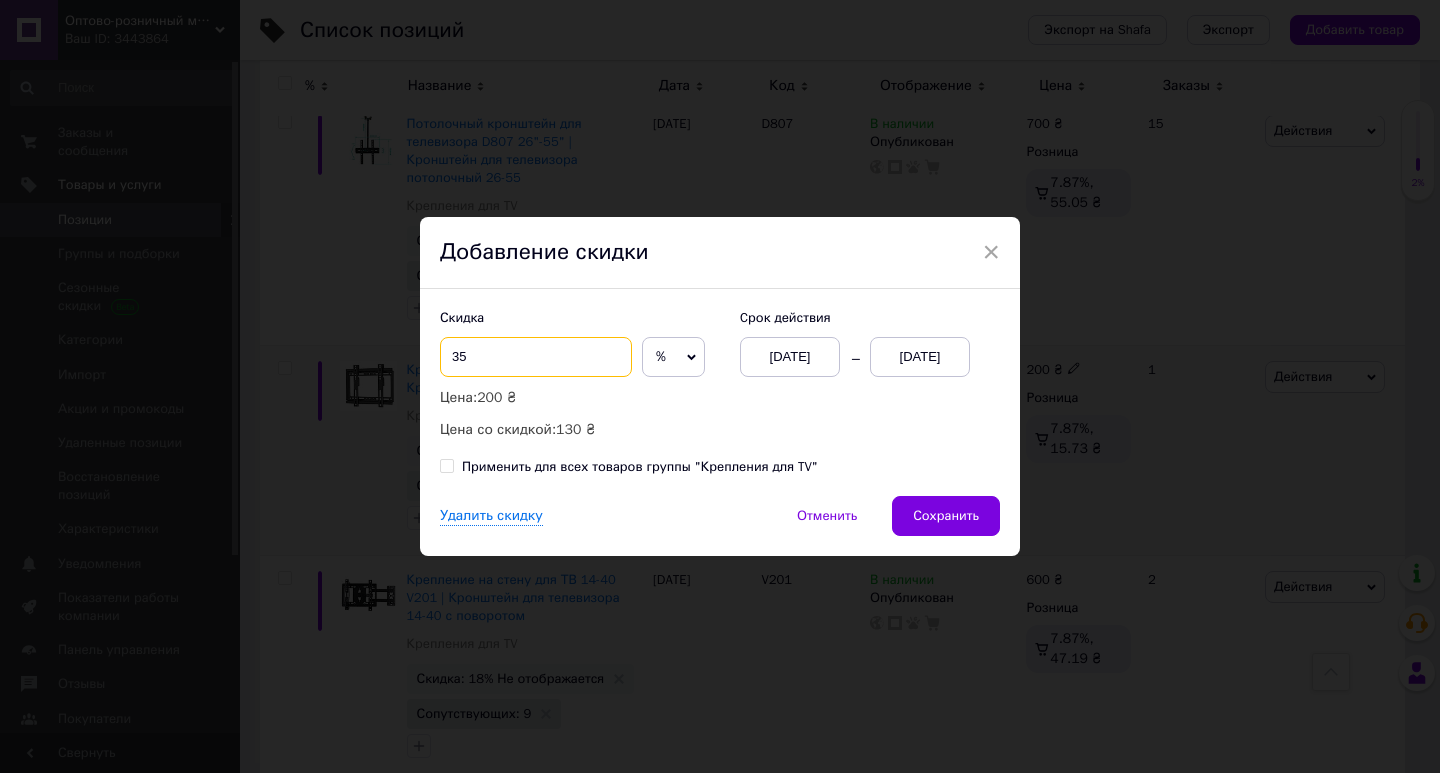 click on "35" at bounding box center (536, 357) 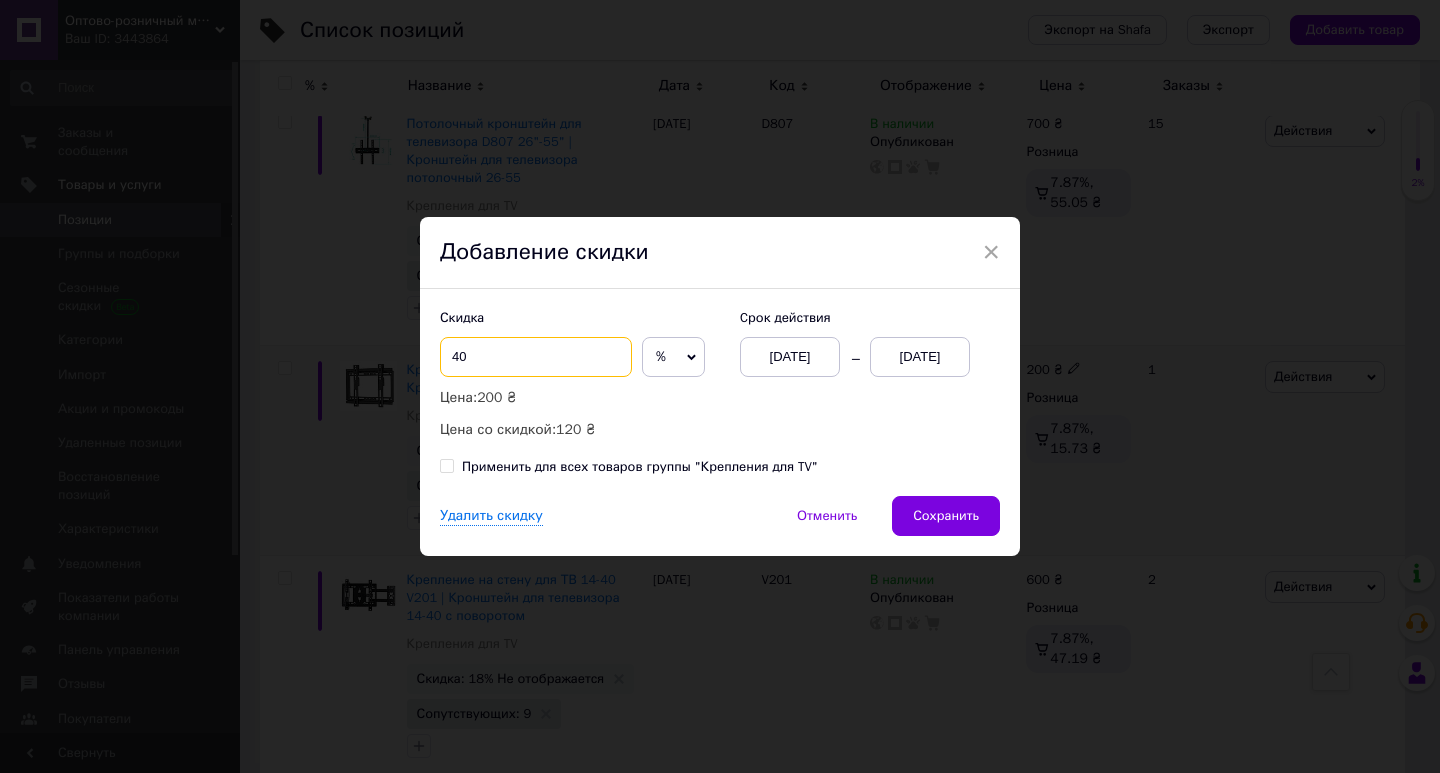type on "40" 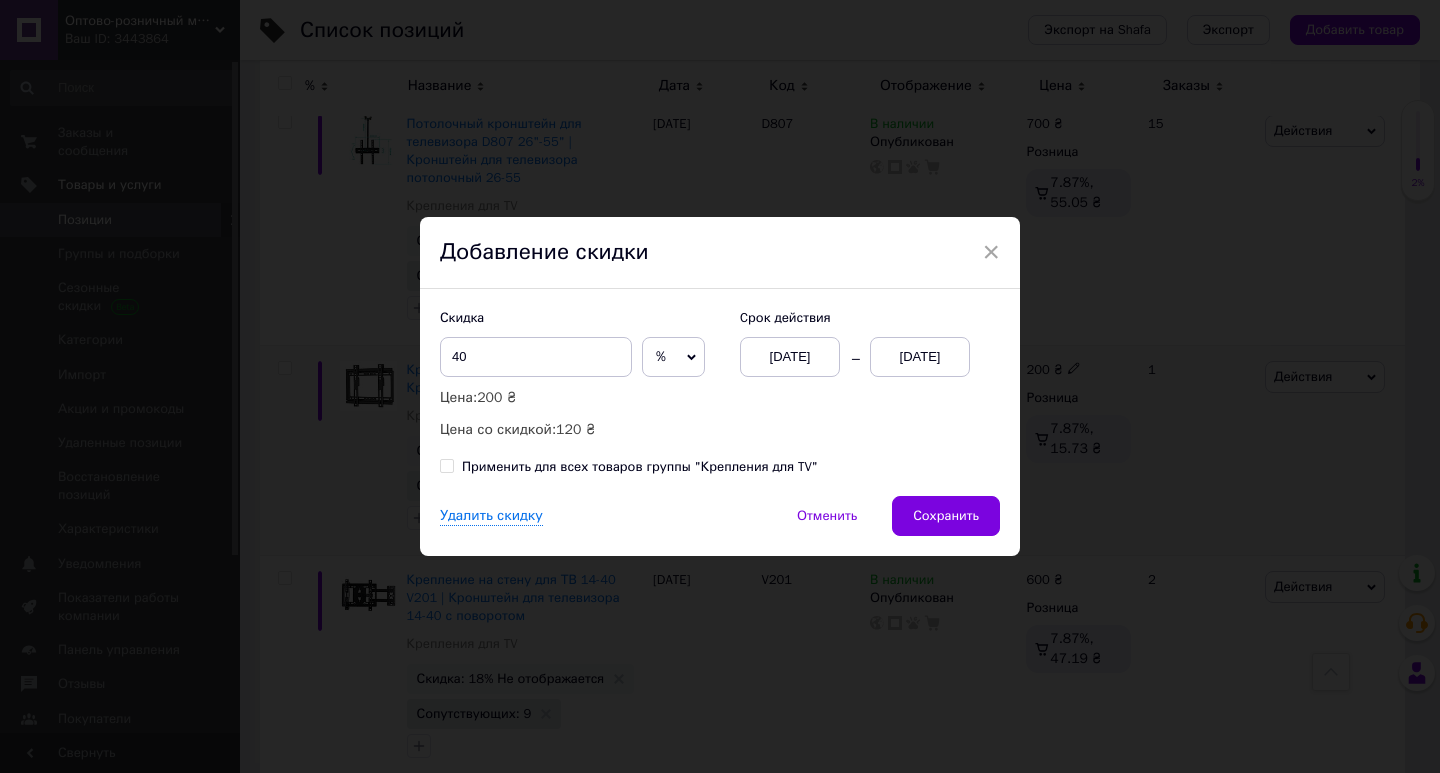 click on "[DATE]" at bounding box center (920, 357) 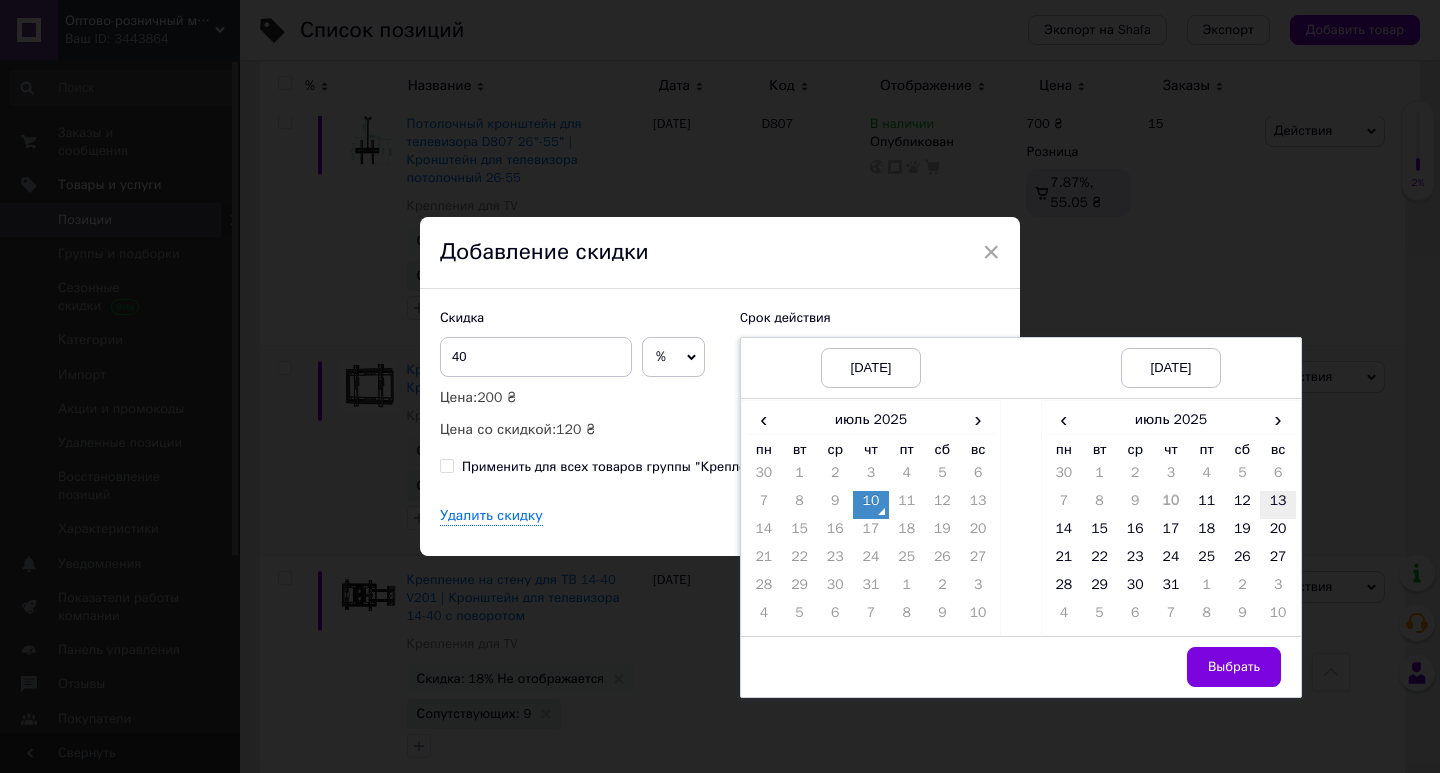 click on "13" at bounding box center [1278, 505] 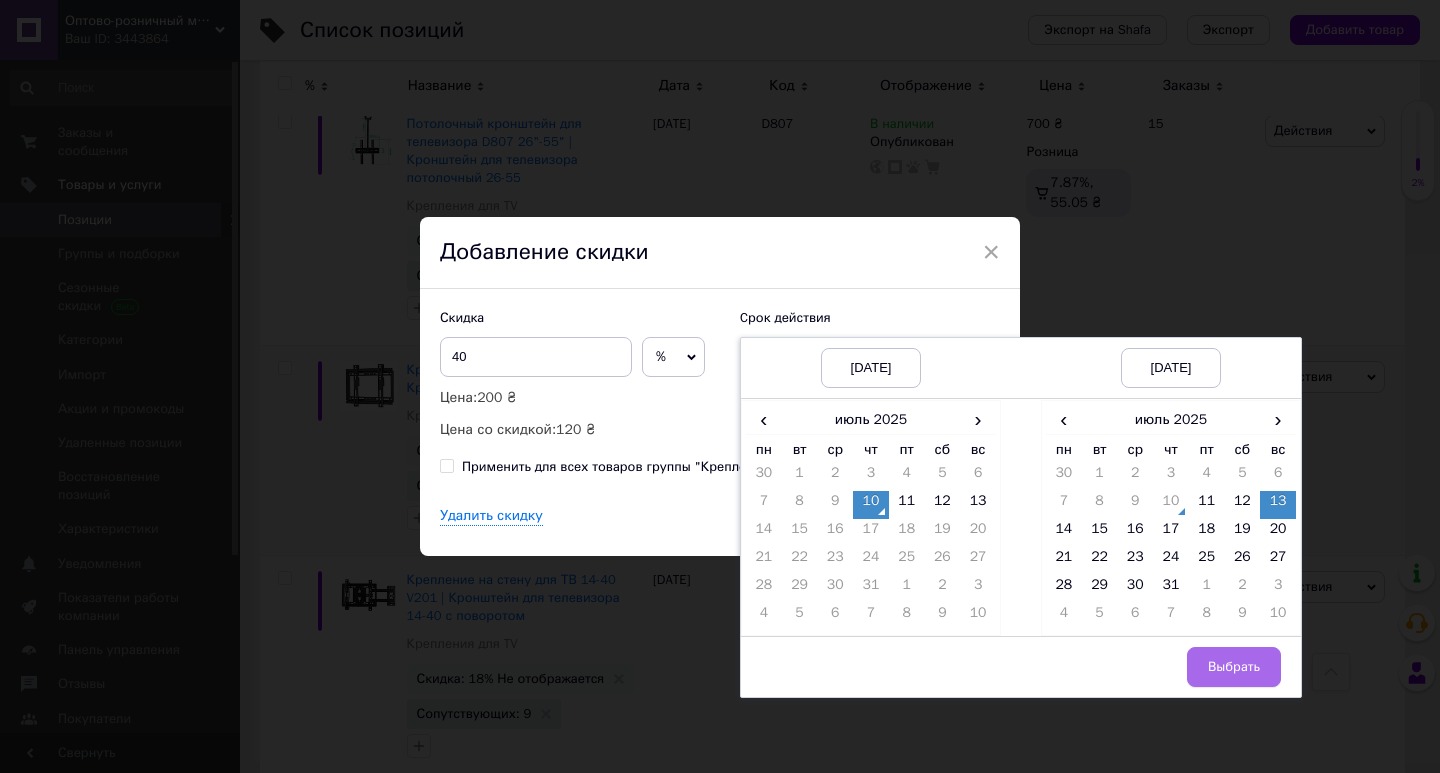 click on "Выбрать" at bounding box center (1234, 667) 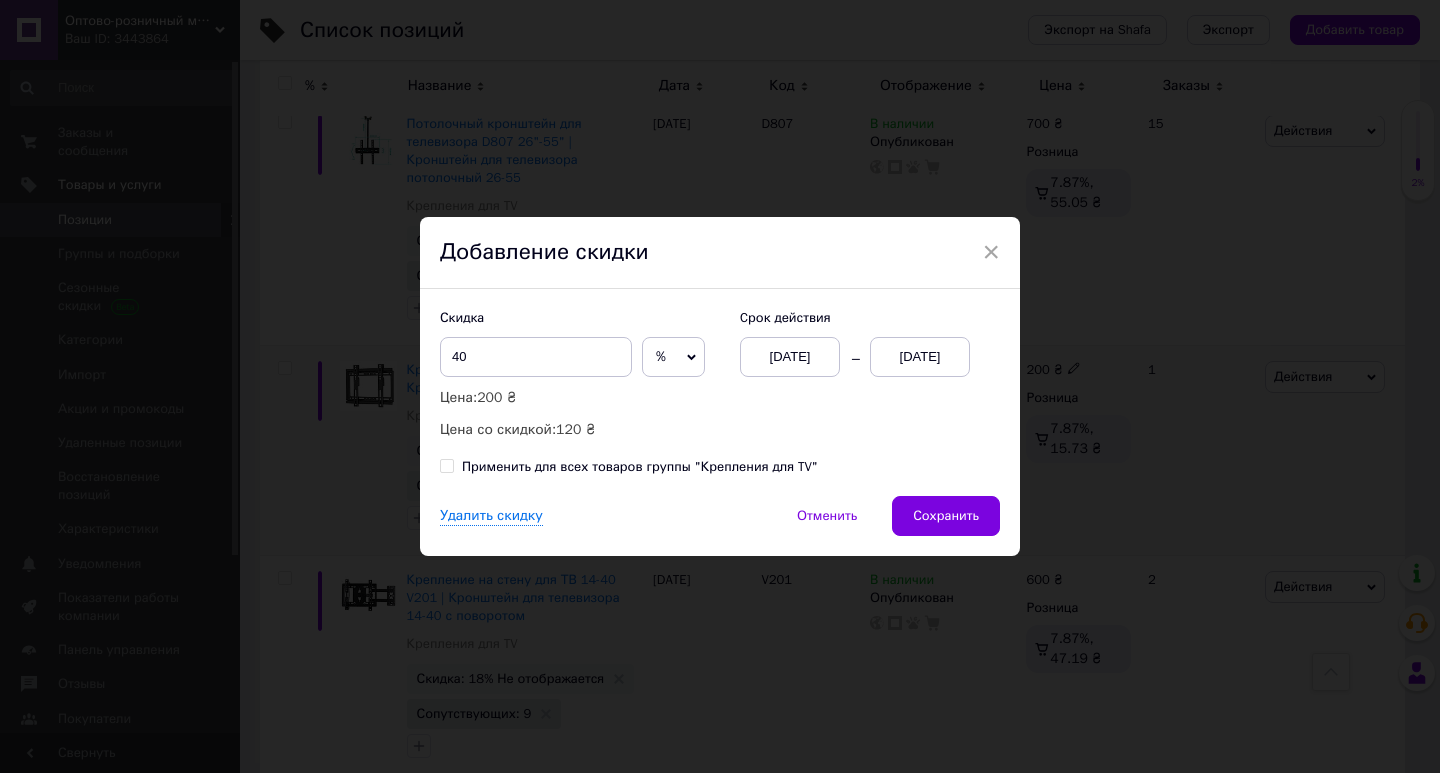 click on "Сохранить" at bounding box center (946, 516) 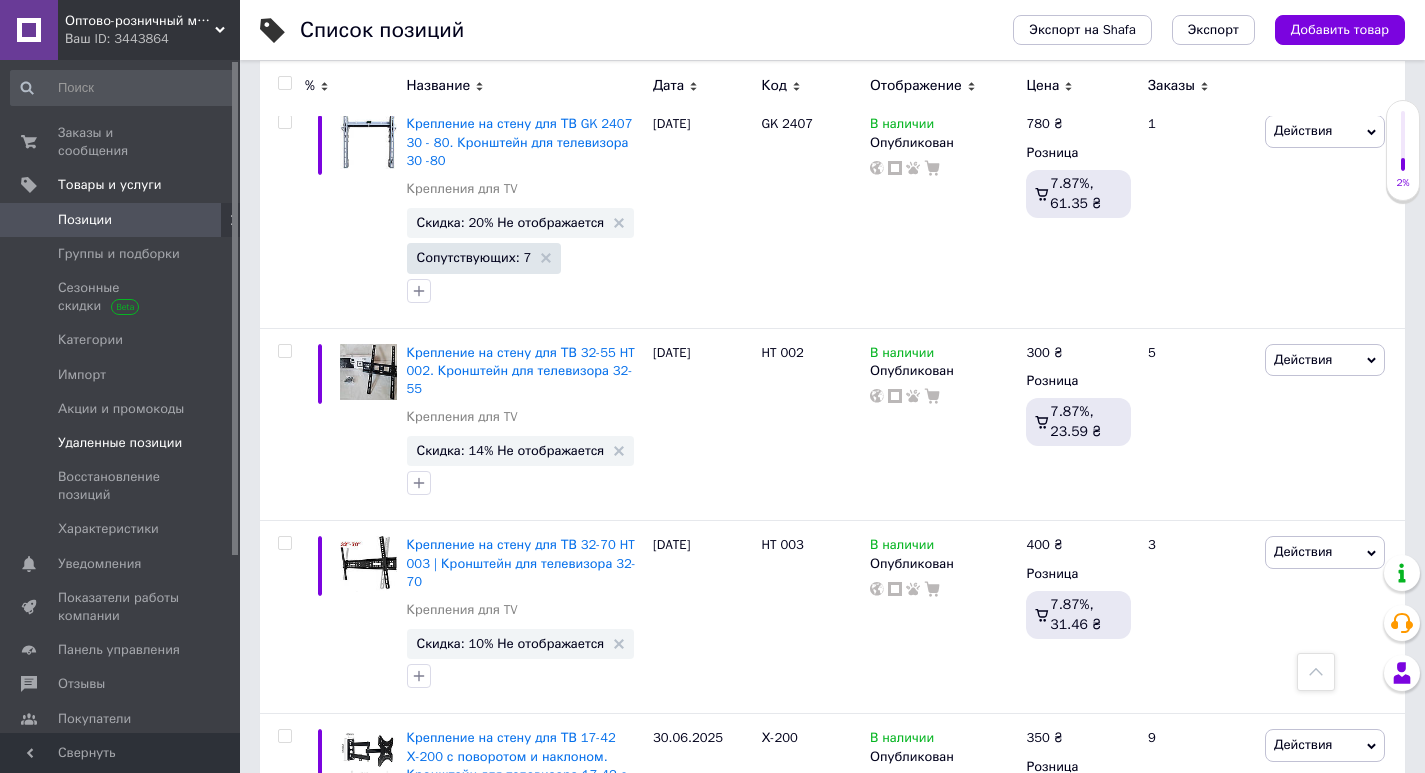 scroll, scrollTop: 5166, scrollLeft: 0, axis: vertical 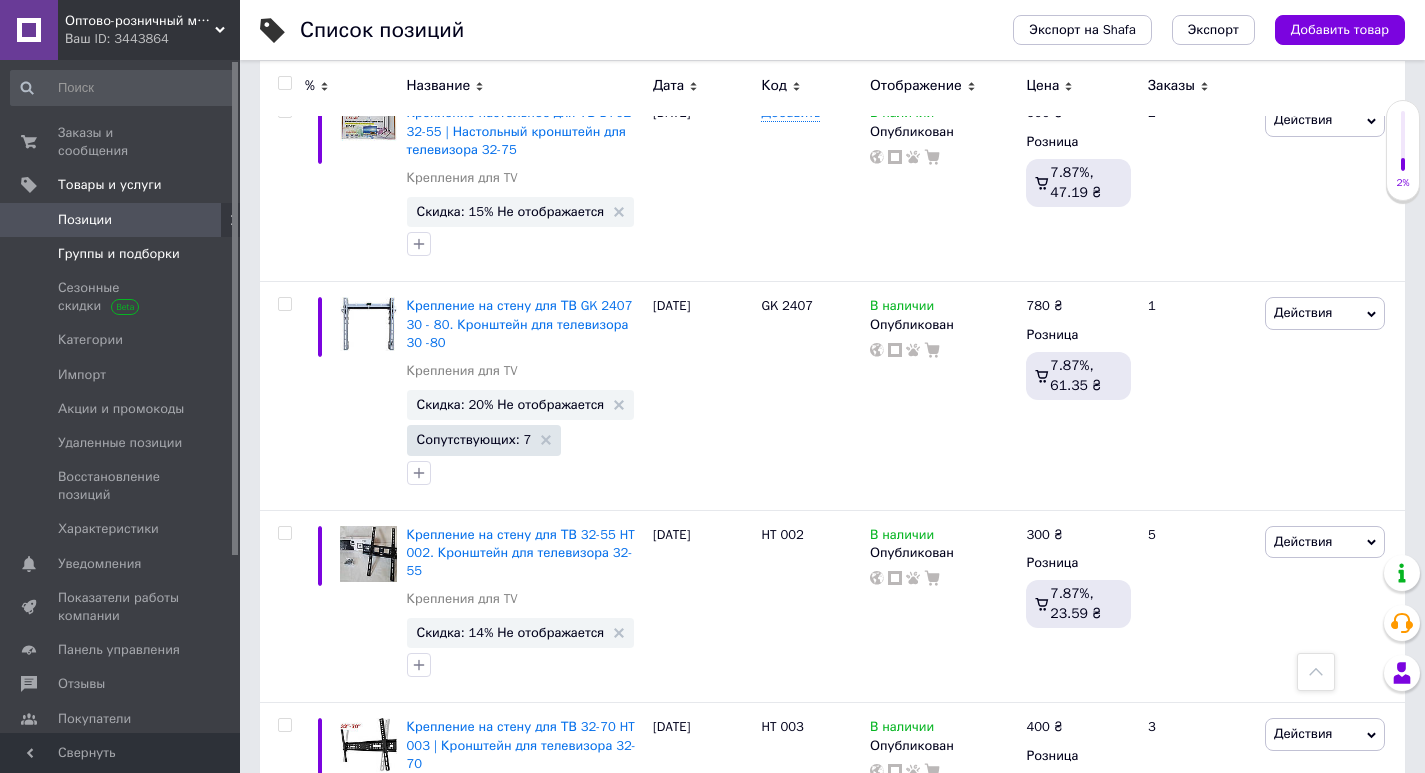 click on "Группы и подборки" at bounding box center [119, 254] 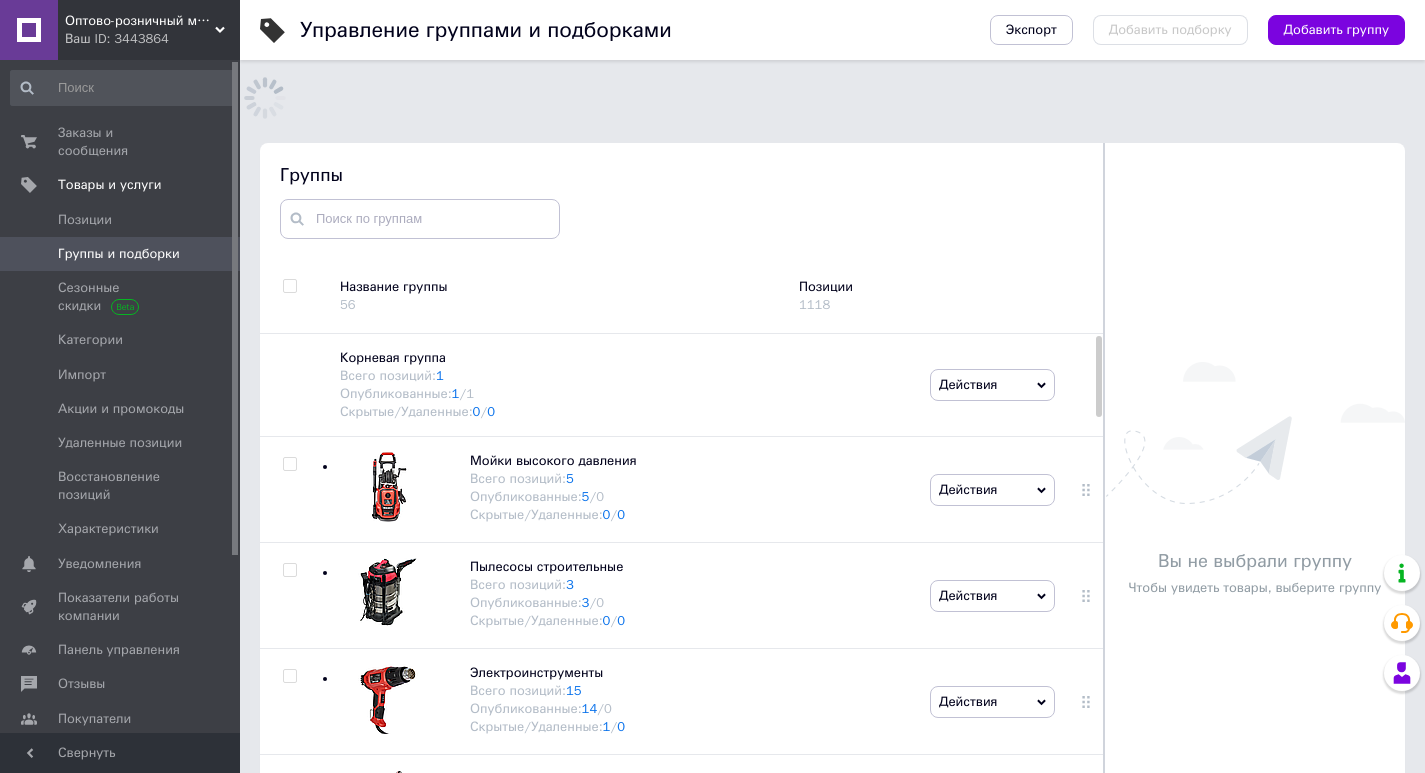 scroll, scrollTop: 113, scrollLeft: 0, axis: vertical 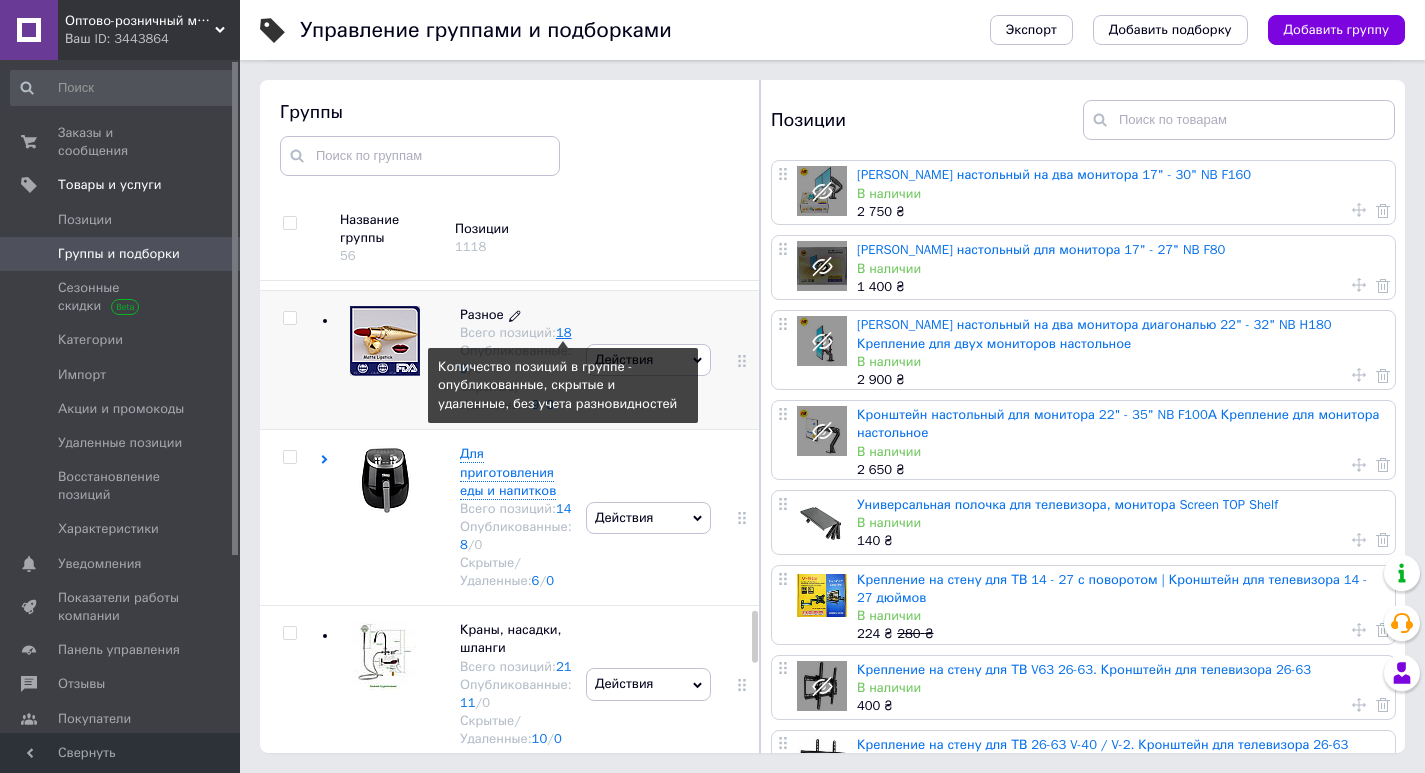 click on "18" at bounding box center [564, 332] 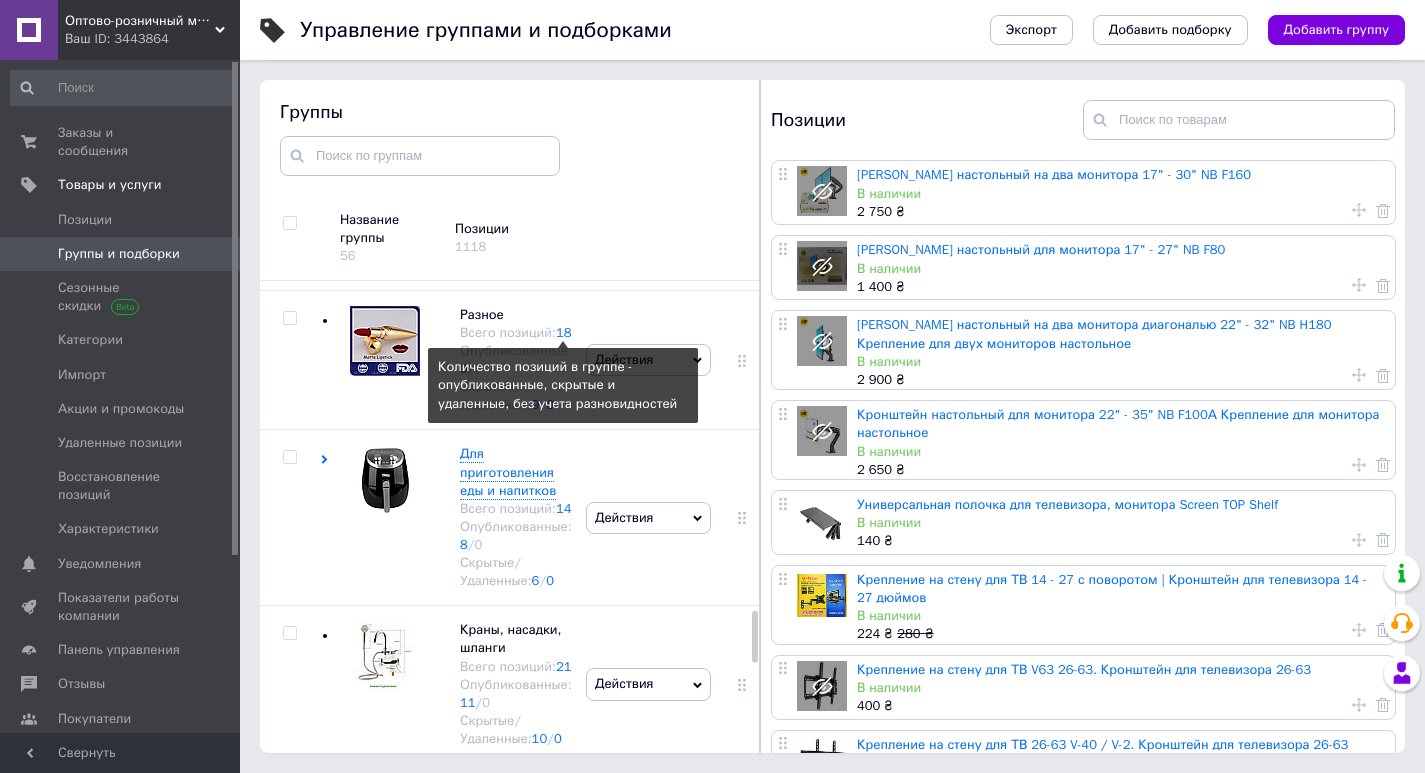 scroll, scrollTop: 0, scrollLeft: 0, axis: both 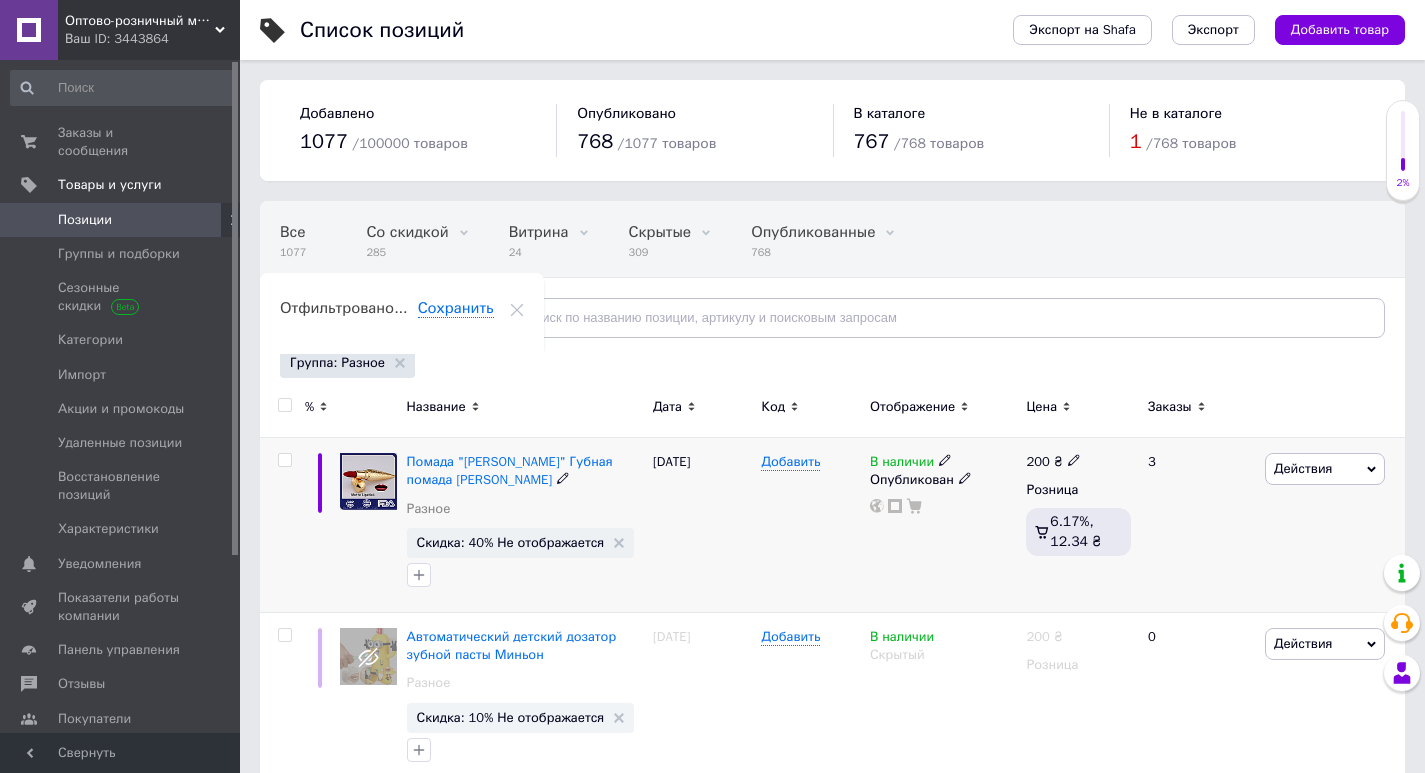 click on "Действия" at bounding box center (1303, 468) 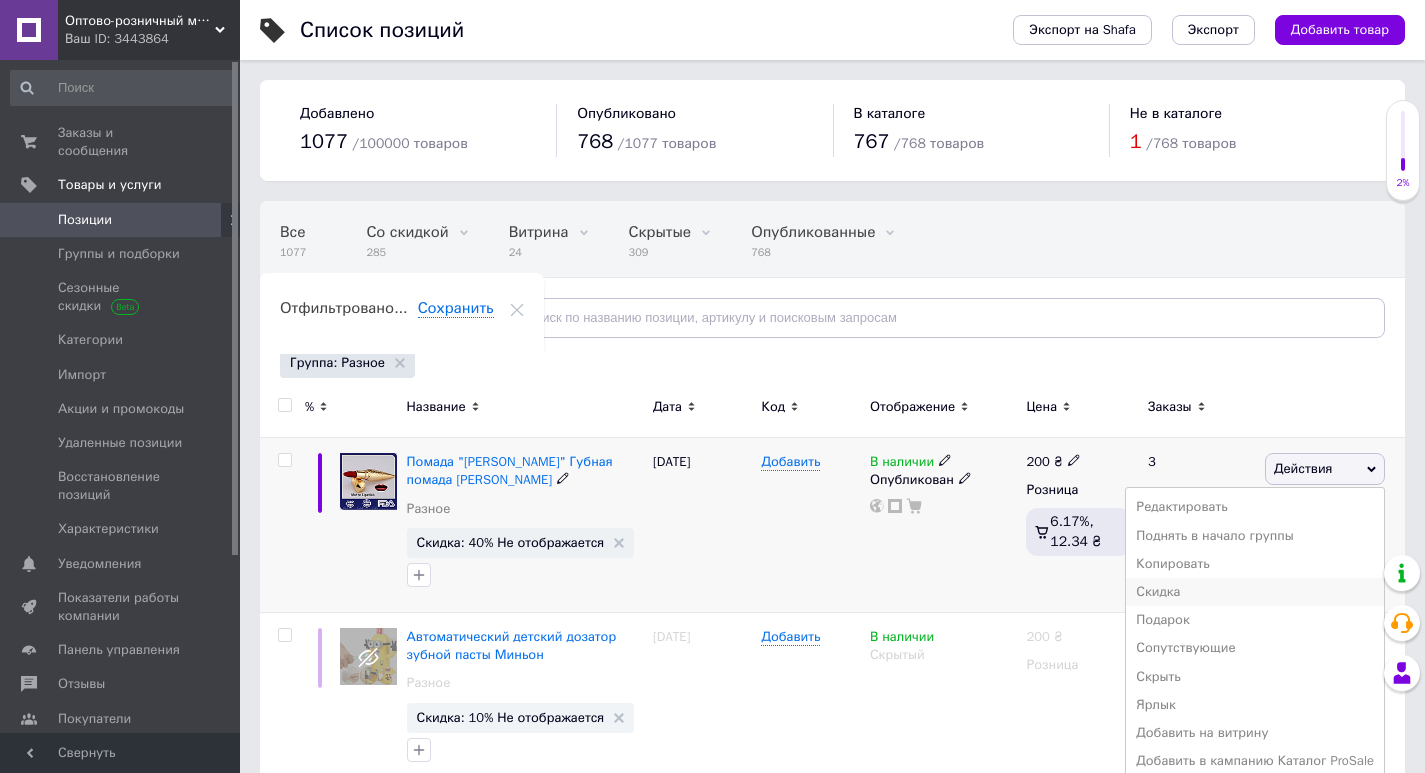 click on "Скидка" at bounding box center [1255, 592] 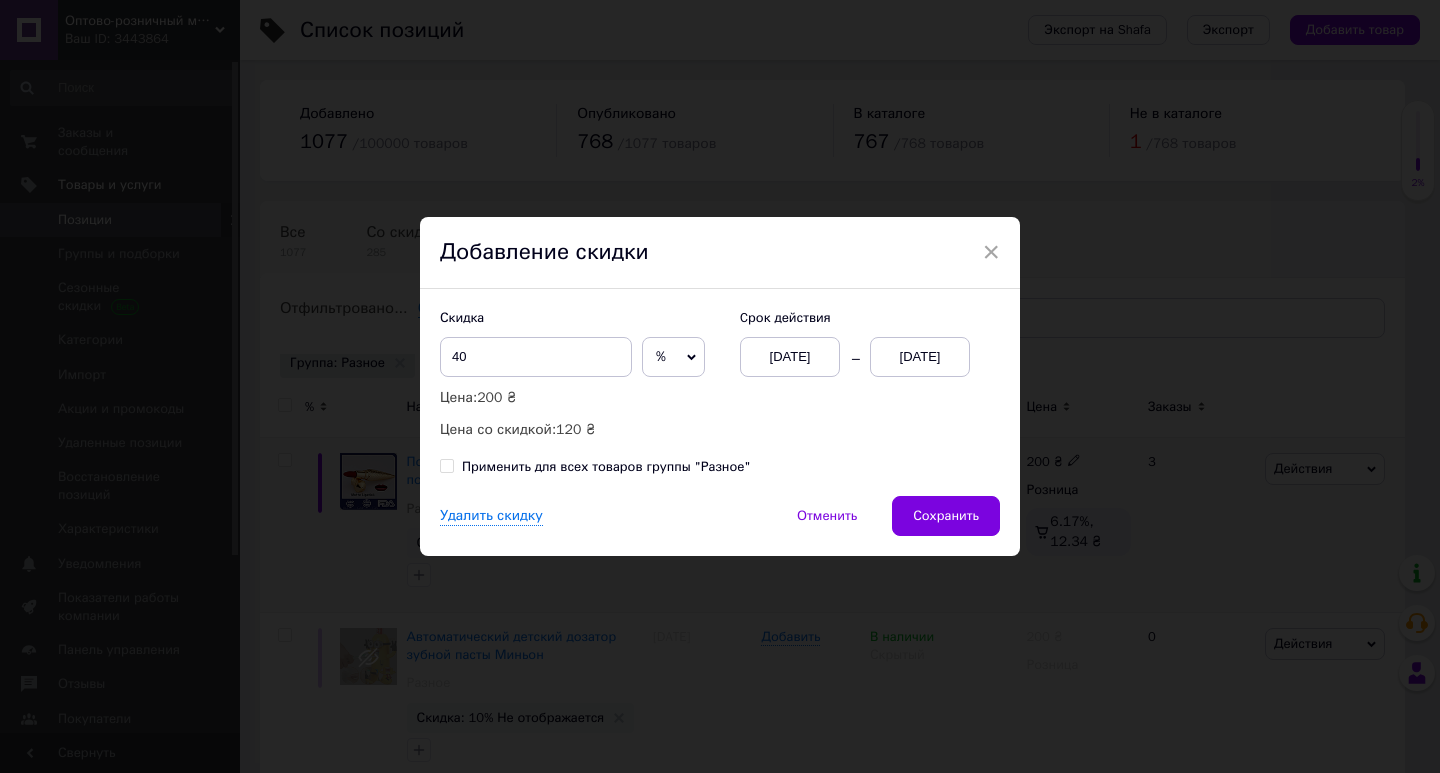 click on "[DATE]" at bounding box center [920, 357] 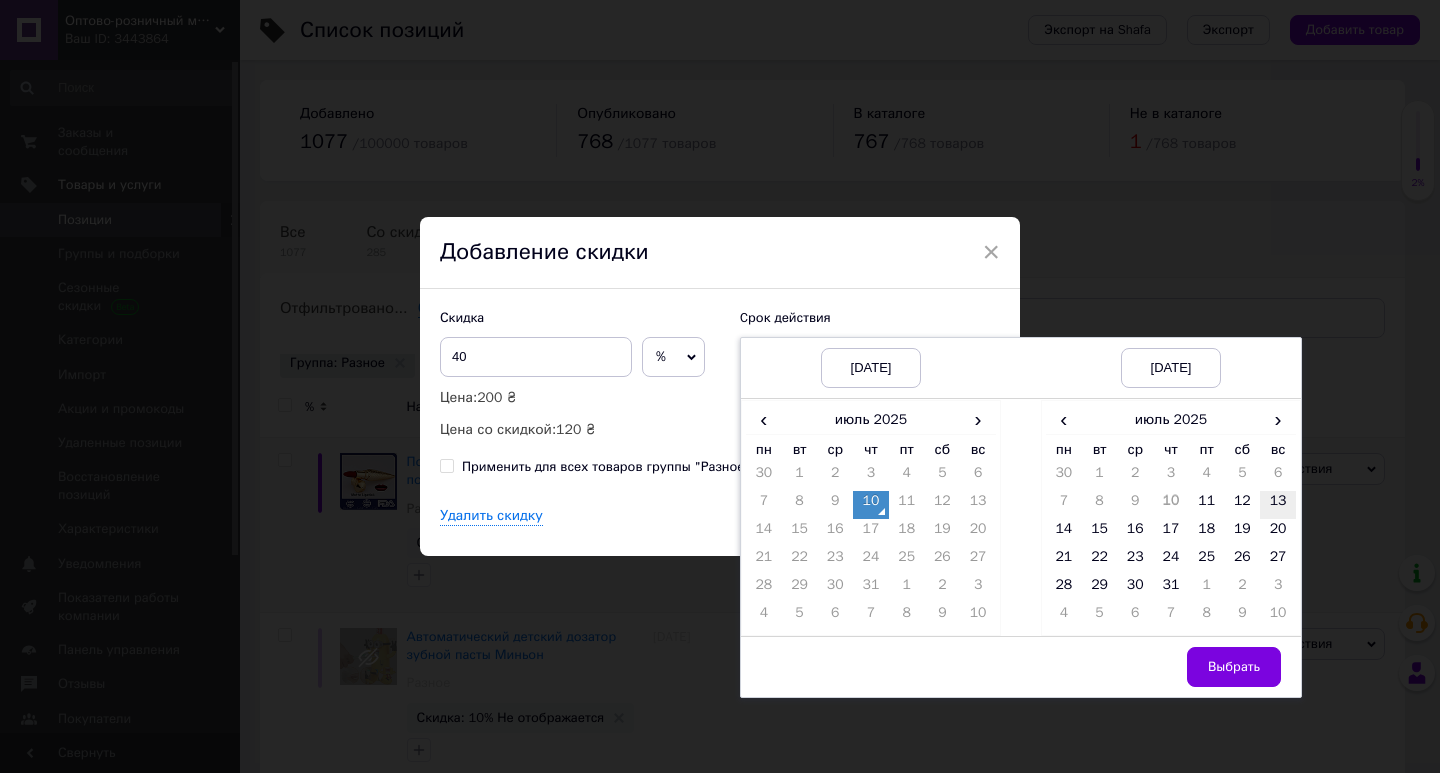 click on "13" at bounding box center [1278, 505] 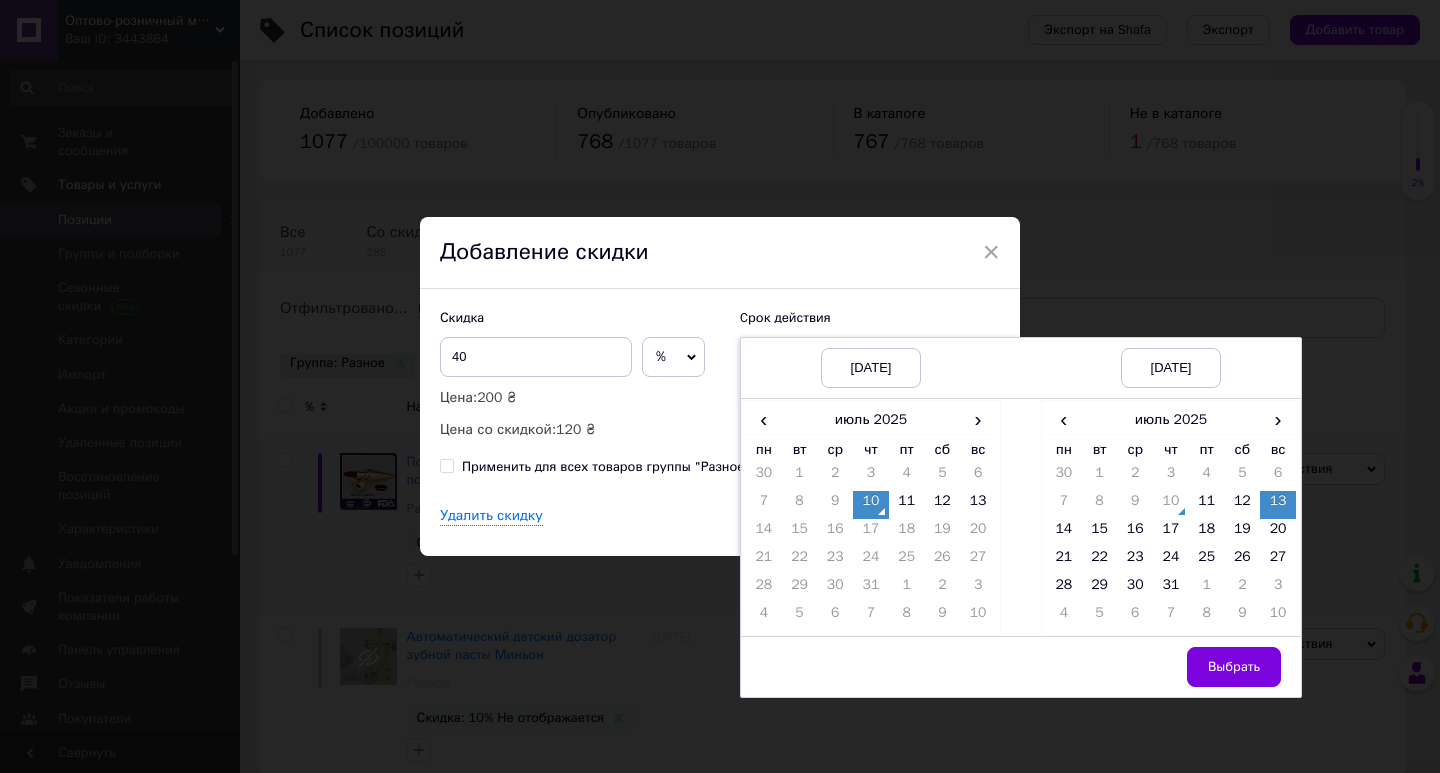 click on "Выбрать" at bounding box center (1234, 667) 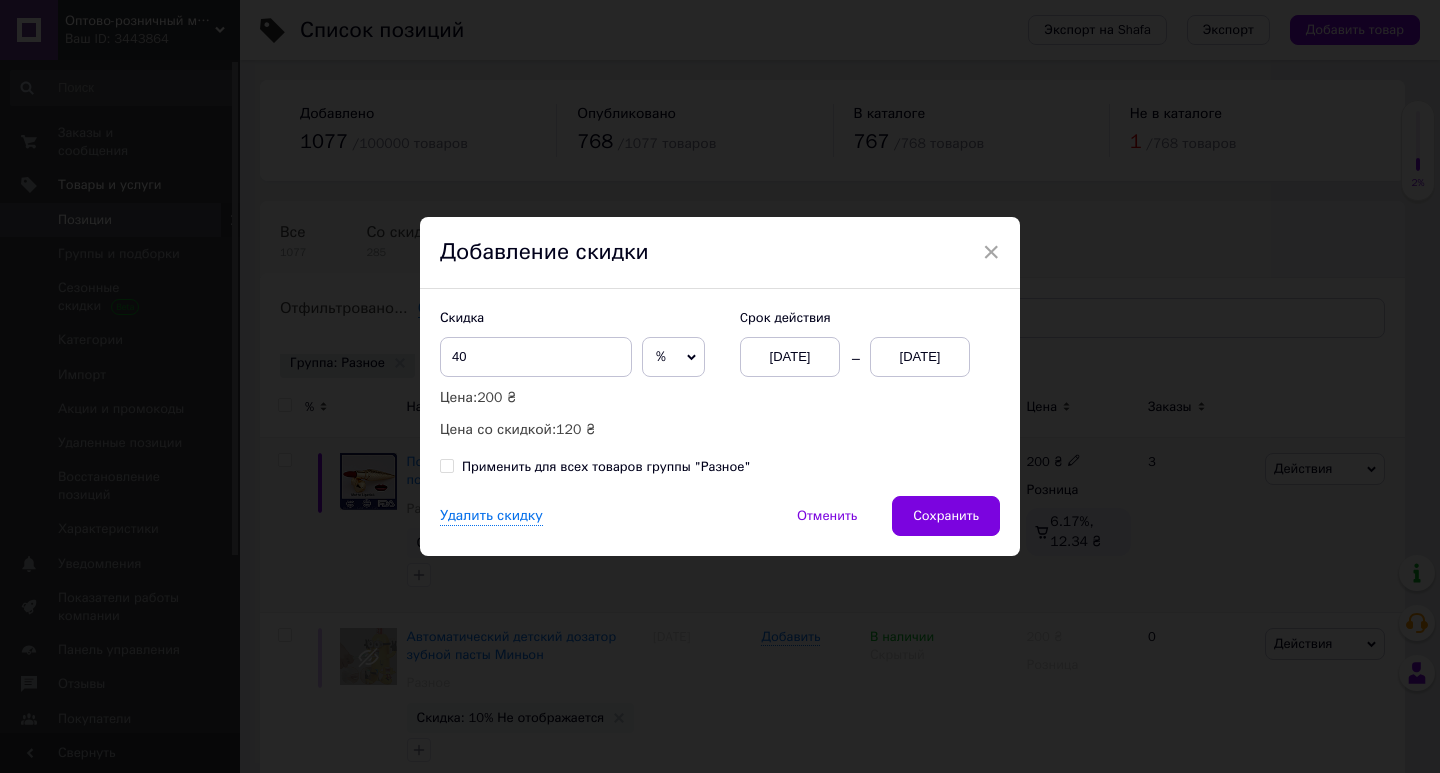 click on "Скидка 40 % ₴ Цена:  200   ₴ Цена со скидкой:  120   ₴ Cрок действия [DATE] [DATE] Применить для всех товаров группы "Разное"" at bounding box center (720, 392) 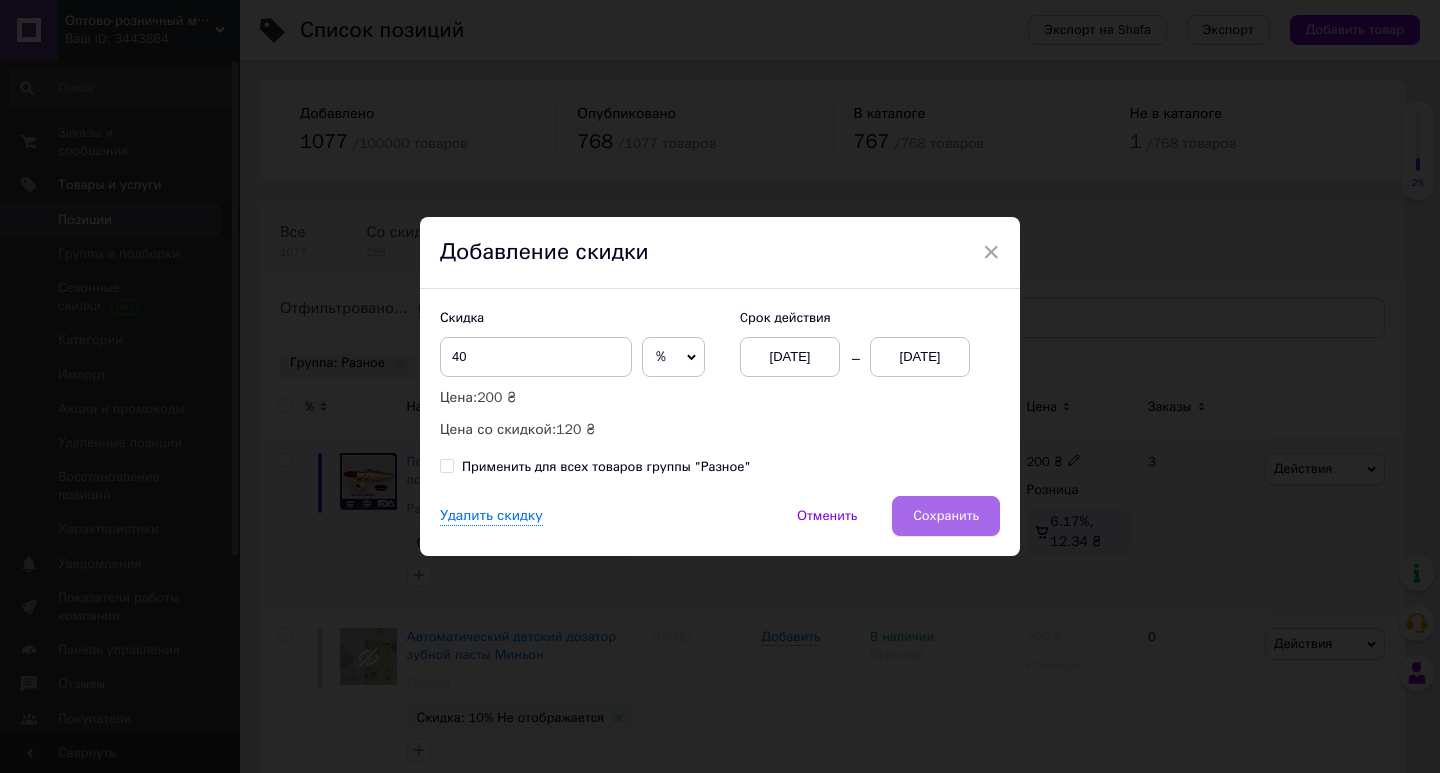 click on "Сохранить" at bounding box center (946, 516) 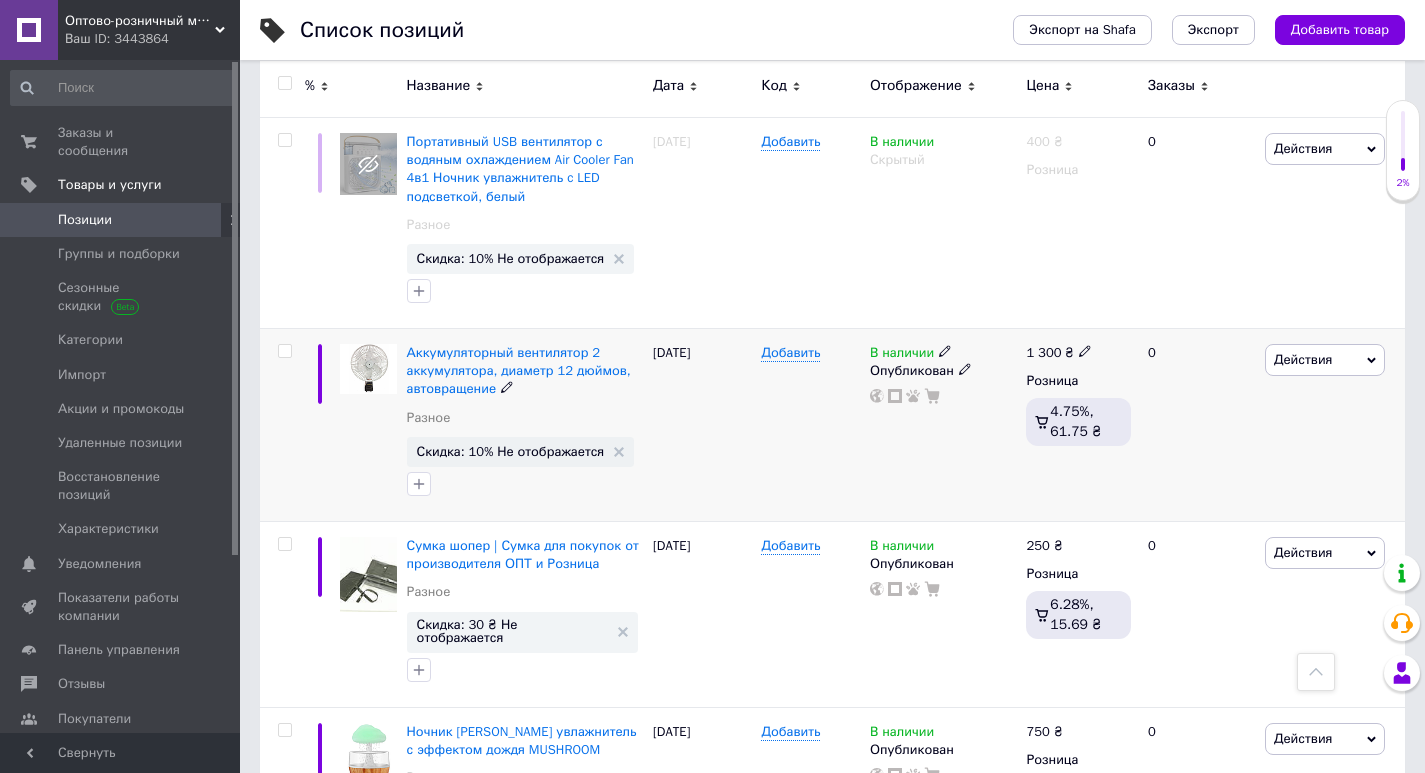 scroll, scrollTop: 1800, scrollLeft: 0, axis: vertical 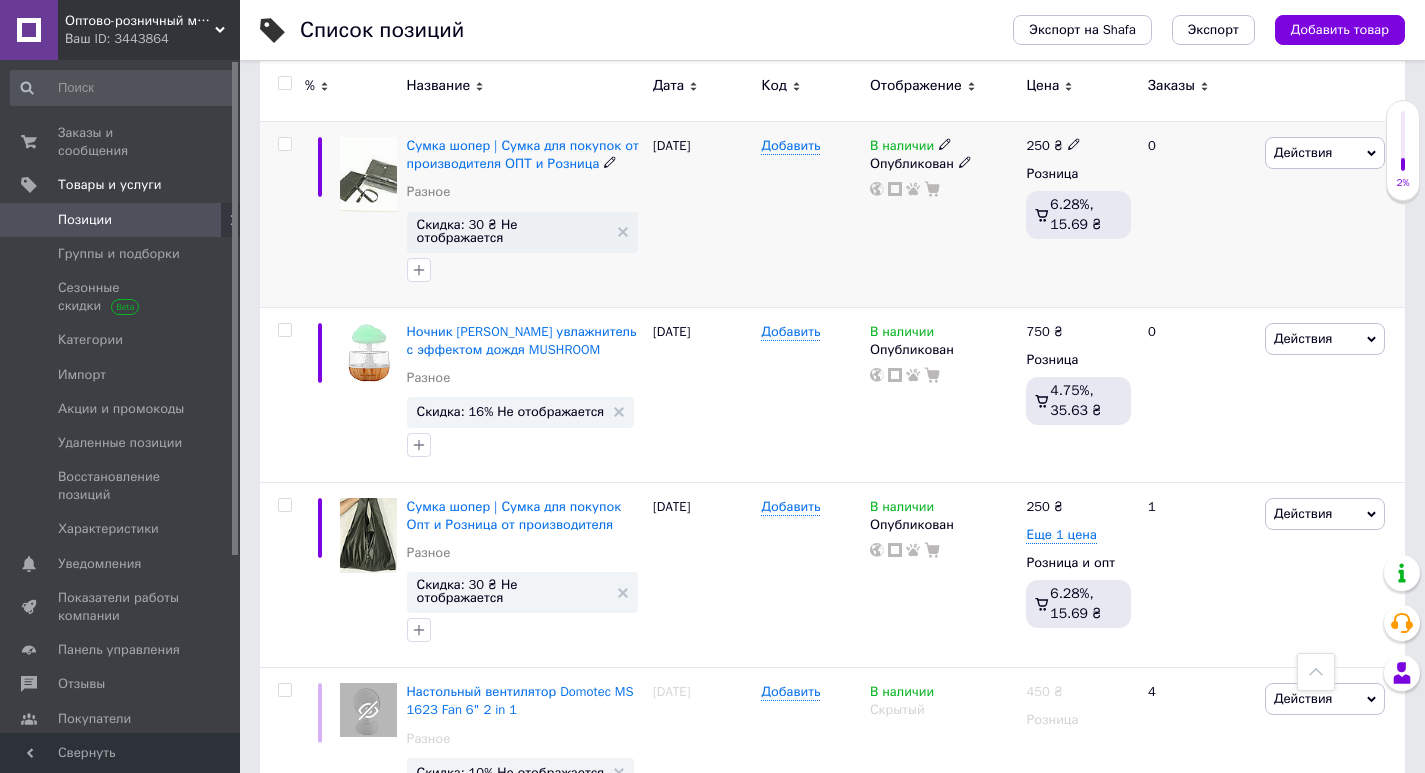 click on "Действия" at bounding box center [1303, 152] 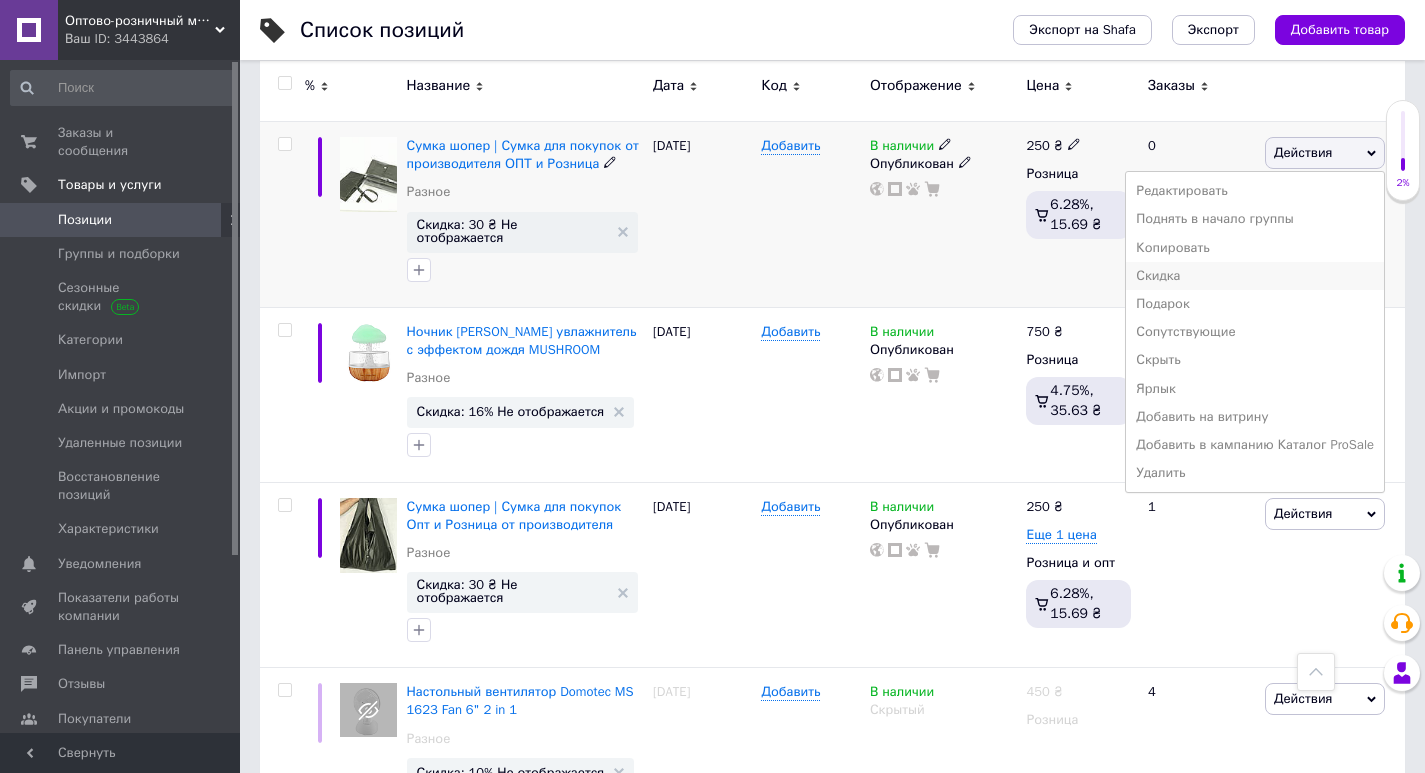click on "Скидка" at bounding box center [1255, 276] 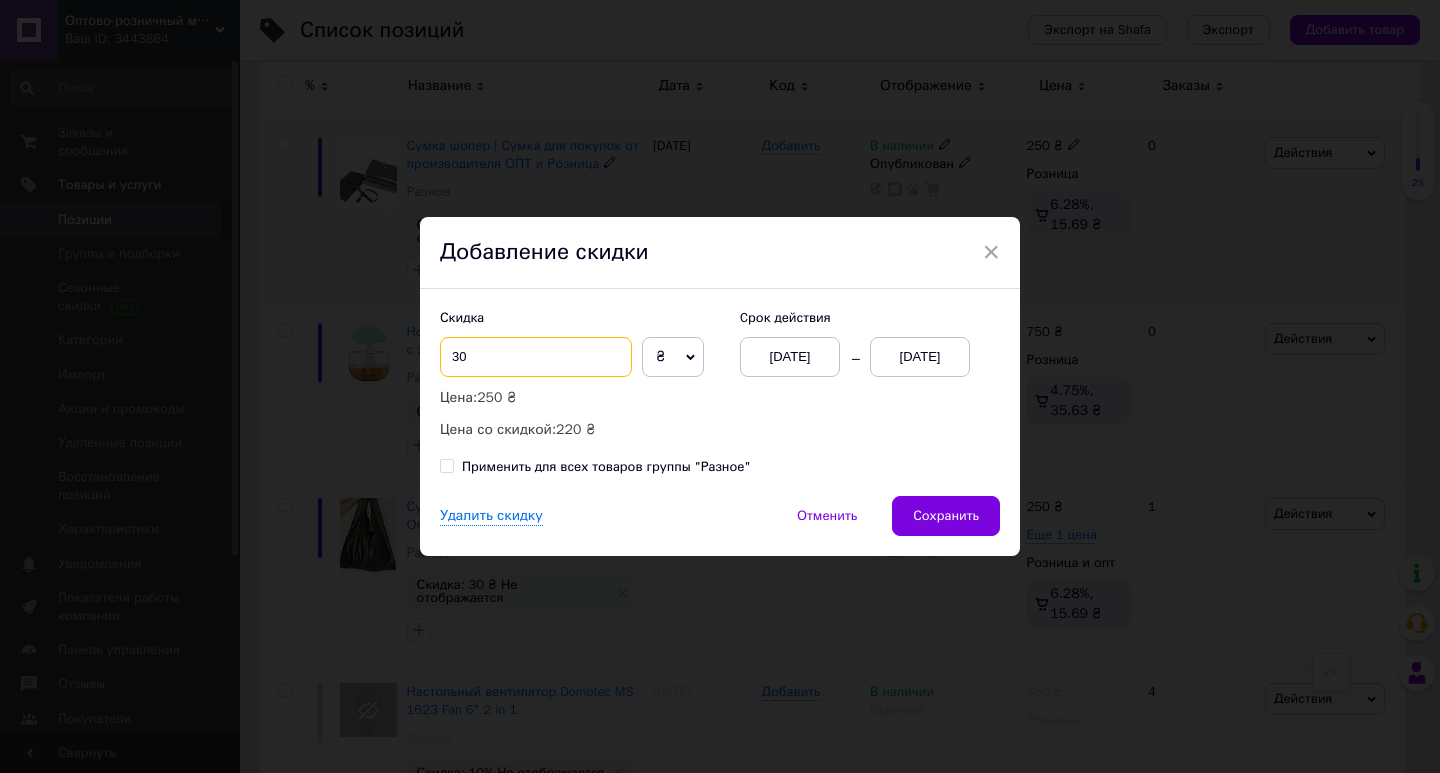 drag, startPoint x: 453, startPoint y: 348, endPoint x: 438, endPoint y: 354, distance: 16.155495 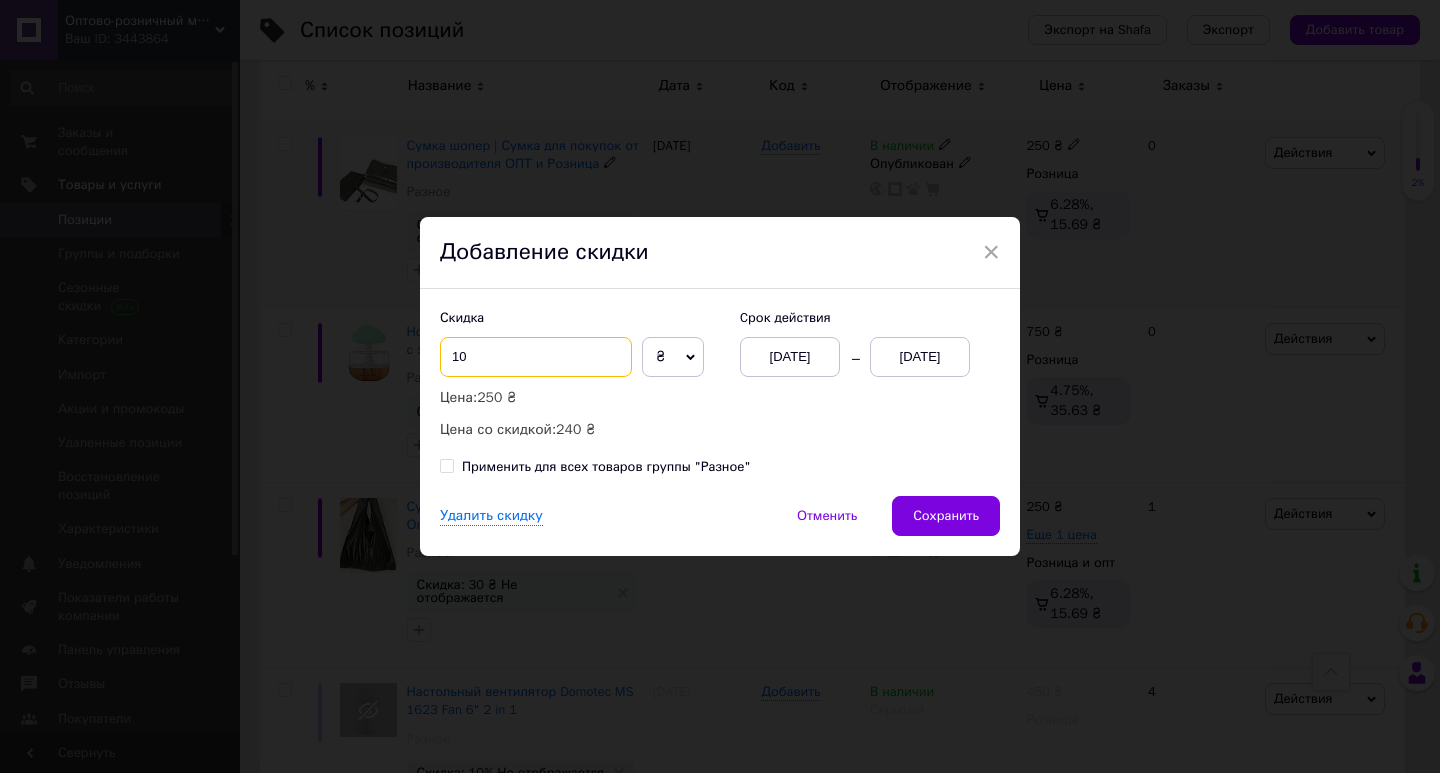 type on "10" 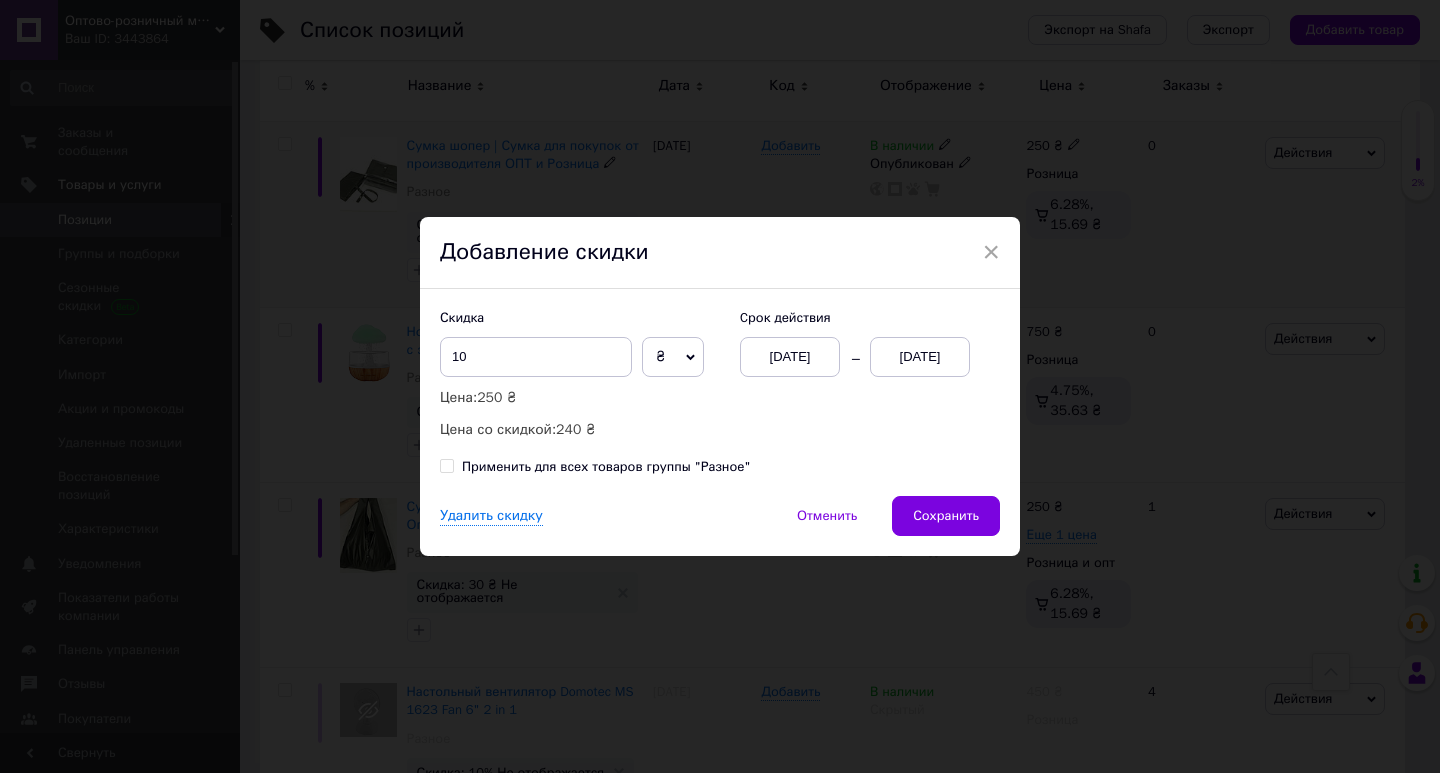 click on "₴" at bounding box center (673, 357) 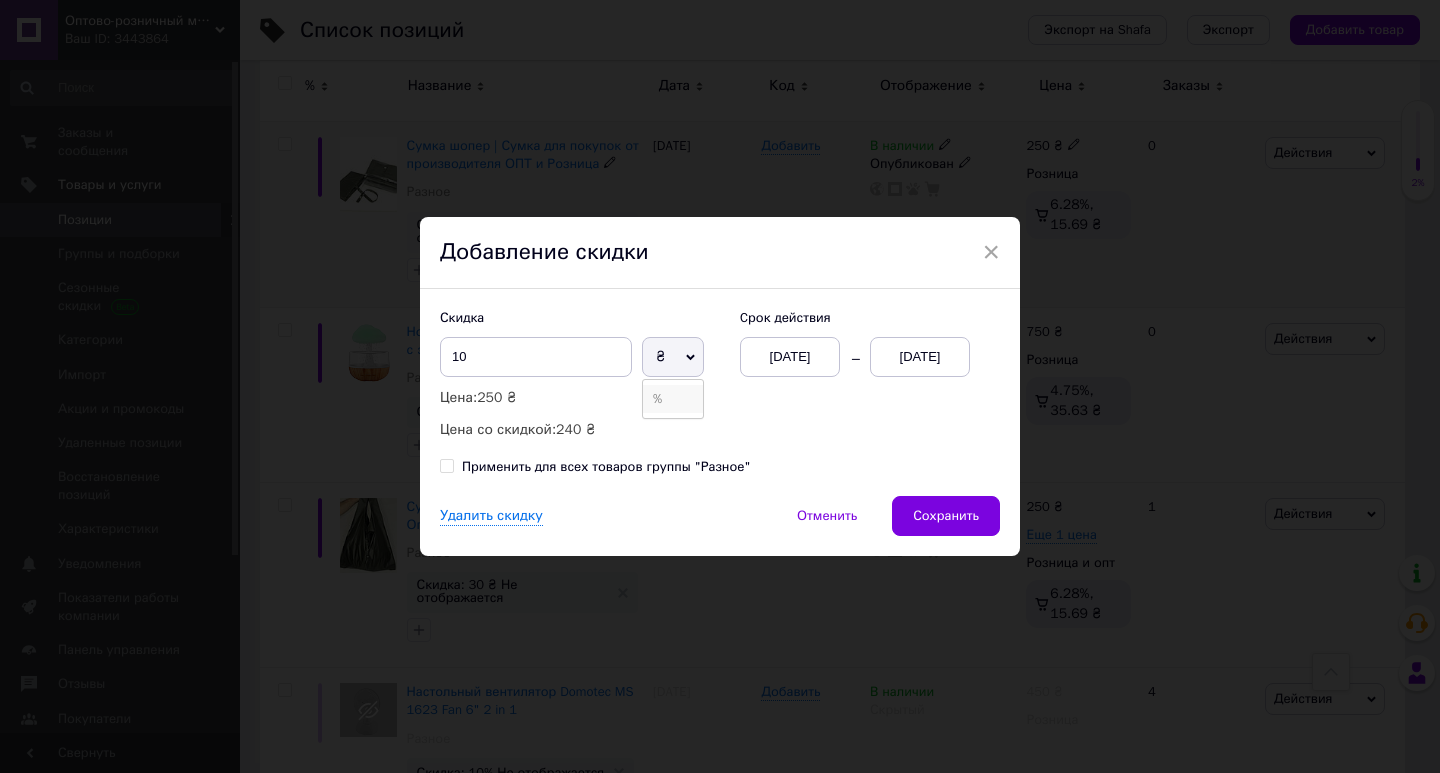 click on "%" at bounding box center [673, 399] 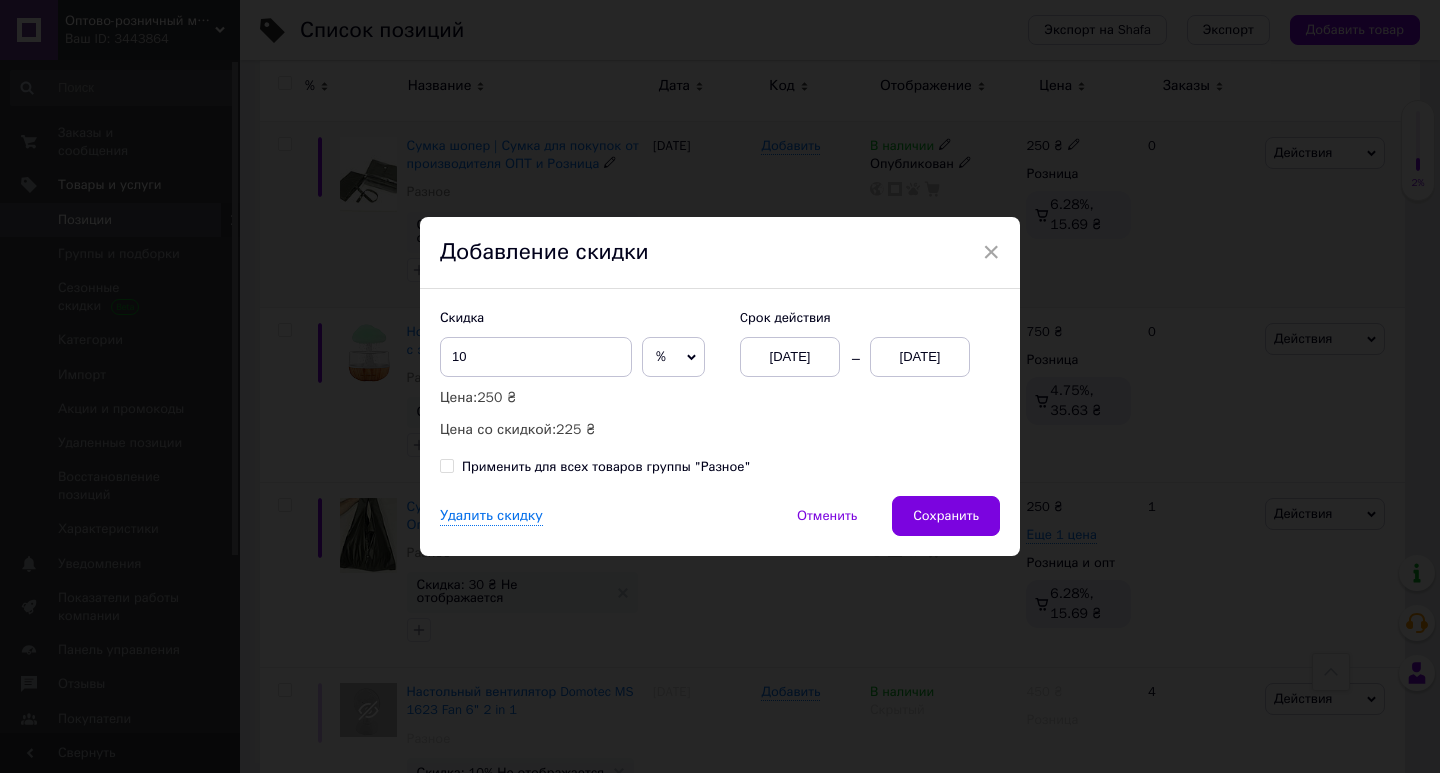 click on "[DATE]" at bounding box center [920, 357] 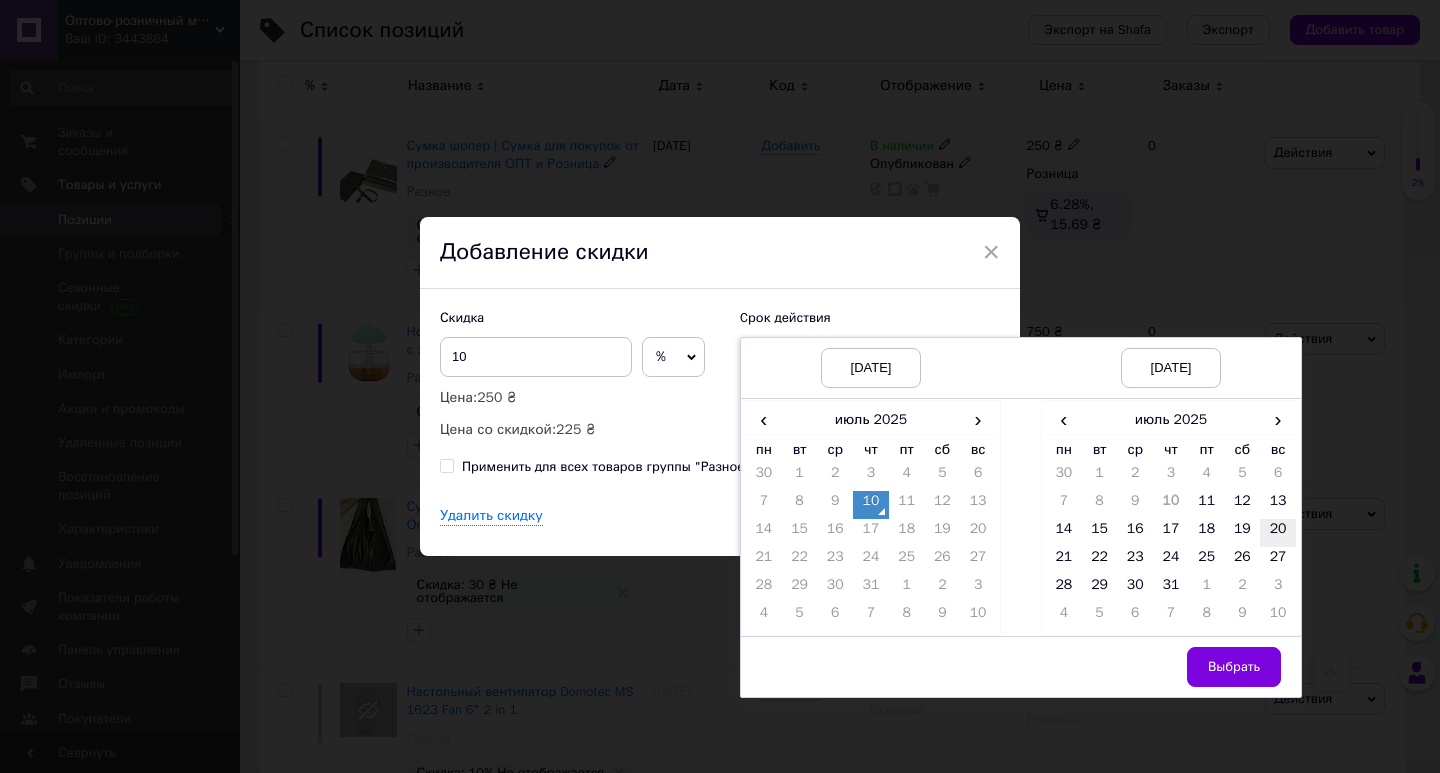click on "13" at bounding box center (1278, 505) 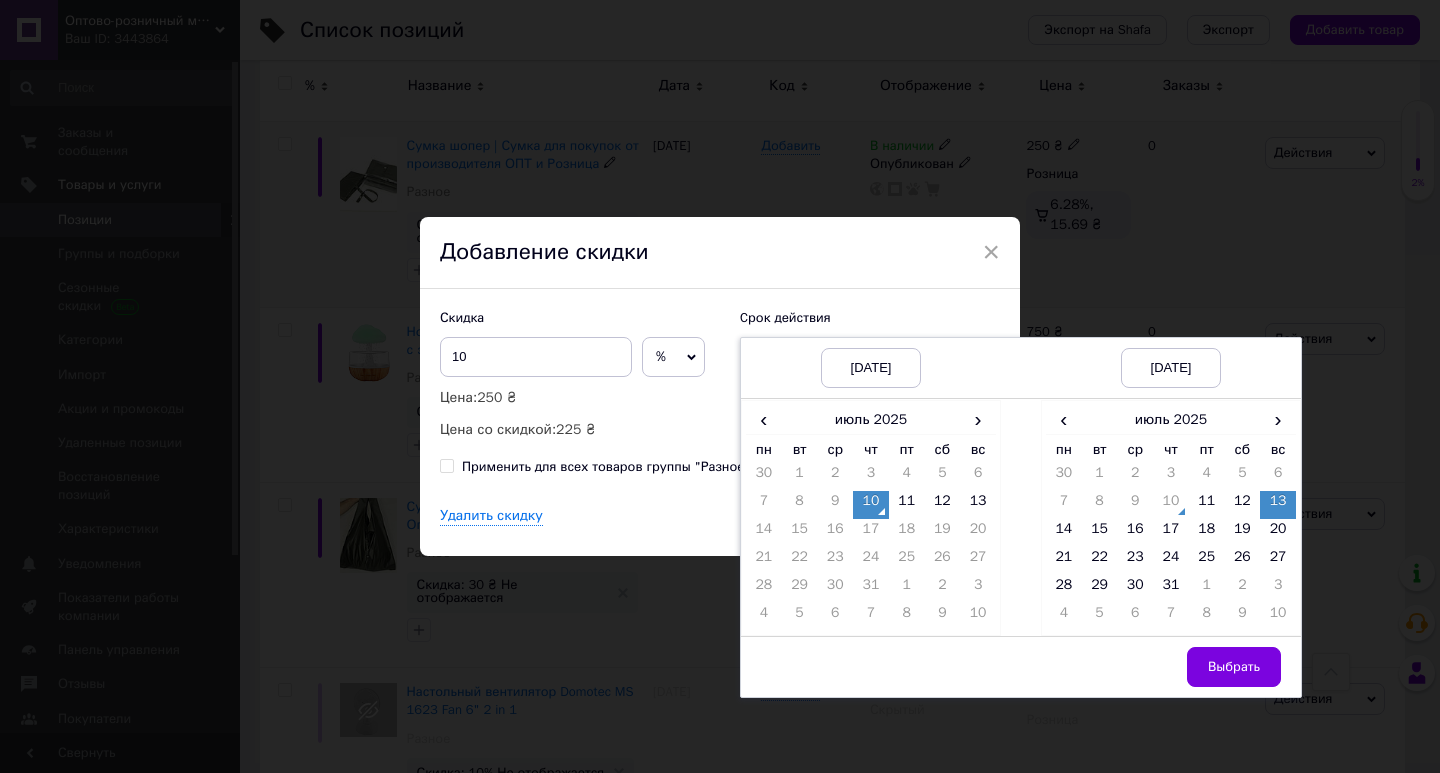 click on "Выбрать" at bounding box center [1234, 667] 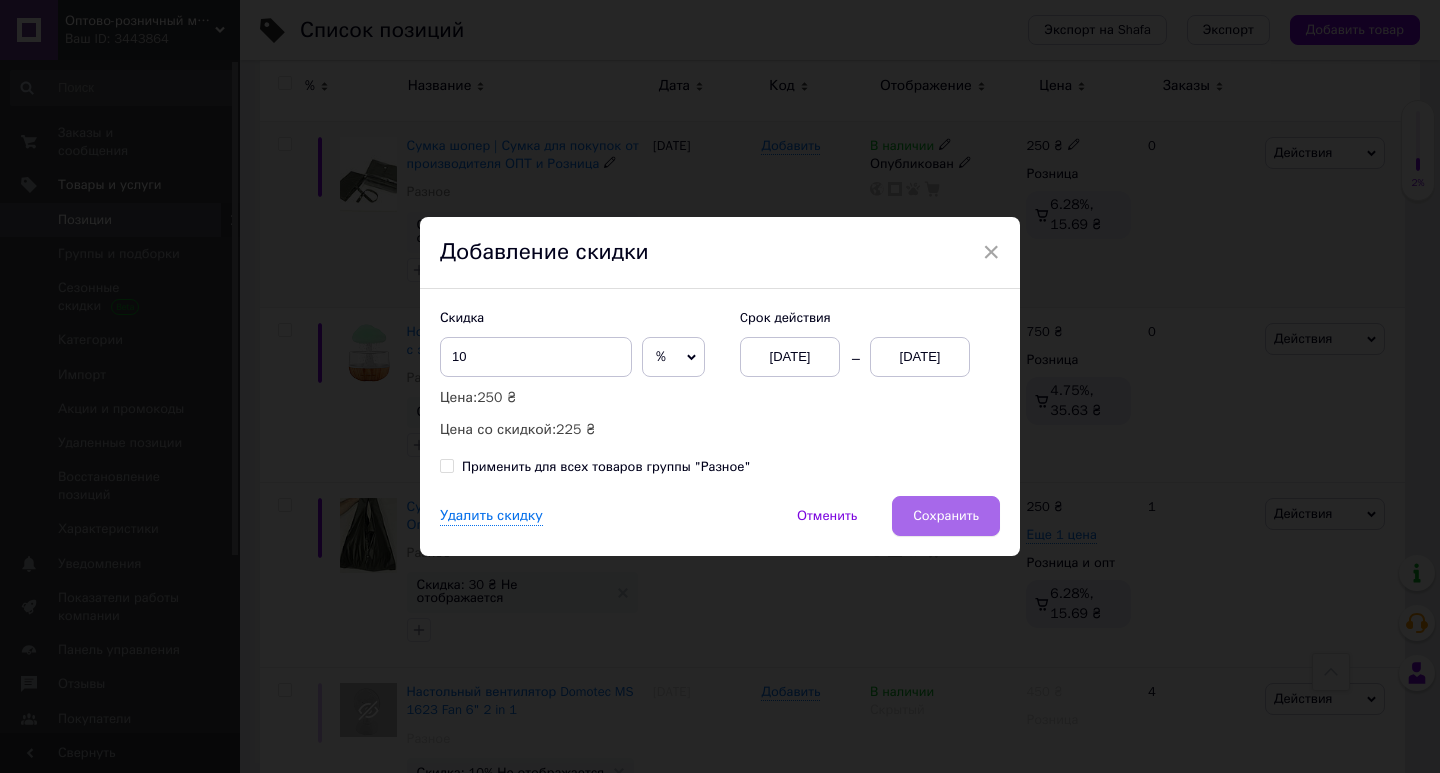 click on "Сохранить" at bounding box center (946, 516) 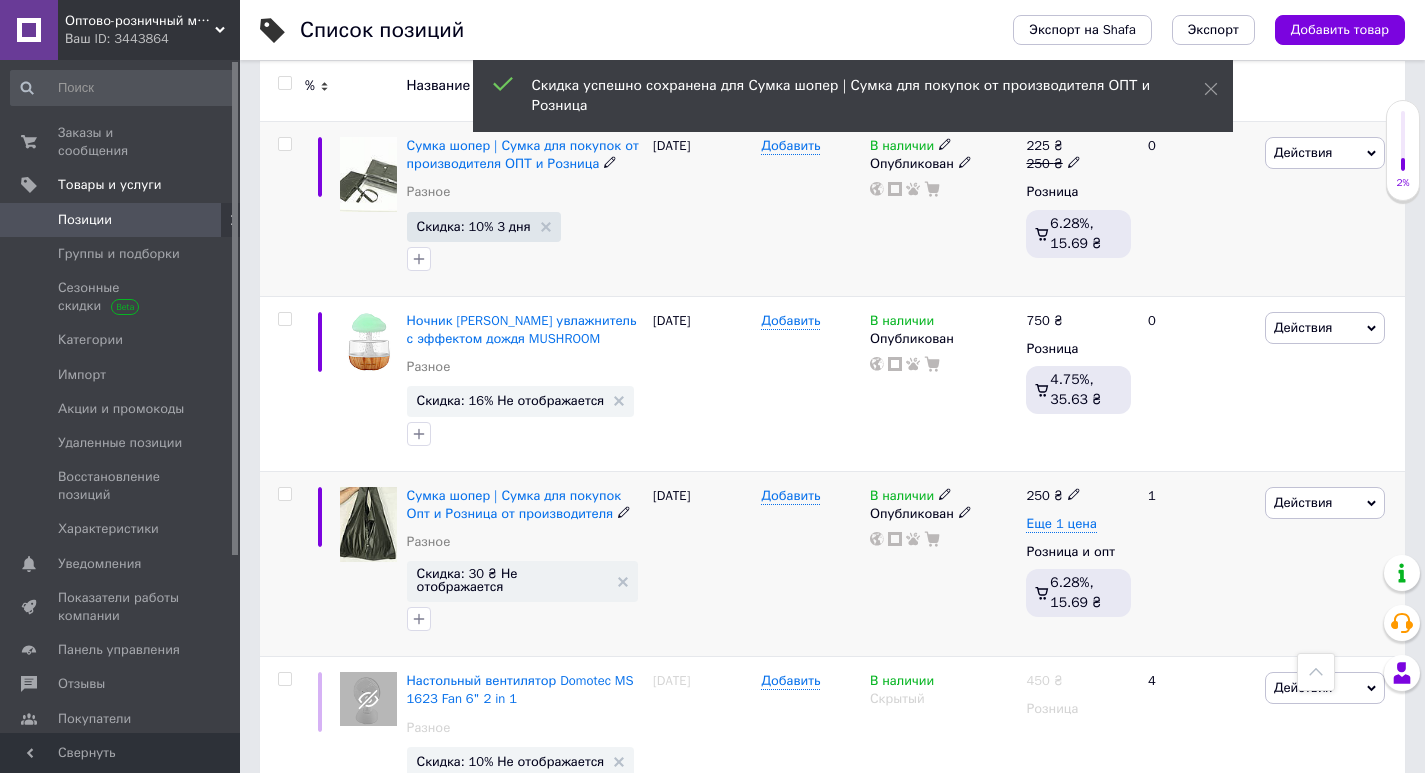 click on "Действия" at bounding box center [1303, 502] 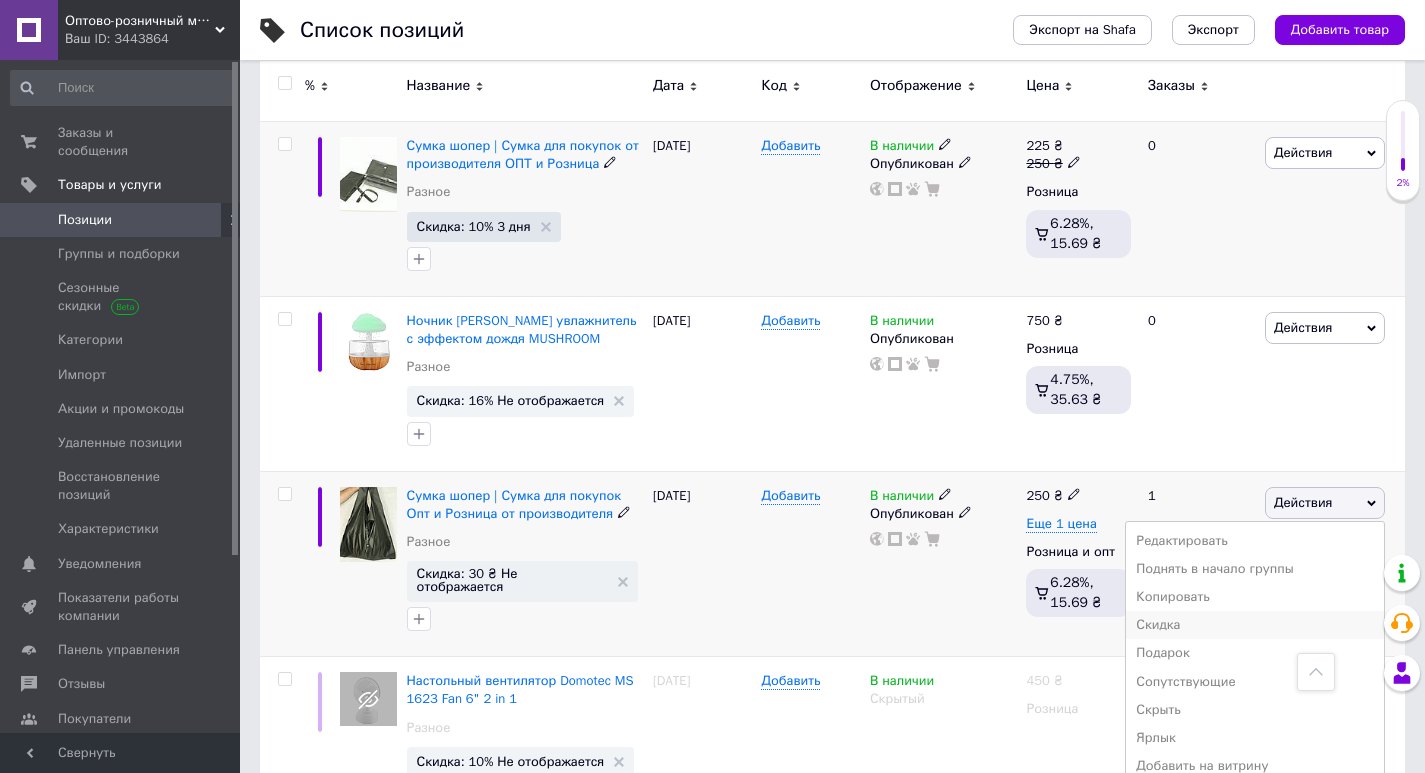 click on "Скидка" at bounding box center [1255, 625] 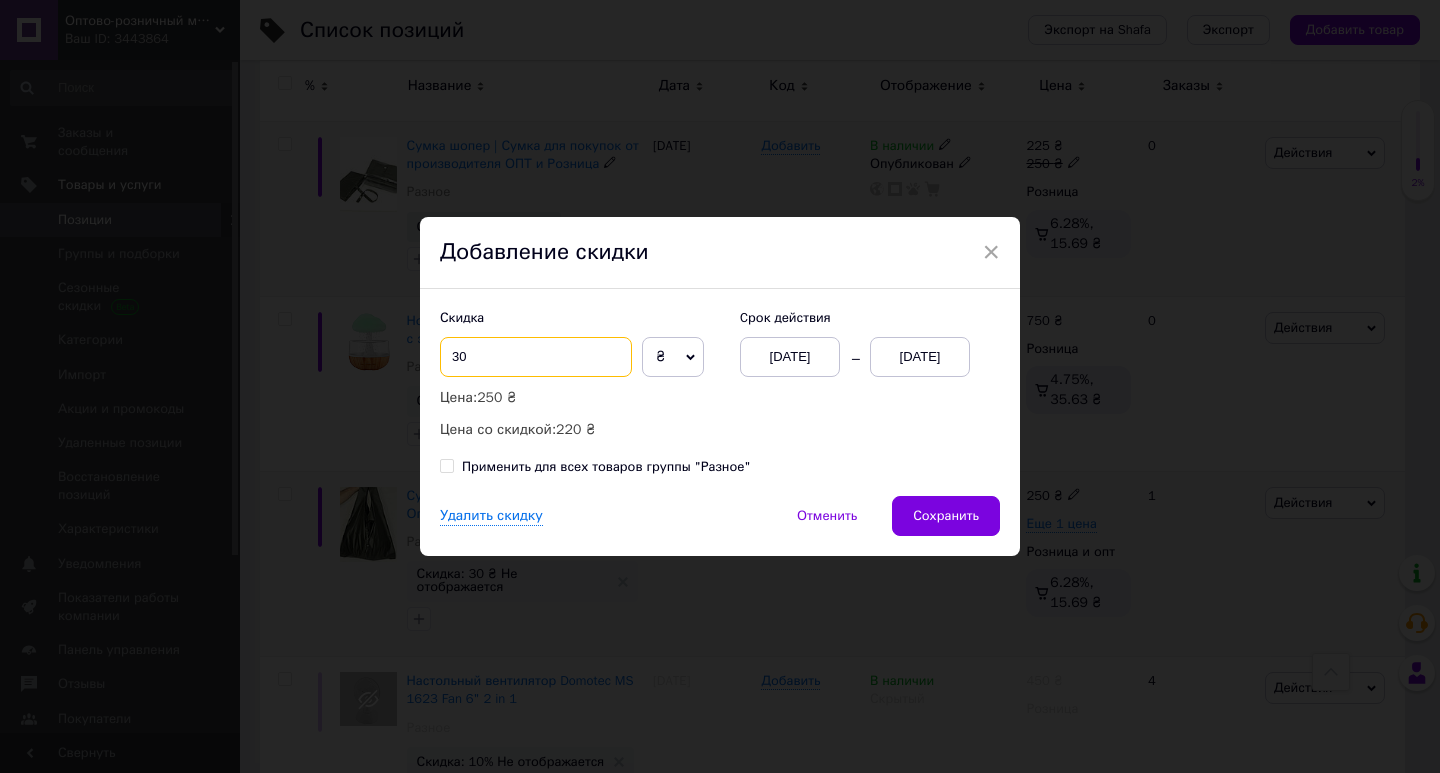 drag, startPoint x: 452, startPoint y: 361, endPoint x: 575, endPoint y: 375, distance: 123.79418 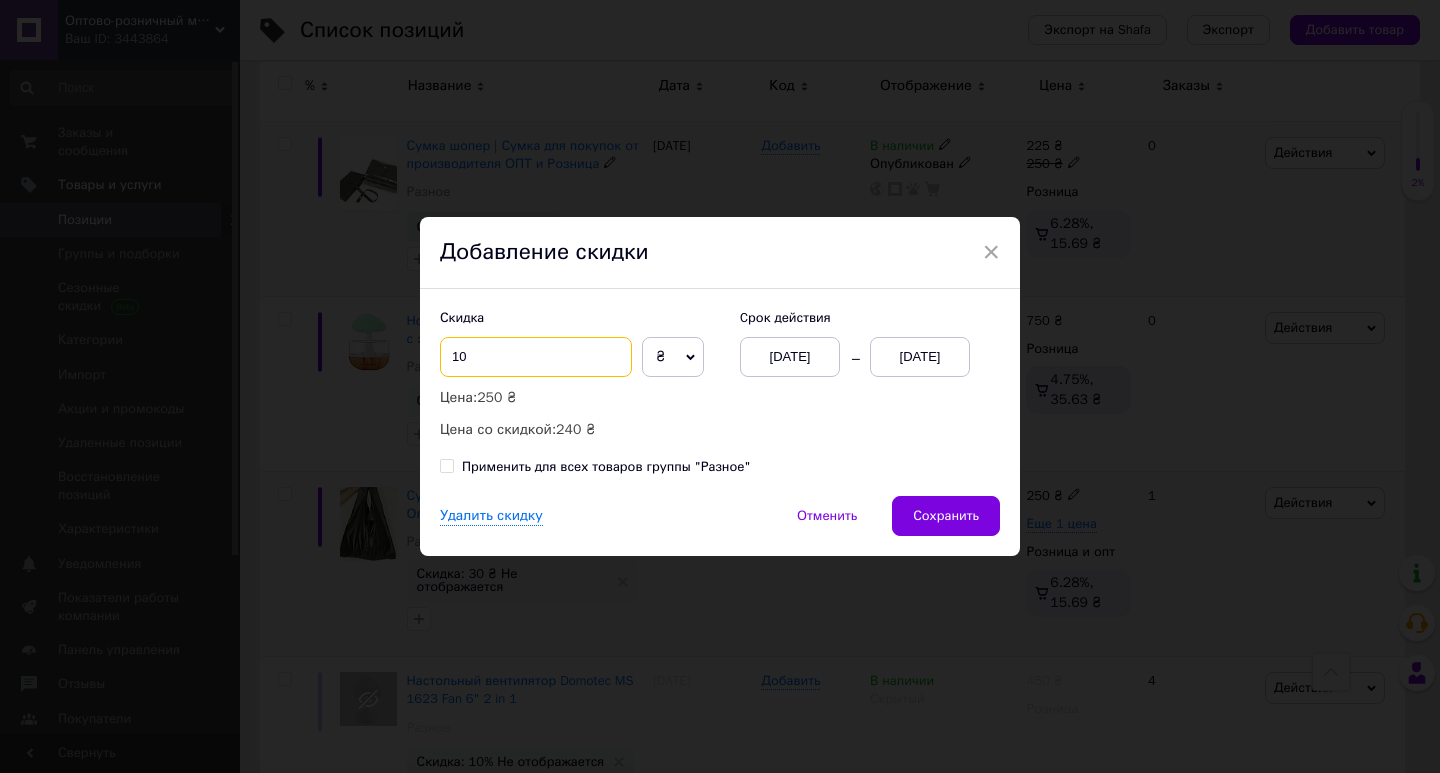 type on "10" 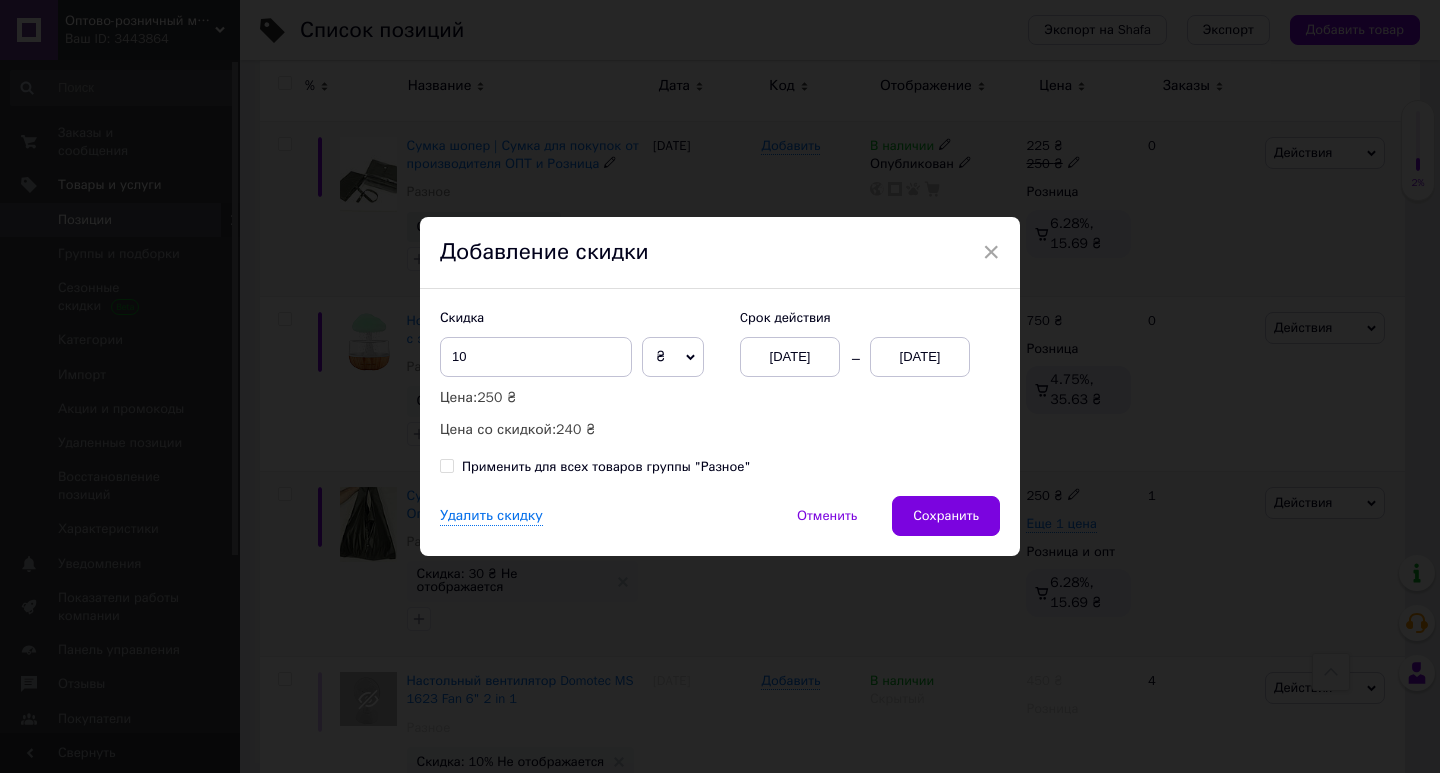 click on "₴" at bounding box center [673, 357] 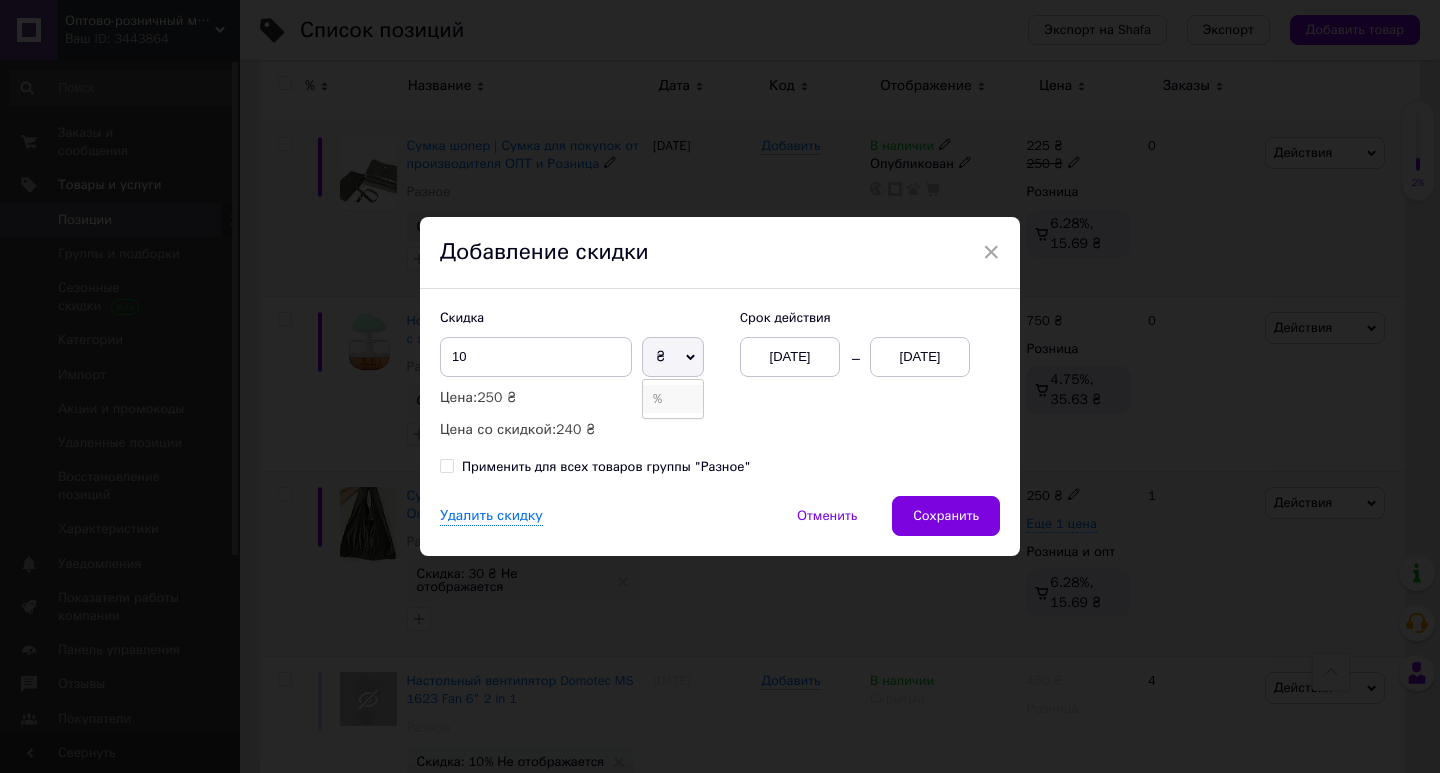 click on "%" at bounding box center [673, 399] 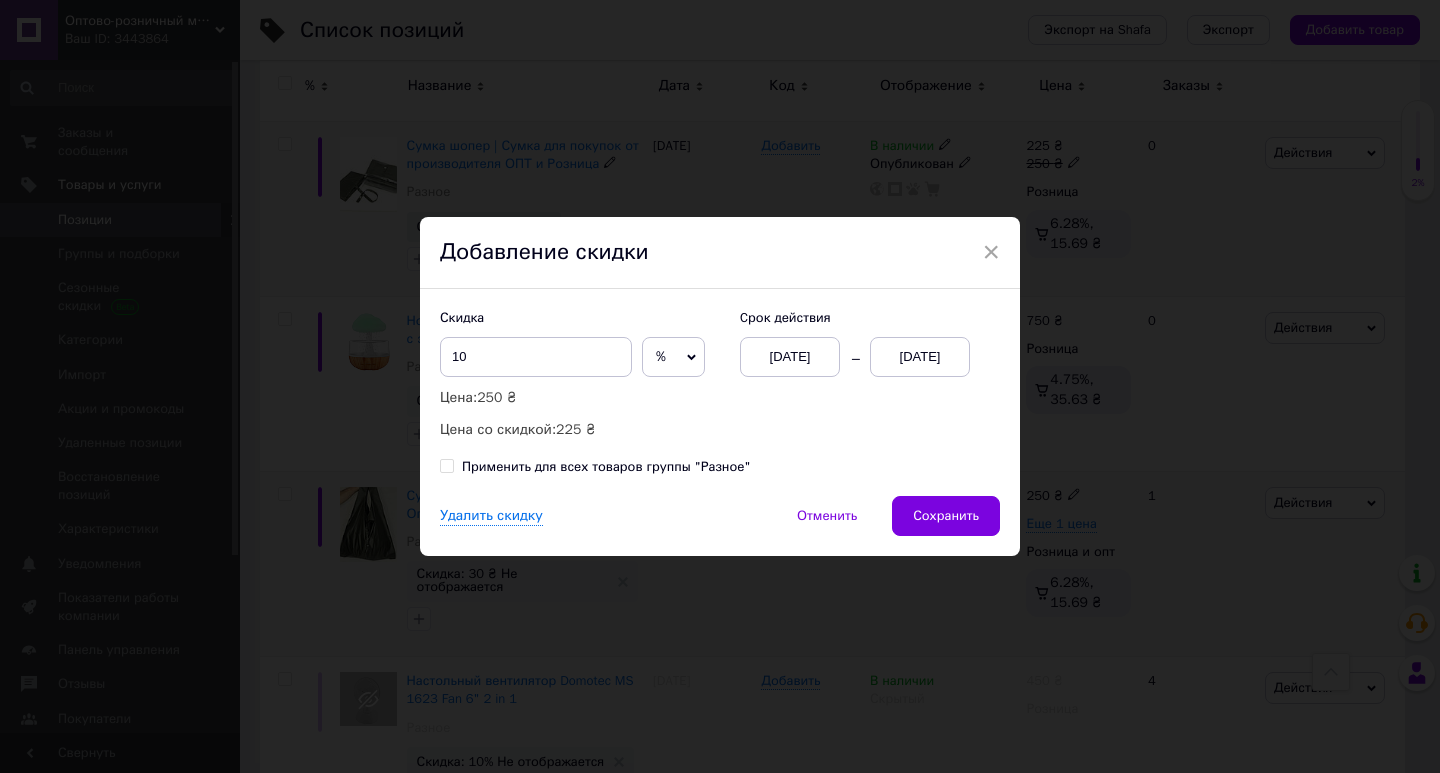 click on "[DATE]" at bounding box center (920, 357) 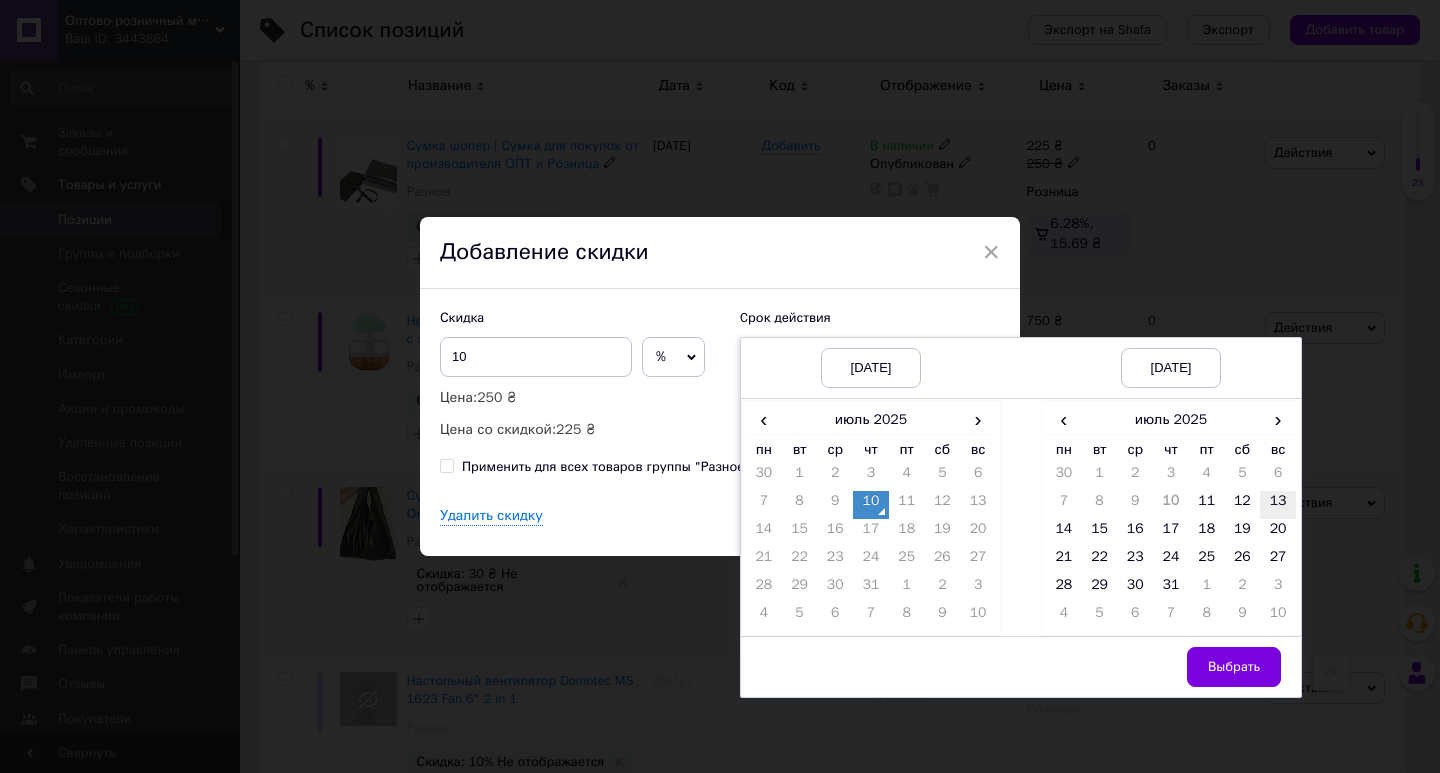 click on "13" at bounding box center [1278, 505] 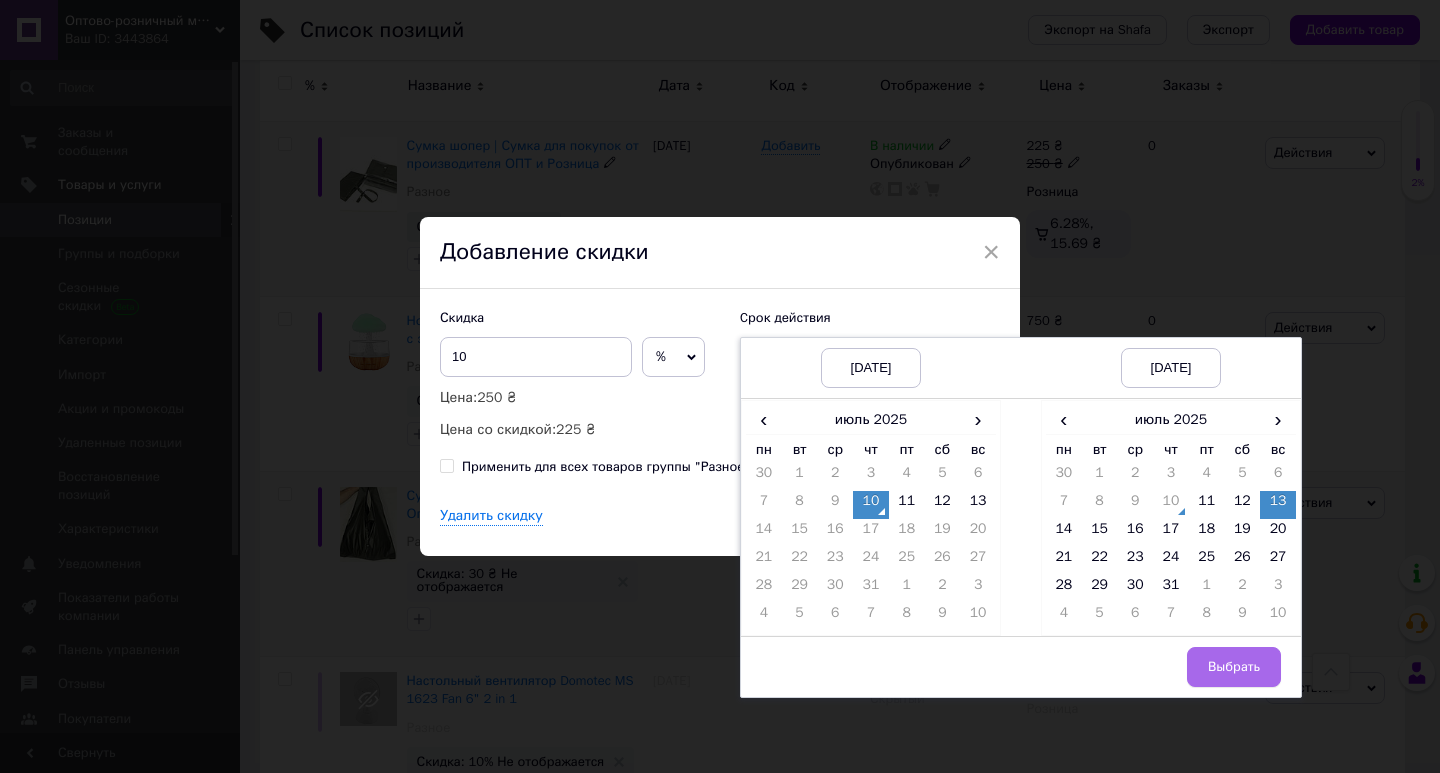 drag, startPoint x: 1242, startPoint y: 668, endPoint x: 1202, endPoint y: 667, distance: 40.012497 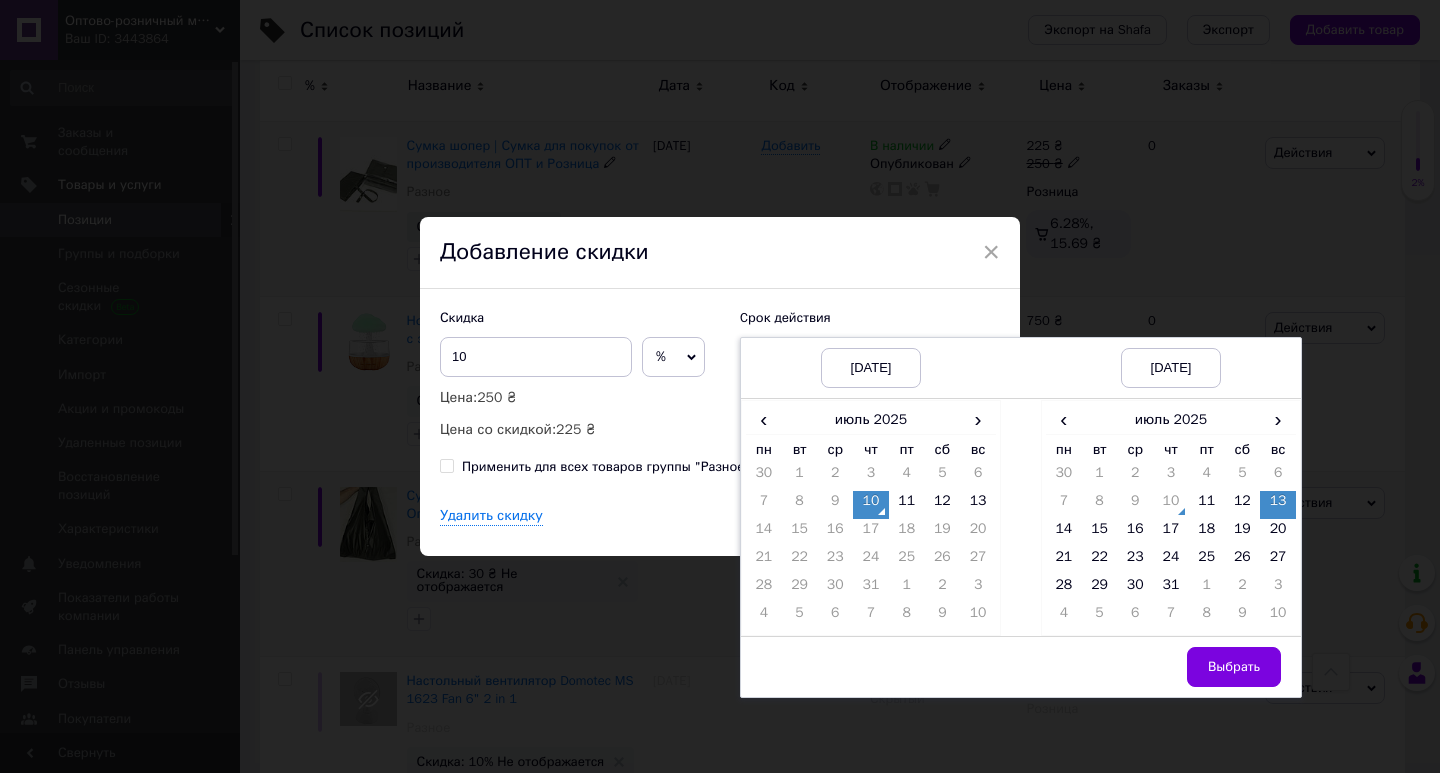 click on "Выбрать" at bounding box center (1234, 667) 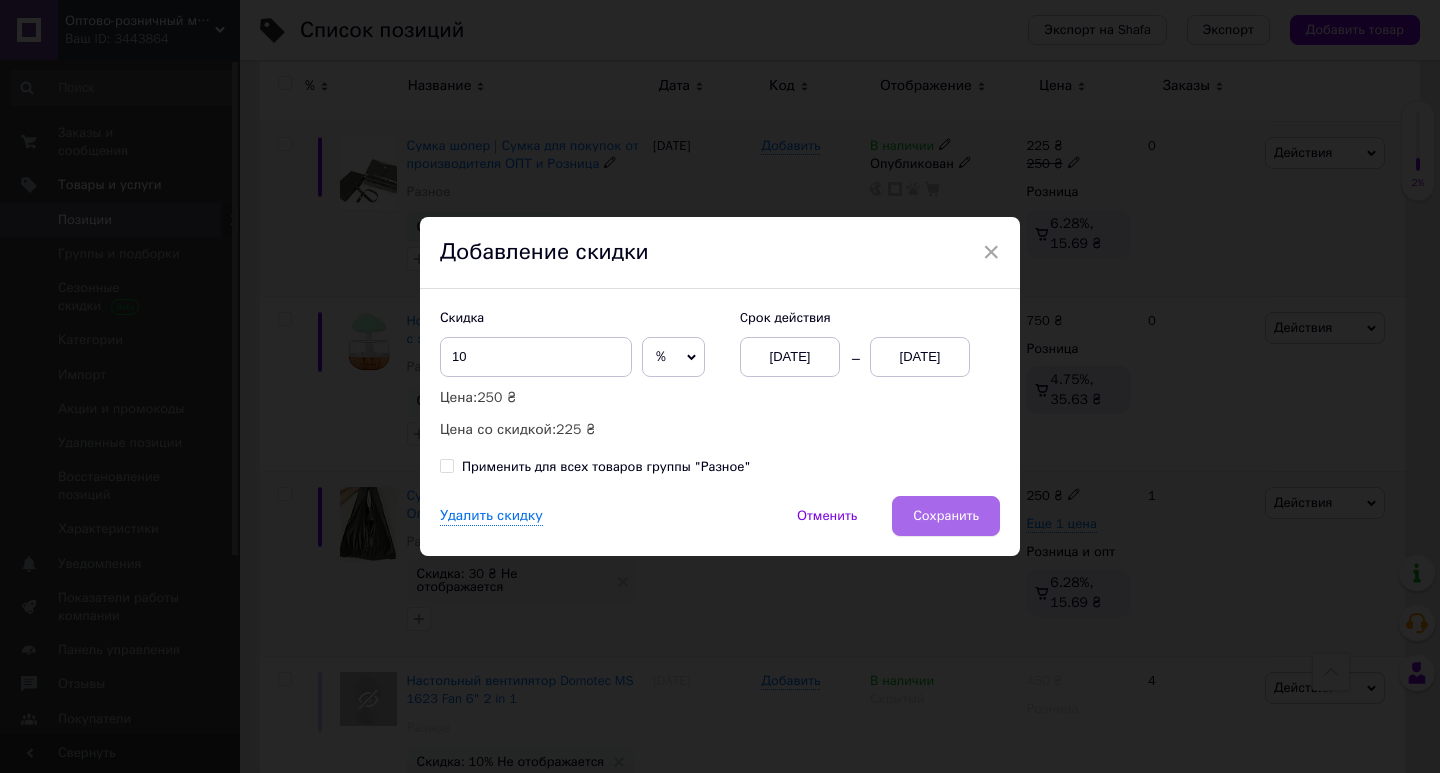 click on "Сохранить" at bounding box center [946, 516] 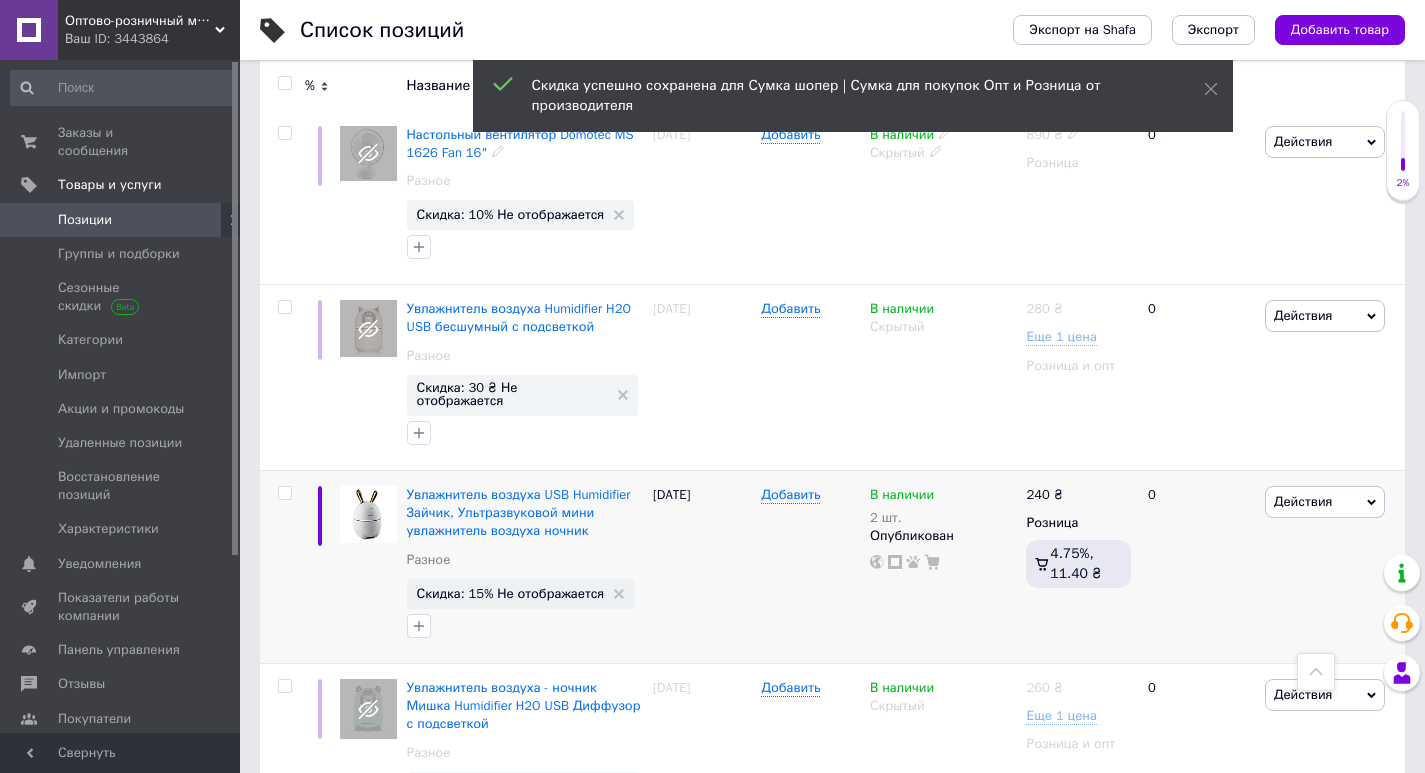 scroll, scrollTop: 2965, scrollLeft: 0, axis: vertical 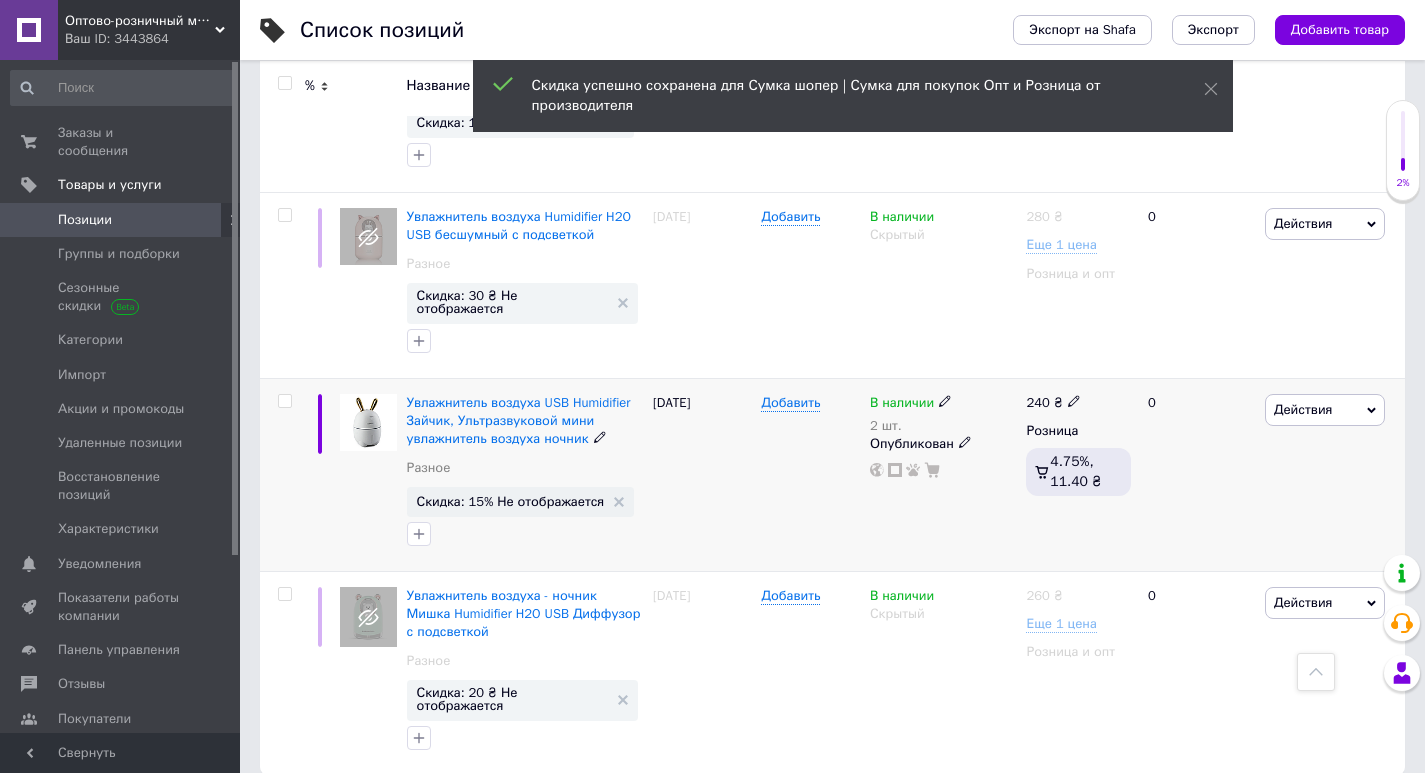 click on "Действия" at bounding box center (1303, 409) 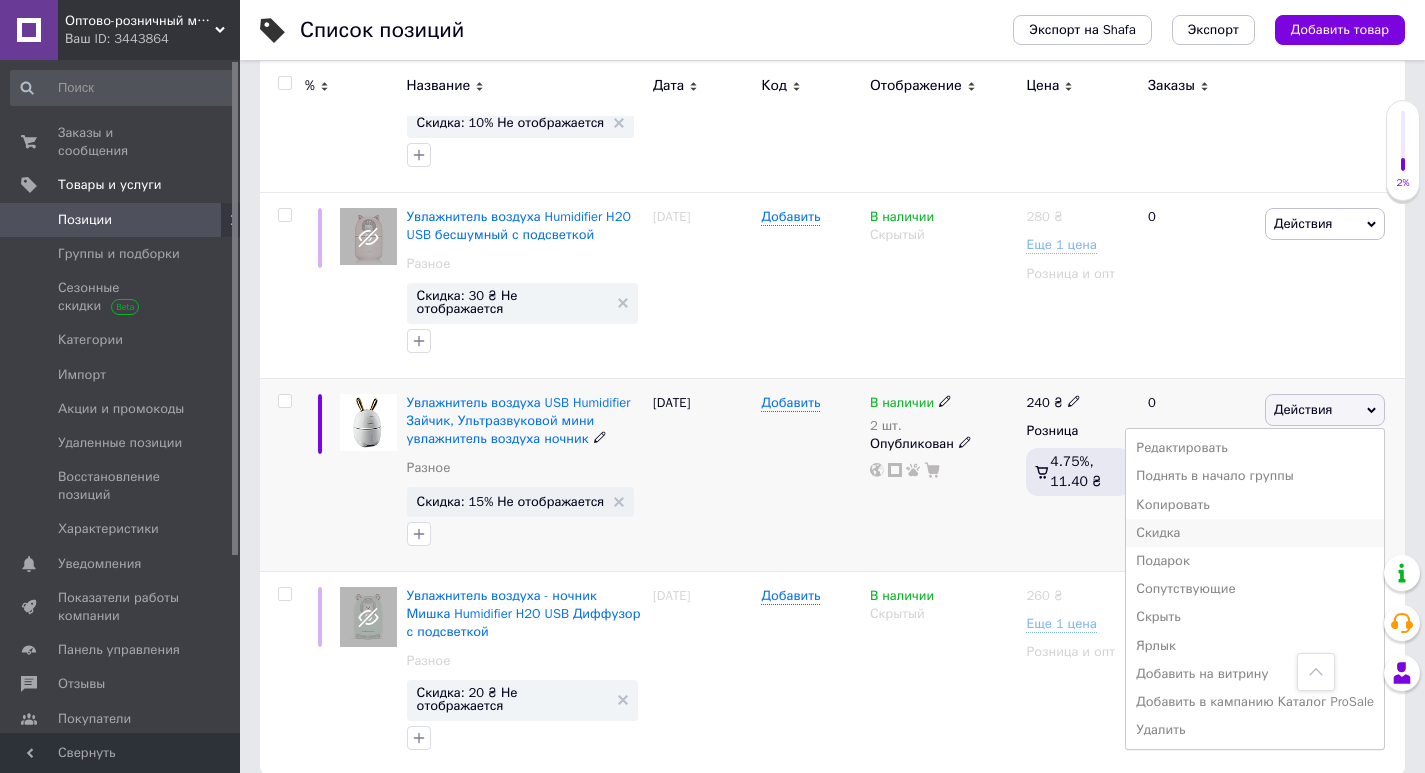 click on "Скидка" at bounding box center [1255, 533] 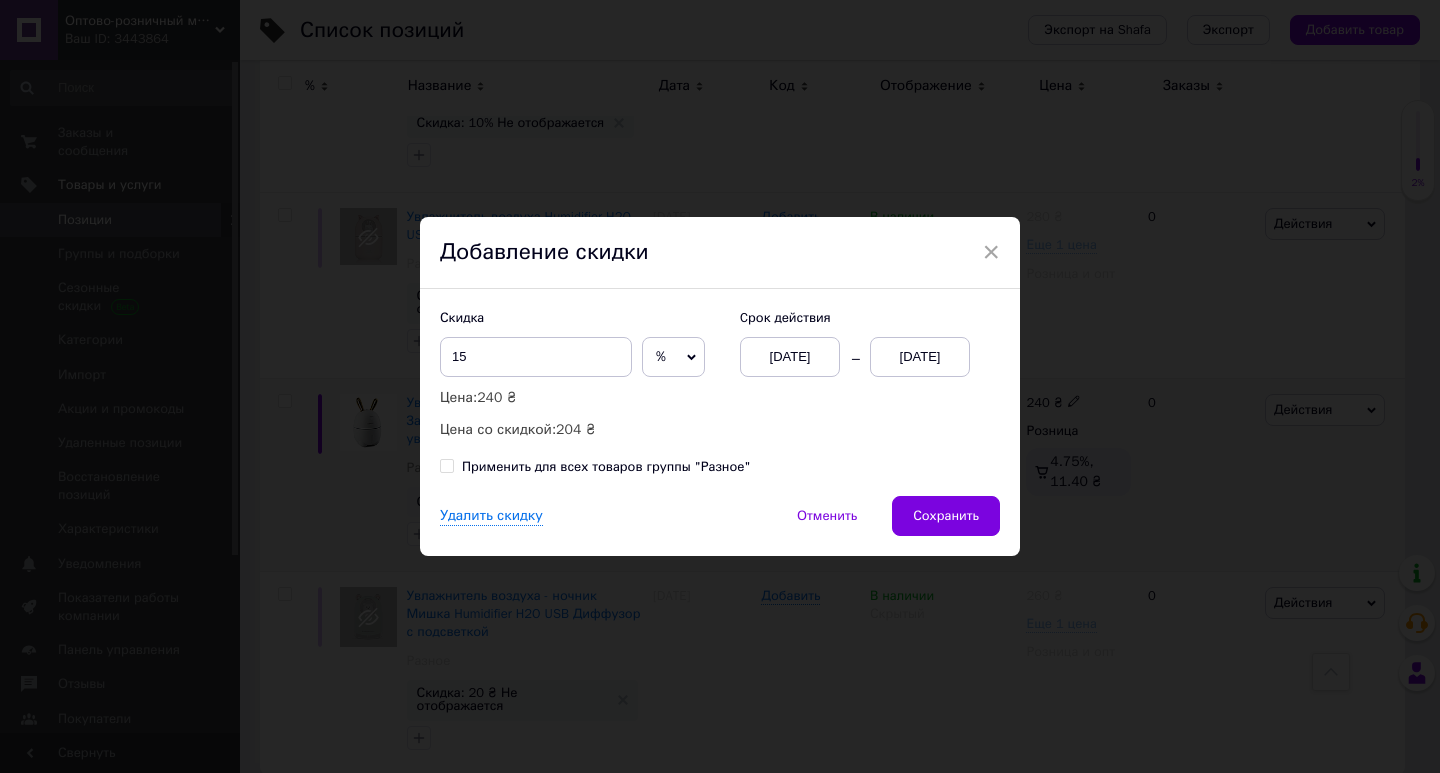 click on "[DATE]" at bounding box center [920, 357] 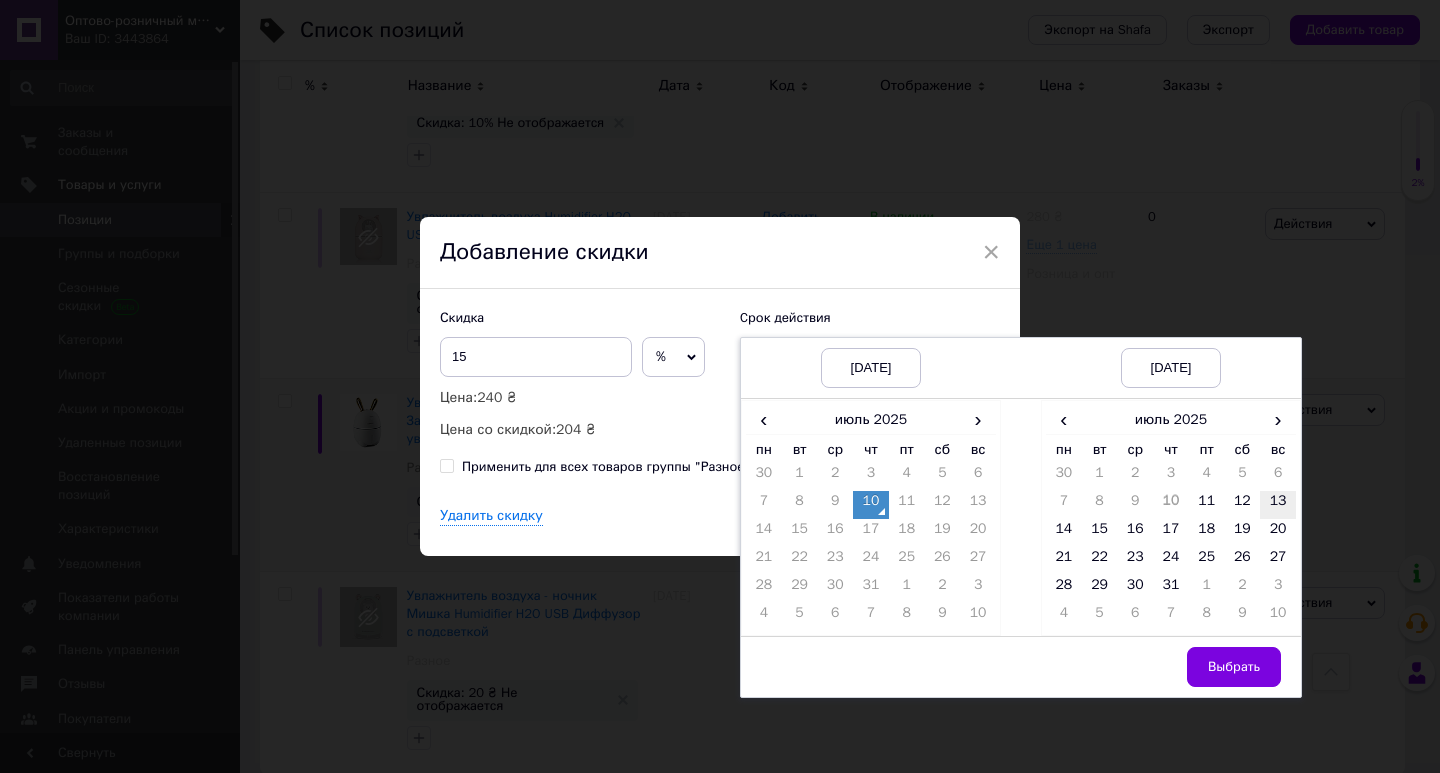 click on "13" at bounding box center (1278, 505) 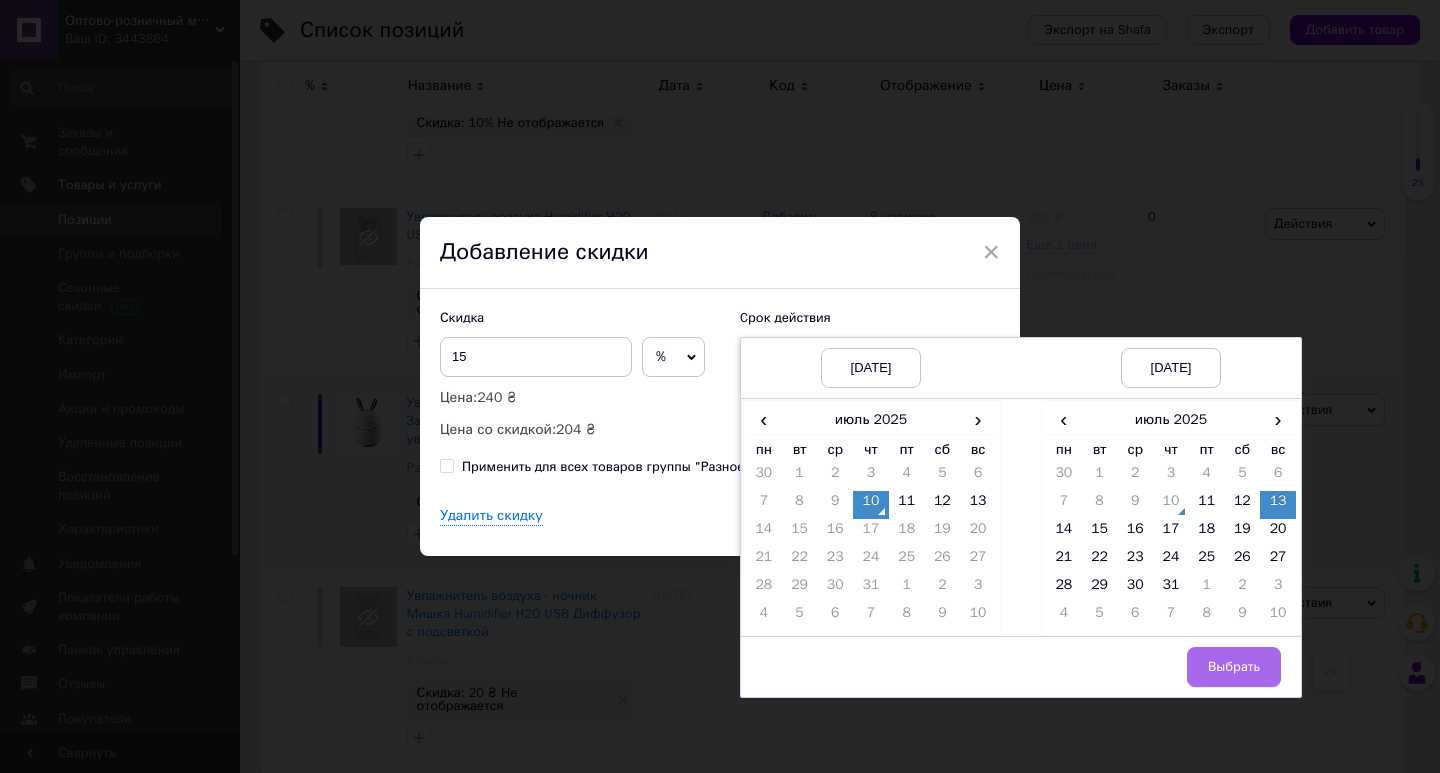 click on "Выбрать" at bounding box center (1234, 667) 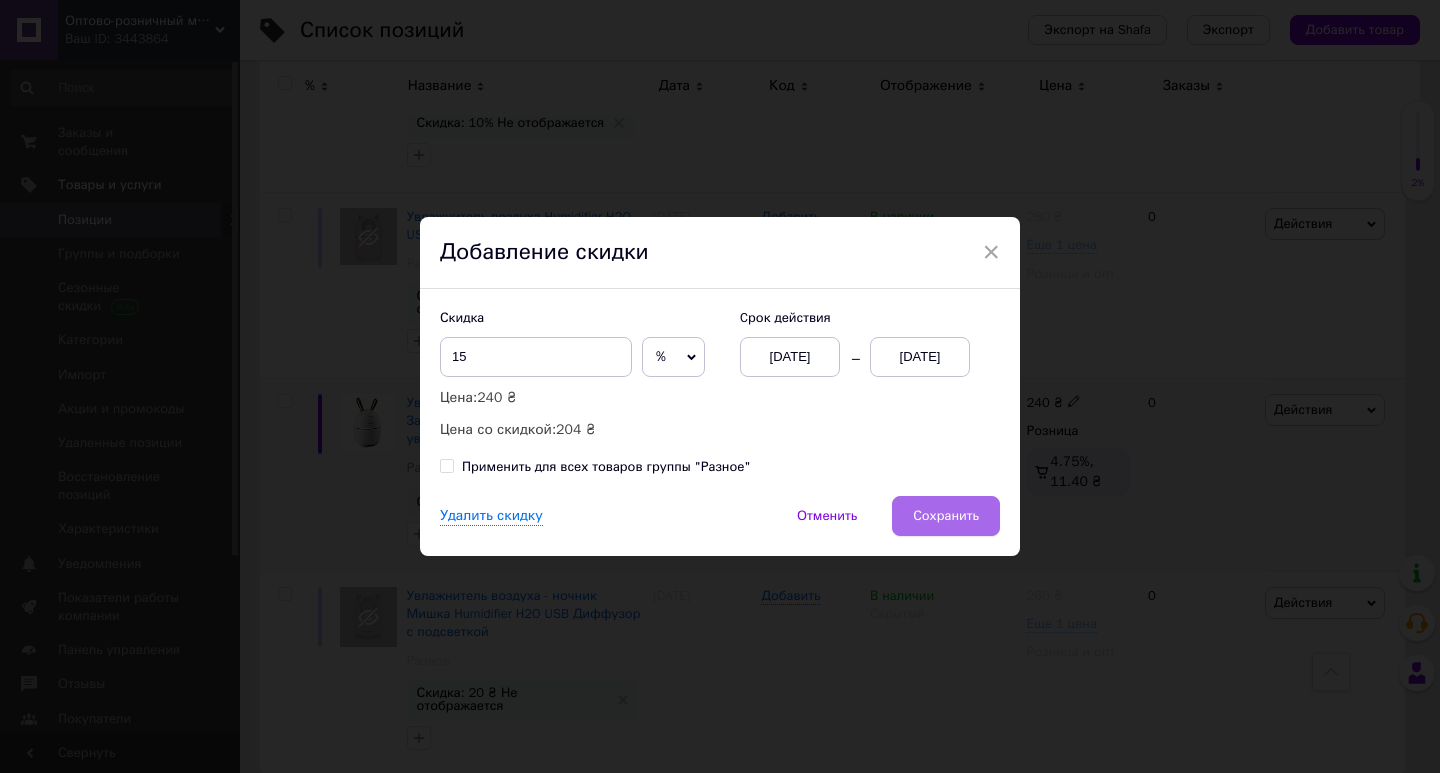 click on "Сохранить" at bounding box center [946, 516] 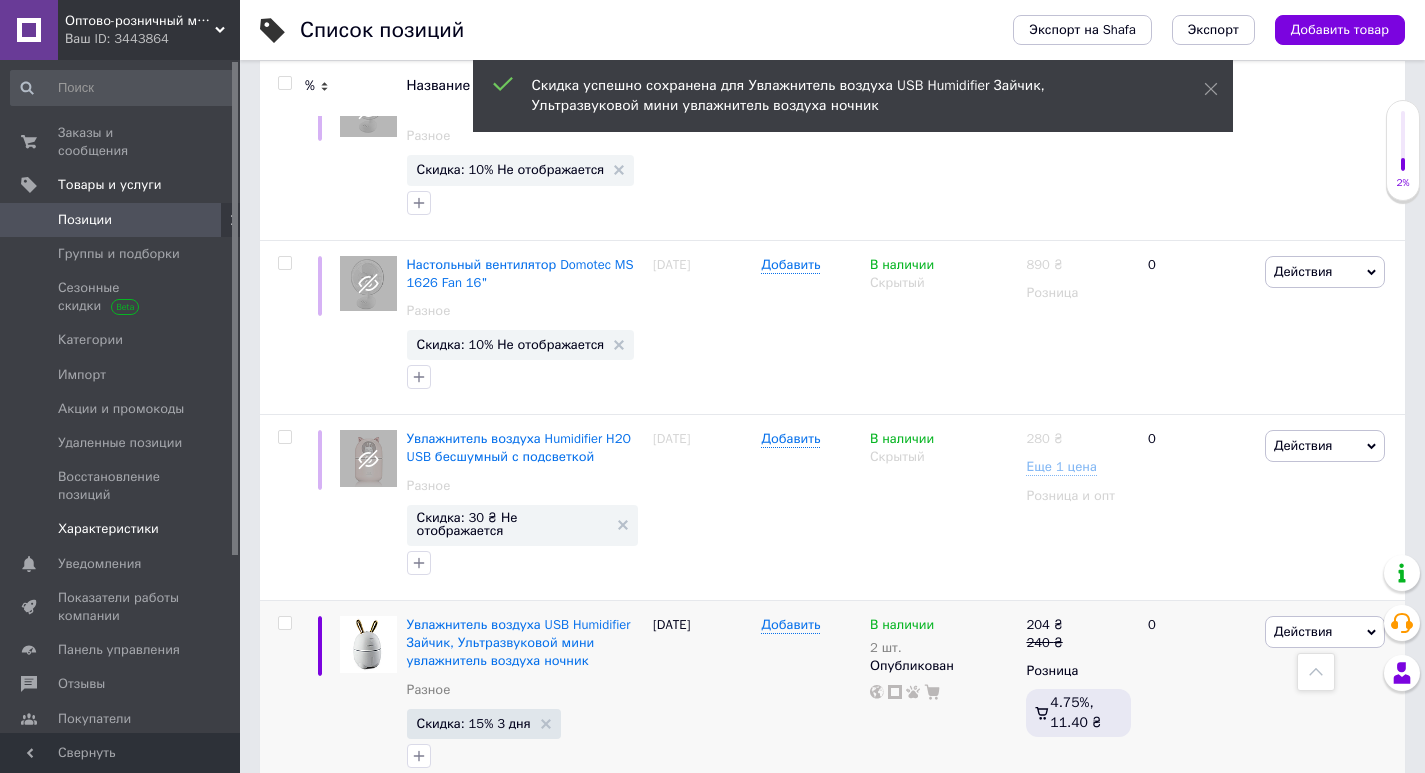 scroll, scrollTop: 2365, scrollLeft: 0, axis: vertical 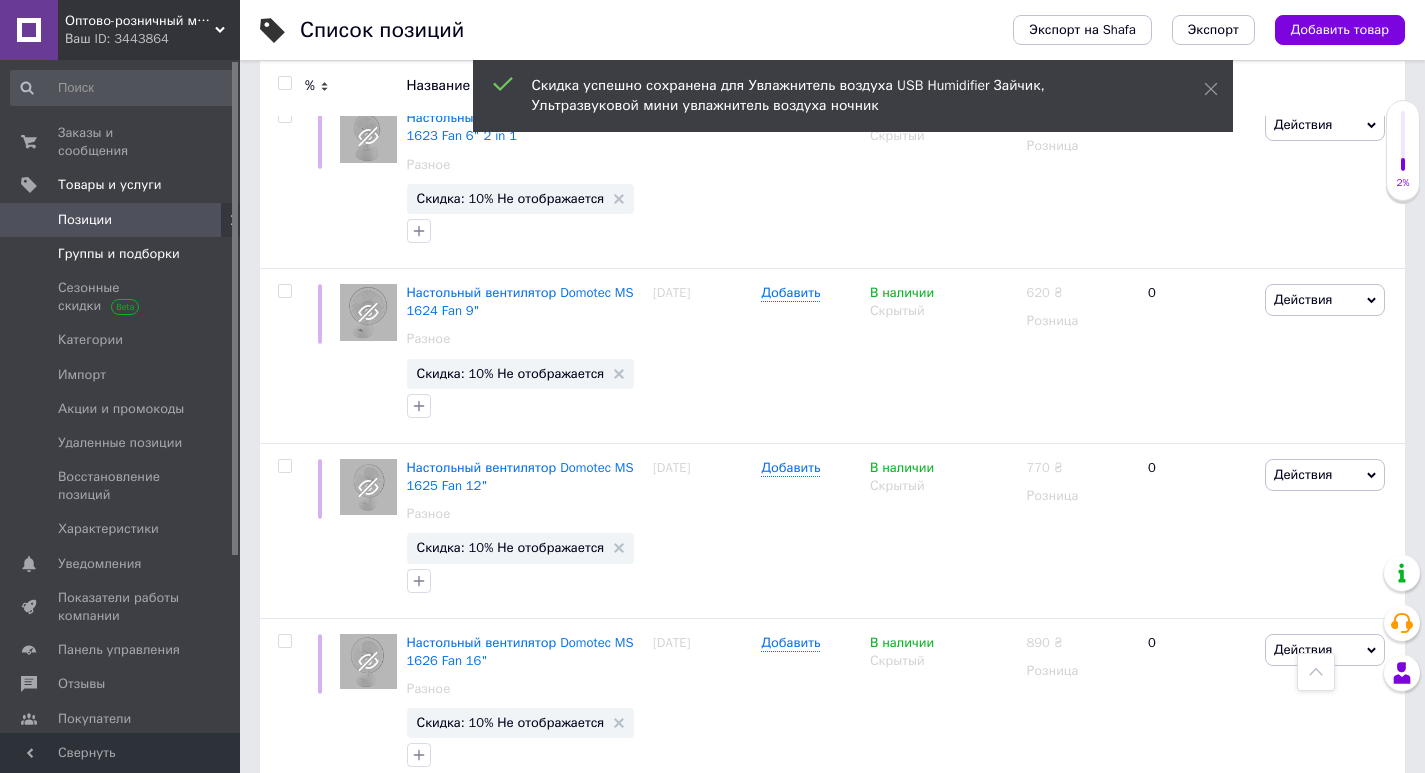 click on "Группы и подборки" at bounding box center [119, 254] 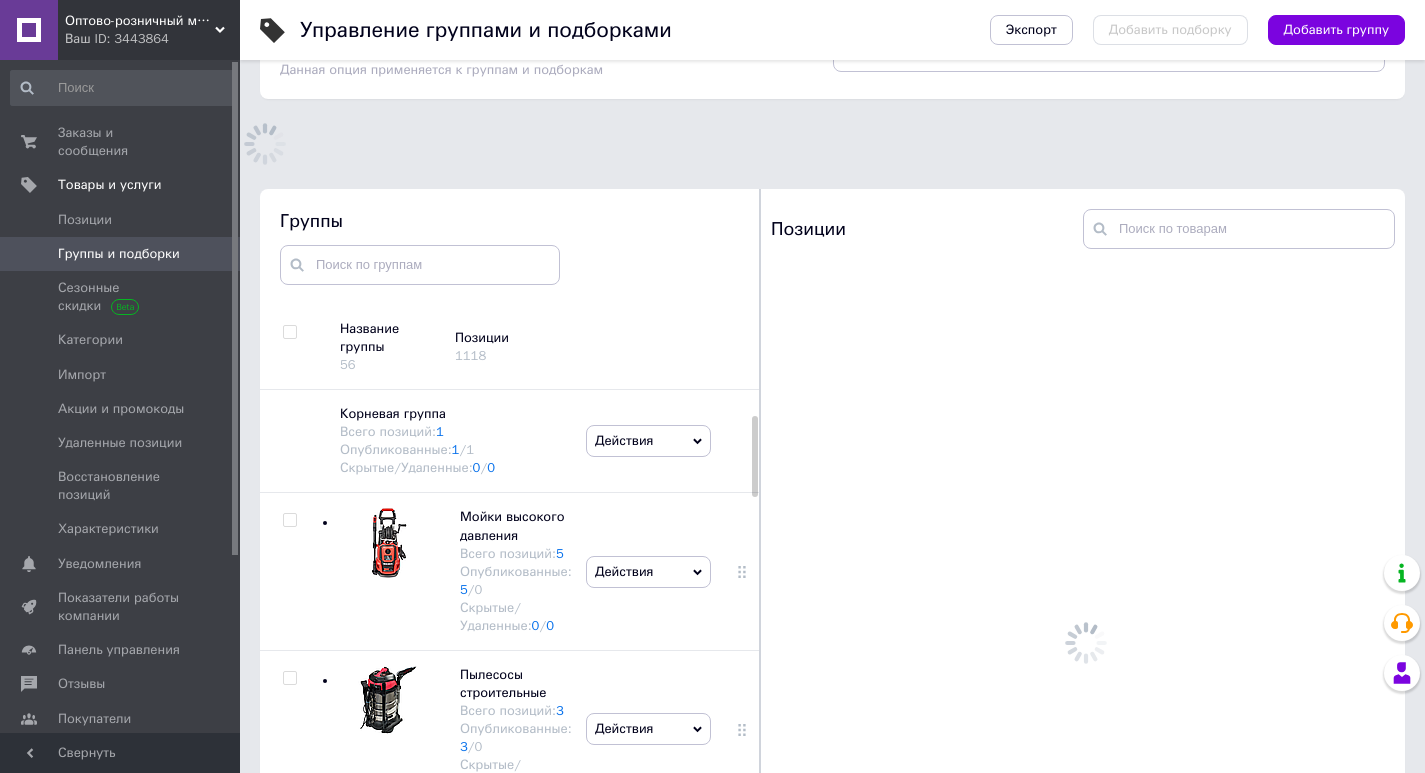 scroll, scrollTop: 113, scrollLeft: 0, axis: vertical 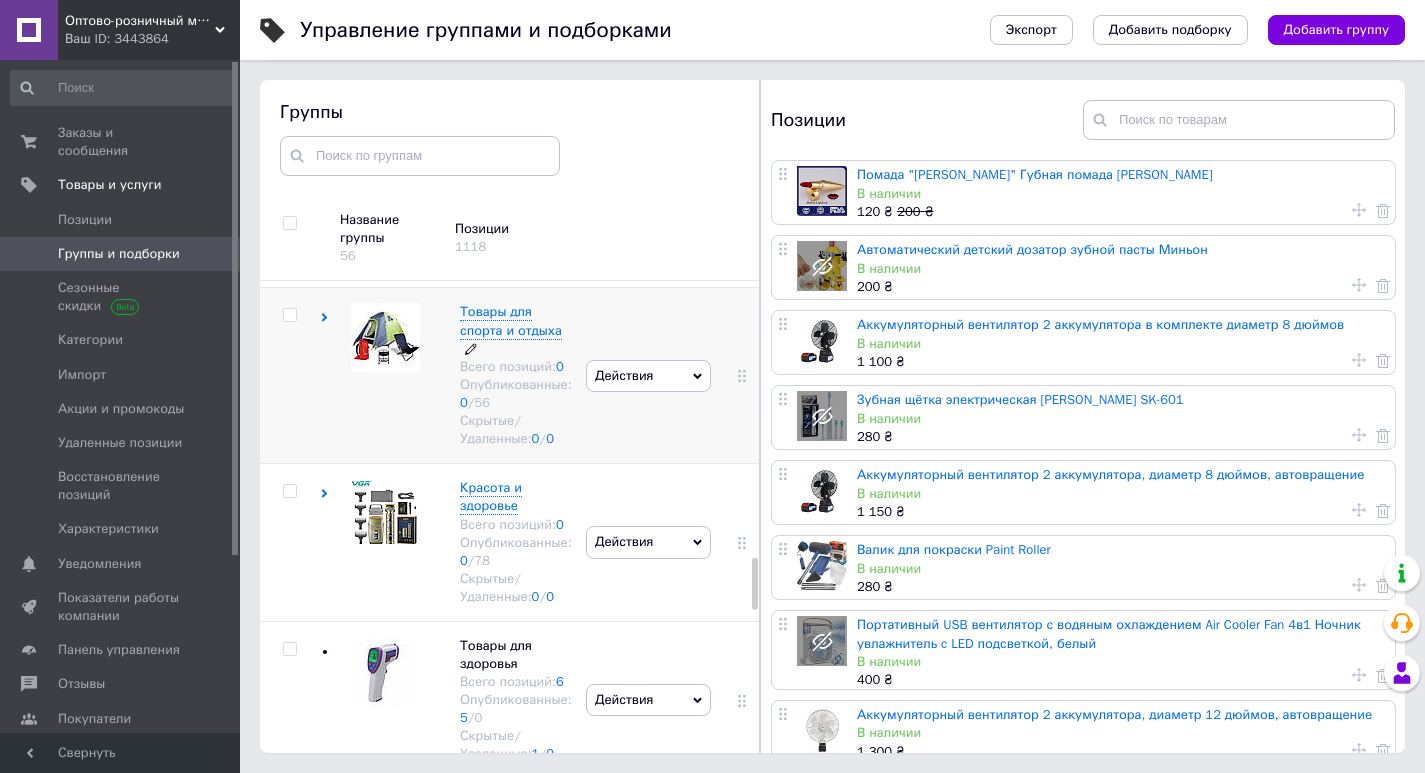 click on "Товары для спорта и отдыха" at bounding box center [511, 320] 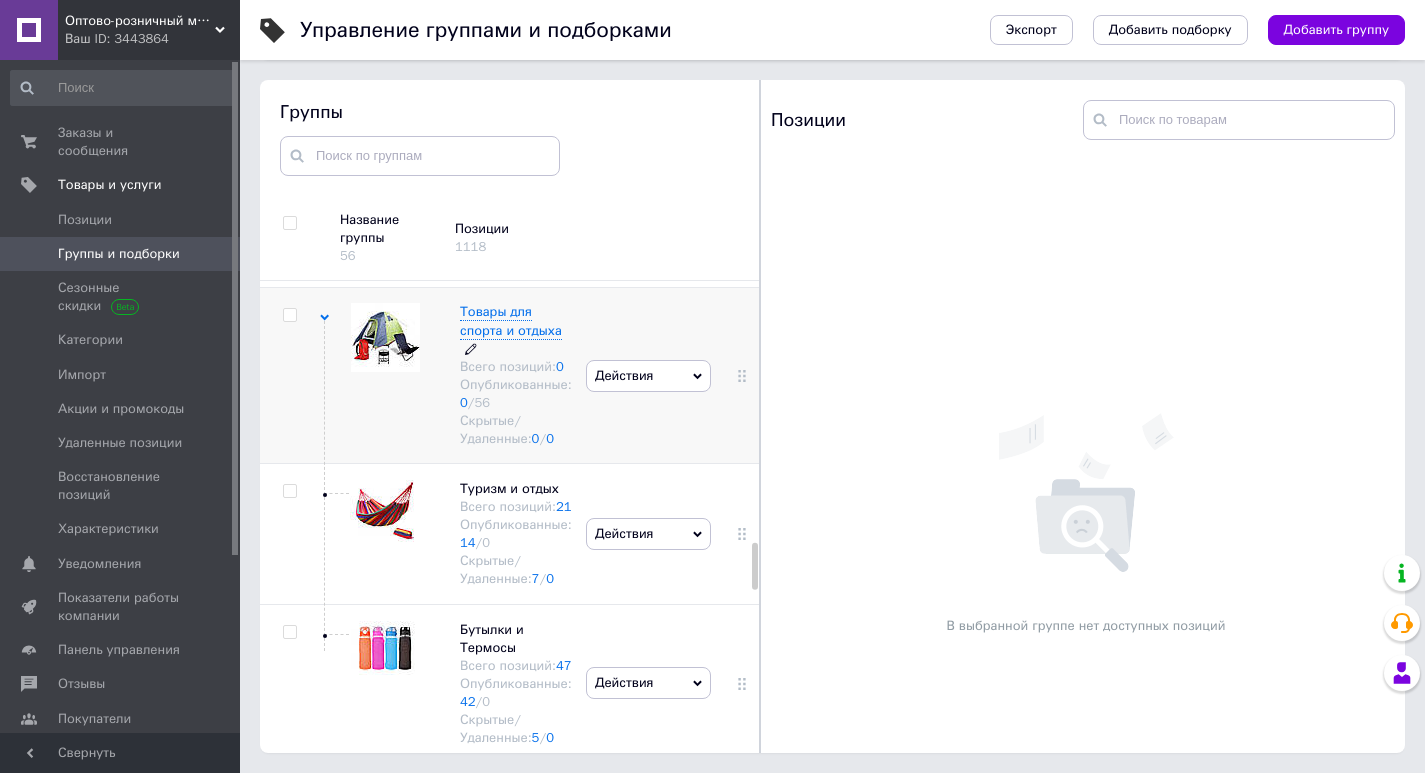 scroll, scrollTop: 2726, scrollLeft: 0, axis: vertical 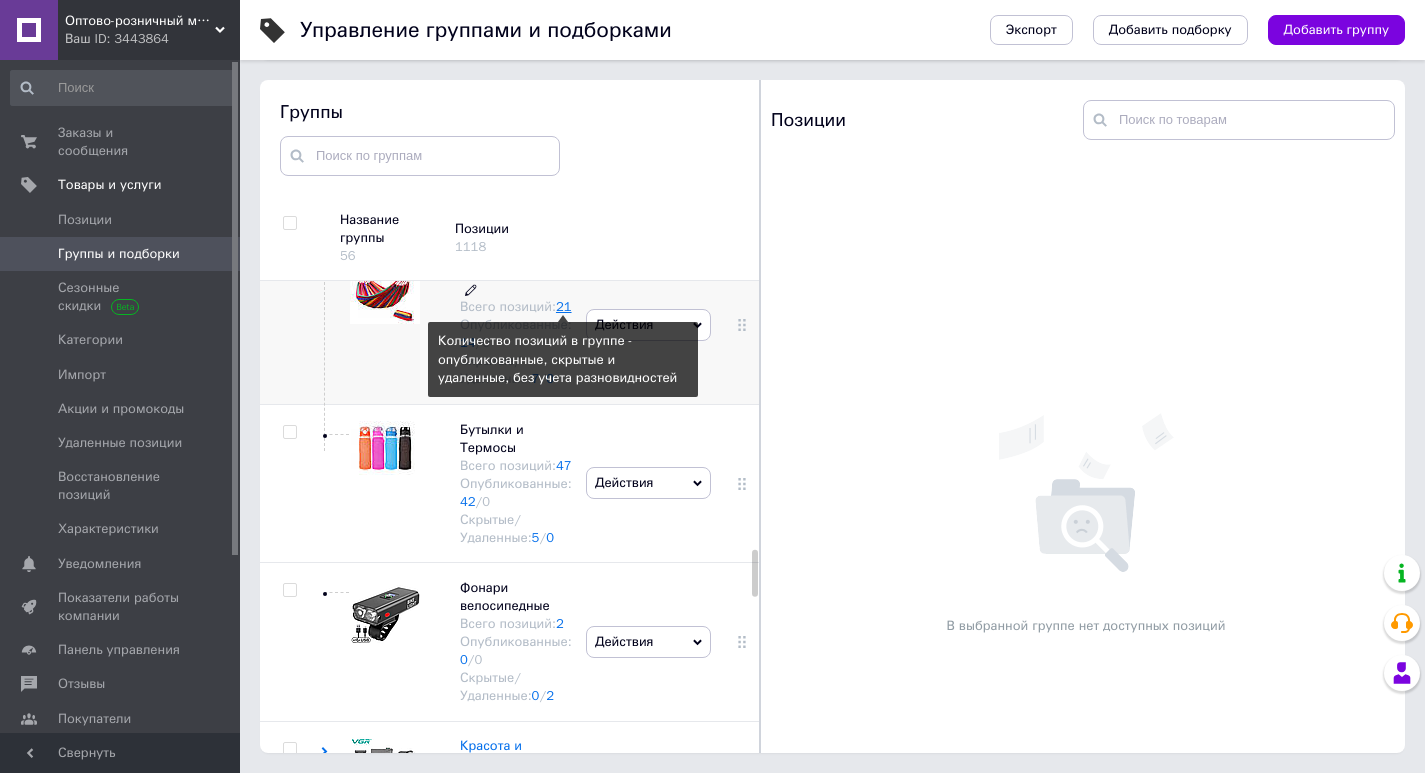 click on "21" at bounding box center [564, 306] 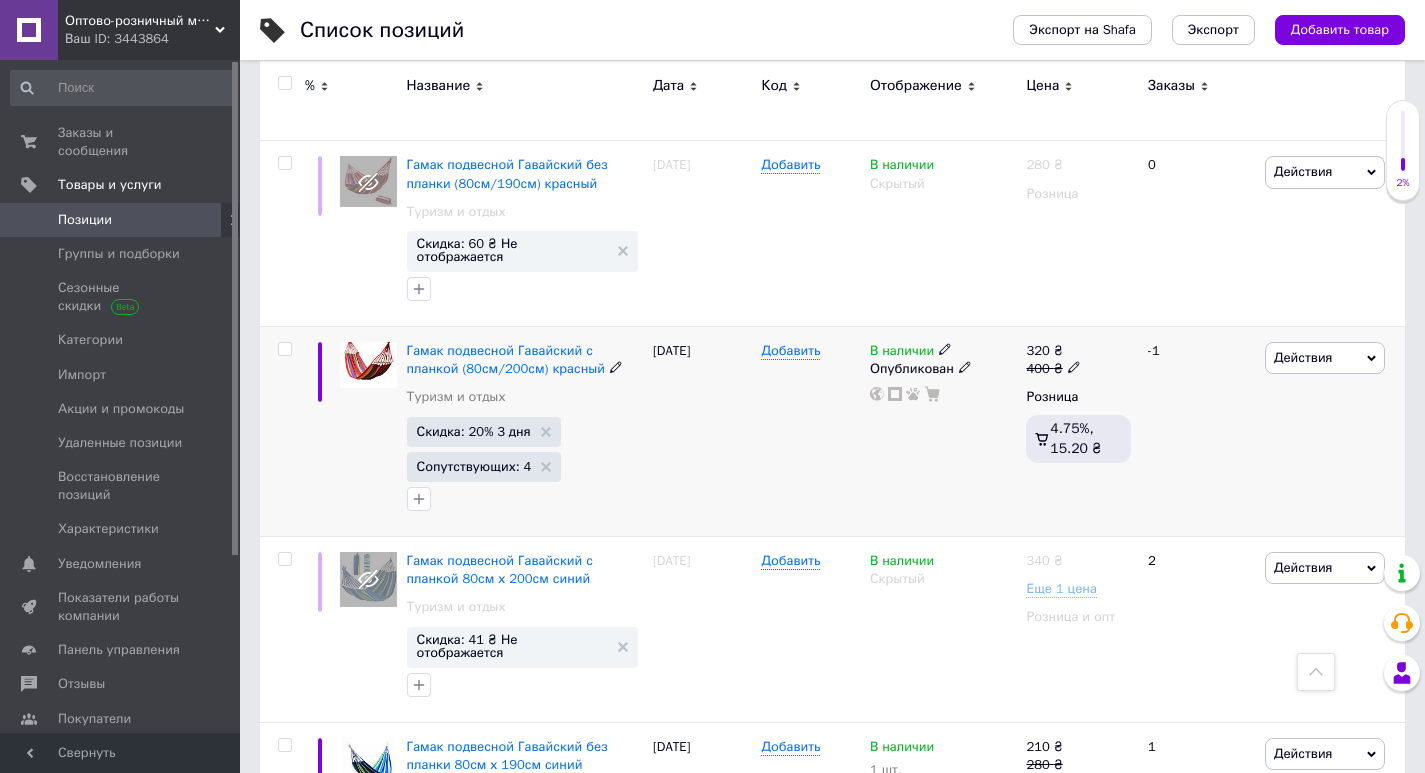scroll, scrollTop: 800, scrollLeft: 0, axis: vertical 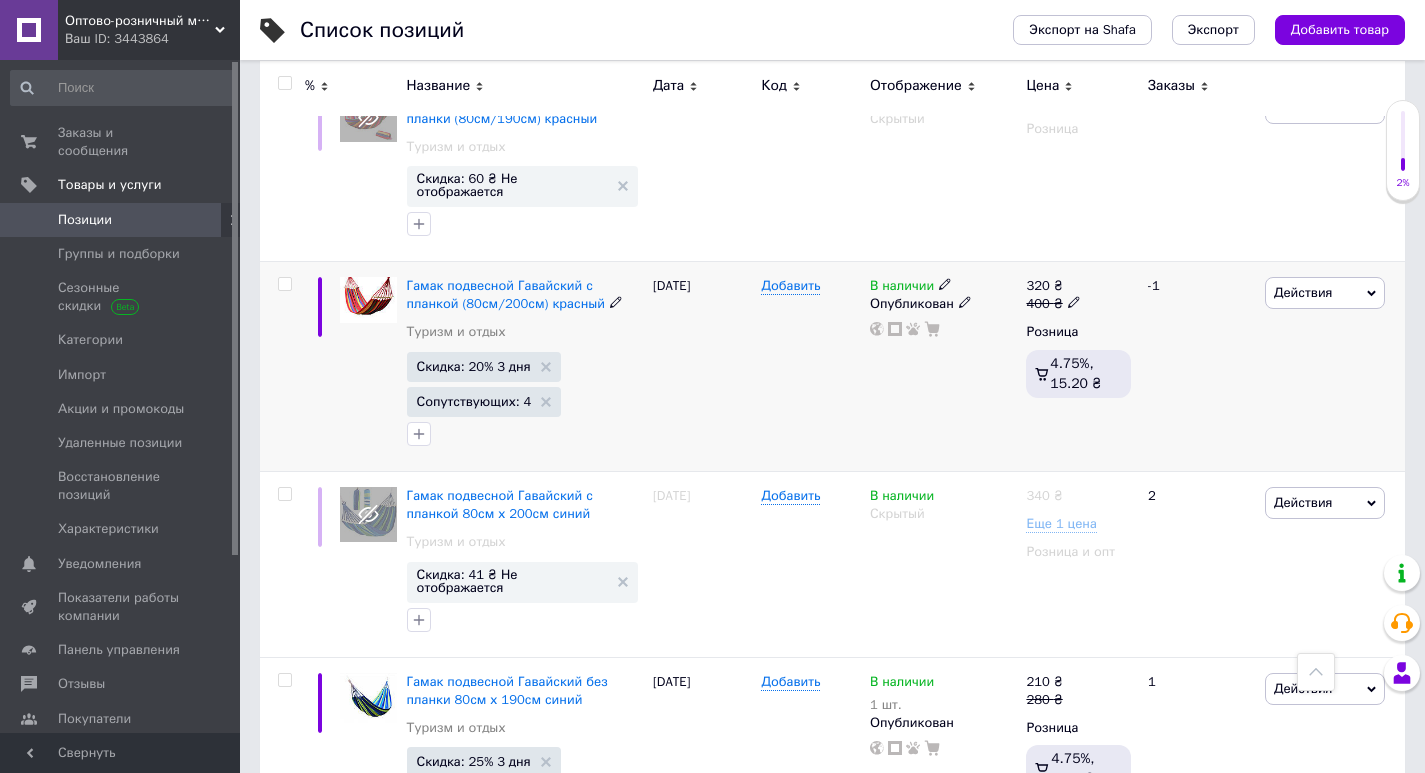 click on "Действия" at bounding box center [1303, 292] 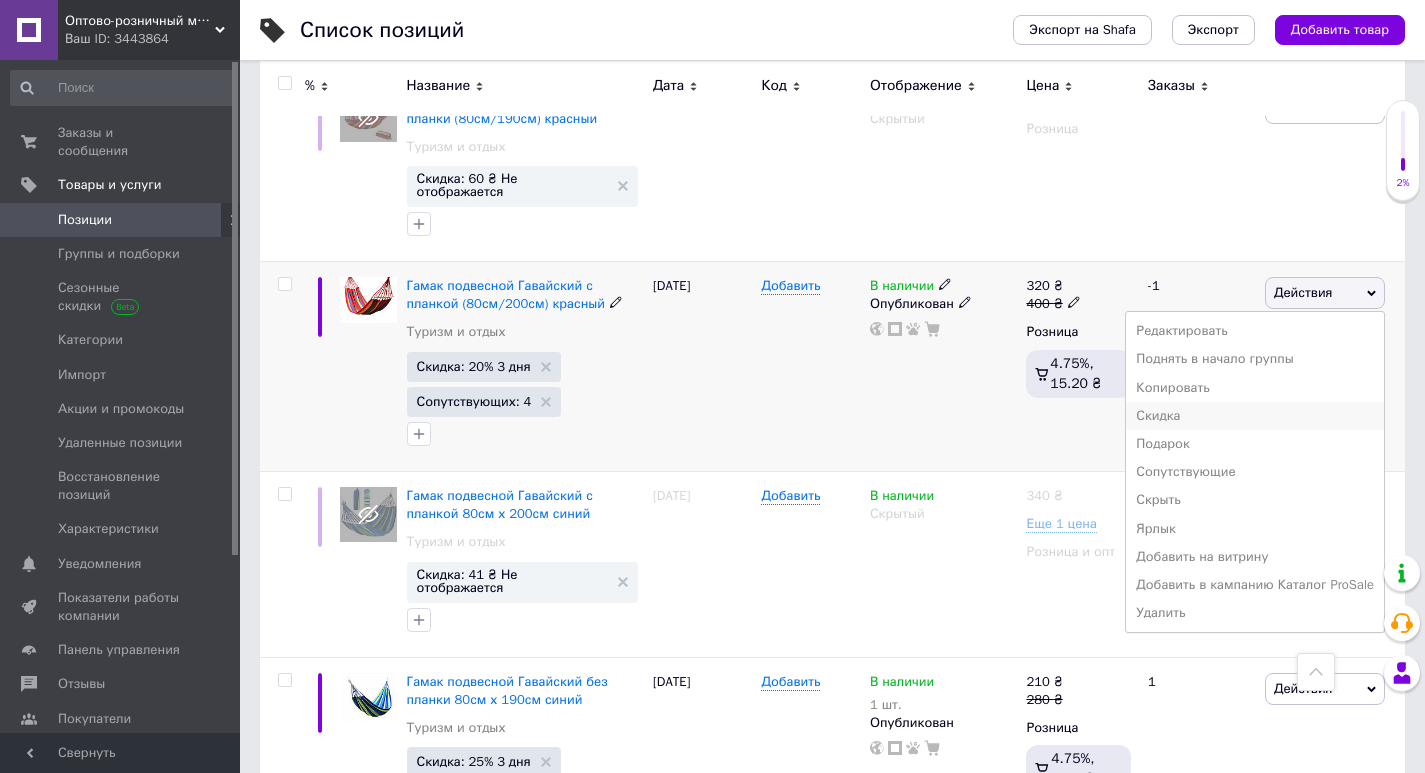 click on "Скидка" at bounding box center (1255, 416) 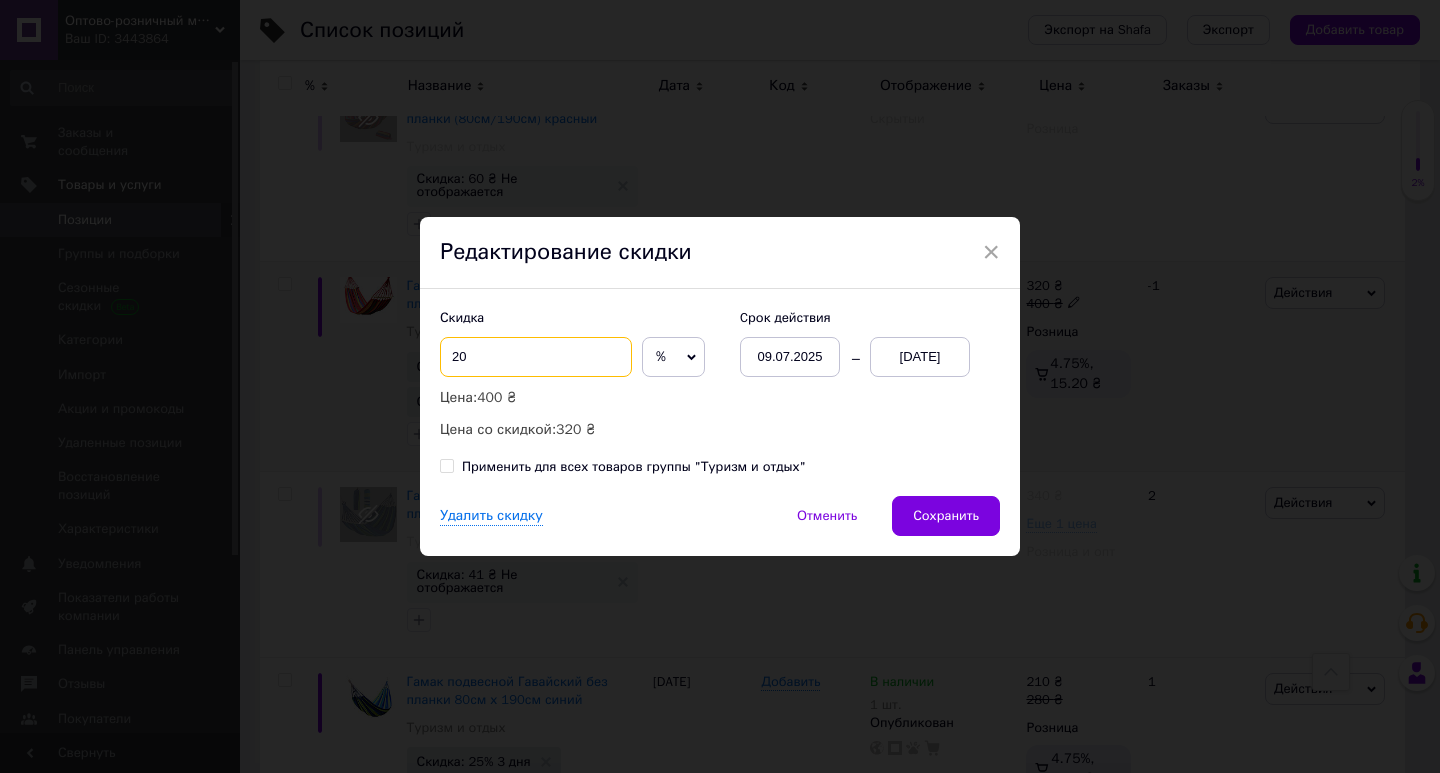 click on "20" at bounding box center (536, 357) 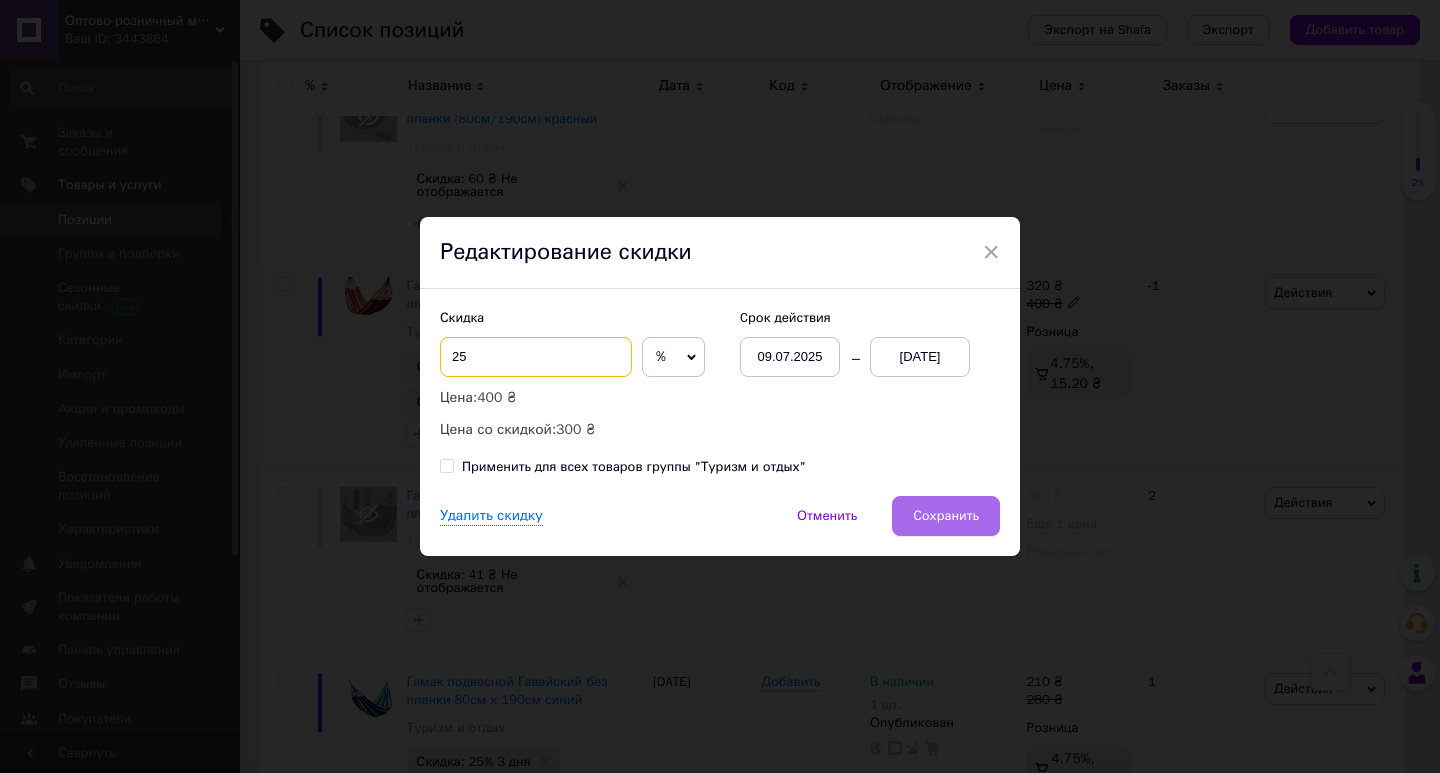 type on "25" 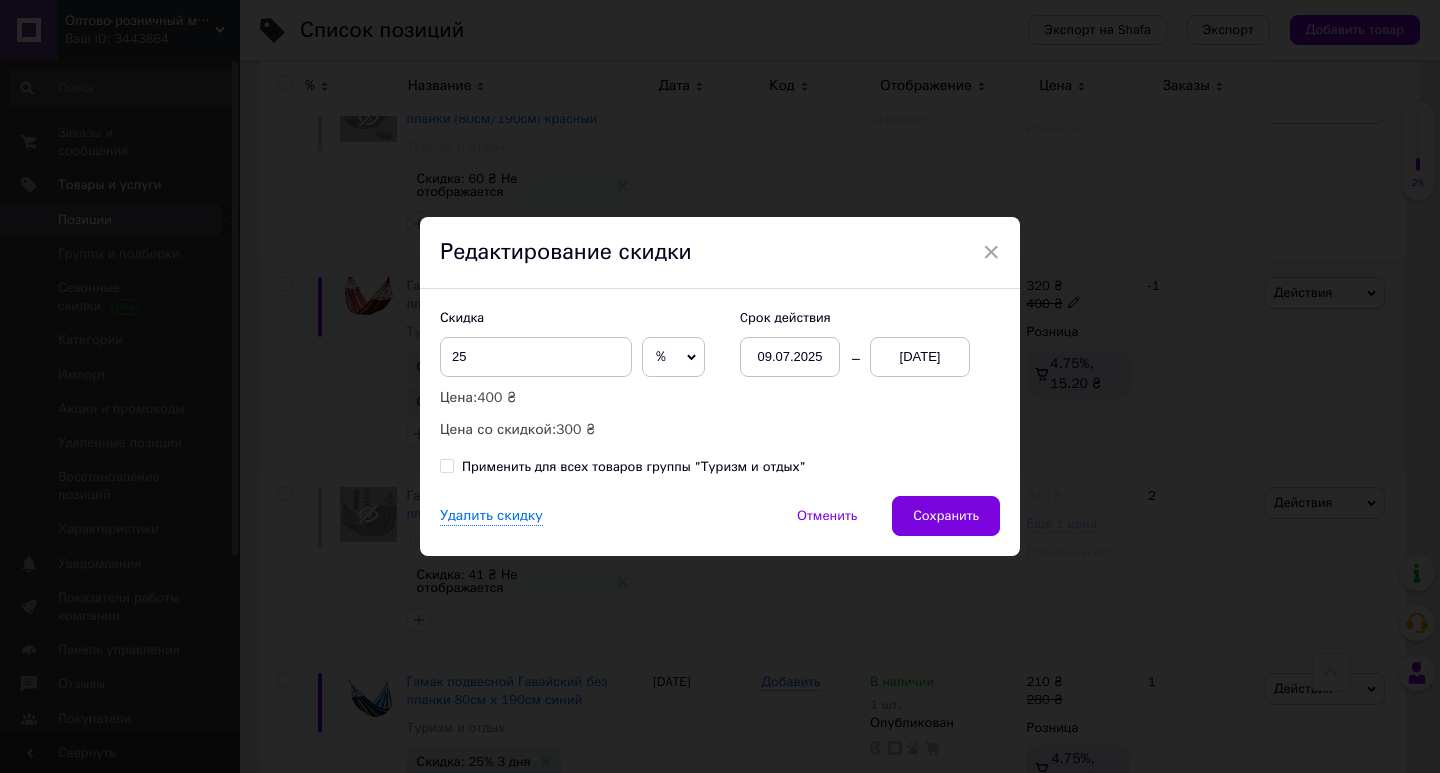 click on "Сохранить" at bounding box center [946, 516] 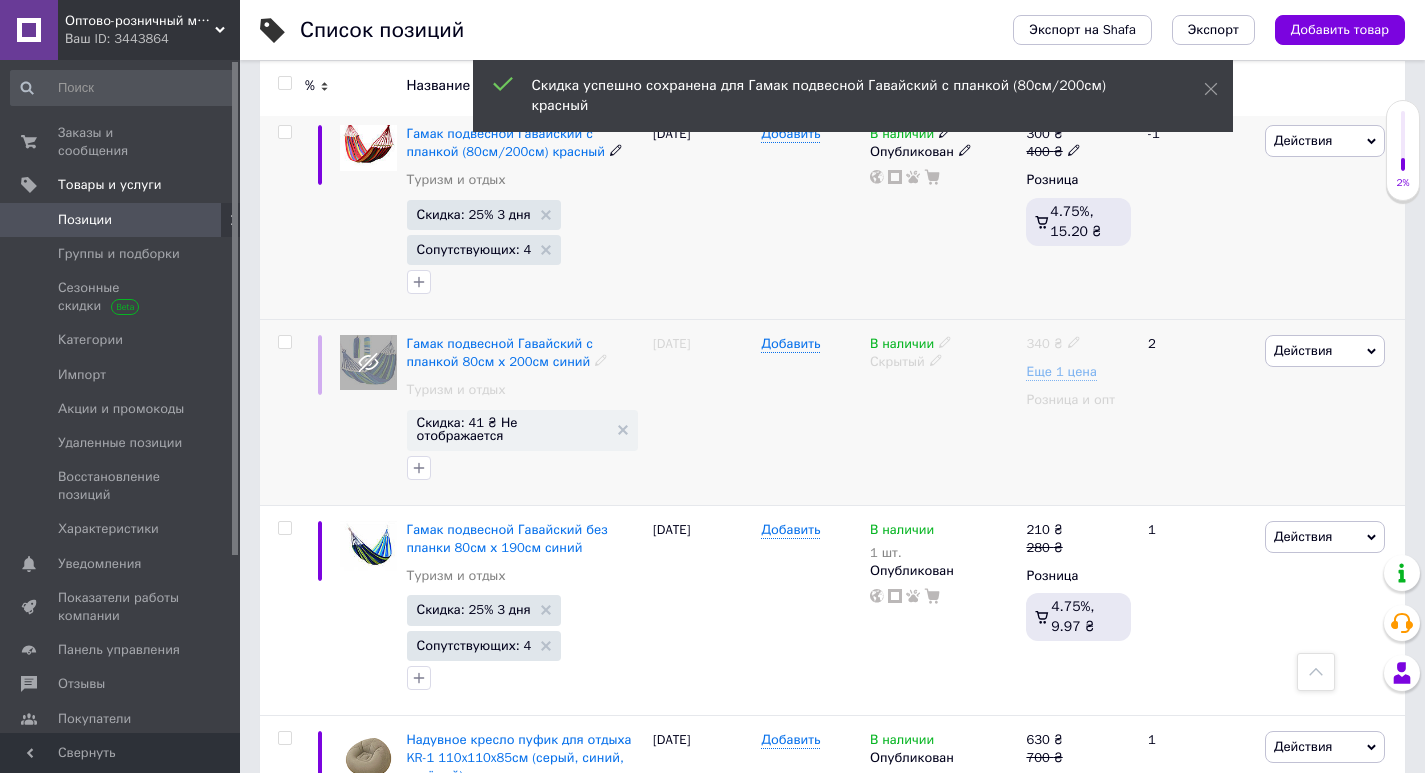 scroll, scrollTop: 1000, scrollLeft: 0, axis: vertical 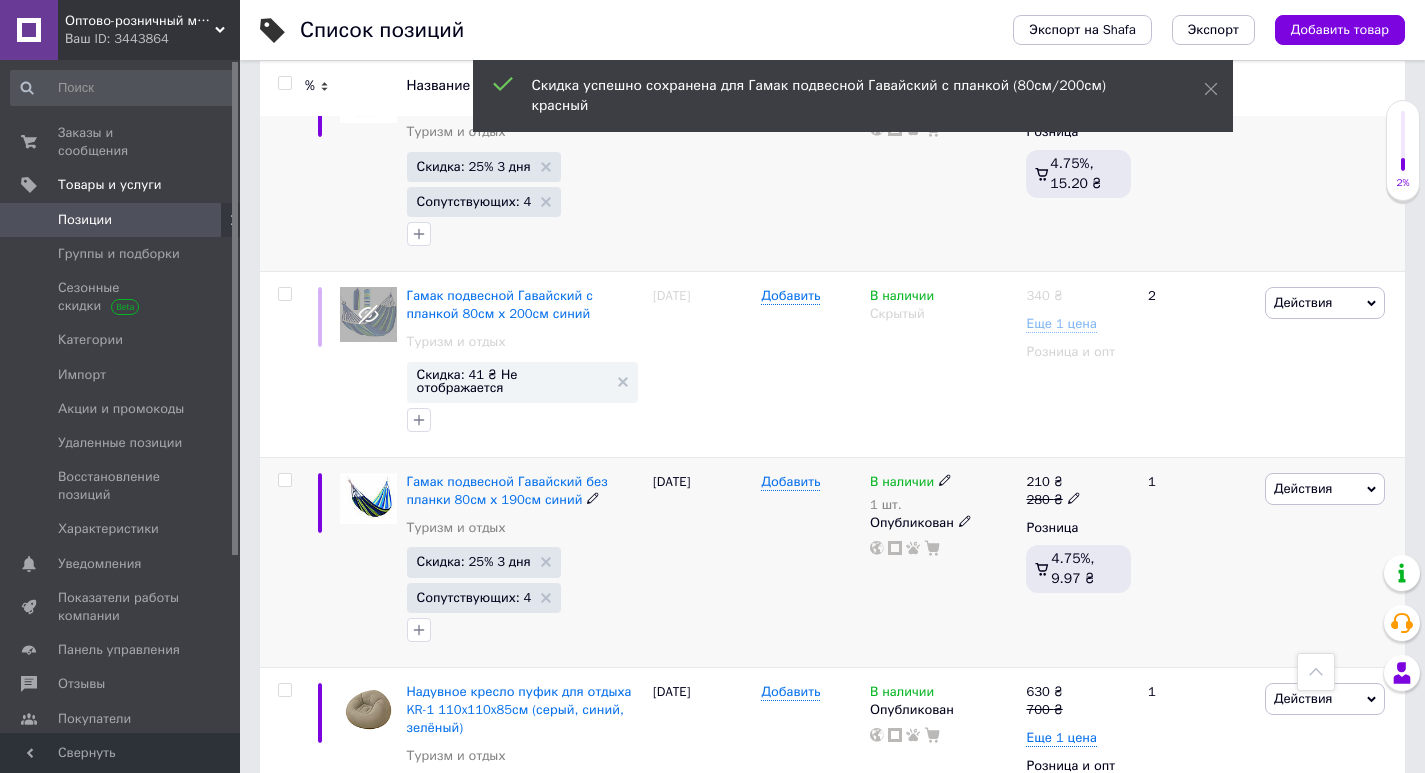 click on "Действия" at bounding box center (1303, 488) 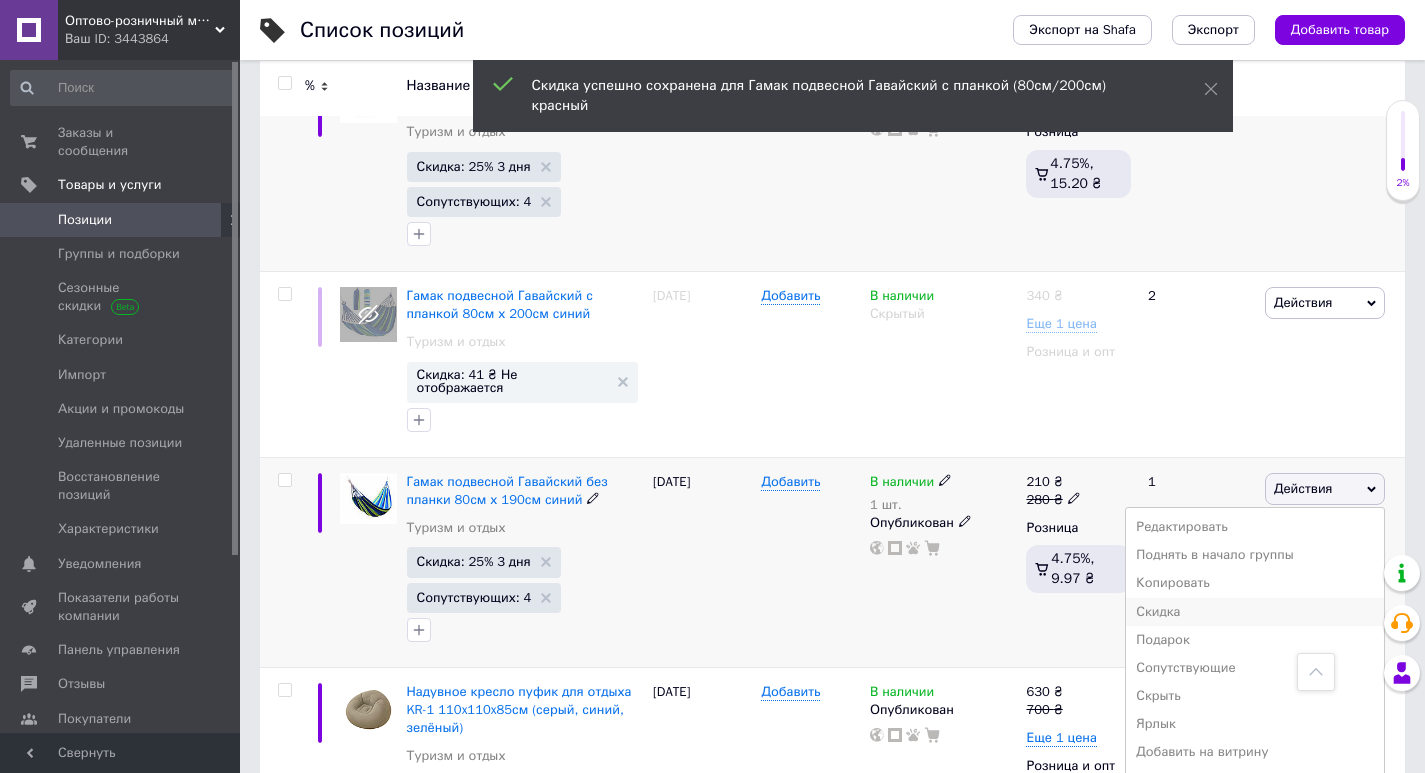 click on "Скидка" at bounding box center [1255, 612] 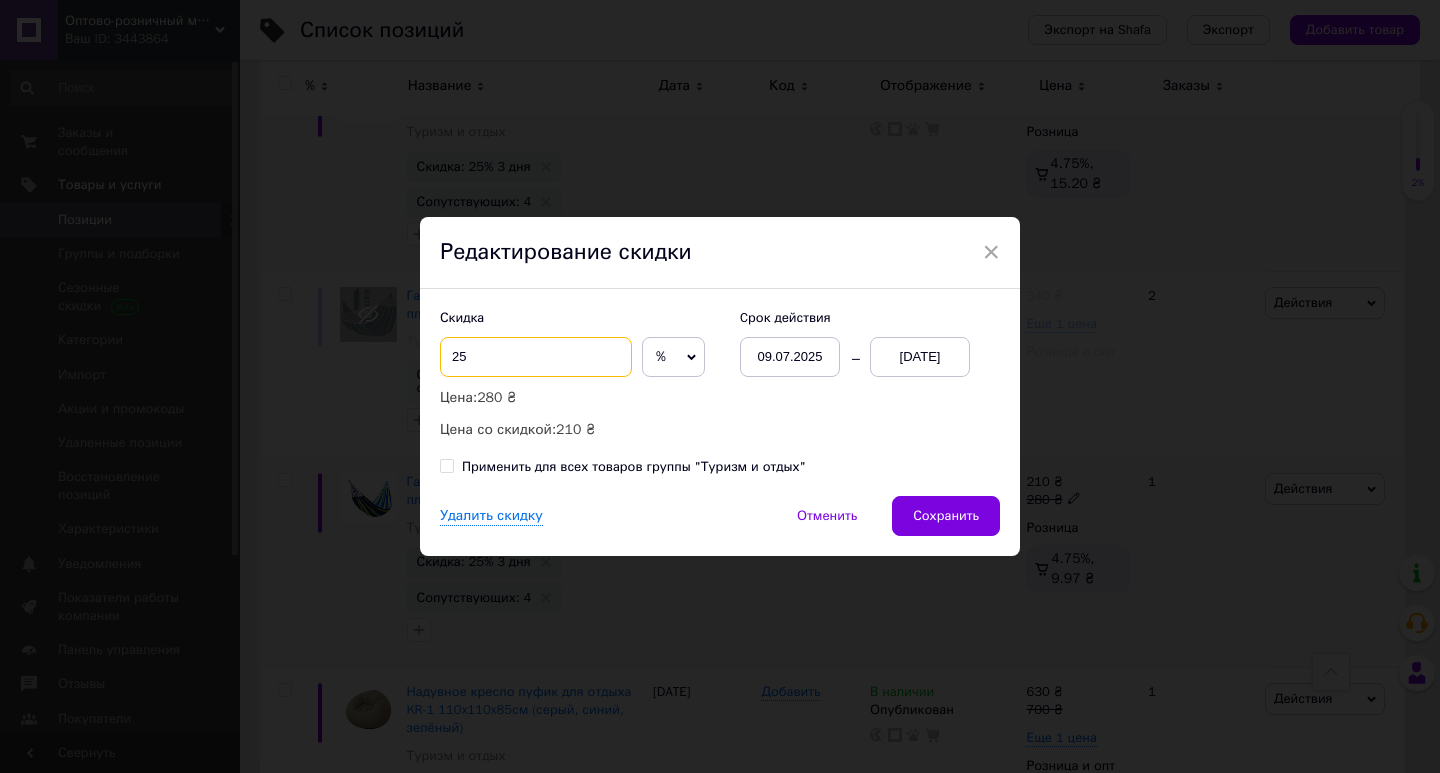 click on "25" at bounding box center (536, 357) 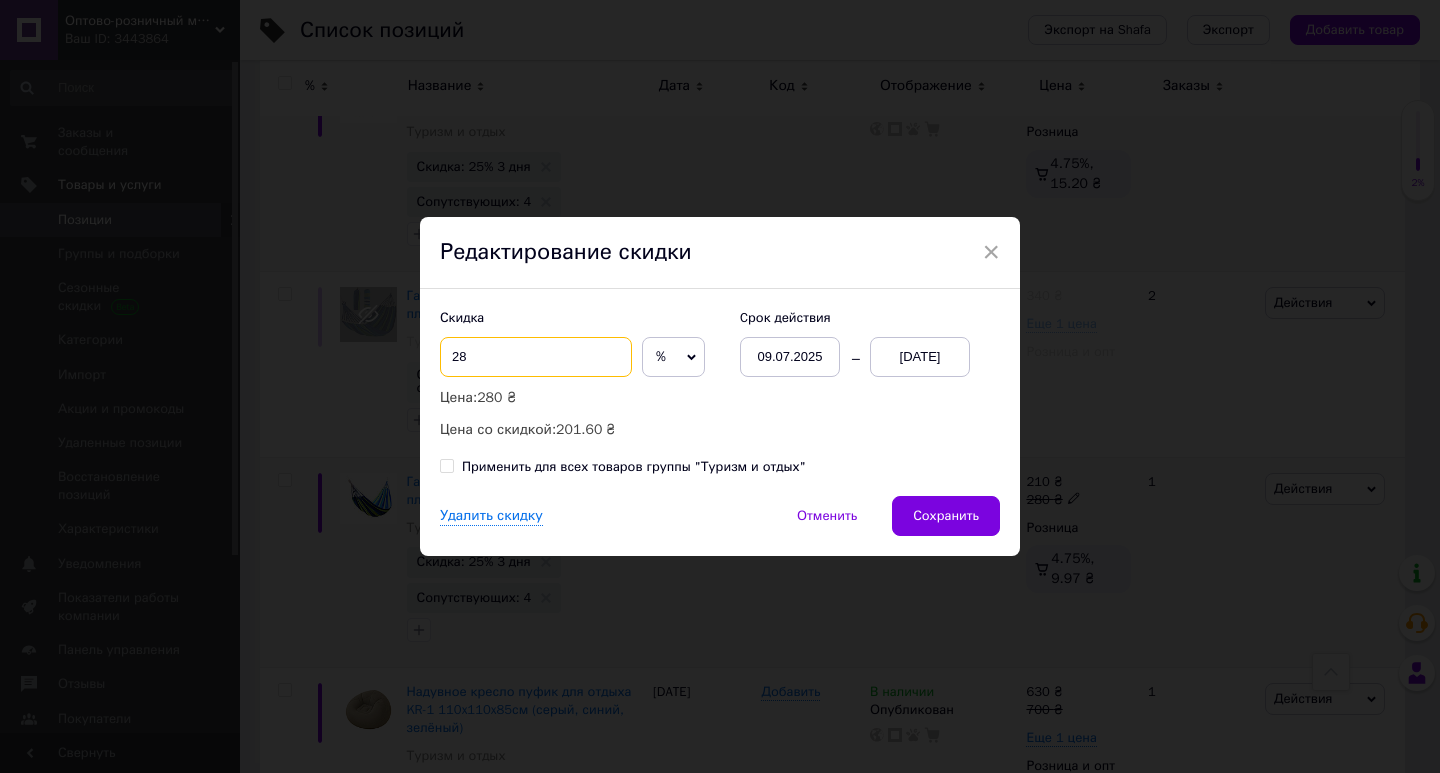 click on "28" at bounding box center [536, 357] 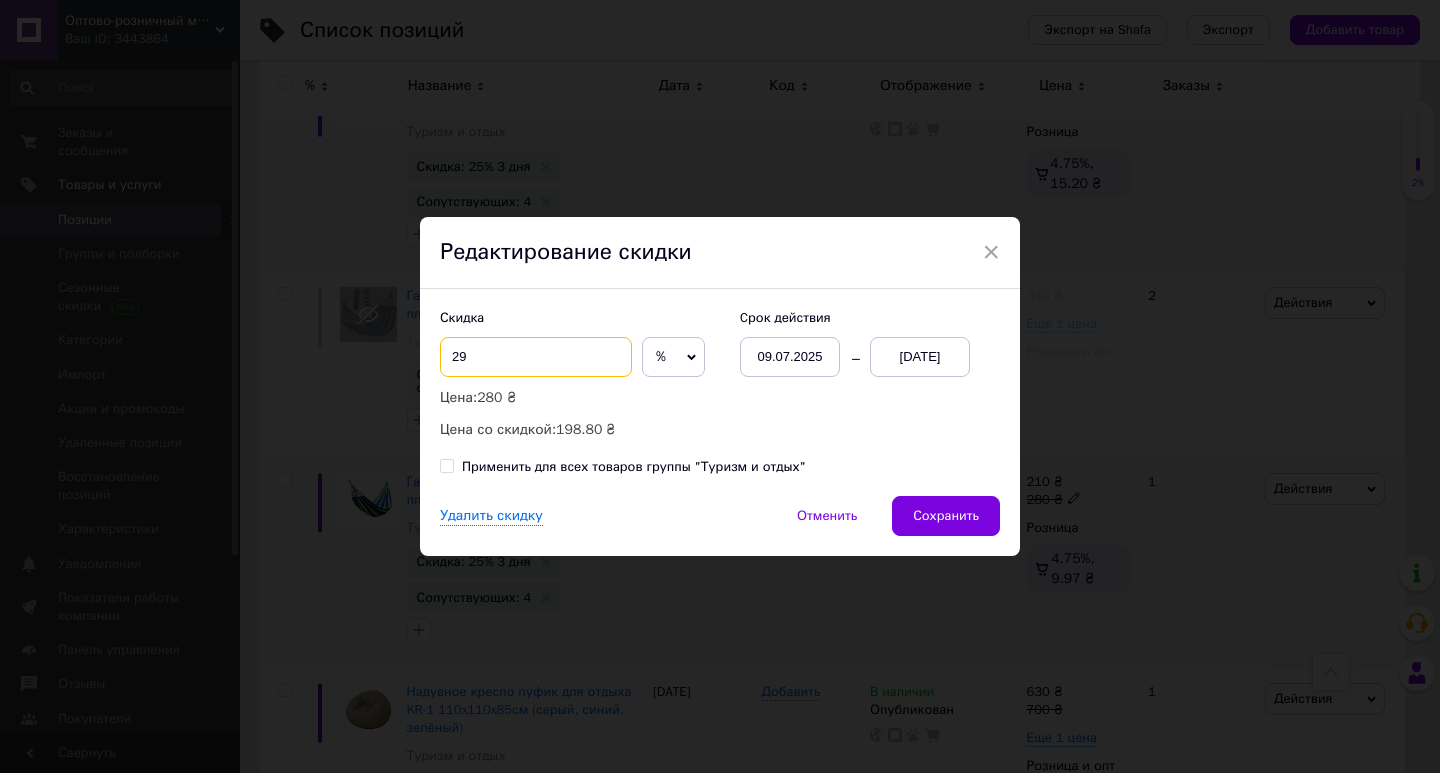 drag, startPoint x: 474, startPoint y: 356, endPoint x: 456, endPoint y: 361, distance: 18.681541 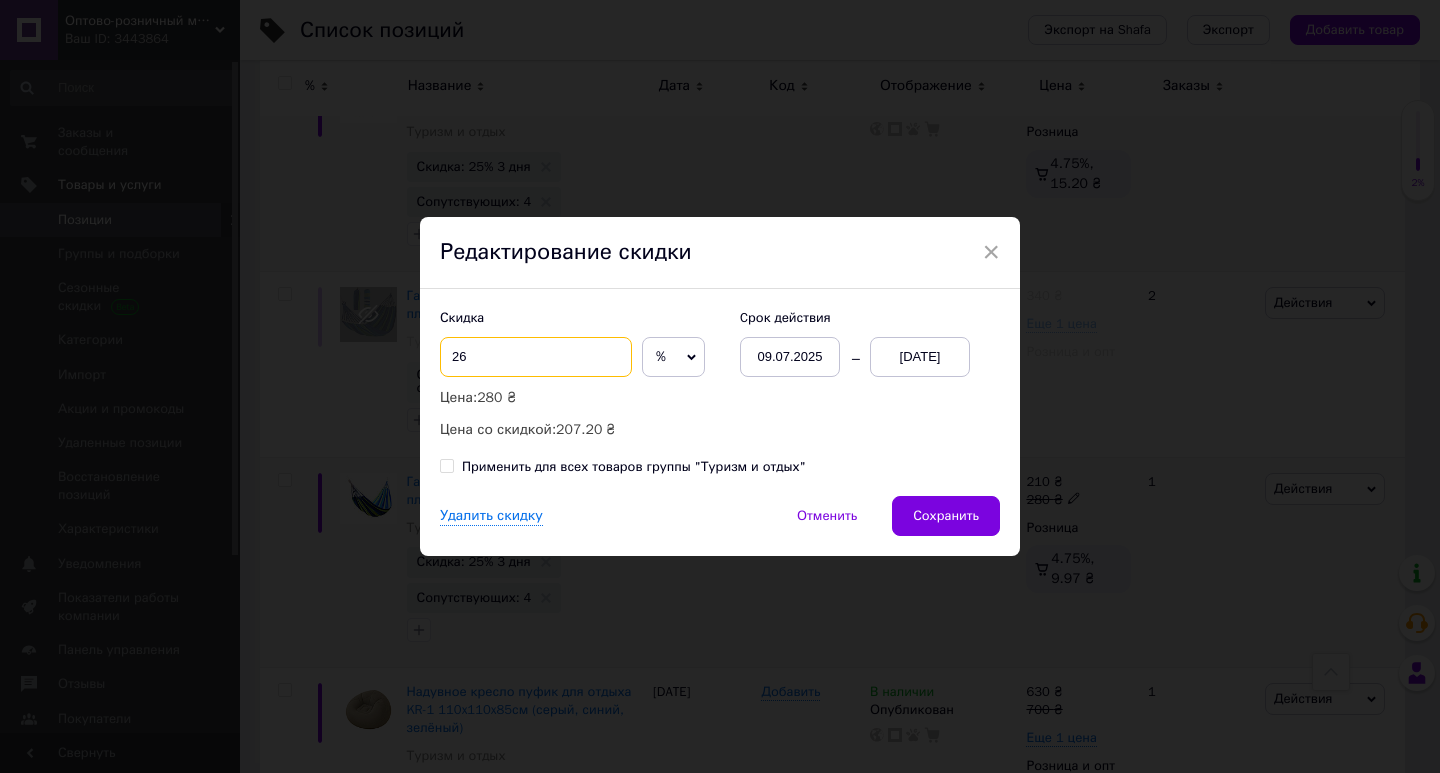drag, startPoint x: 463, startPoint y: 347, endPoint x: 451, endPoint y: 349, distance: 12.165525 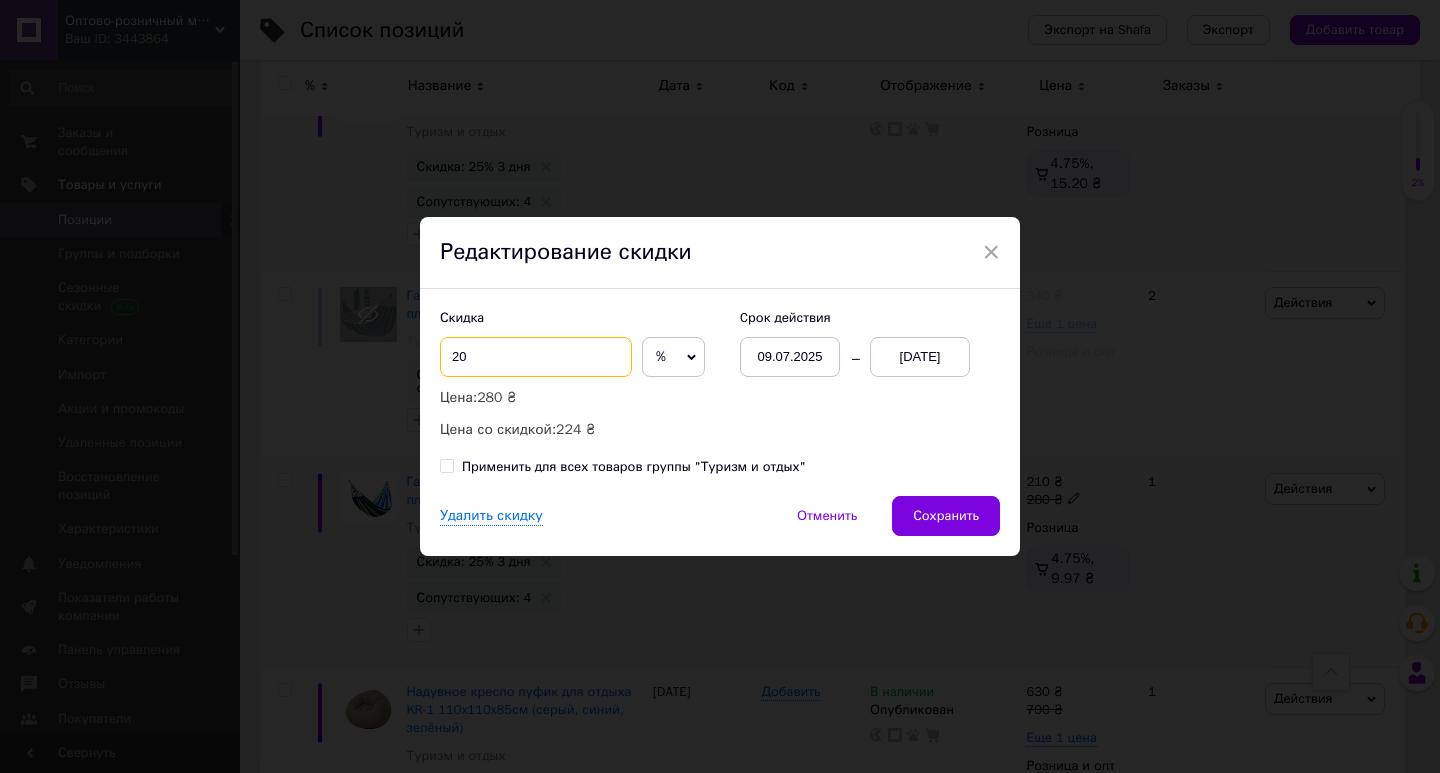drag, startPoint x: 458, startPoint y: 345, endPoint x: 474, endPoint y: 354, distance: 18.35756 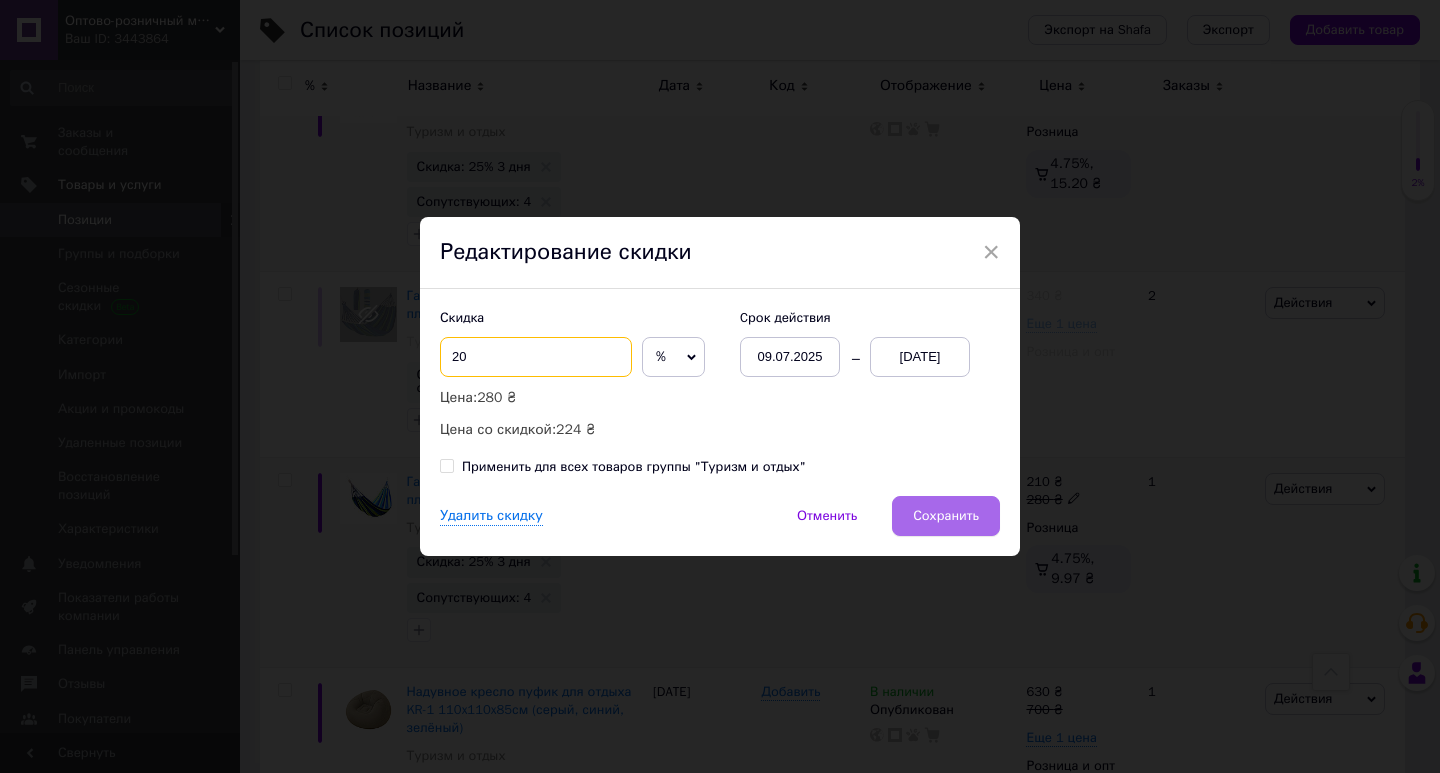 type on "20" 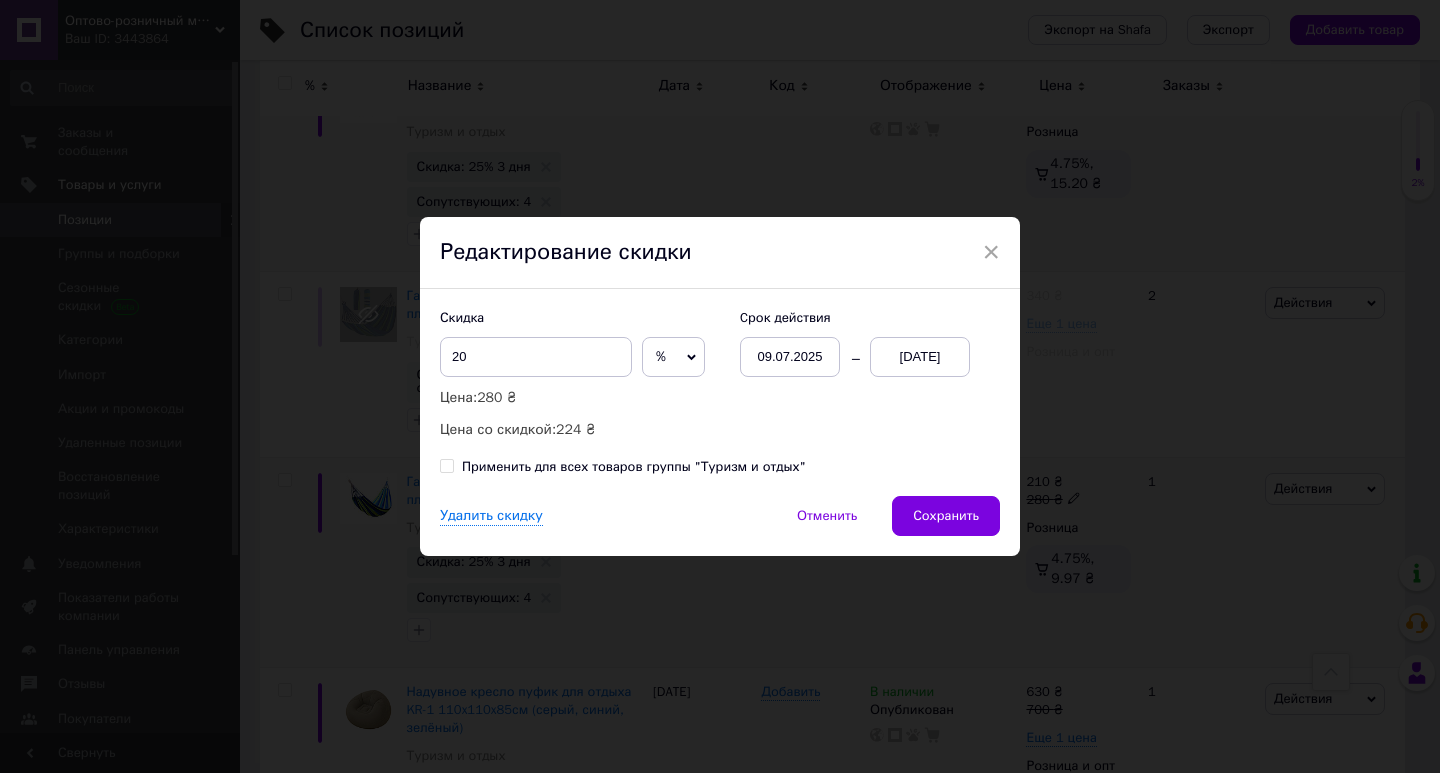 drag, startPoint x: 936, startPoint y: 512, endPoint x: 946, endPoint y: 517, distance: 11.18034 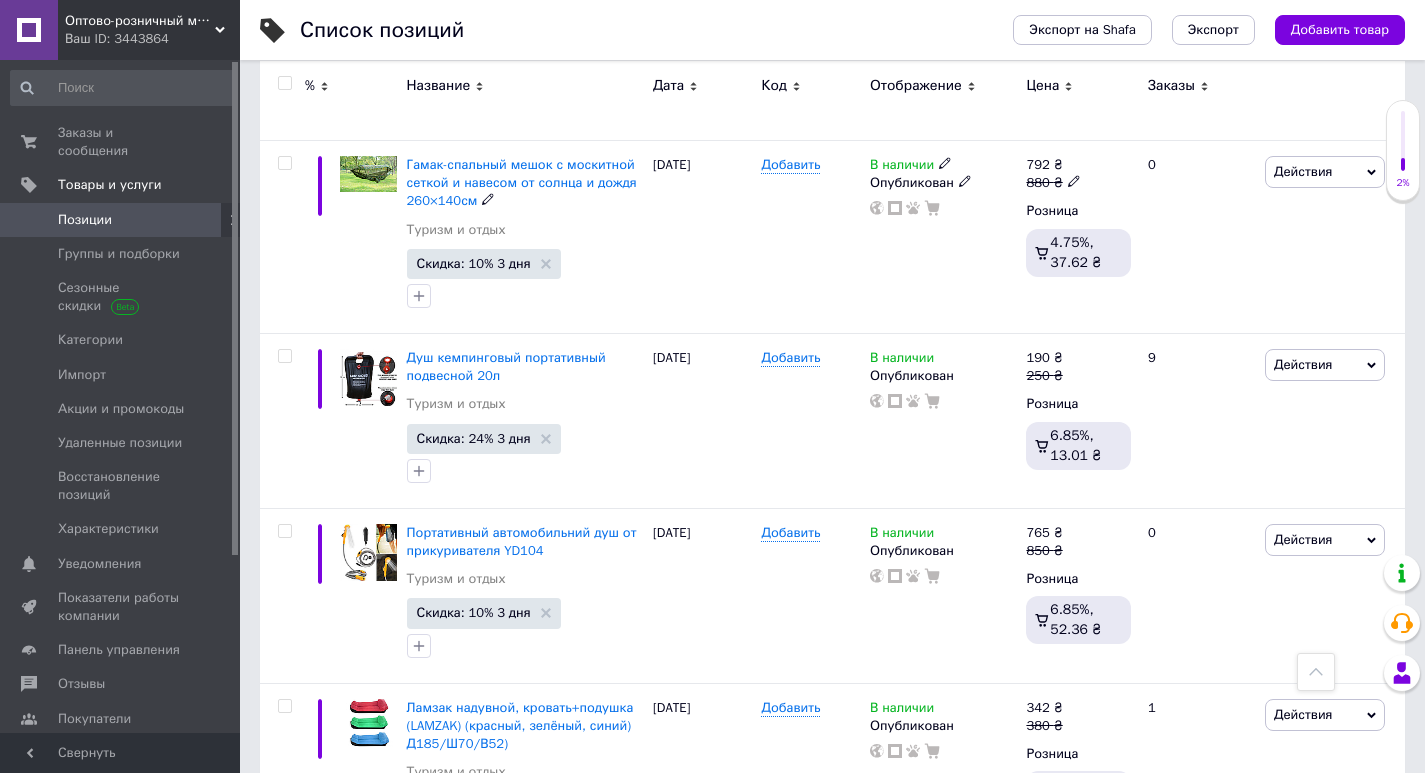 scroll, scrollTop: 3600, scrollLeft: 0, axis: vertical 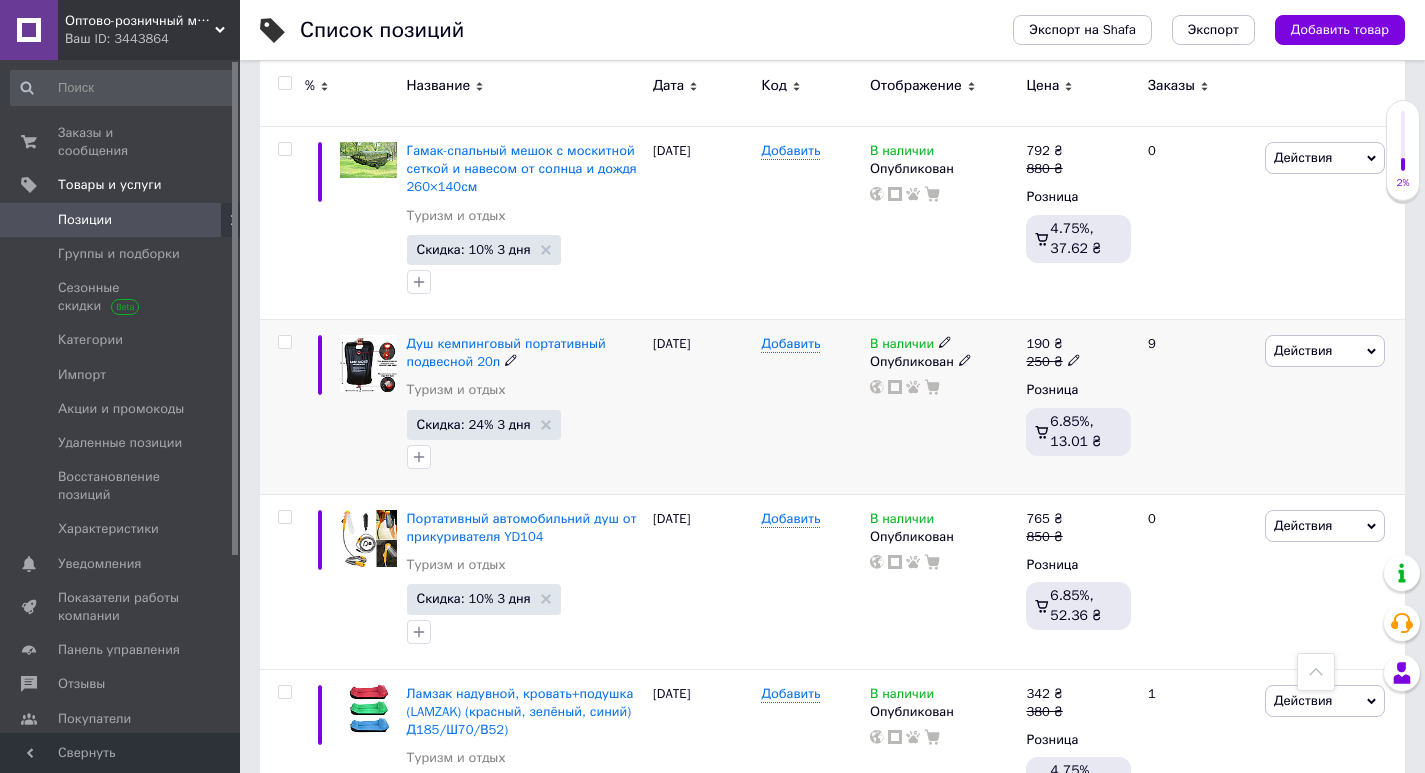 click on "Действия" at bounding box center [1303, 350] 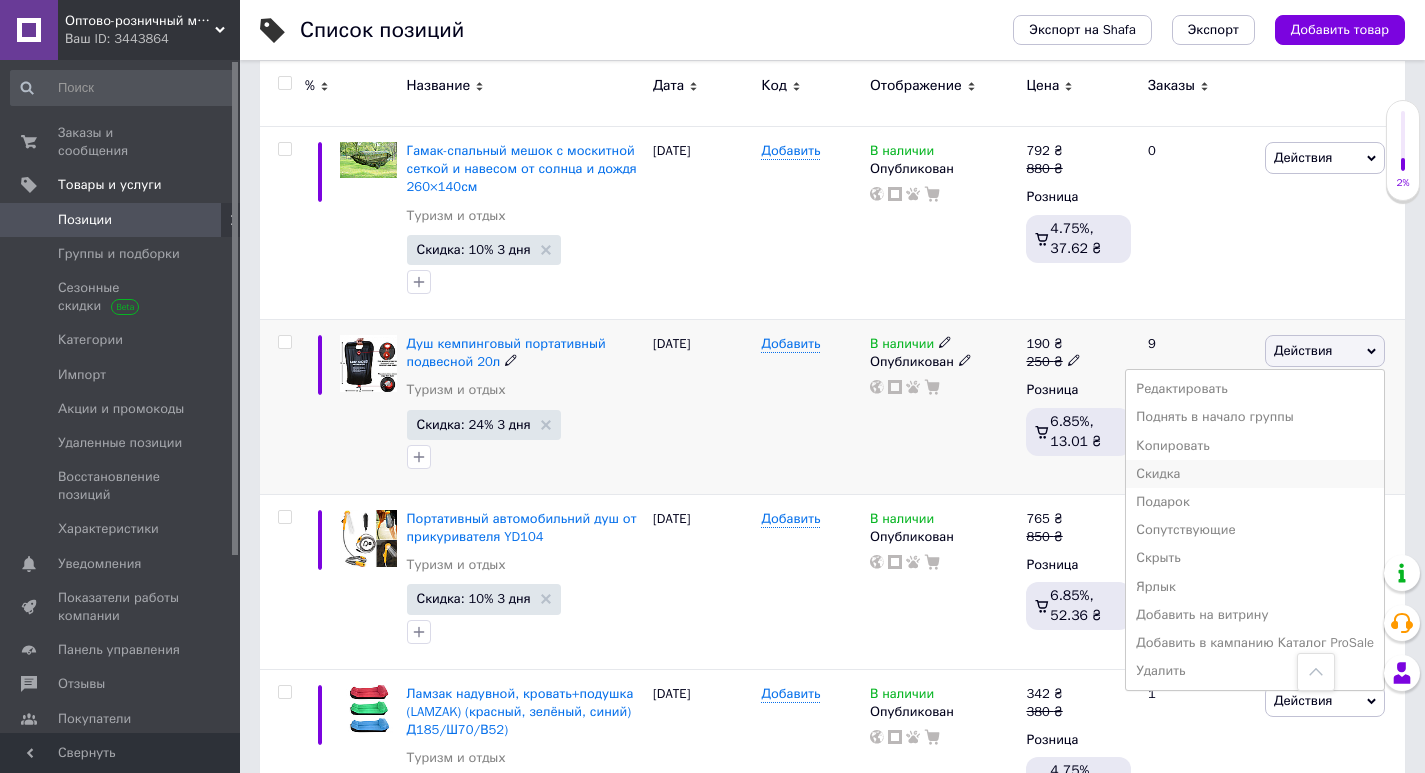 click on "Скидка" at bounding box center [1255, 474] 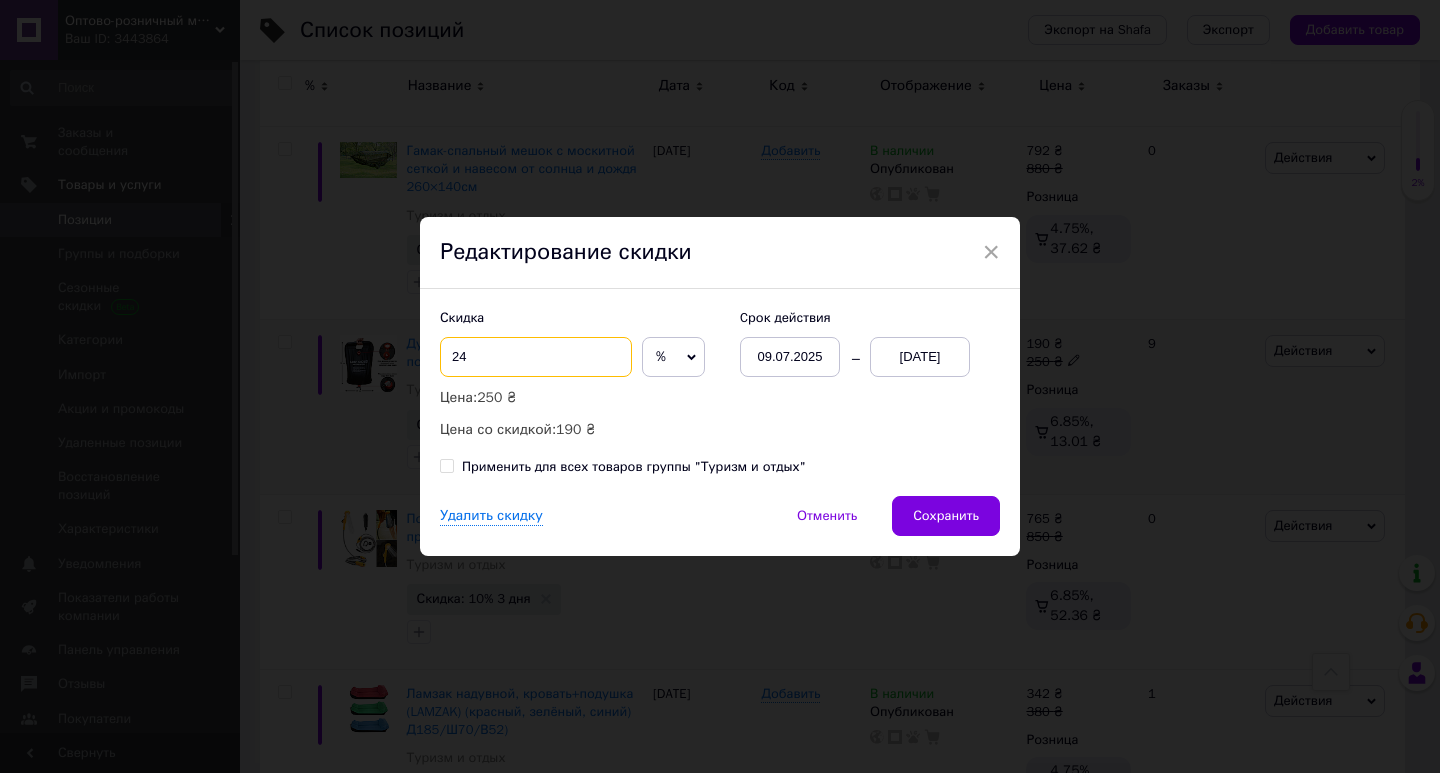 click on "24" at bounding box center (536, 357) 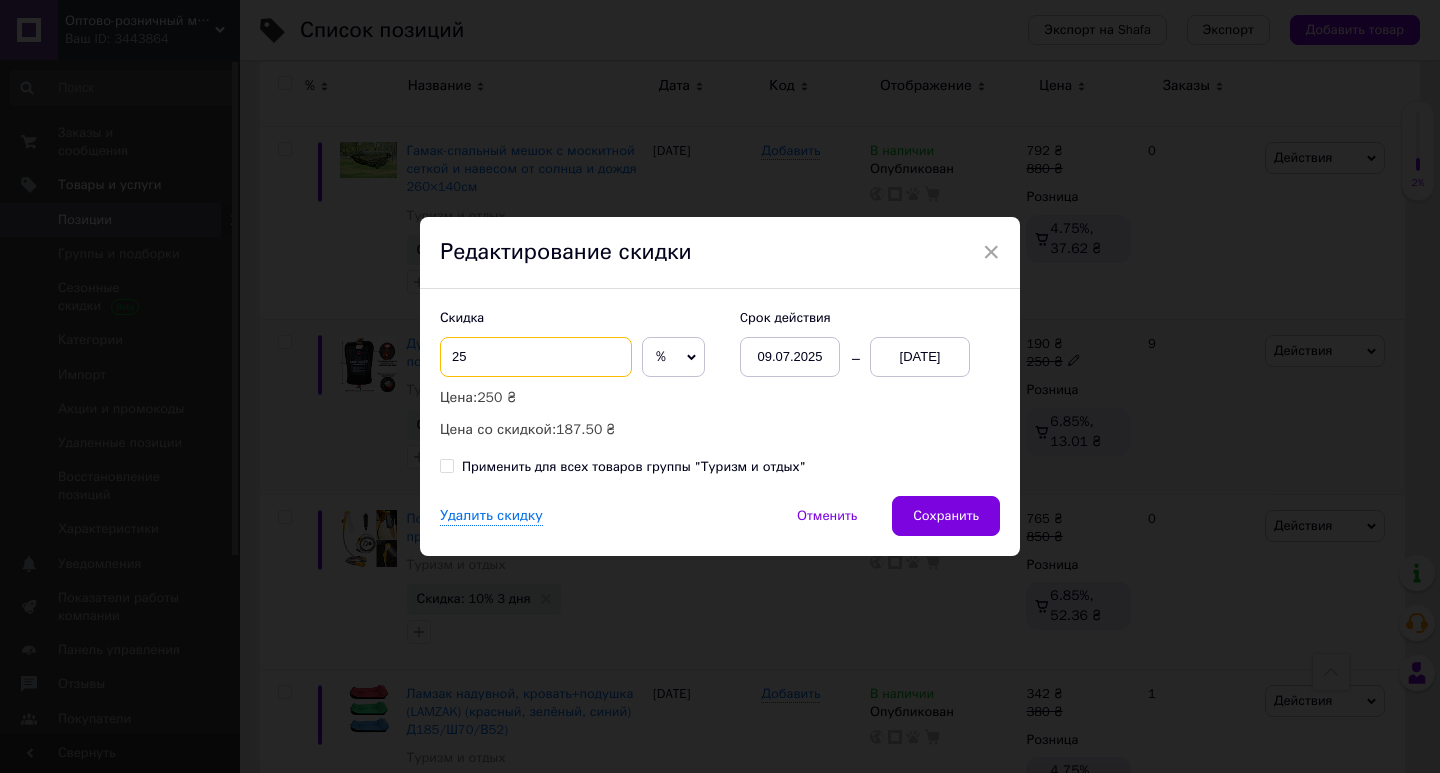click on "25" at bounding box center [536, 357] 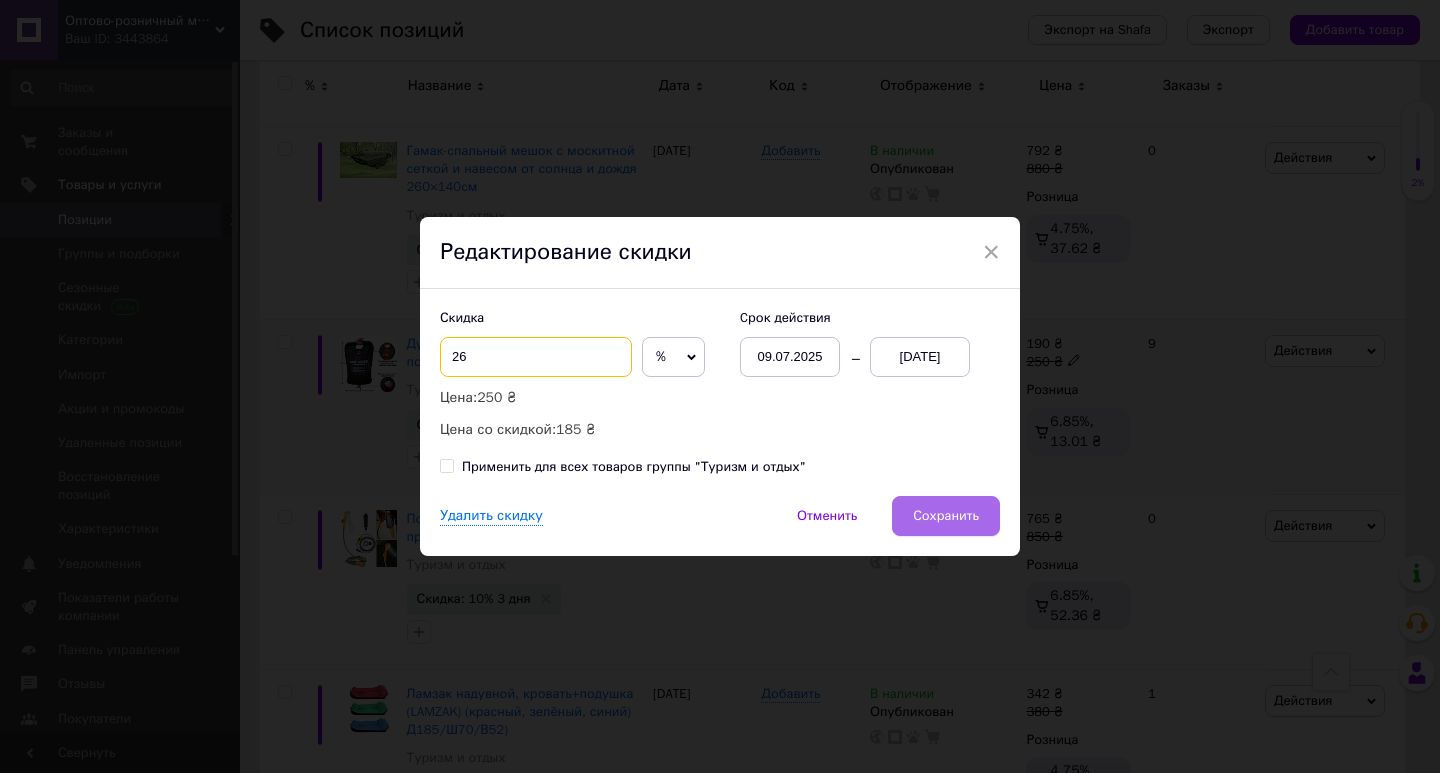 type on "26" 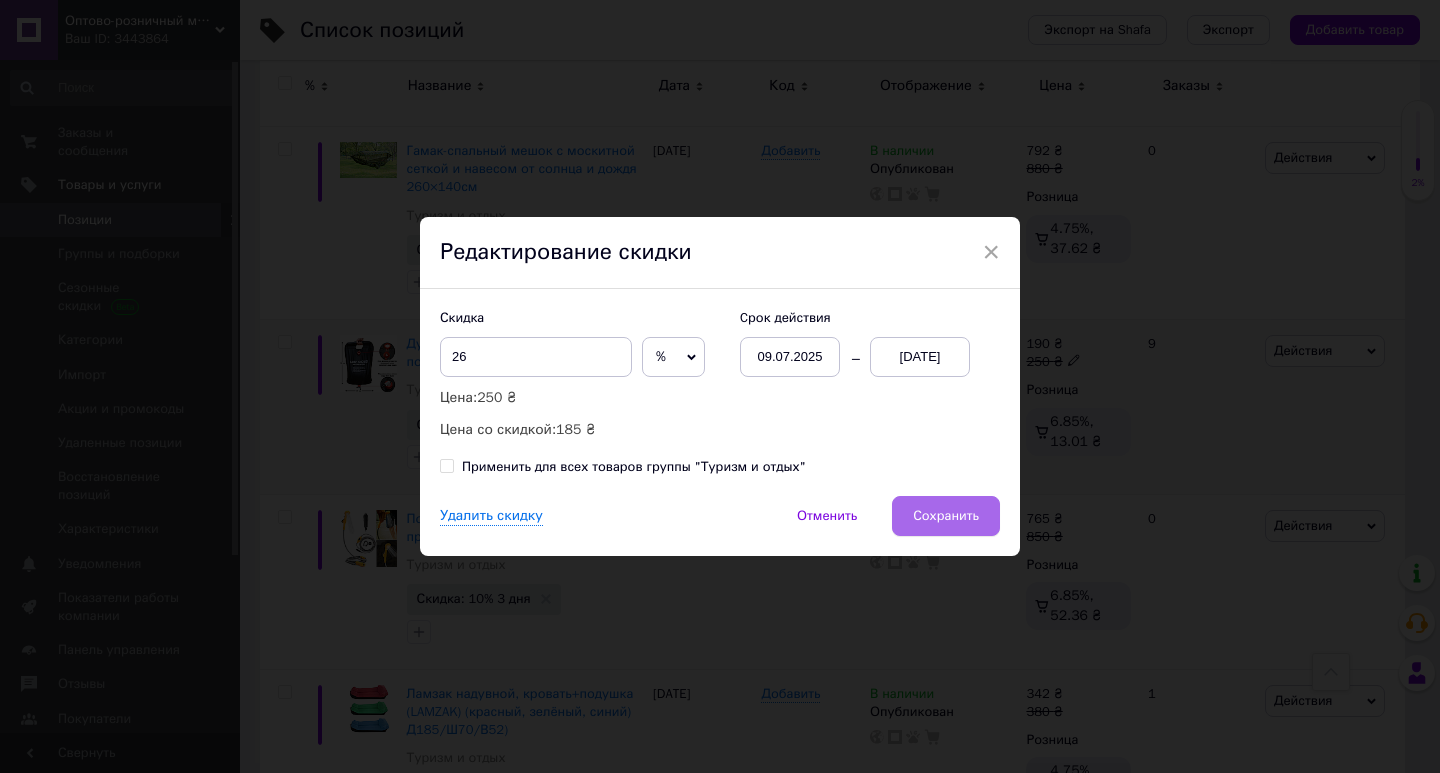 click on "Сохранить" at bounding box center (946, 516) 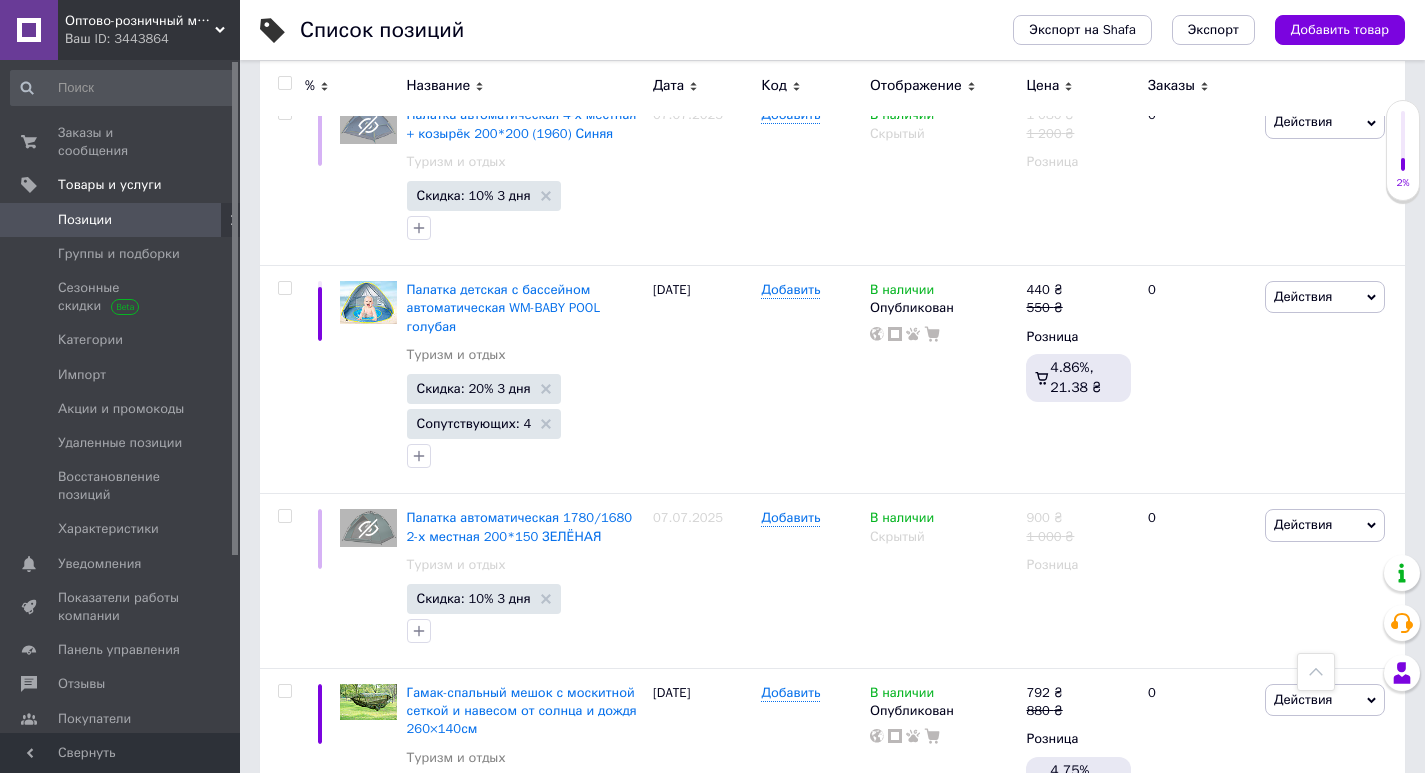scroll, scrollTop: 2699, scrollLeft: 0, axis: vertical 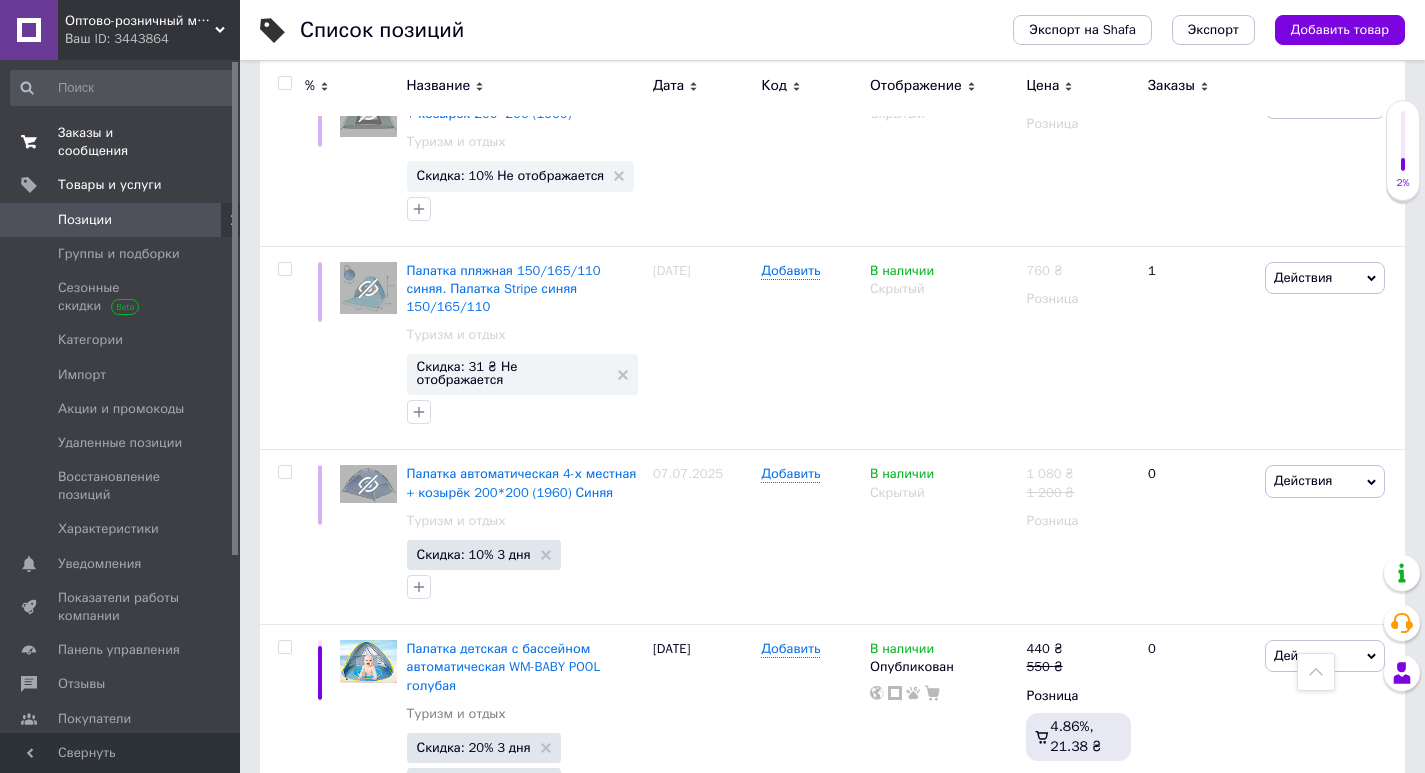 click on "Заказы и сообщения" at bounding box center [121, 142] 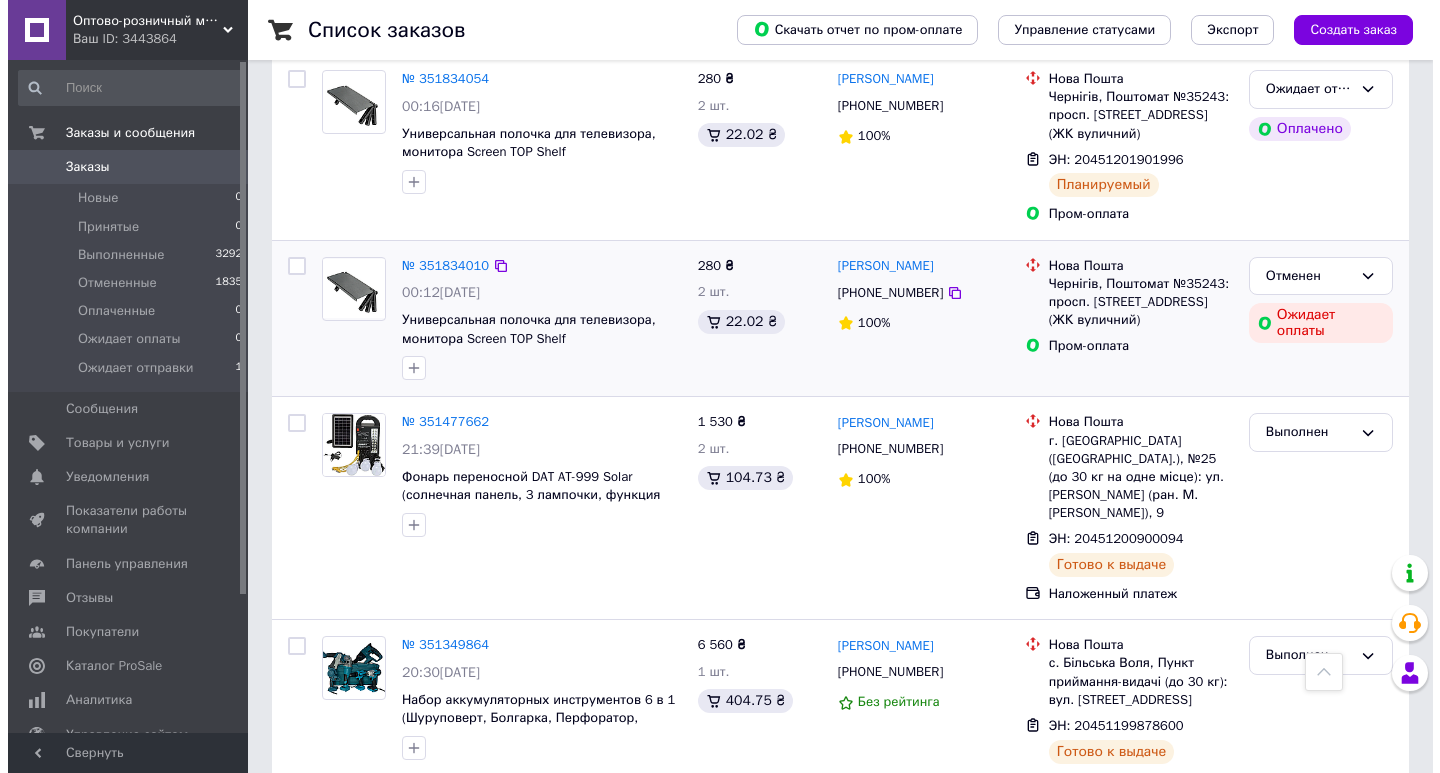 scroll, scrollTop: 0, scrollLeft: 0, axis: both 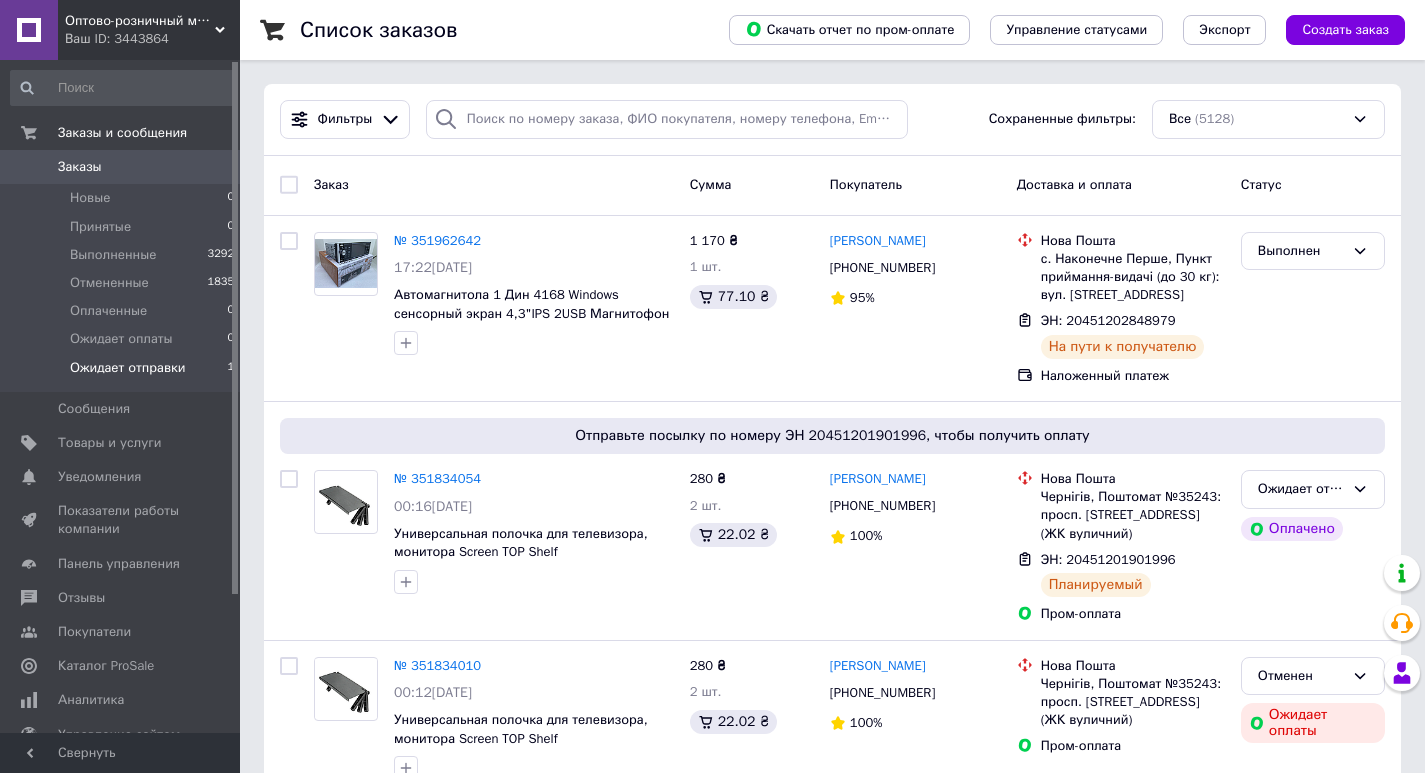 click on "Ожидает отправки" at bounding box center (128, 368) 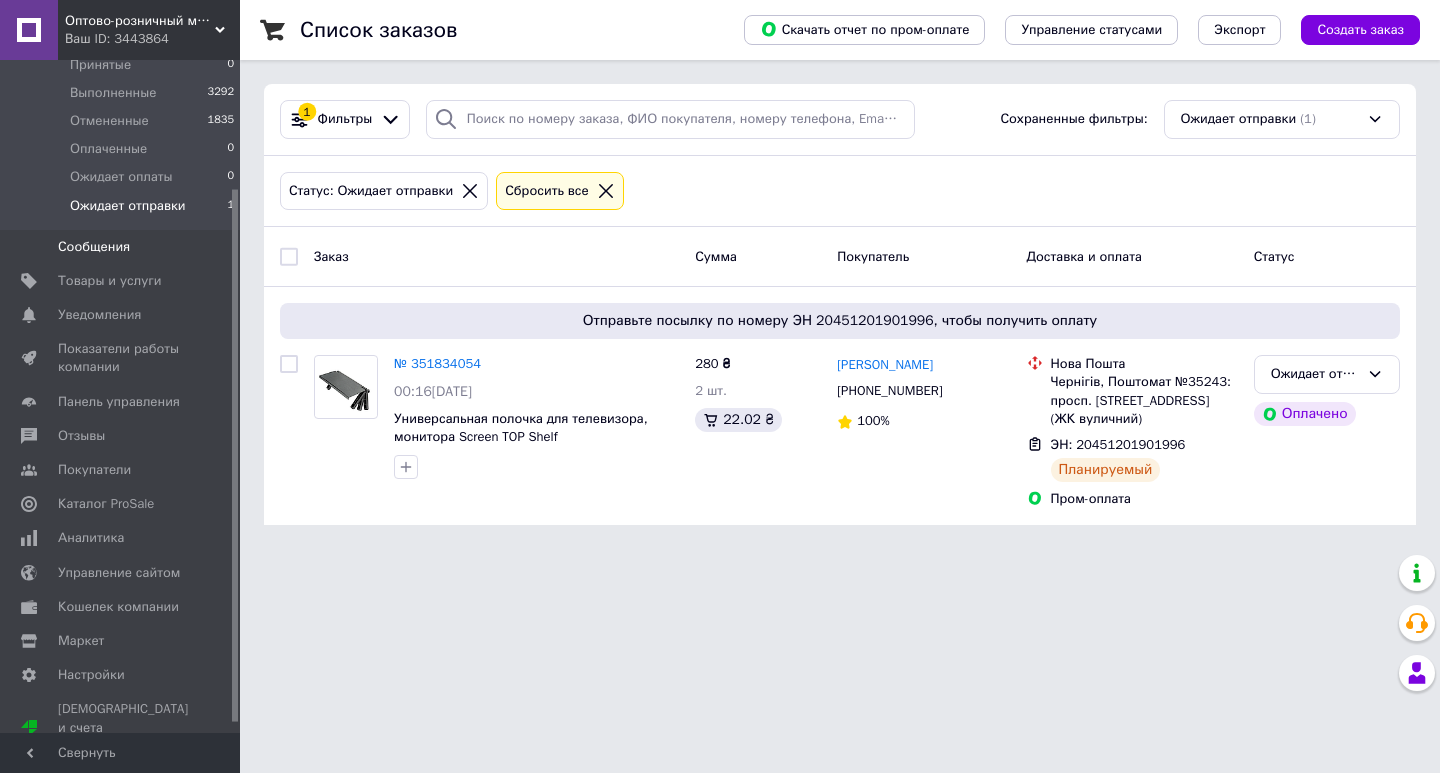 scroll, scrollTop: 174, scrollLeft: 0, axis: vertical 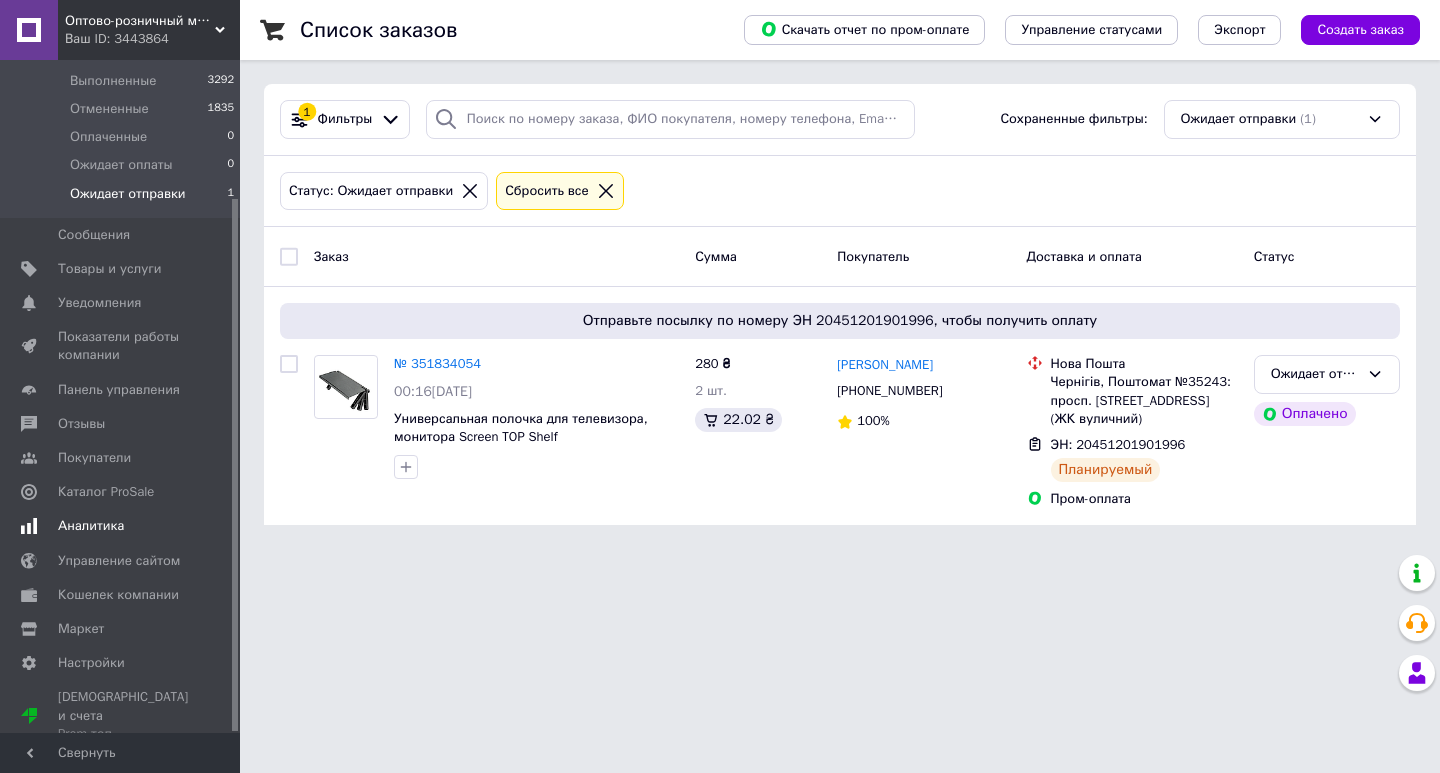 click on "Аналитика" at bounding box center (91, 526) 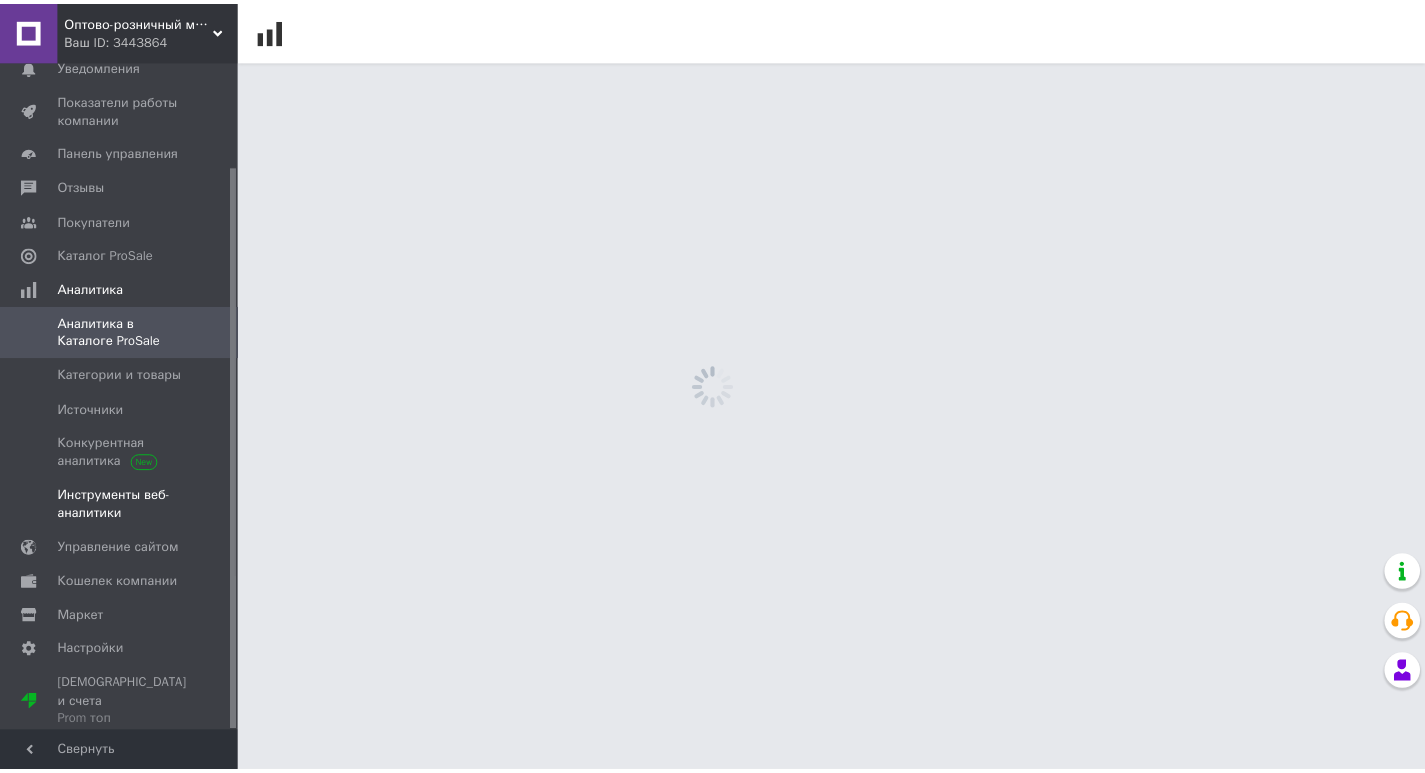 scroll, scrollTop: 124, scrollLeft: 0, axis: vertical 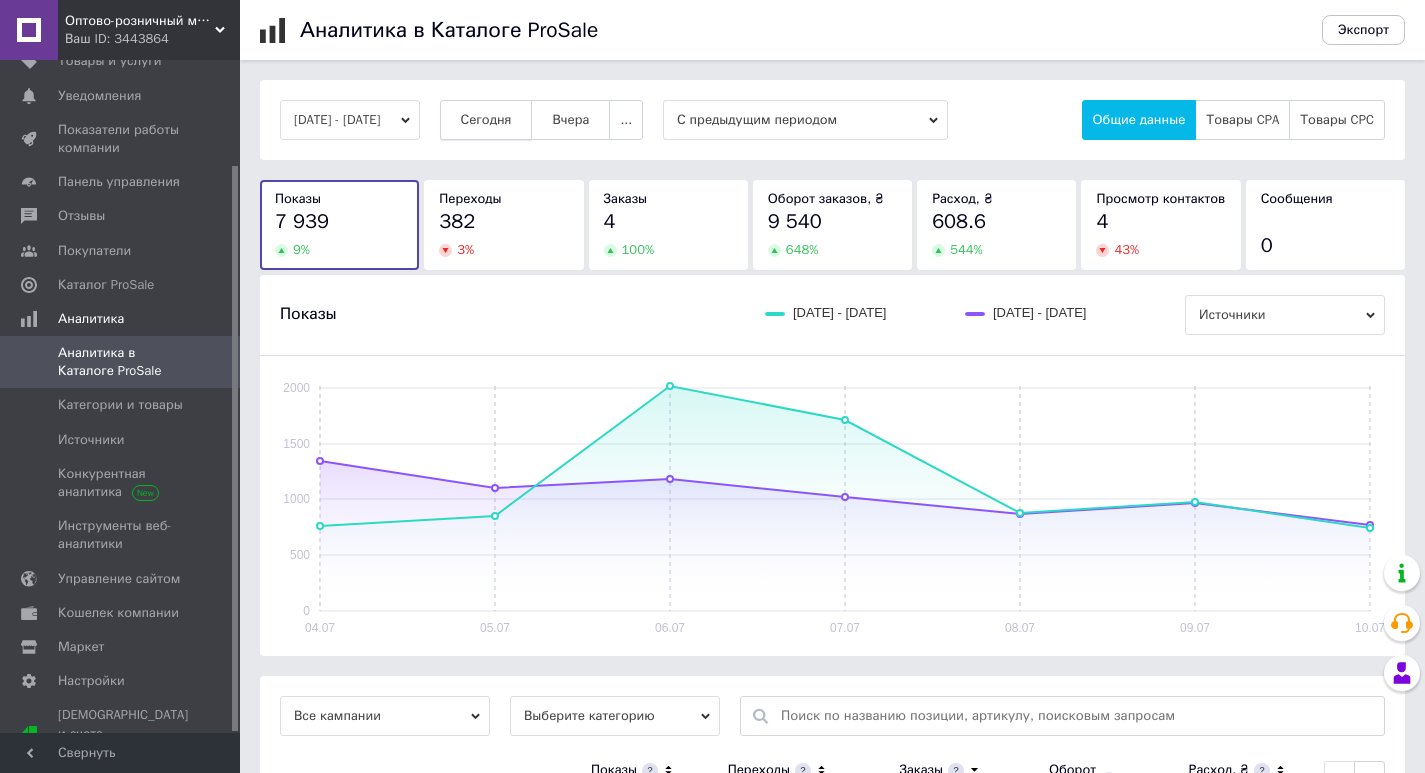 click on "Сегодня" at bounding box center [486, 120] 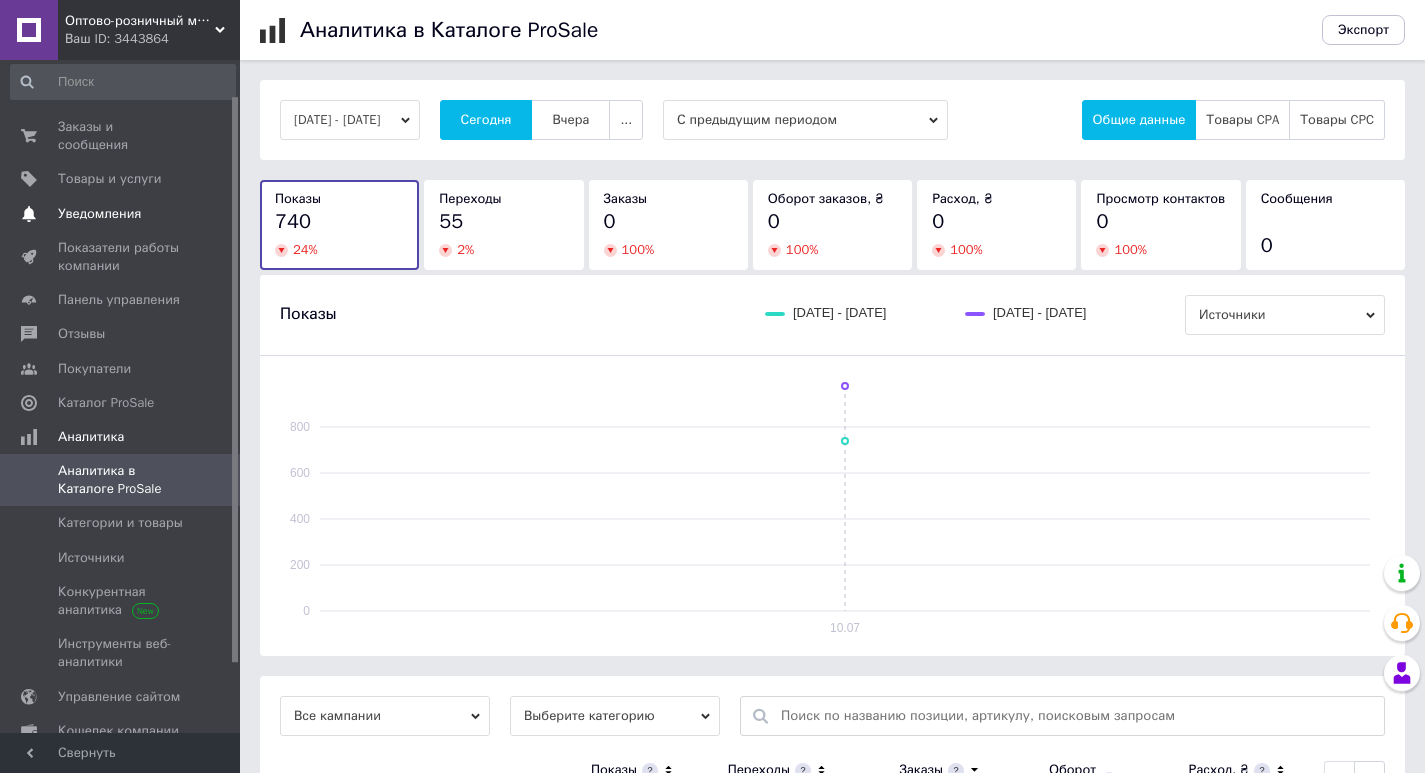 scroll, scrollTop: 0, scrollLeft: 0, axis: both 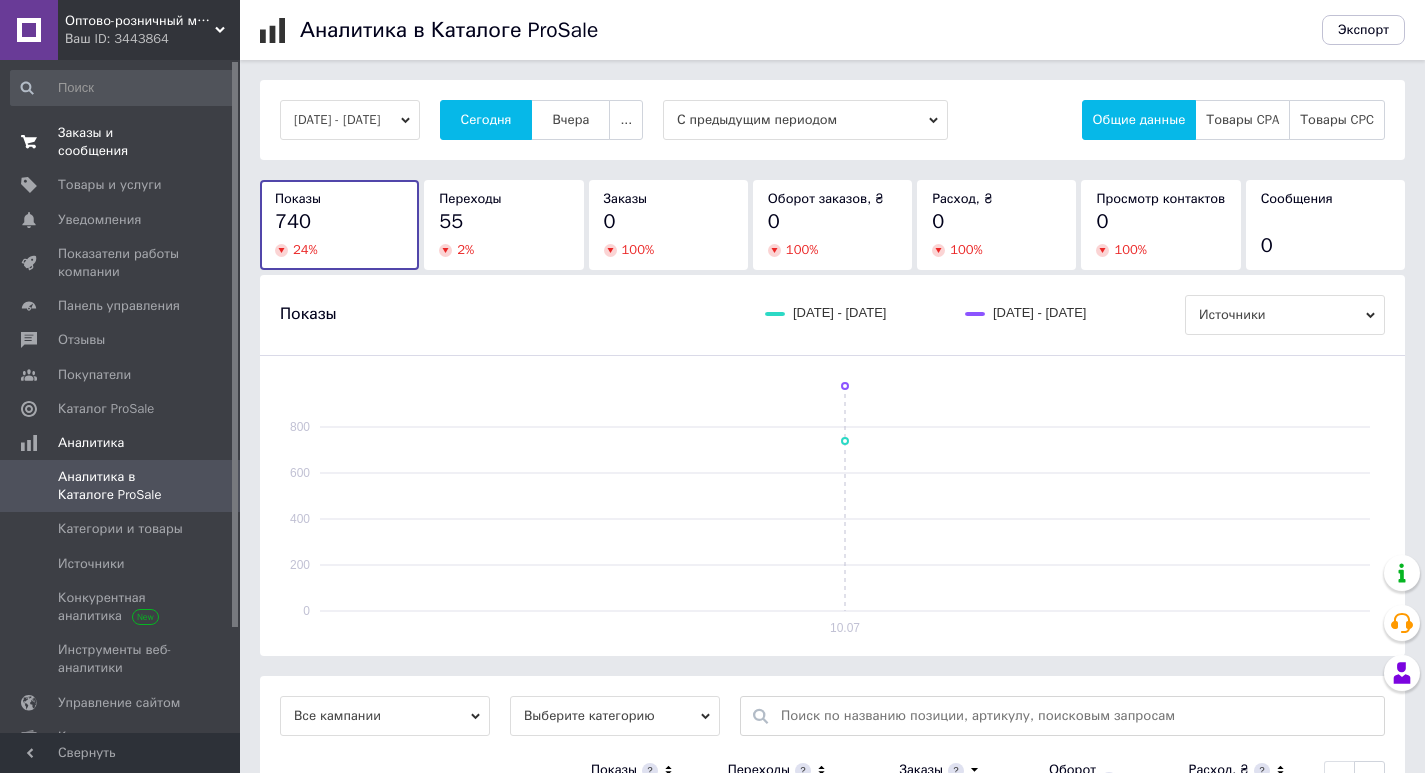 click on "Заказы и сообщения" at bounding box center [121, 142] 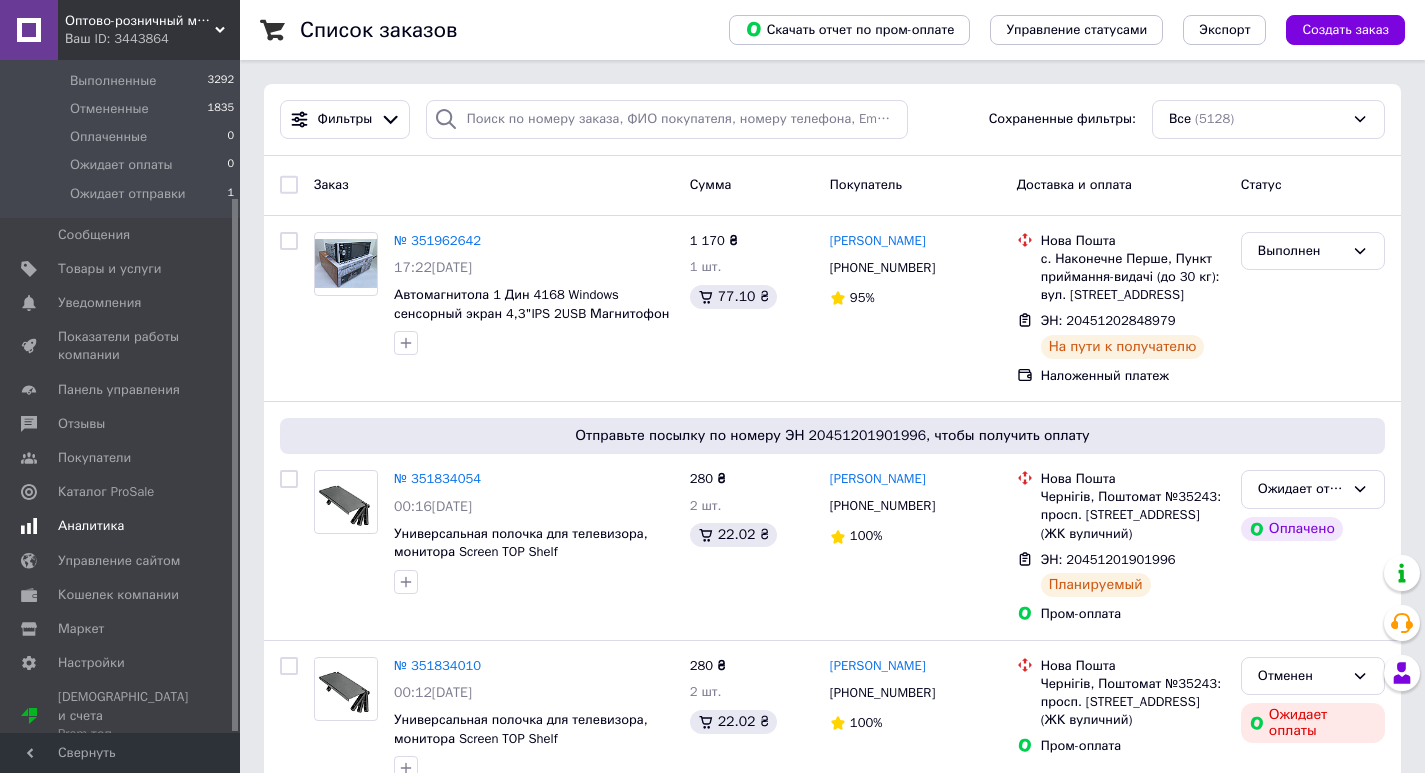 click on "Аналитика" at bounding box center (91, 526) 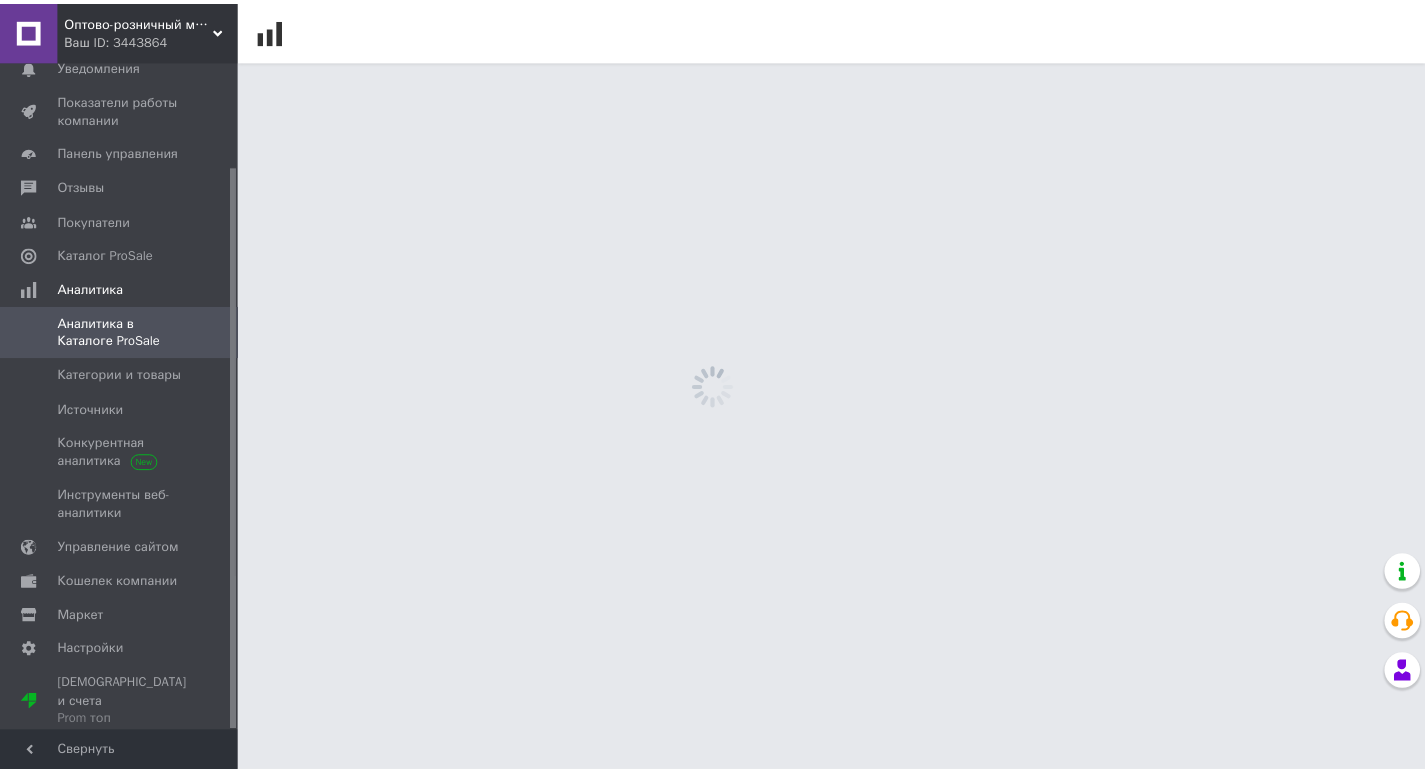 scroll, scrollTop: 124, scrollLeft: 0, axis: vertical 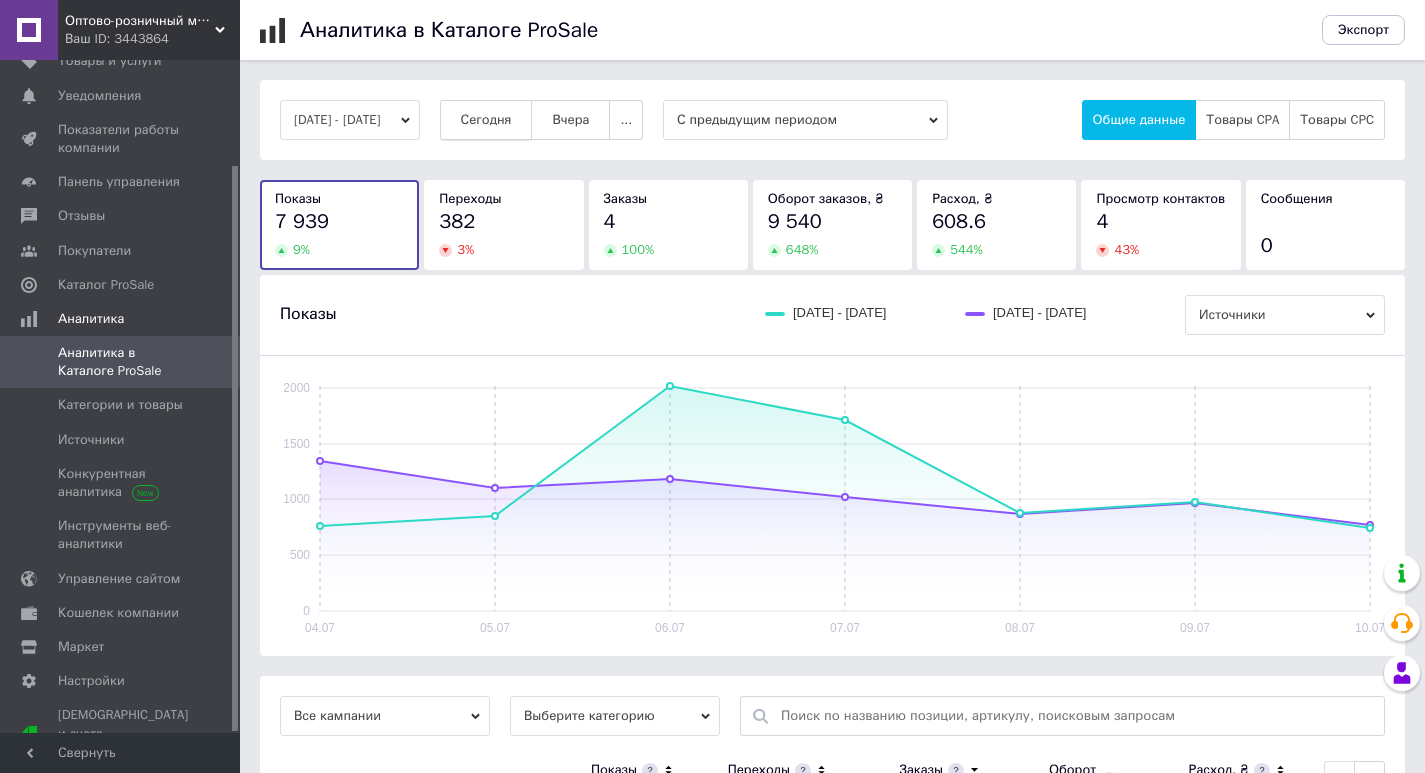 click on "Сегодня" at bounding box center (486, 120) 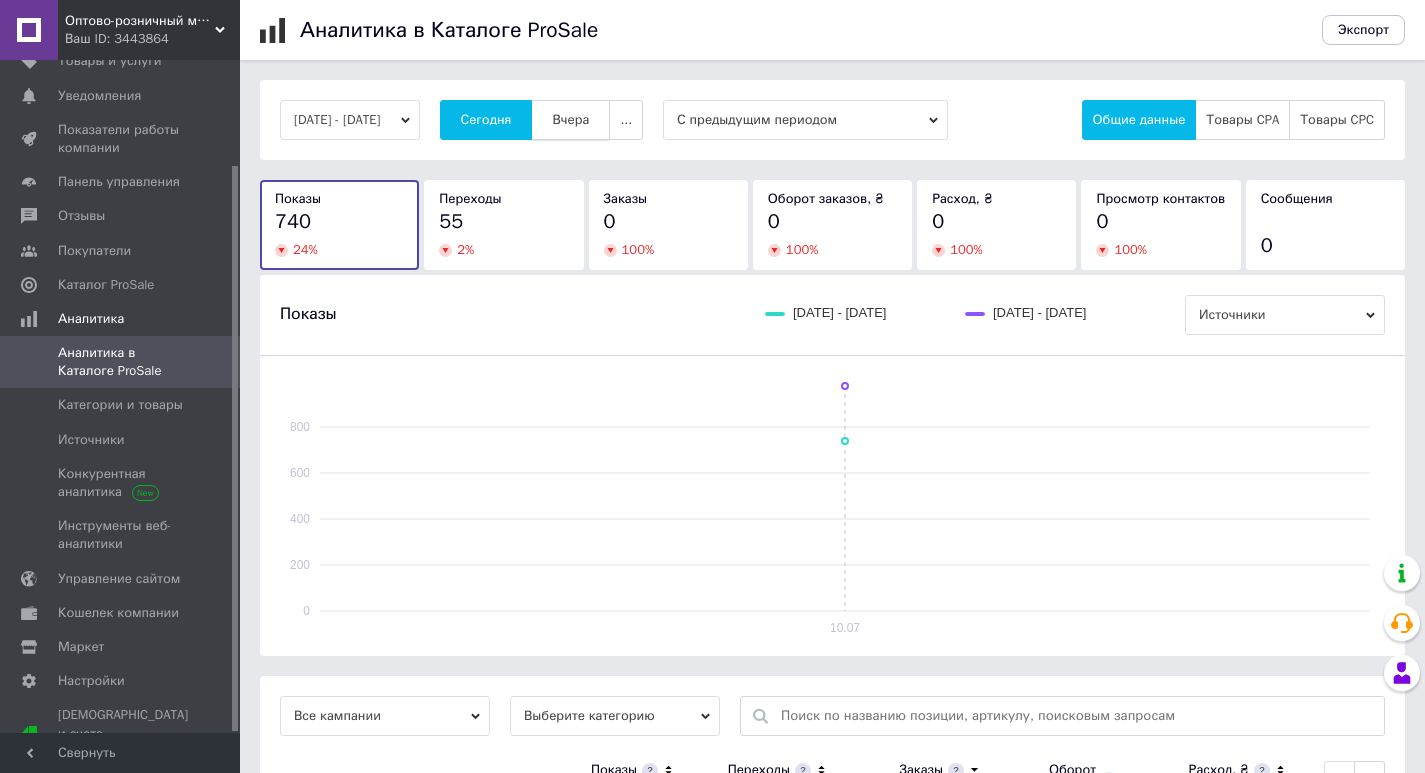 click on "Вчера" at bounding box center (570, 120) 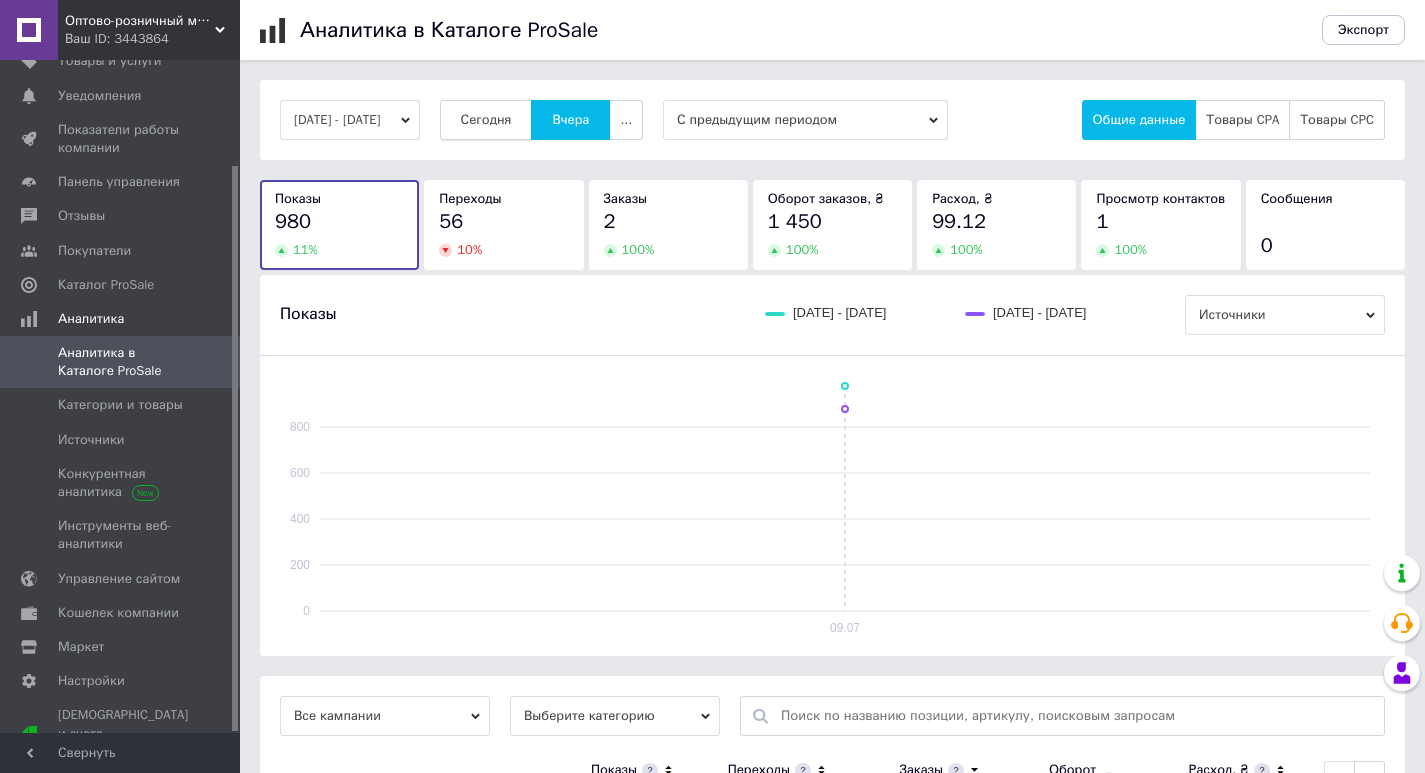 click on "Сегодня" at bounding box center (486, 120) 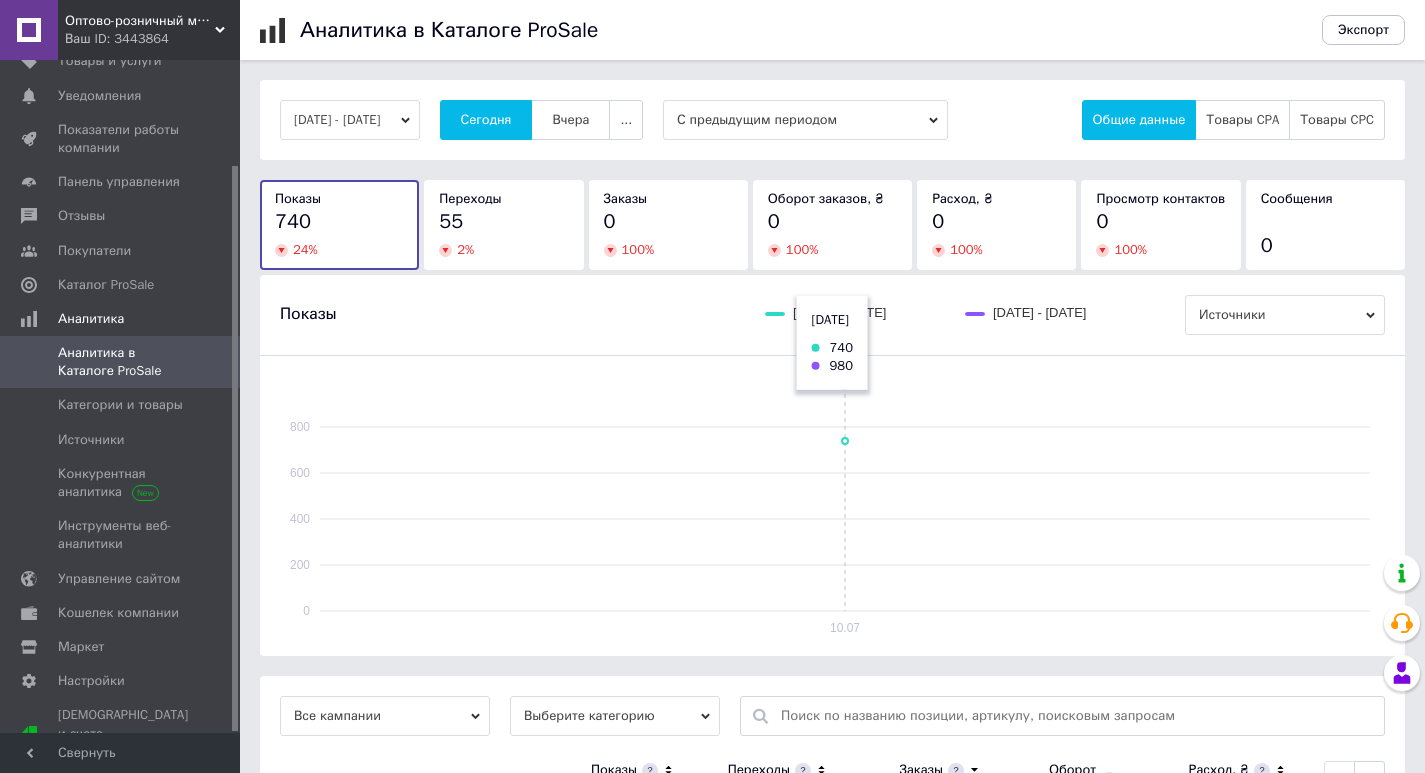 scroll, scrollTop: 164, scrollLeft: 0, axis: vertical 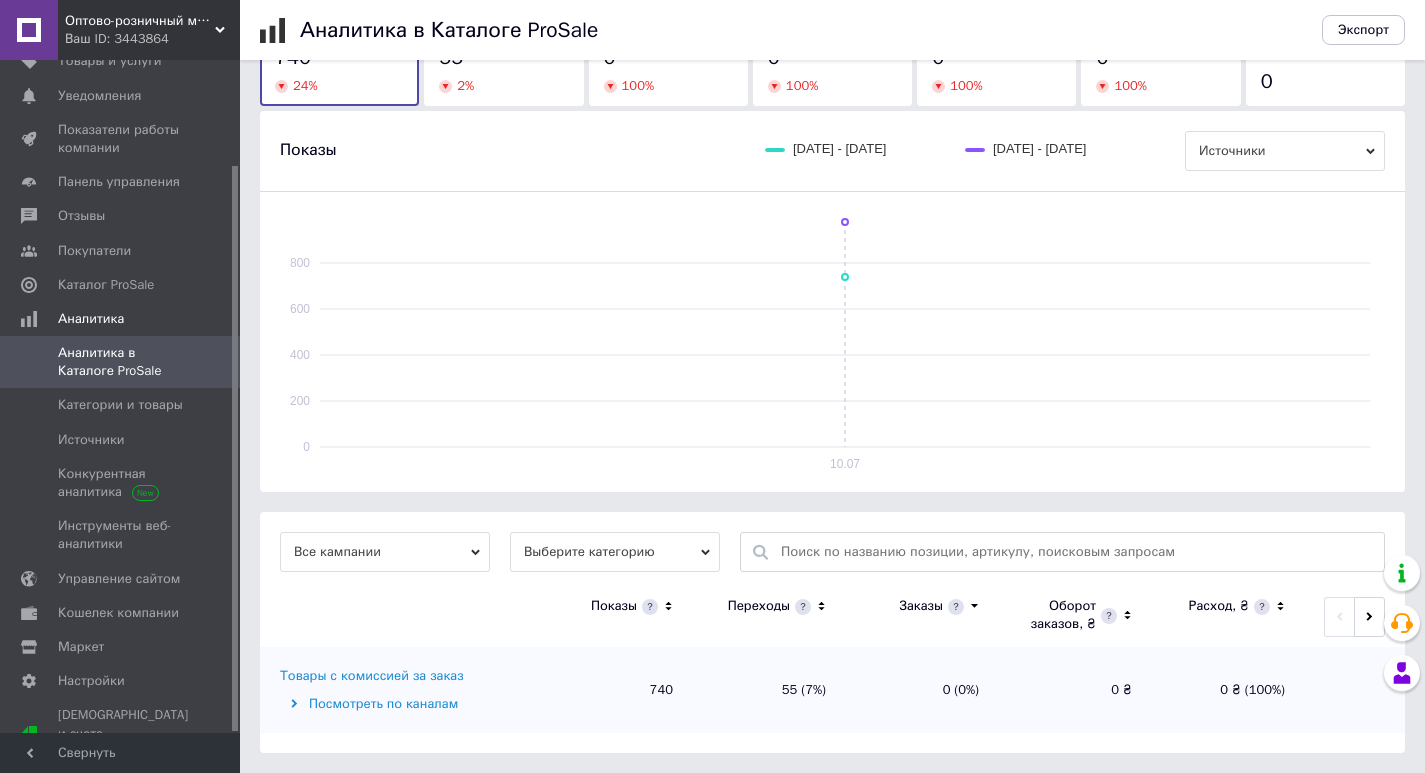 click on "Товары с комиссией за заказ" at bounding box center (372, 676) 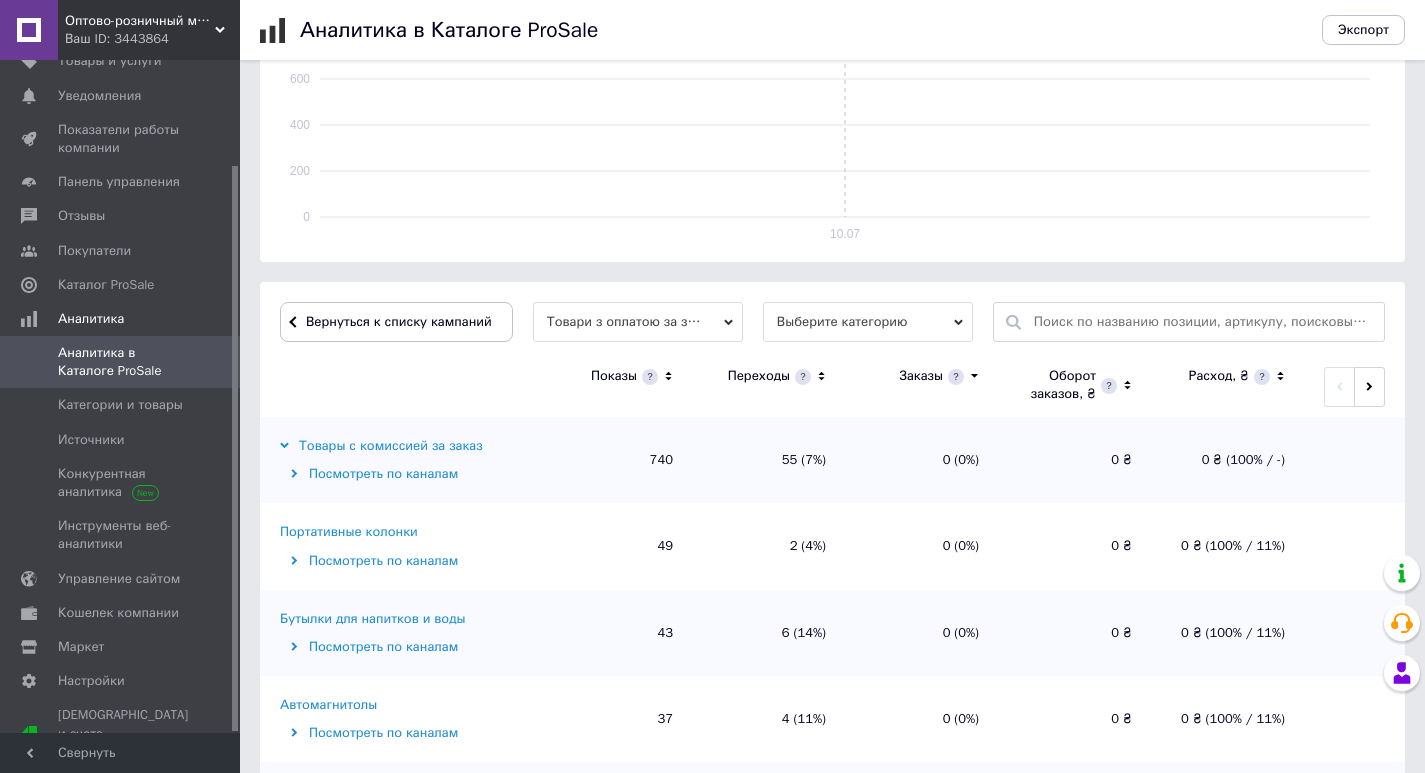 scroll, scrollTop: 564, scrollLeft: 0, axis: vertical 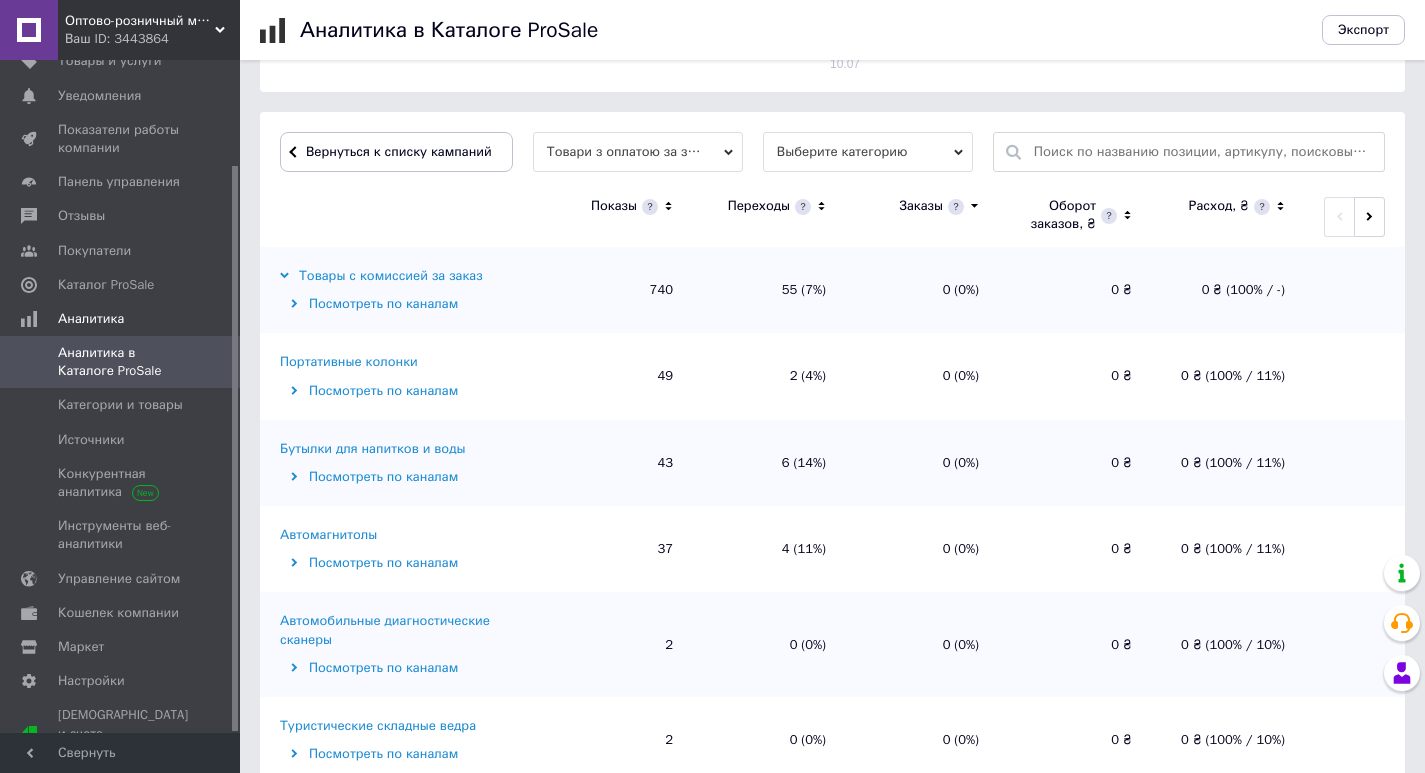 click 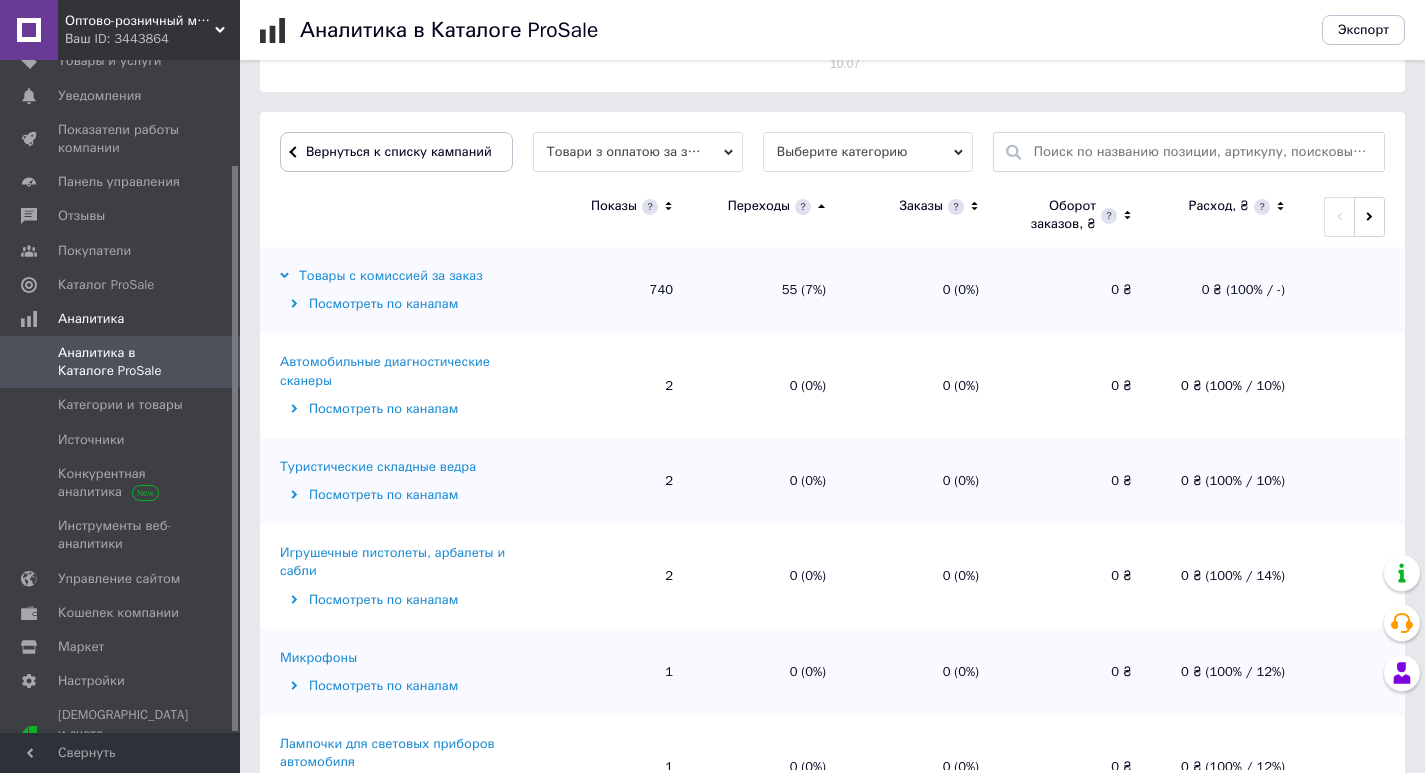 click 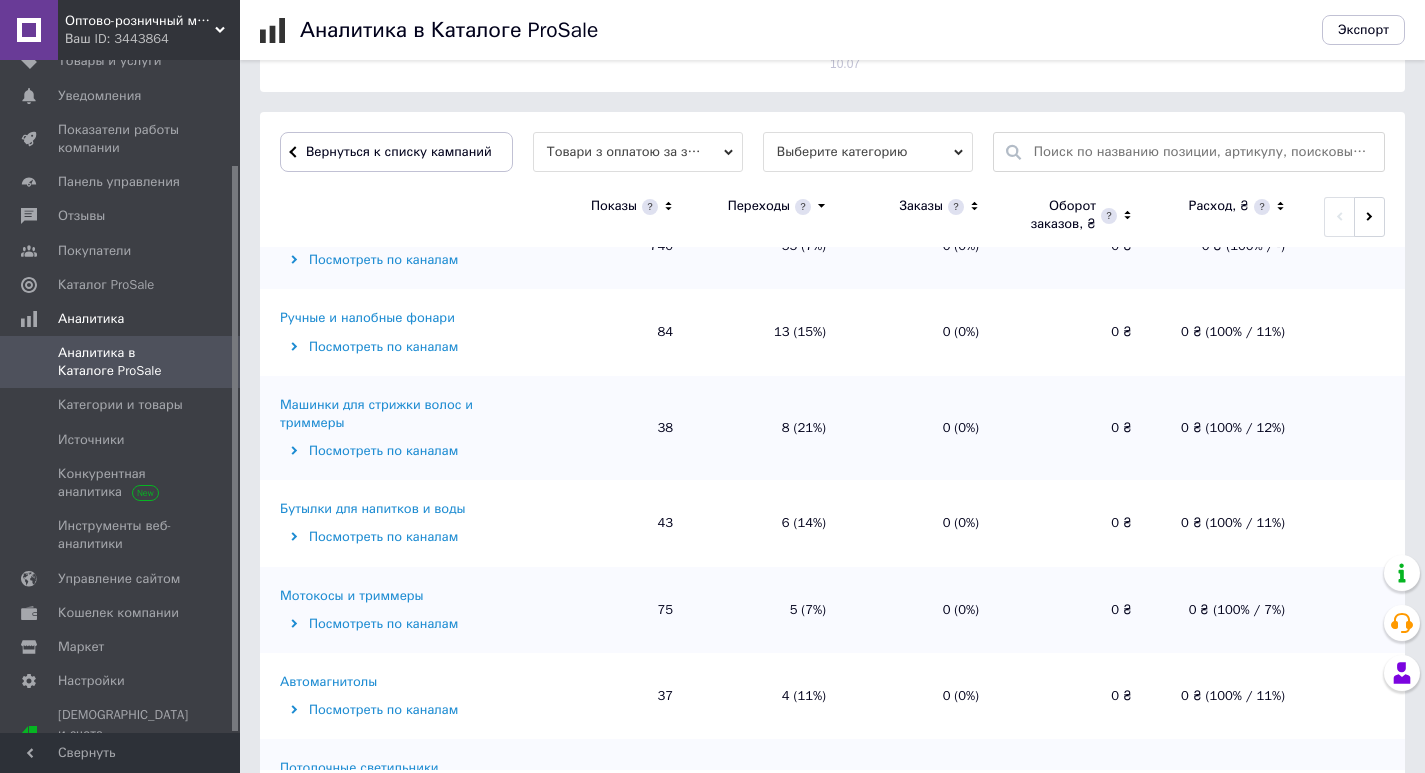 scroll, scrollTop: 0, scrollLeft: 0, axis: both 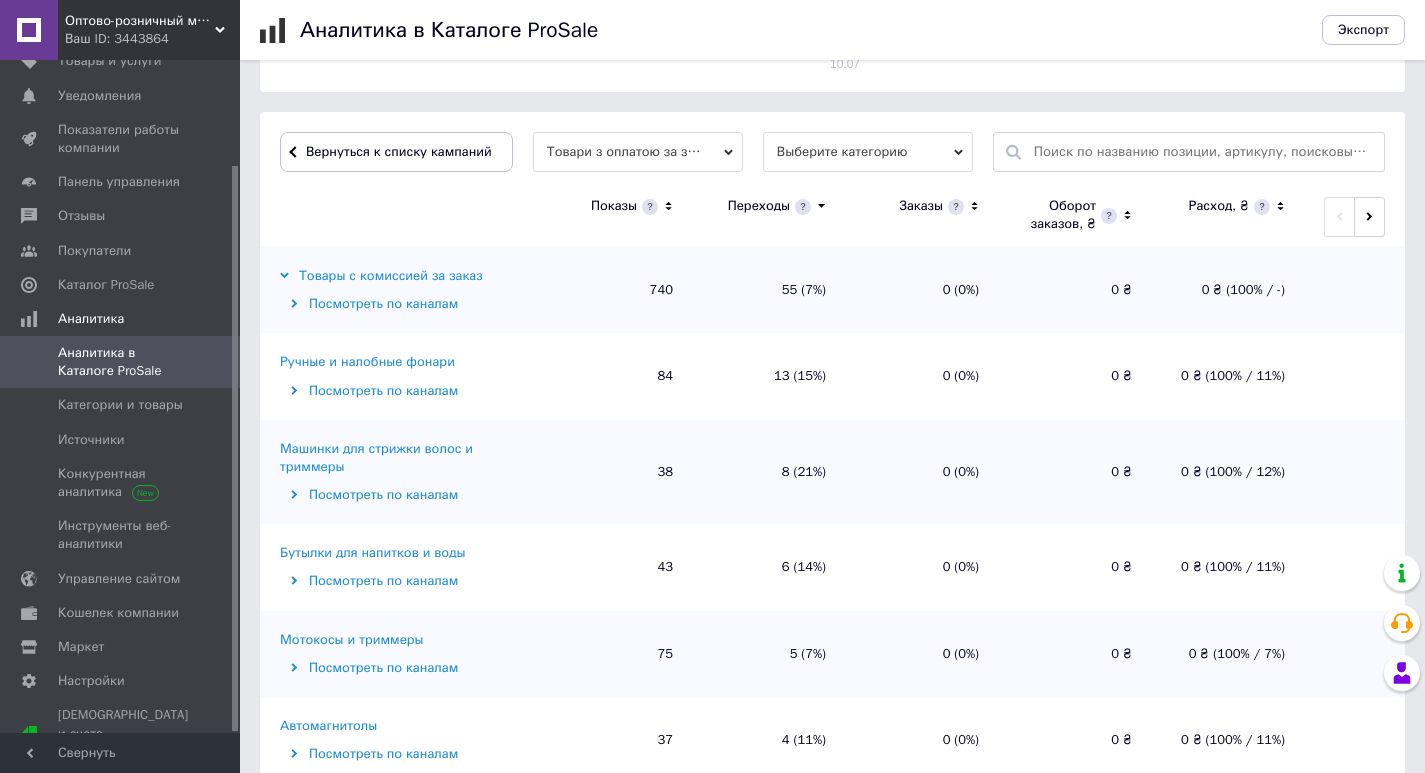 click on "Машинки для стрижки волос и триммеры" at bounding box center (407, 458) 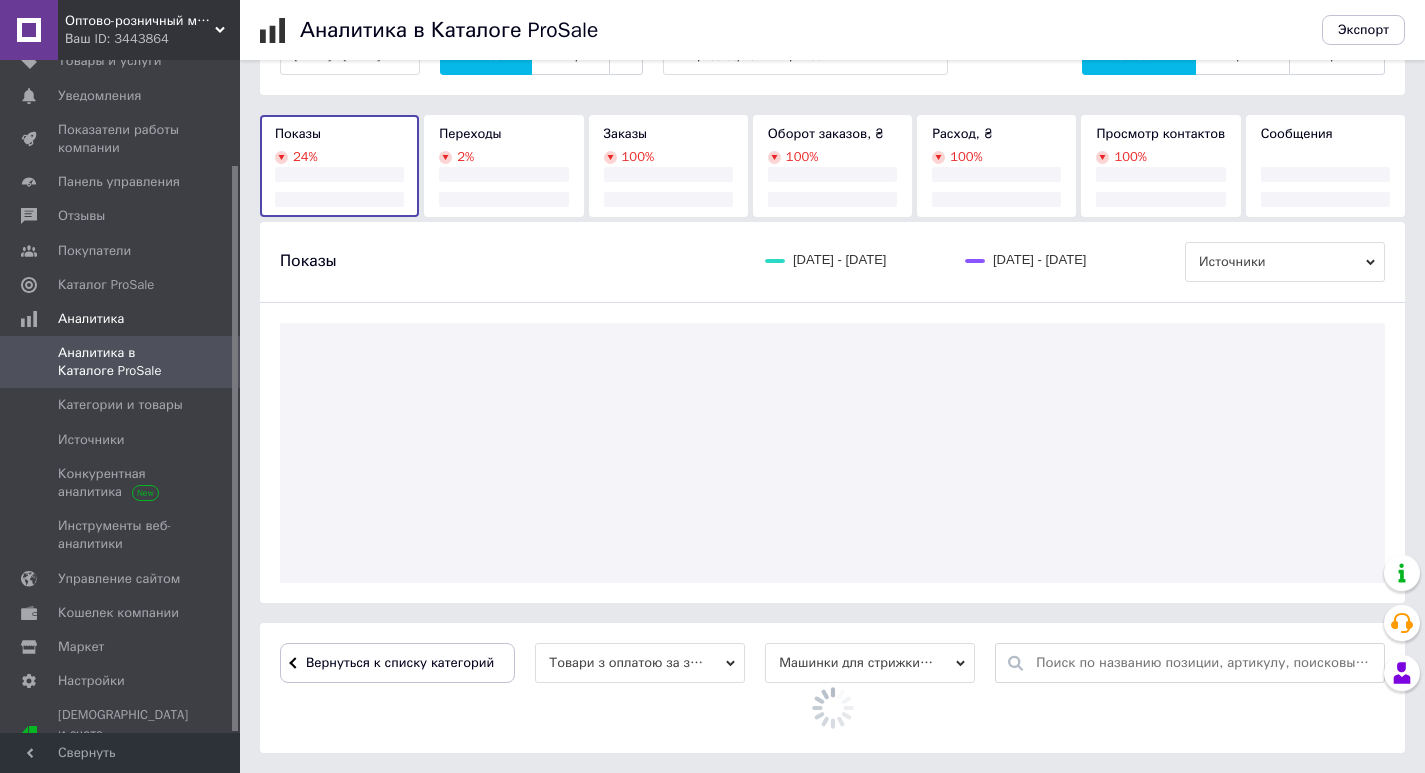 scroll, scrollTop: 564, scrollLeft: 0, axis: vertical 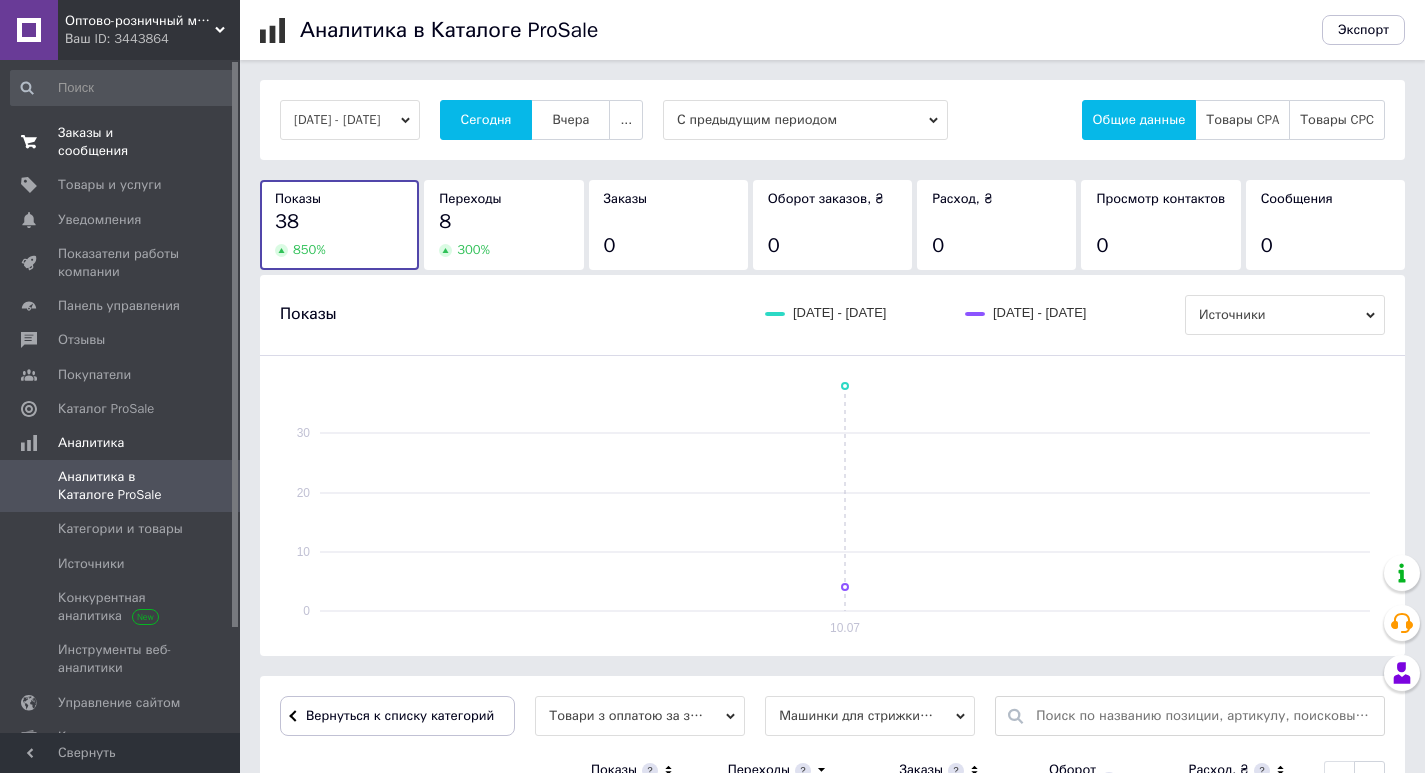 click on "Заказы и сообщения" at bounding box center (121, 142) 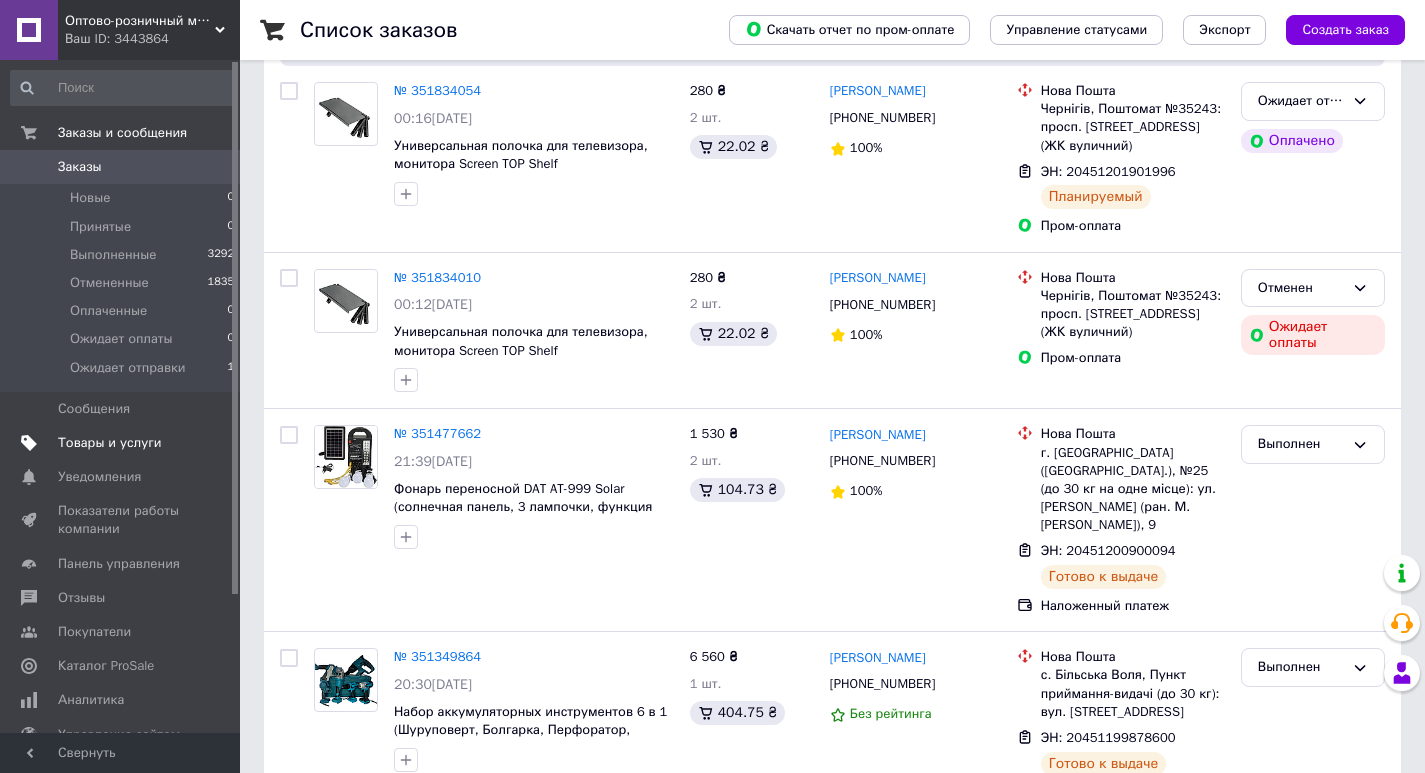 scroll, scrollTop: 400, scrollLeft: 0, axis: vertical 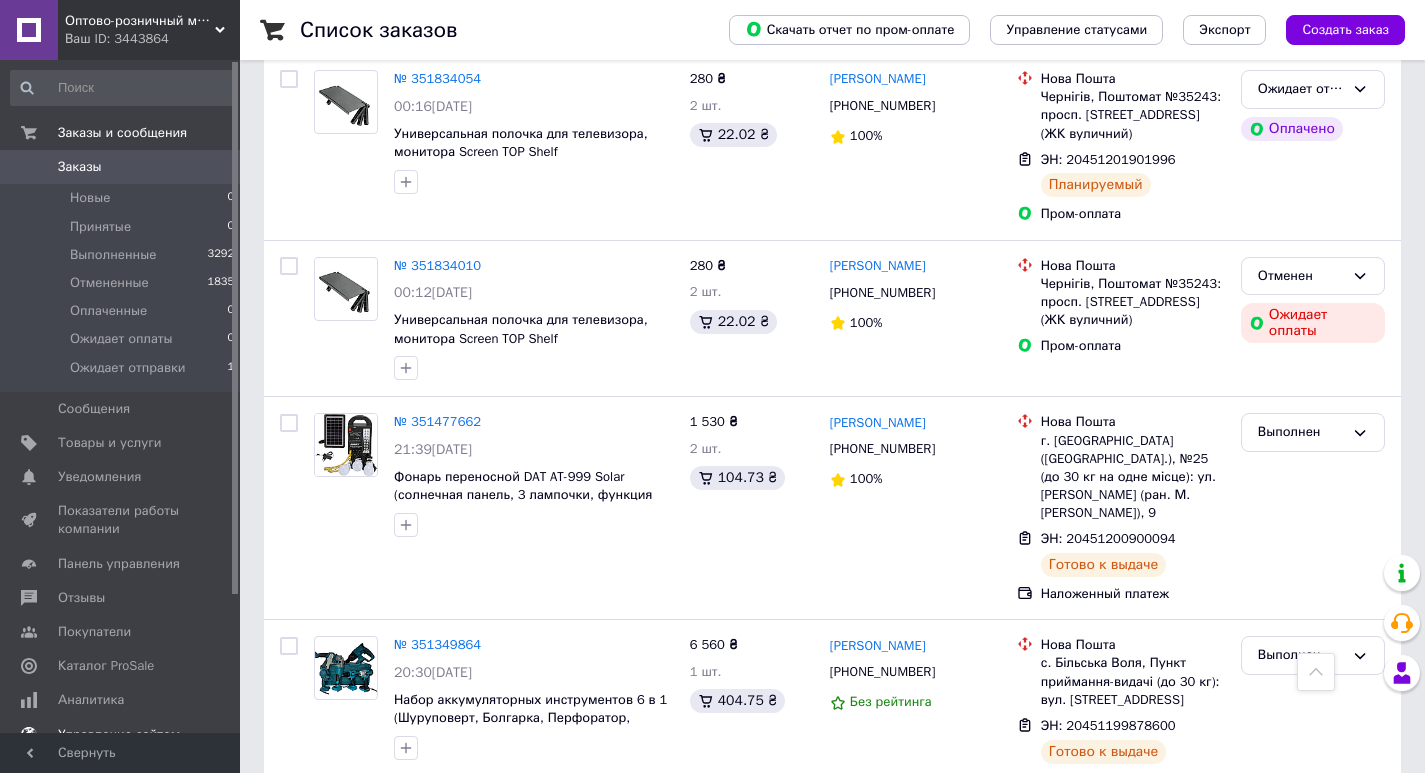 click on "Аналитика" at bounding box center [123, 700] 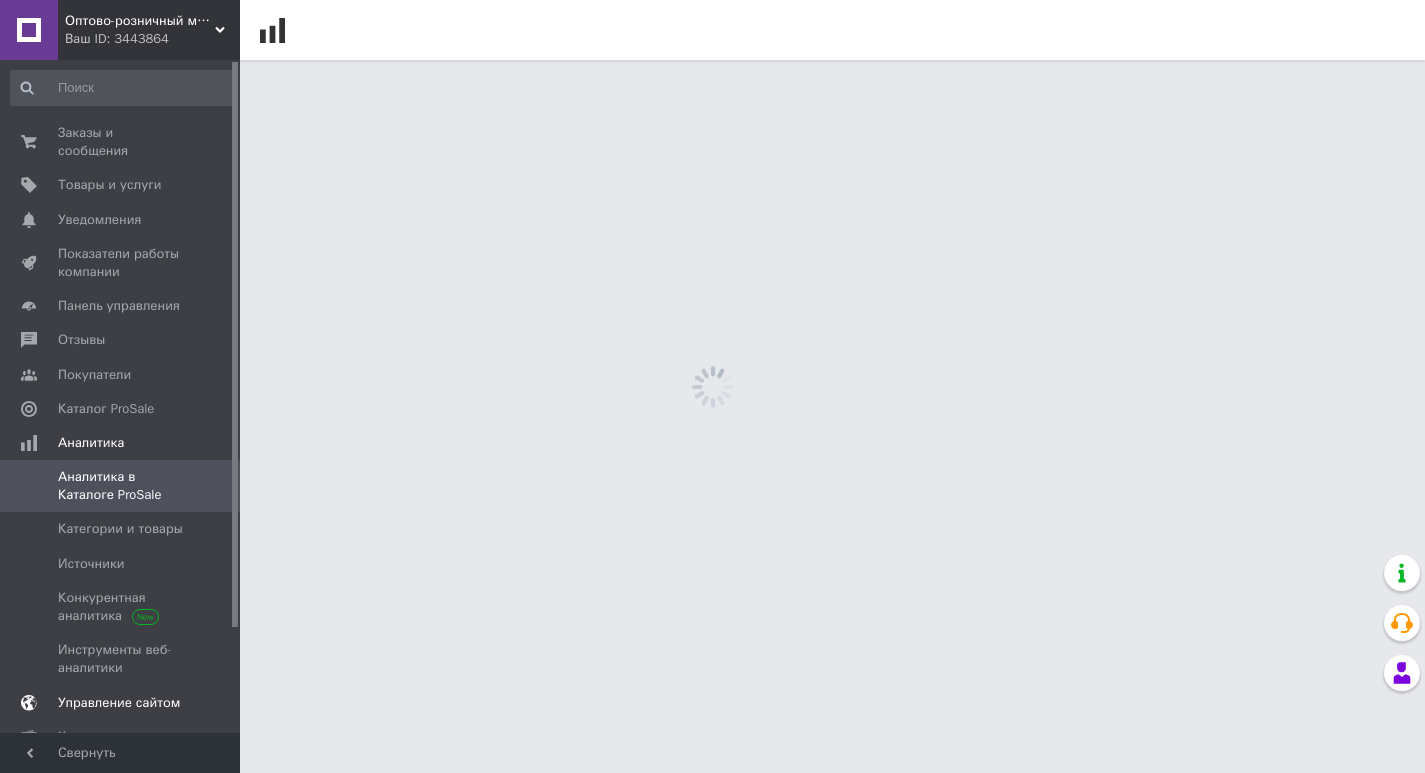 scroll, scrollTop: 0, scrollLeft: 0, axis: both 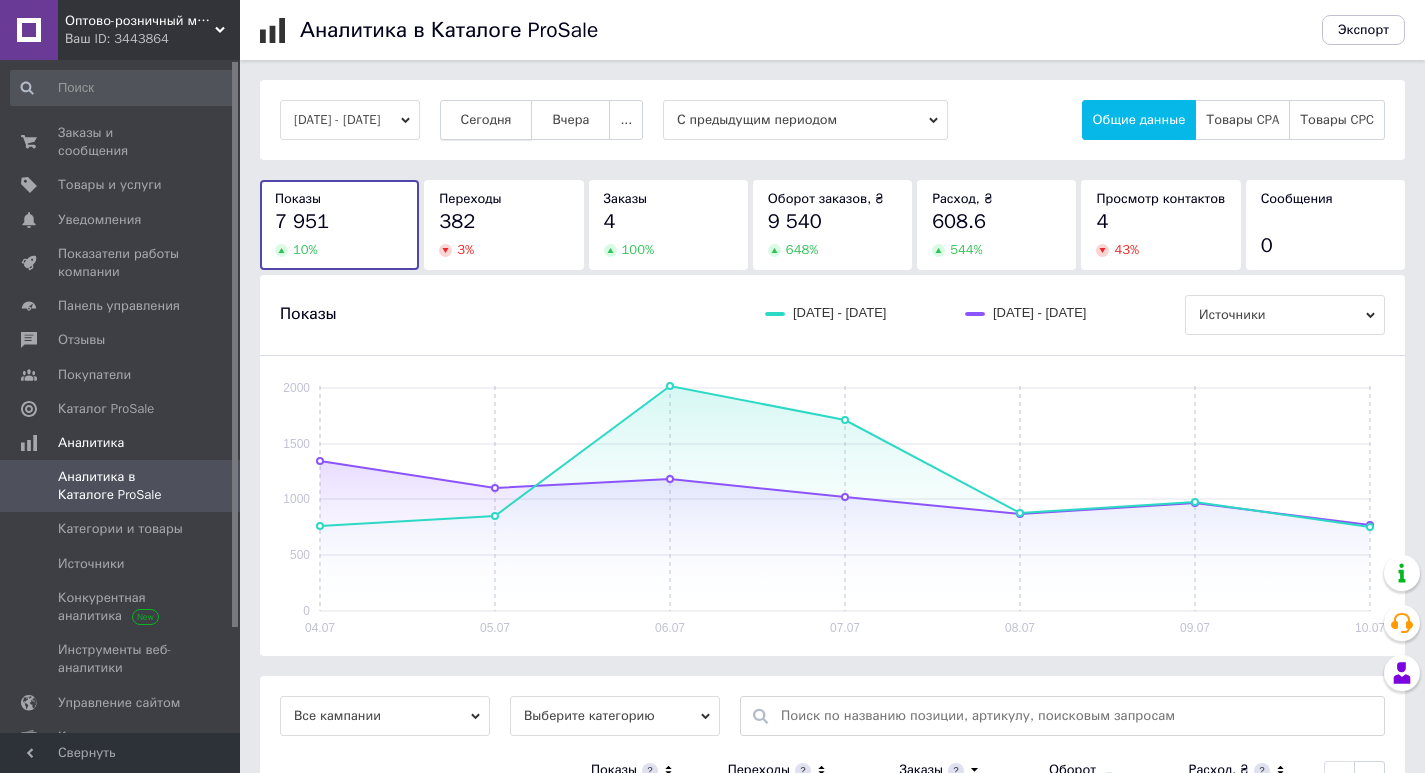click on "Сегодня" at bounding box center [486, 120] 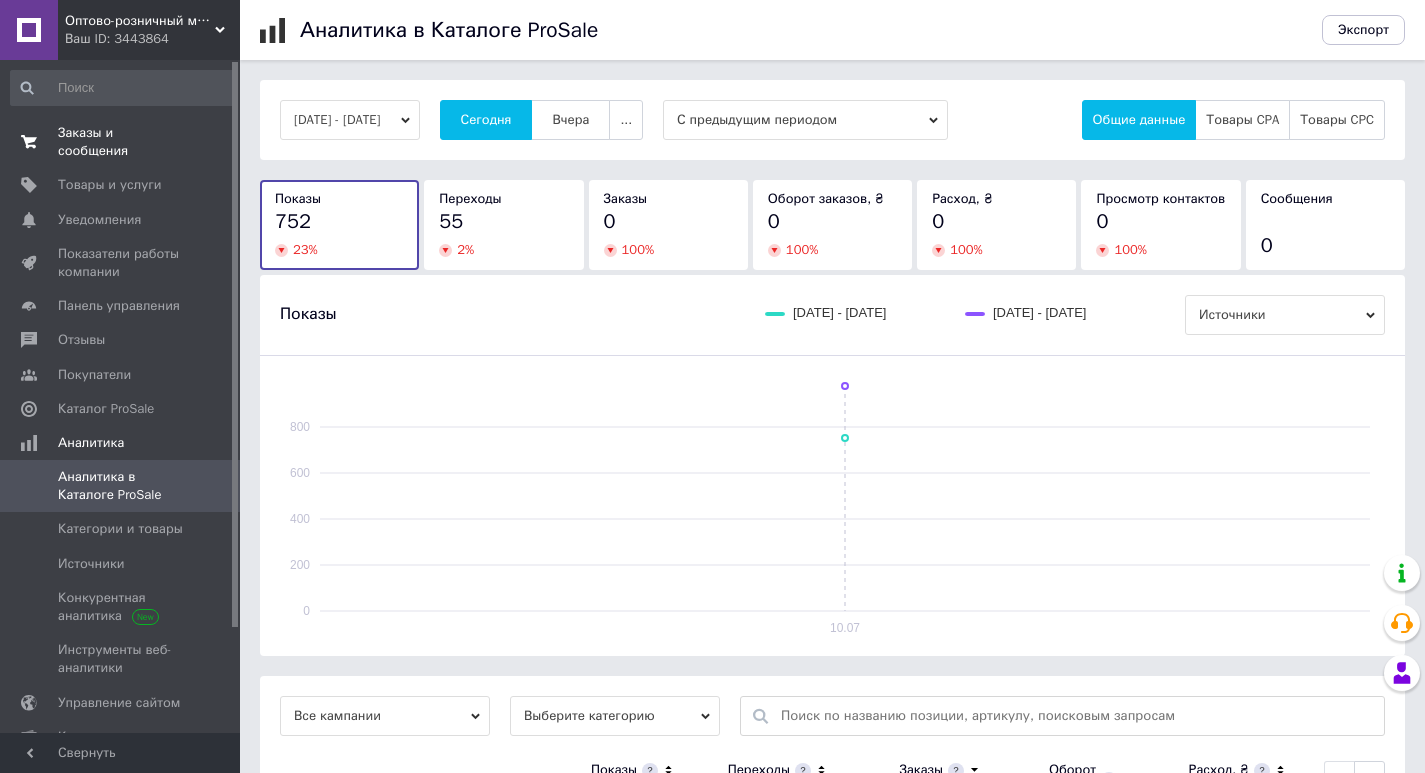 click on "Заказы и сообщения 0 0" at bounding box center (123, 142) 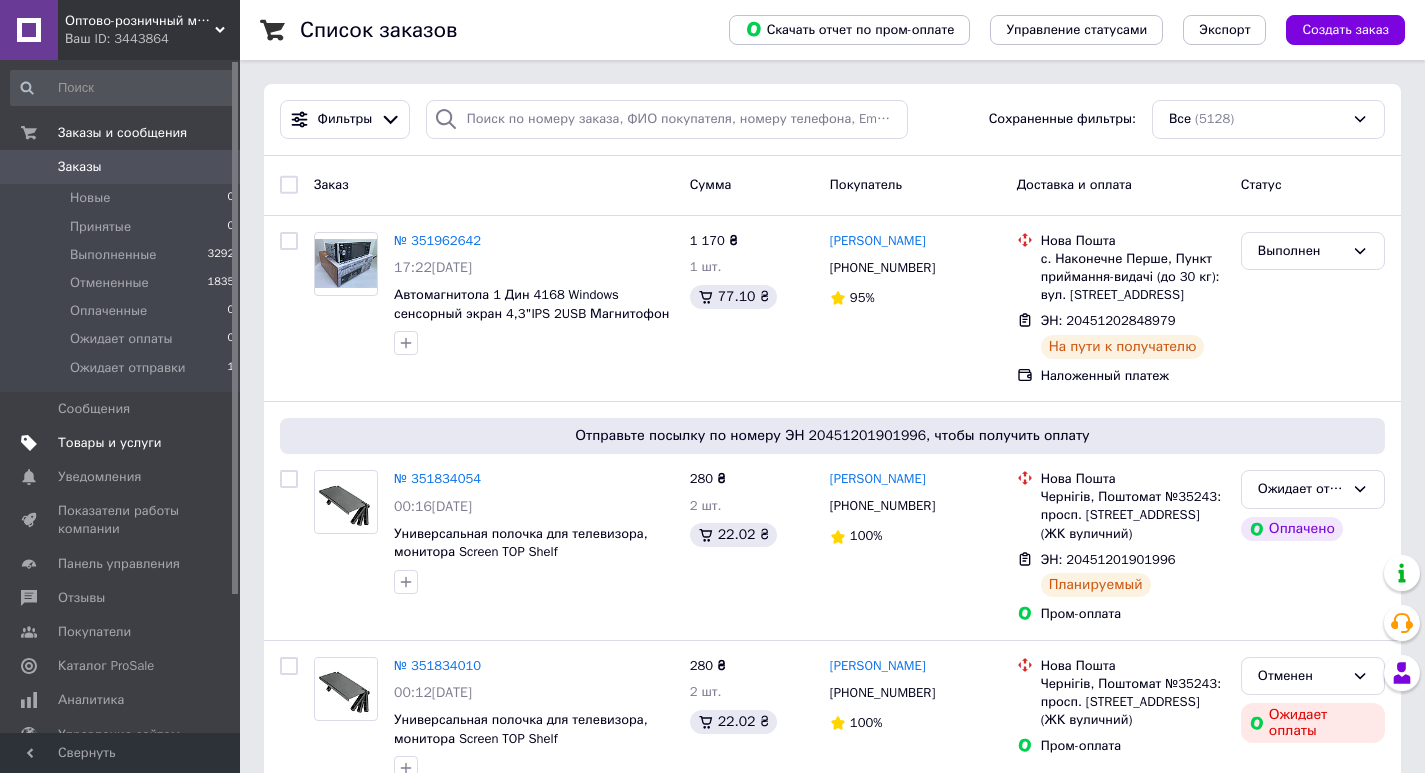 click on "Товары и услуги" at bounding box center [110, 443] 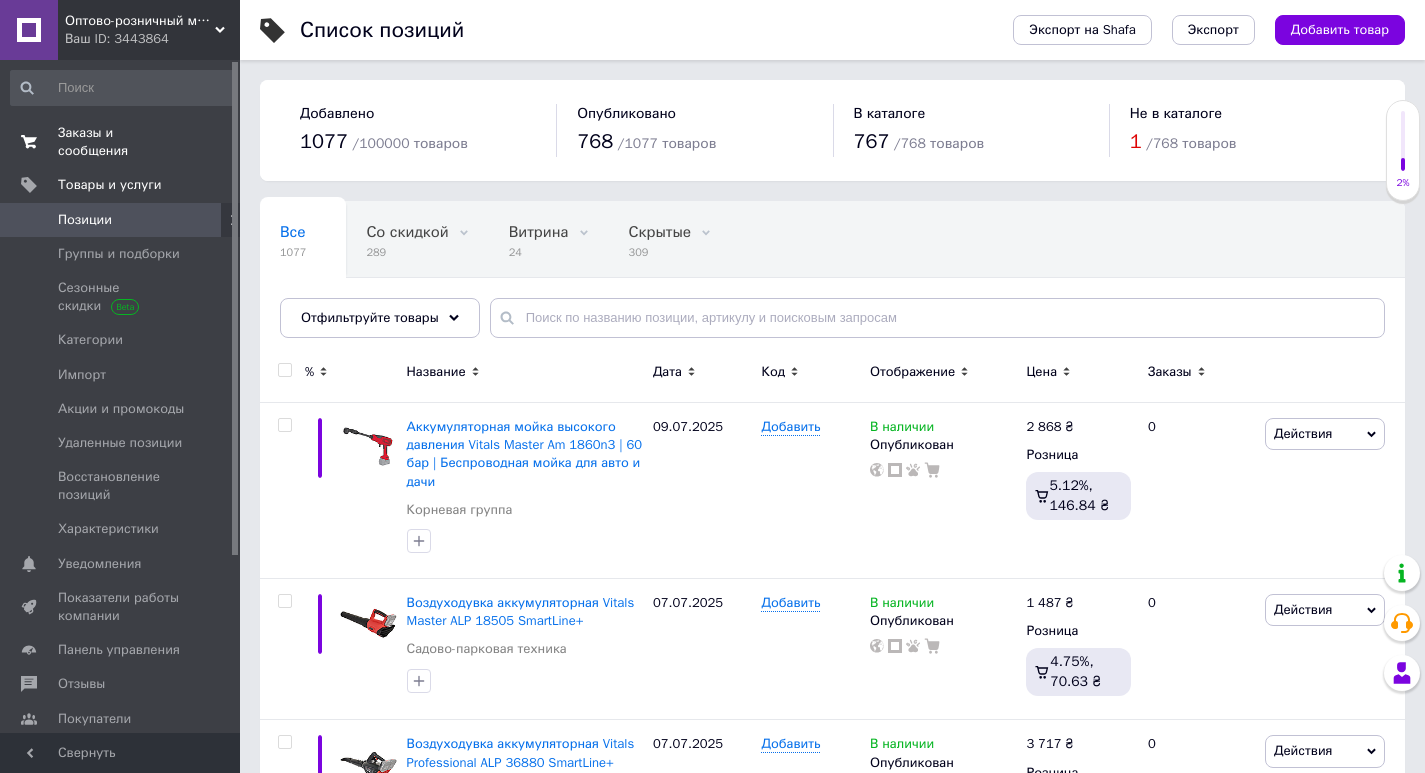 click on "Заказы и сообщения" at bounding box center [121, 142] 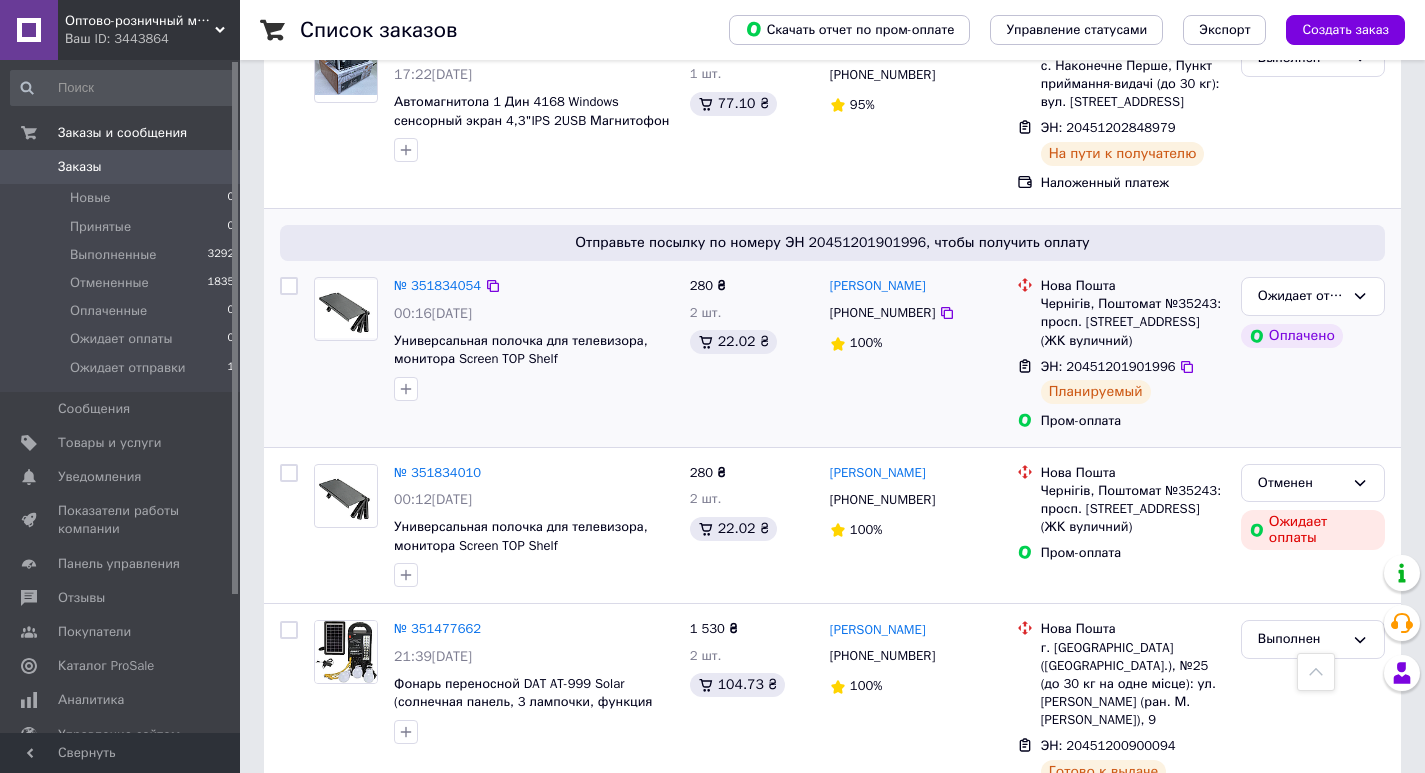 scroll, scrollTop: 0, scrollLeft: 0, axis: both 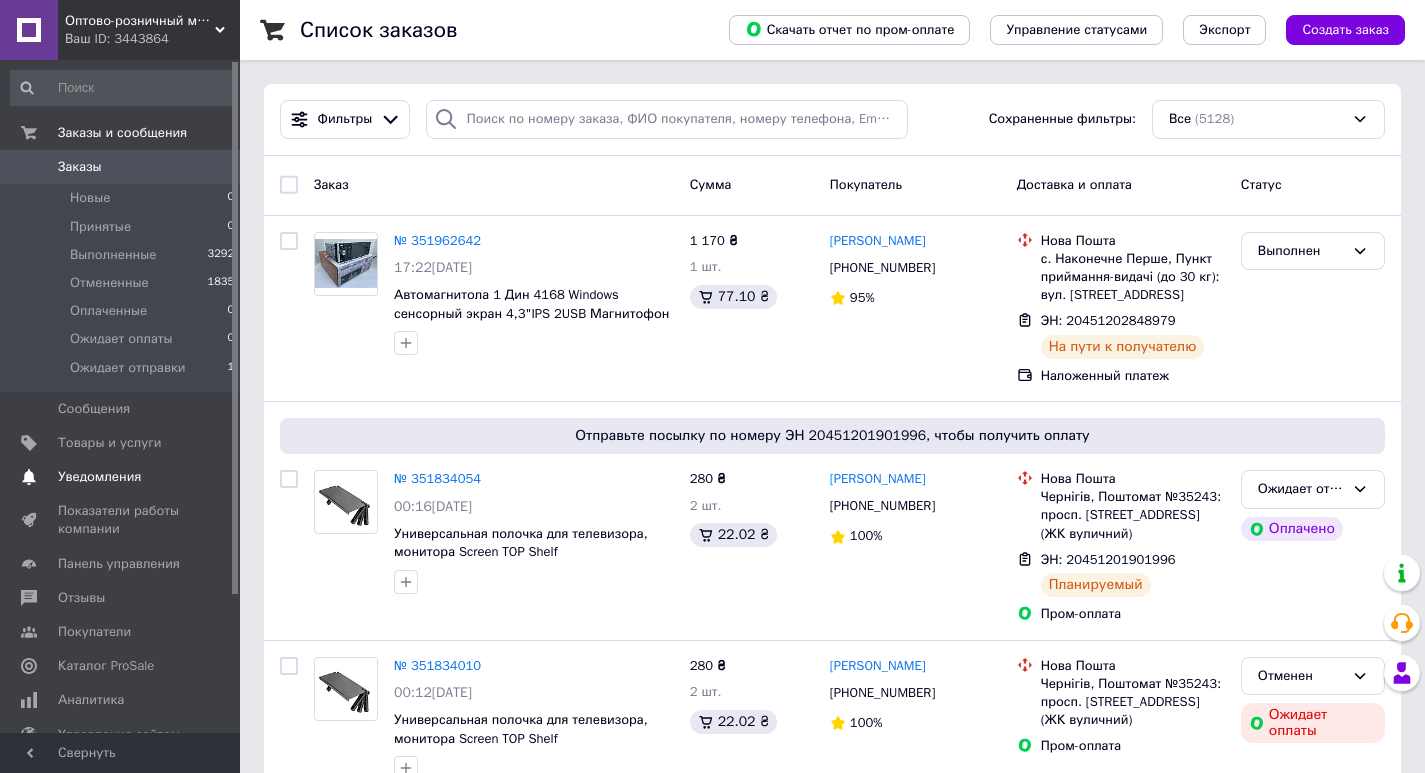 click on "Уведомления" at bounding box center (99, 477) 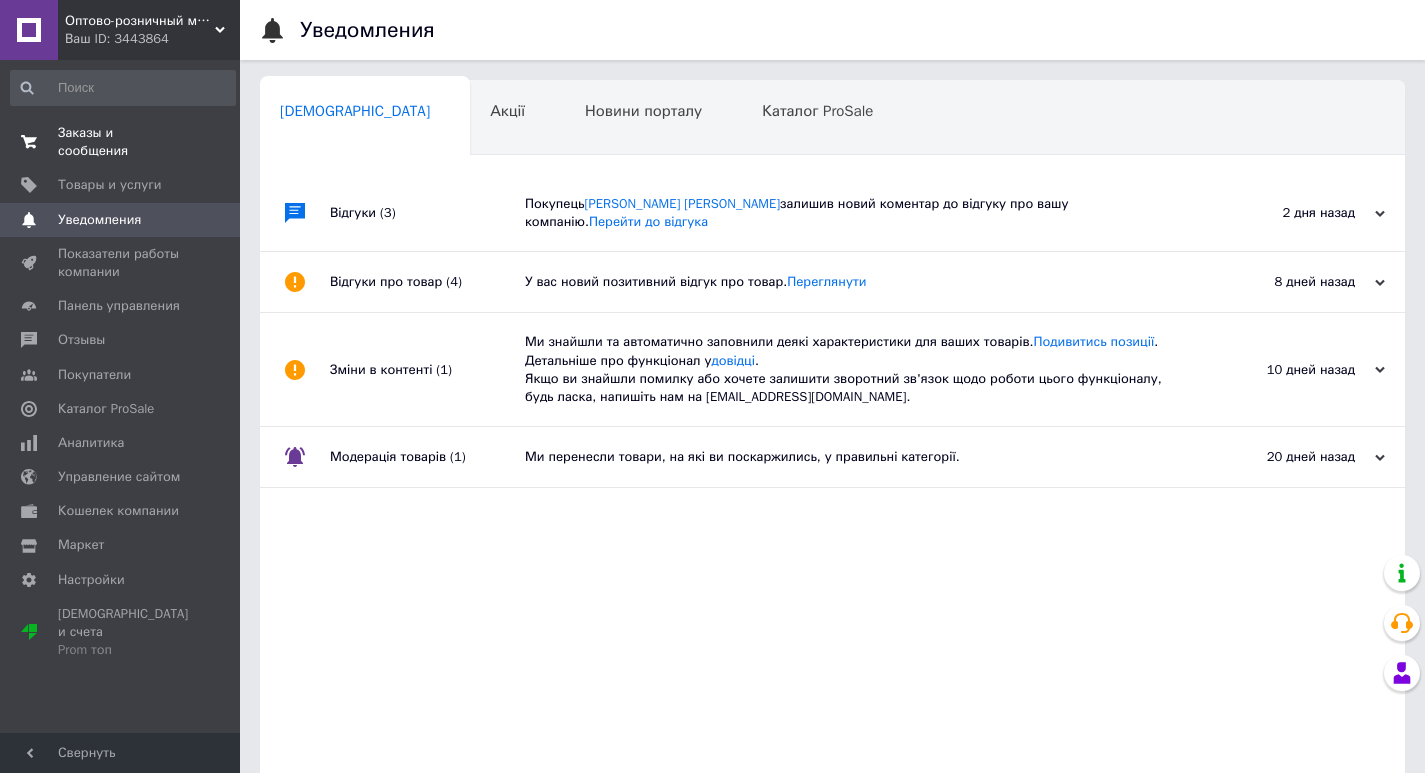 click on "Заказы и сообщения" at bounding box center [121, 142] 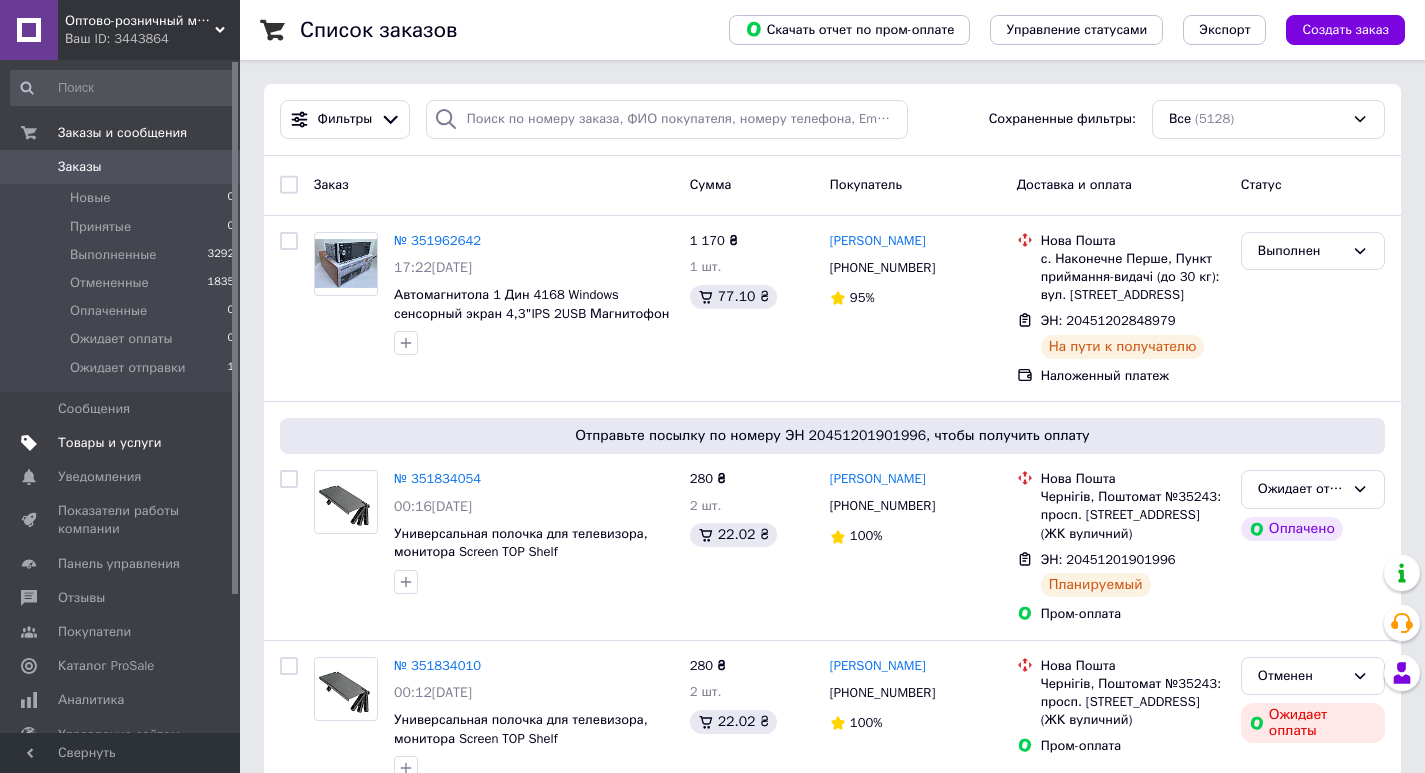 click on "Товары и услуги" at bounding box center [110, 443] 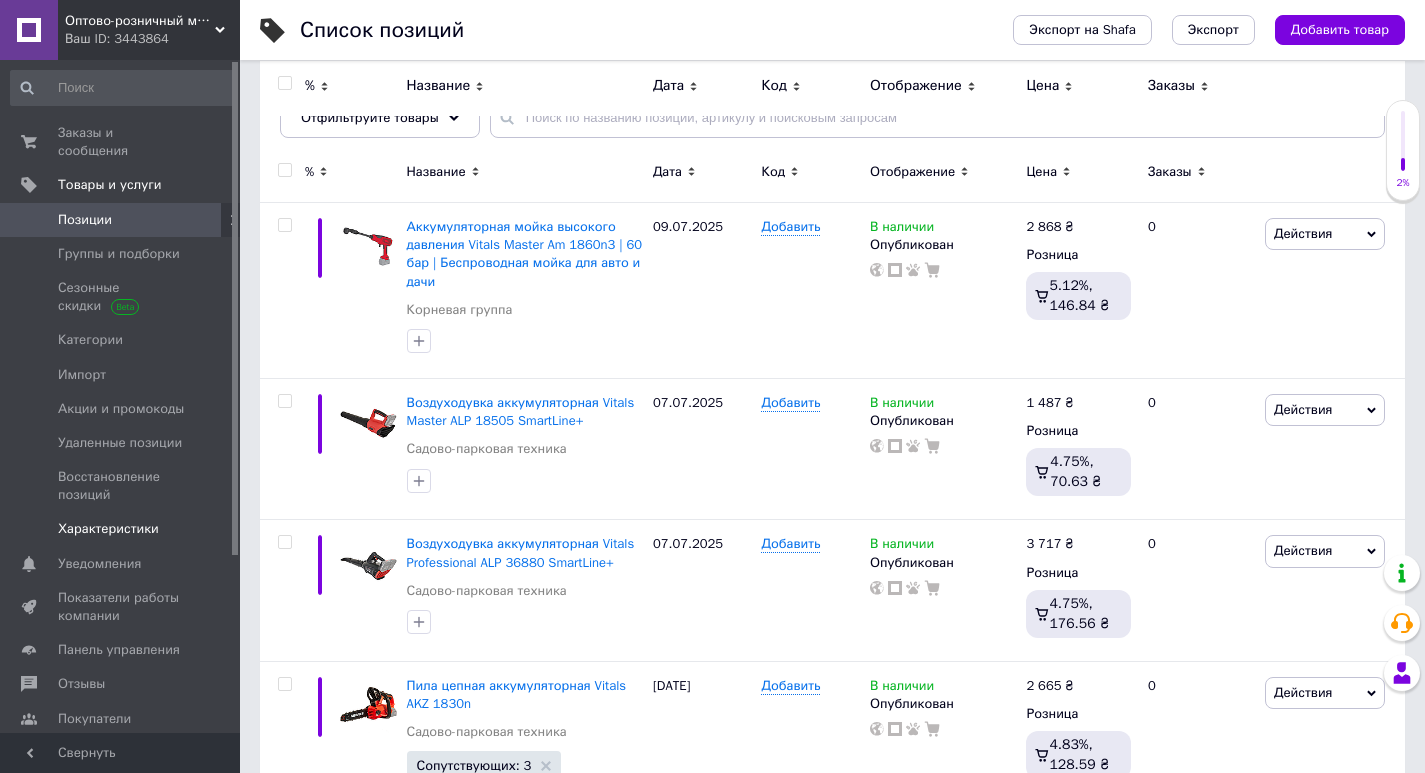 scroll, scrollTop: 0, scrollLeft: 0, axis: both 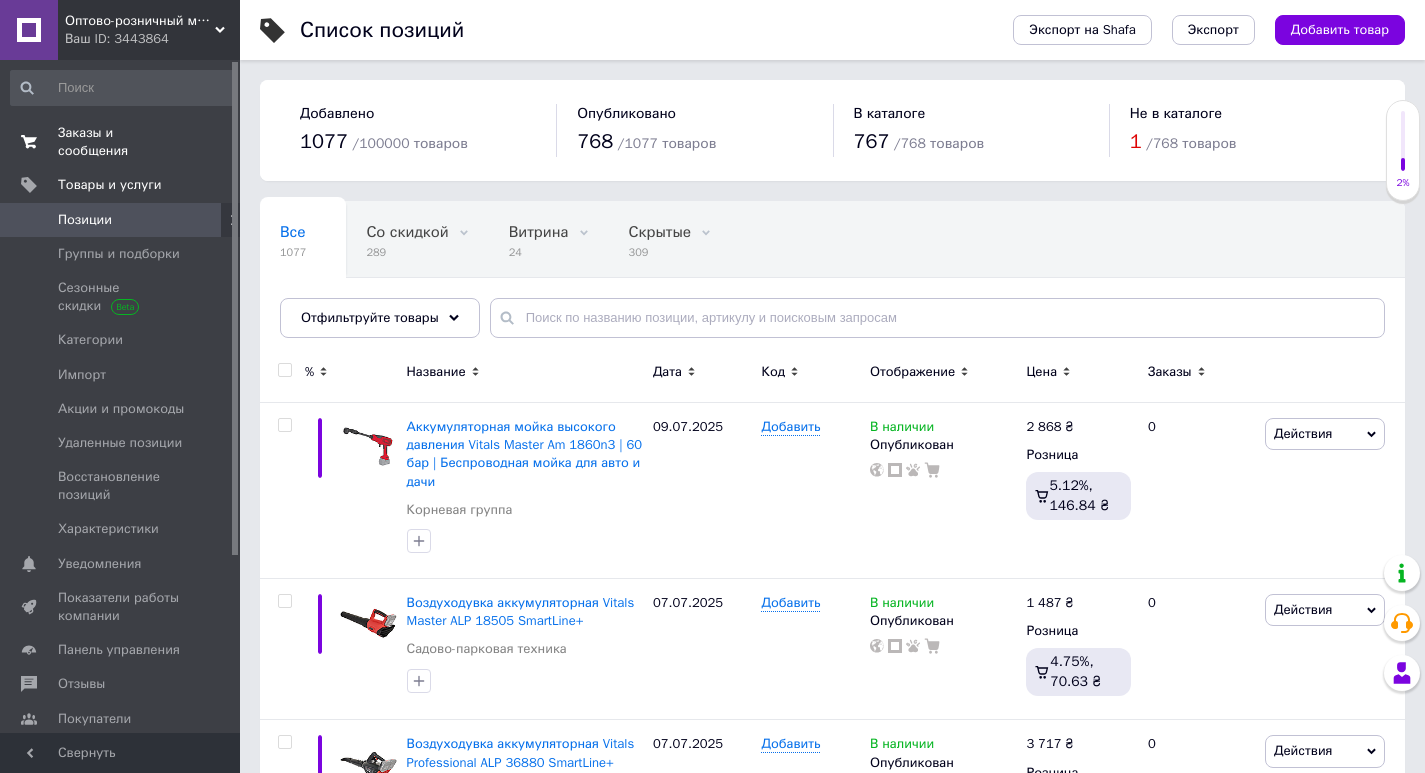 click on "Заказы и сообщения" at bounding box center [121, 142] 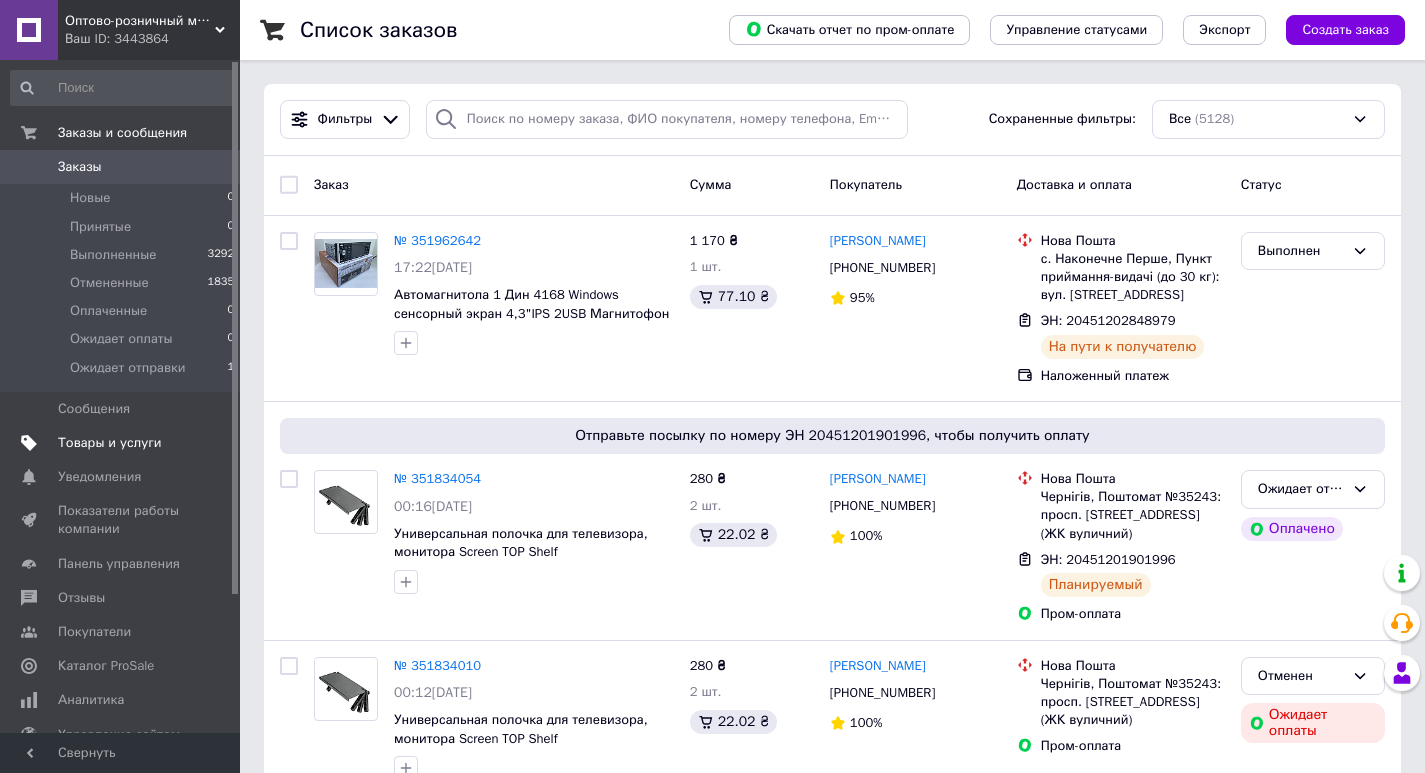 click on "Товары и услуги" at bounding box center [110, 443] 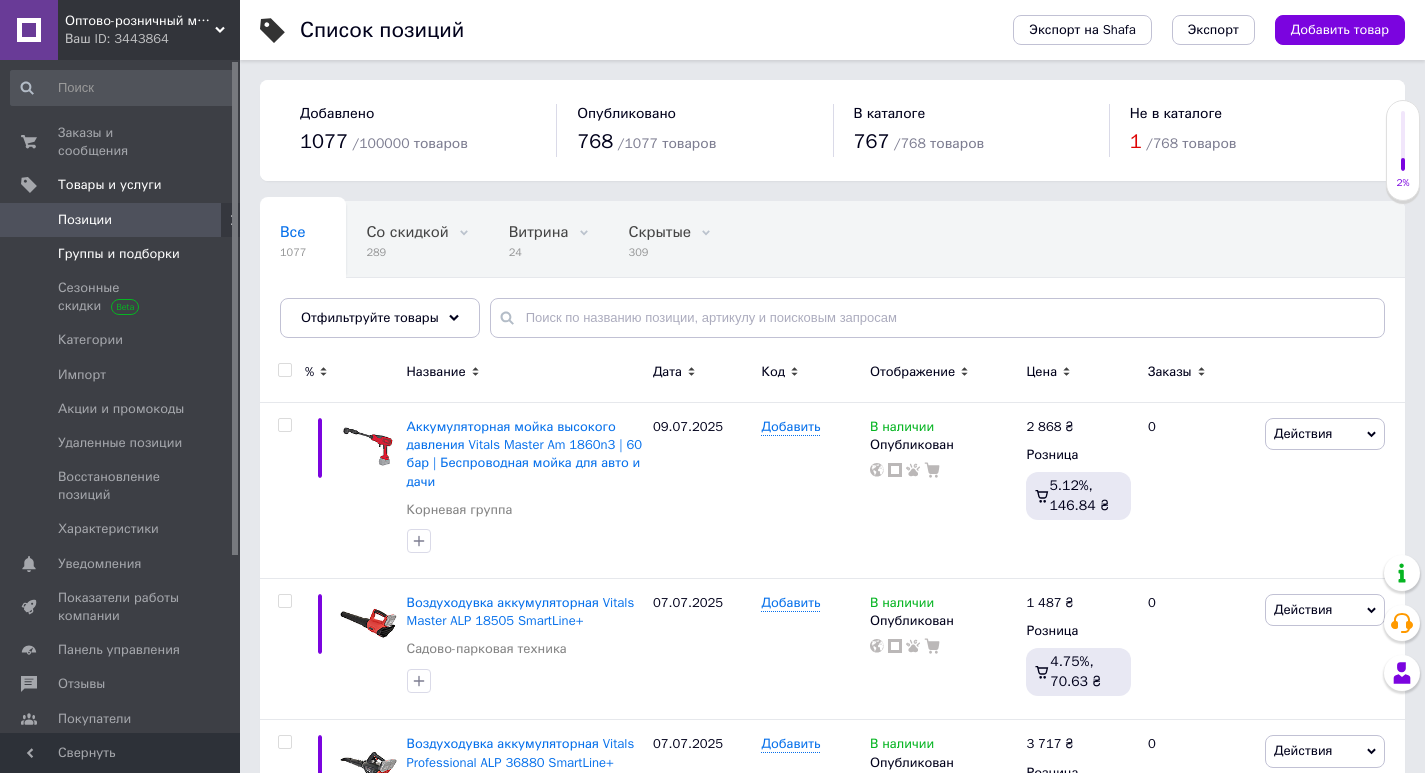 click on "Группы и подборки" at bounding box center [119, 254] 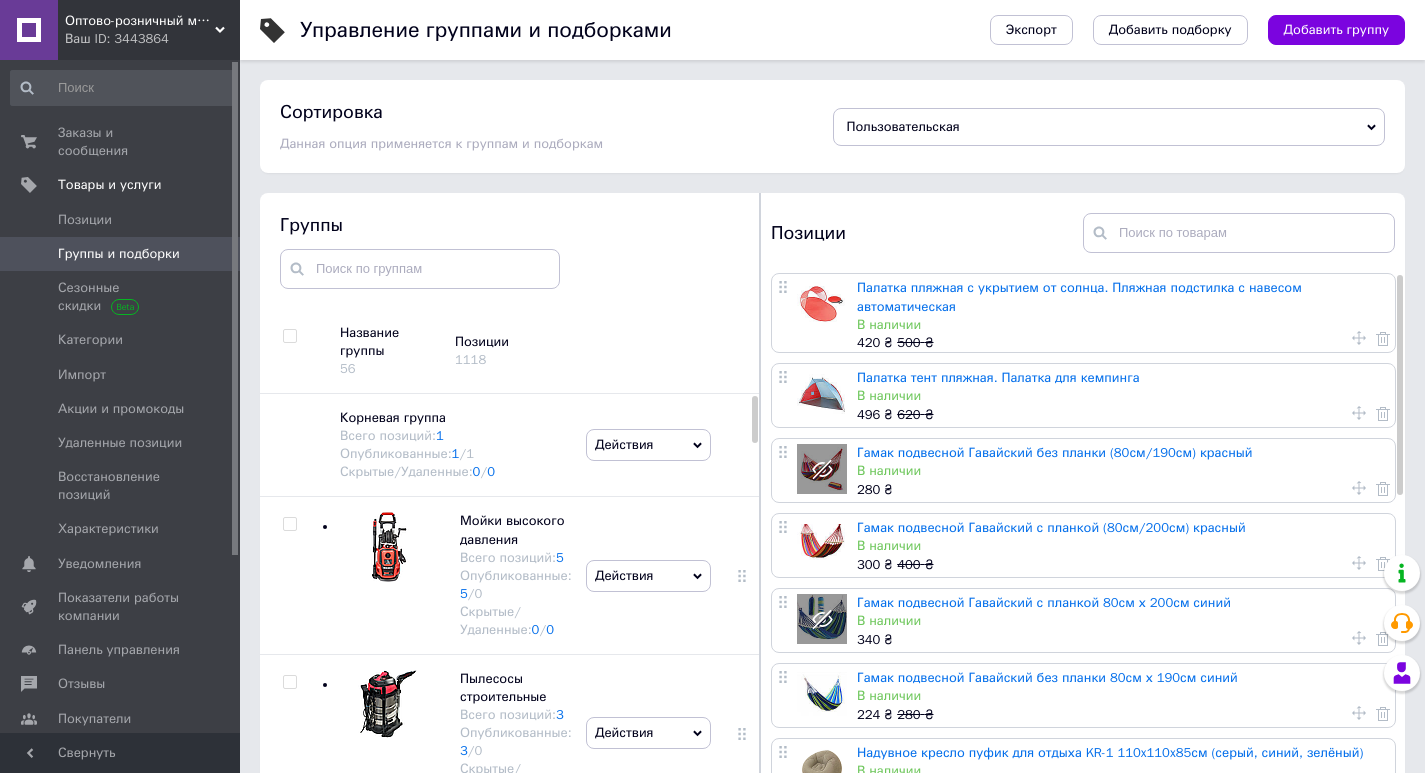 scroll, scrollTop: 86, scrollLeft: 0, axis: vertical 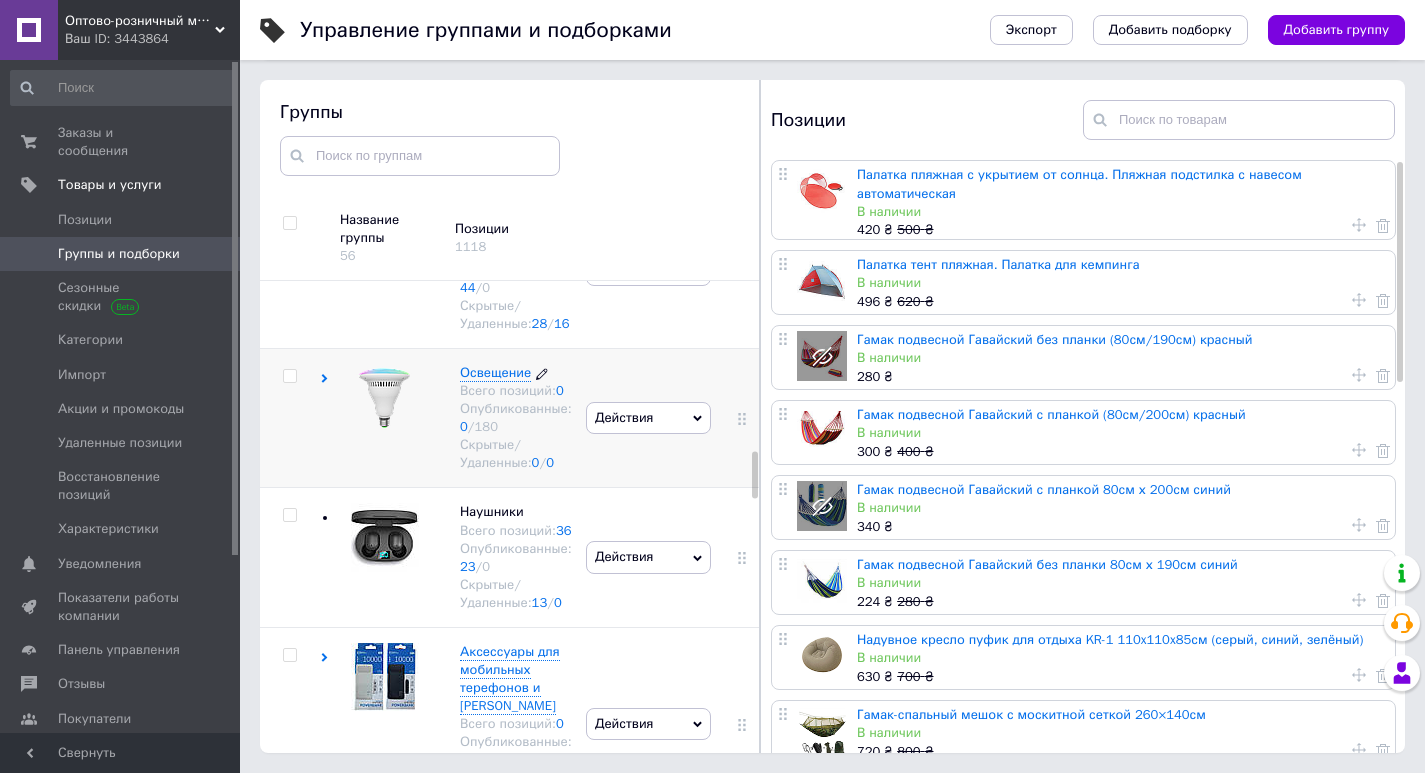 click on "Освещение" at bounding box center (495, 372) 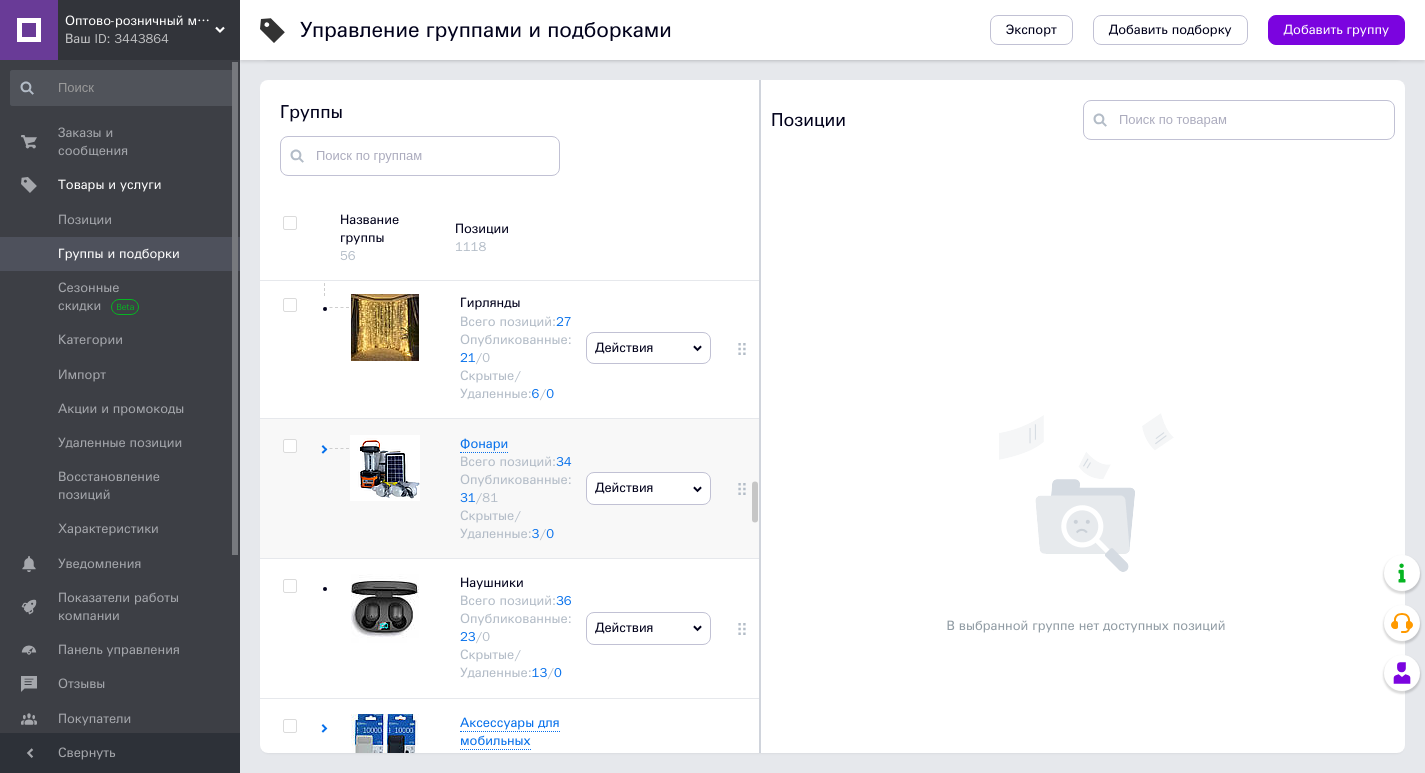 scroll, scrollTop: 2314, scrollLeft: 0, axis: vertical 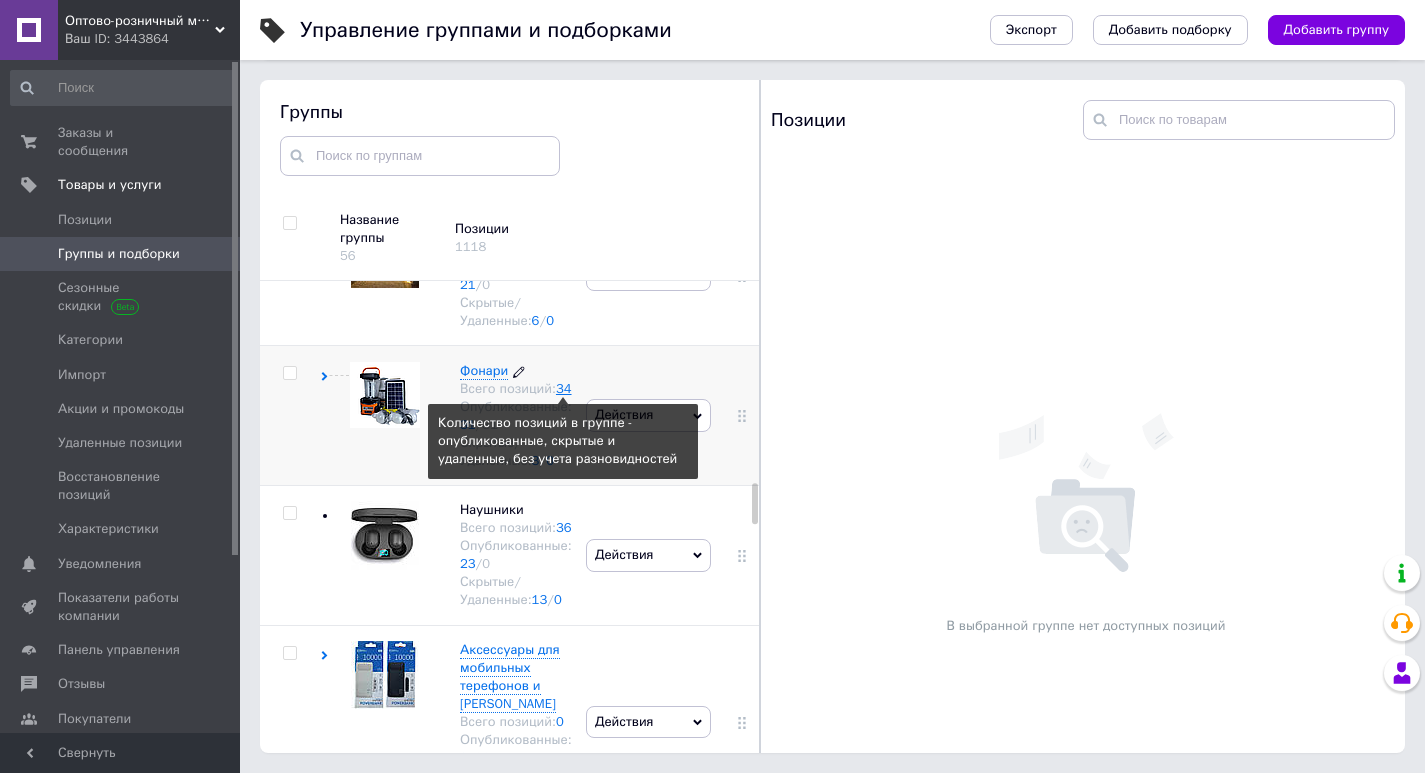 click on "34" at bounding box center (564, 388) 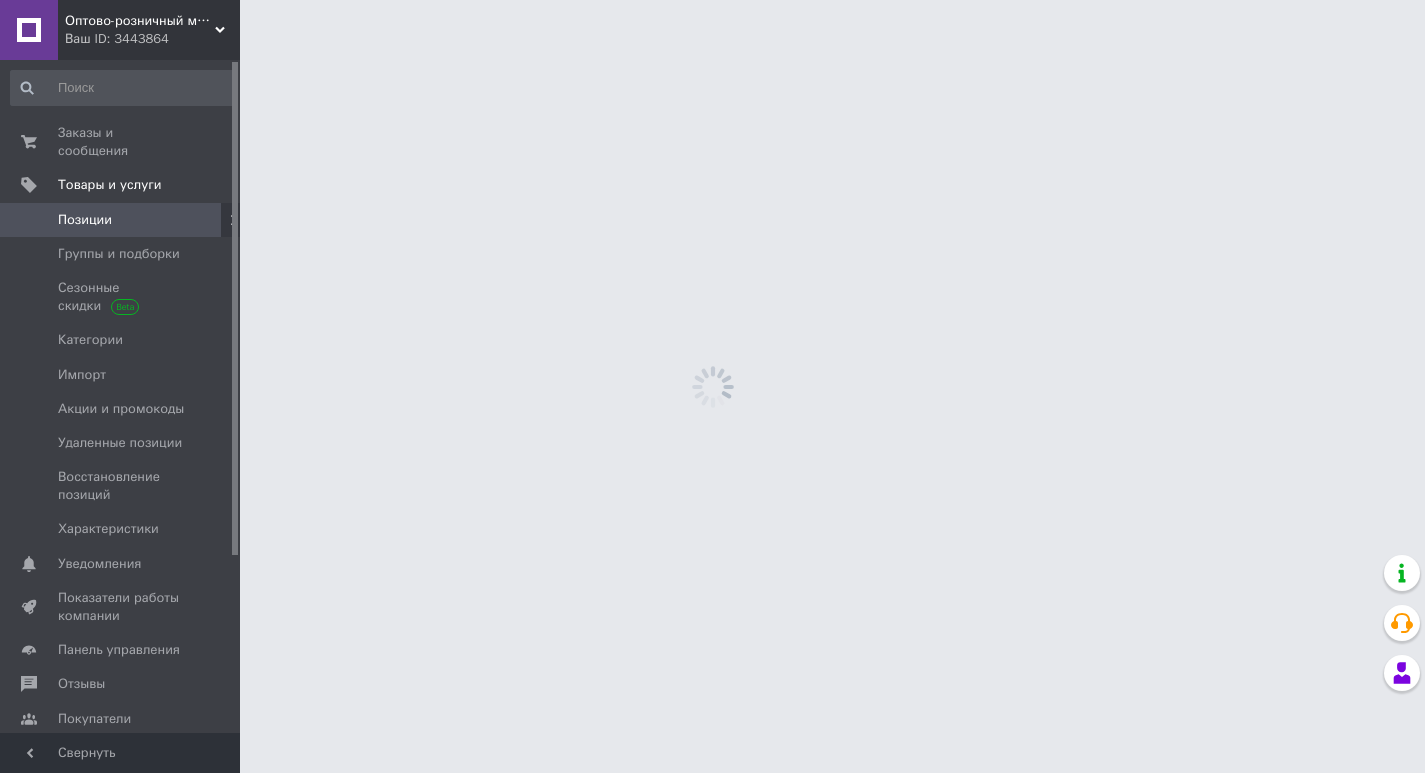scroll, scrollTop: 0, scrollLeft: 0, axis: both 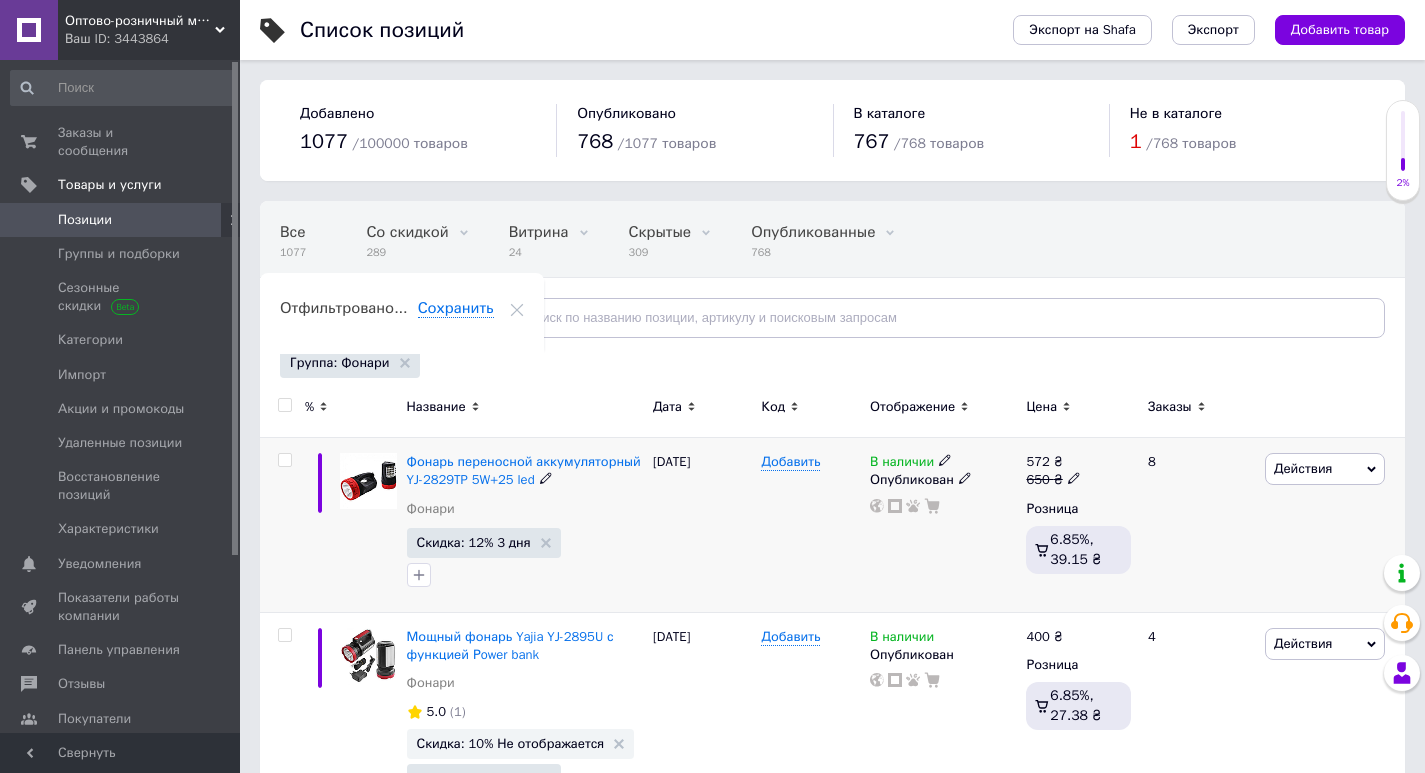 click on "Действия" at bounding box center [1325, 469] 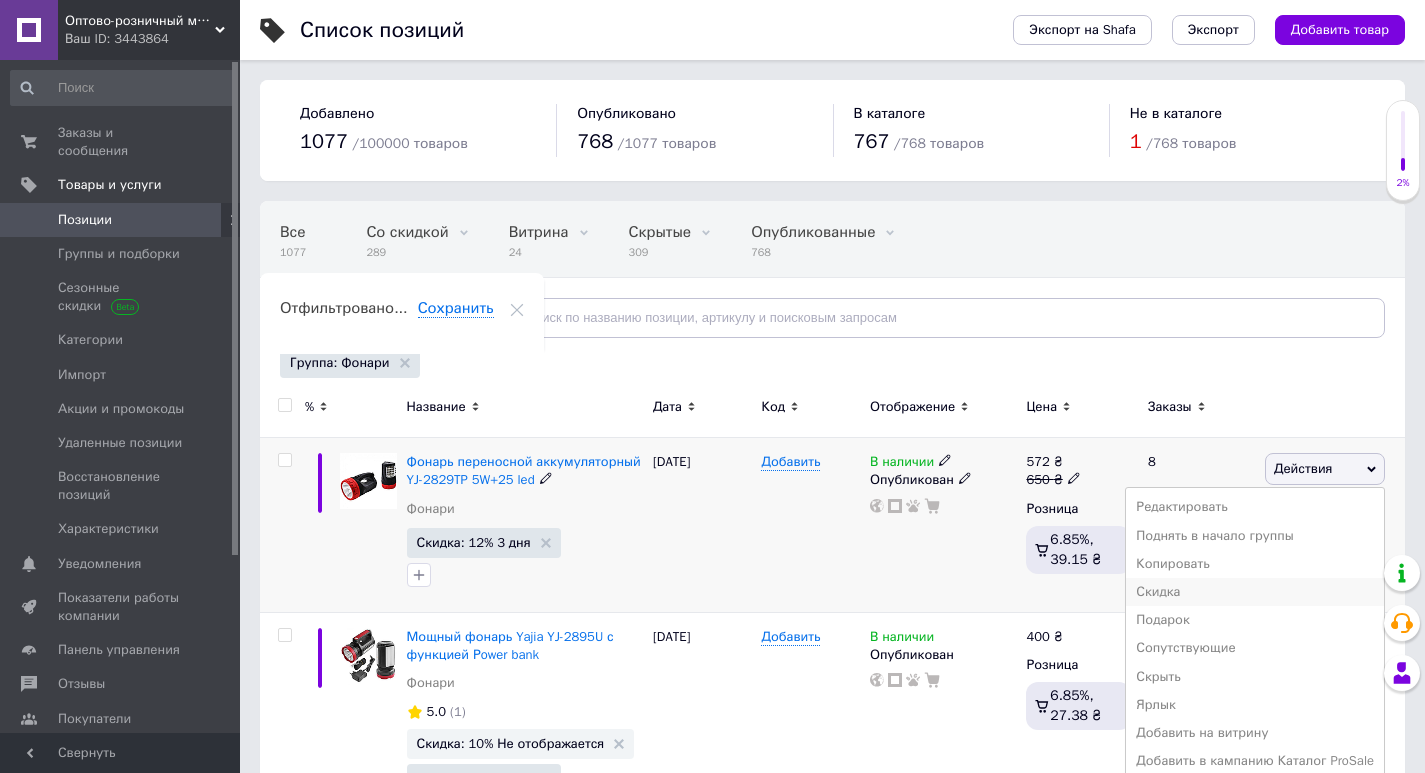 click on "Скидка" at bounding box center (1255, 592) 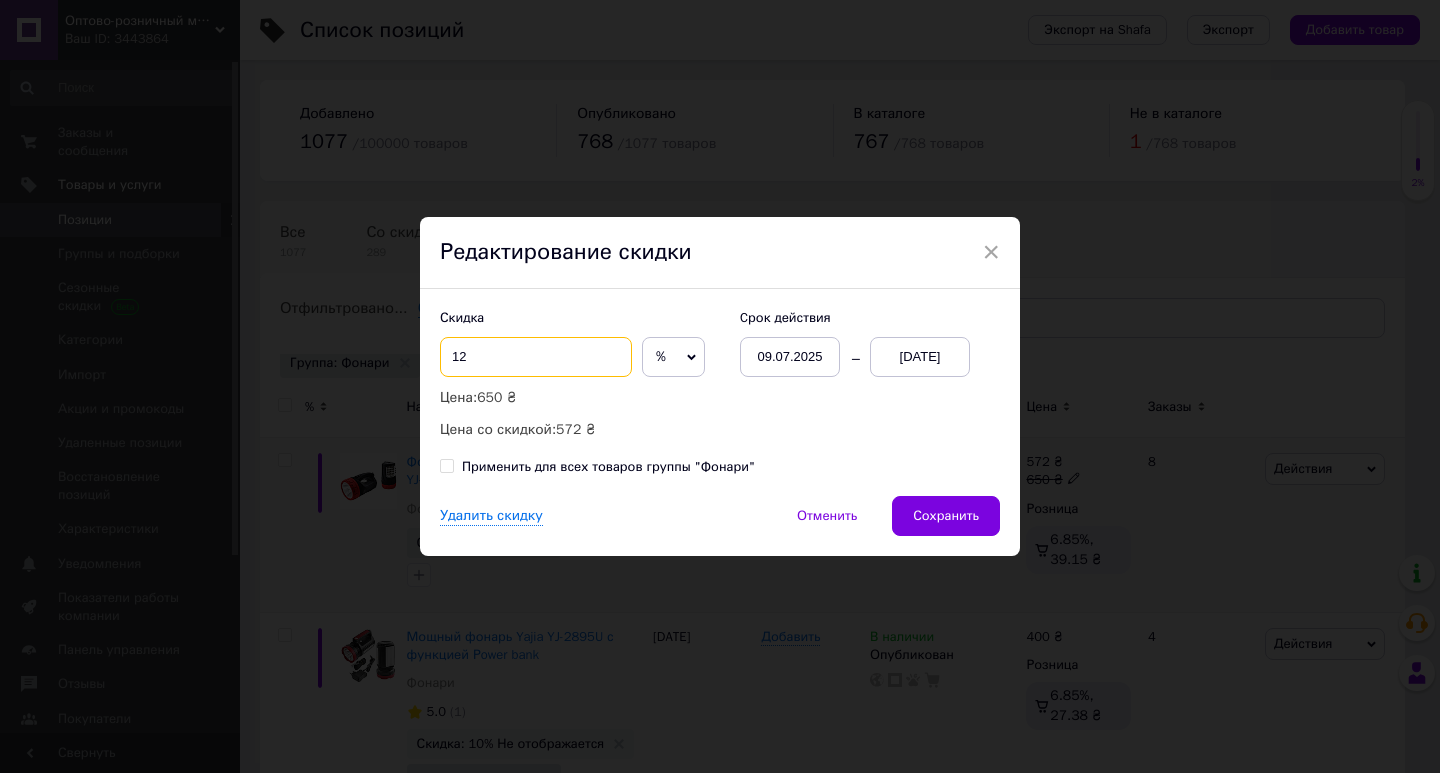drag, startPoint x: 458, startPoint y: 350, endPoint x: 444, endPoint y: 355, distance: 14.866069 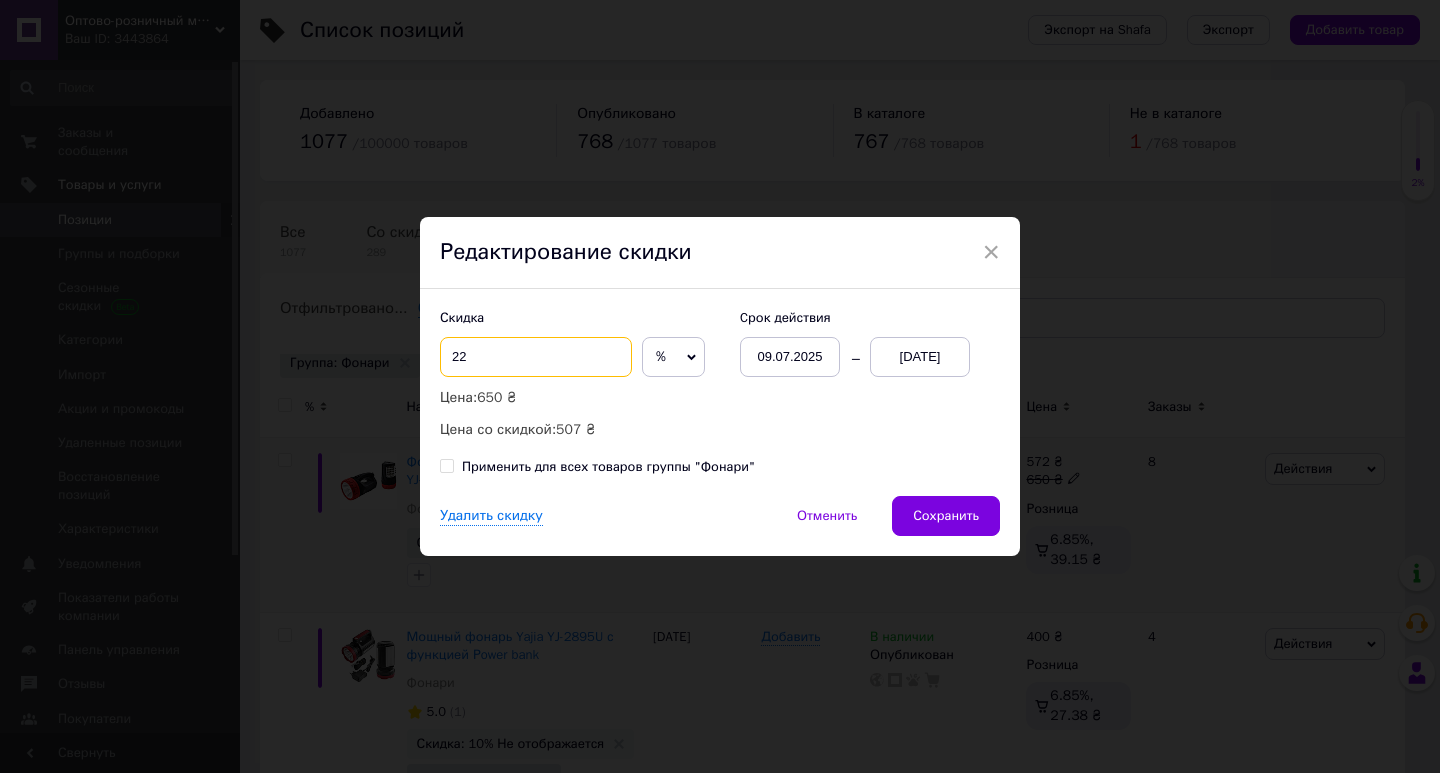 click on "22" at bounding box center (536, 357) 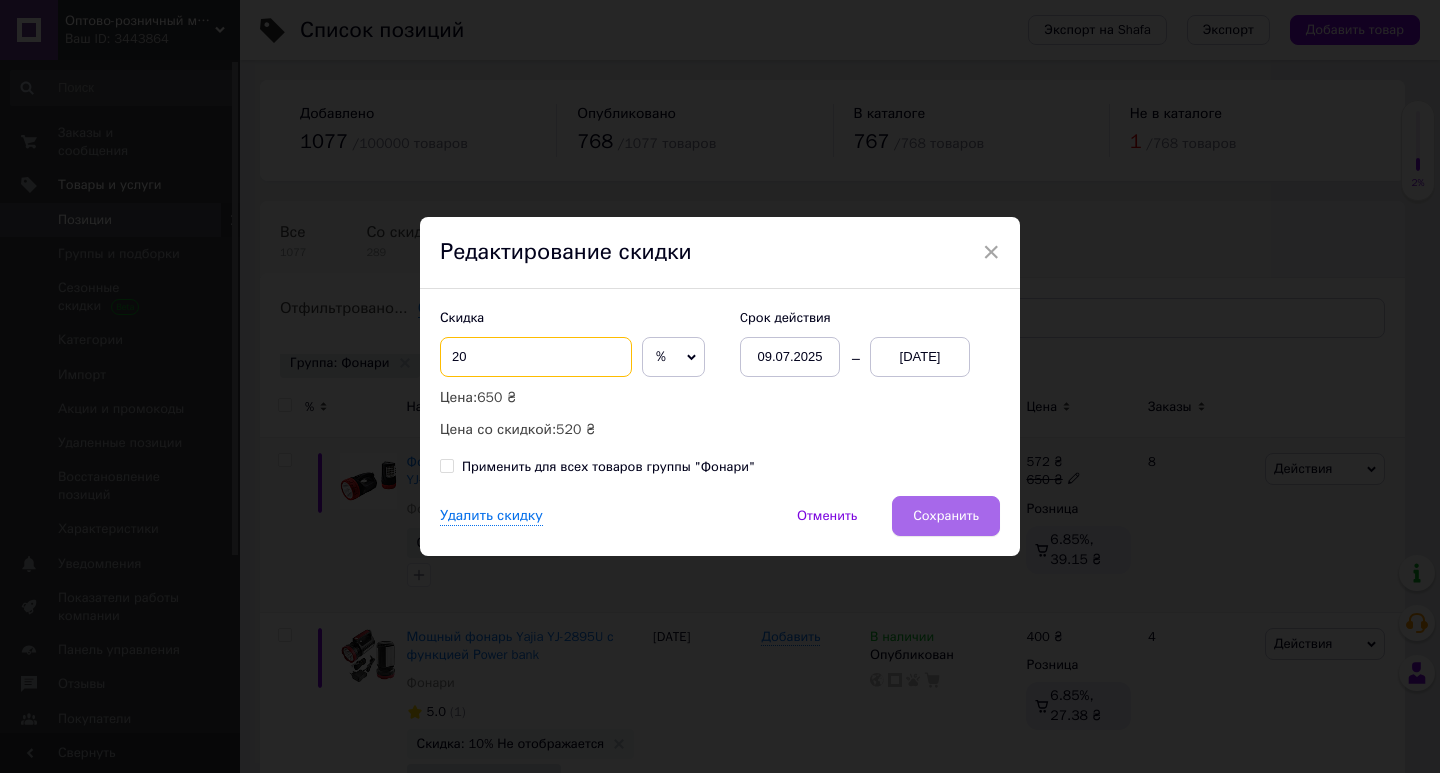 type on "20" 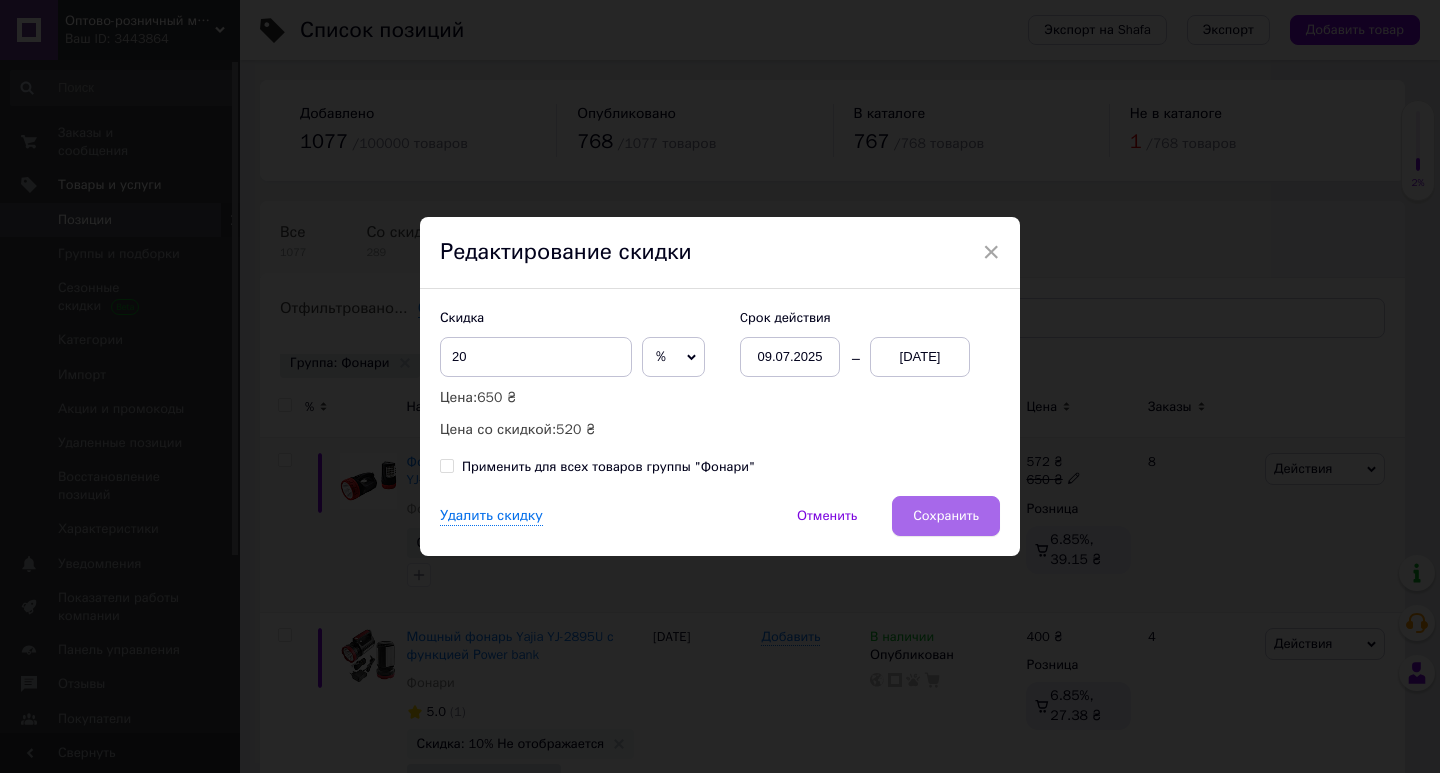 click on "Сохранить" at bounding box center (946, 516) 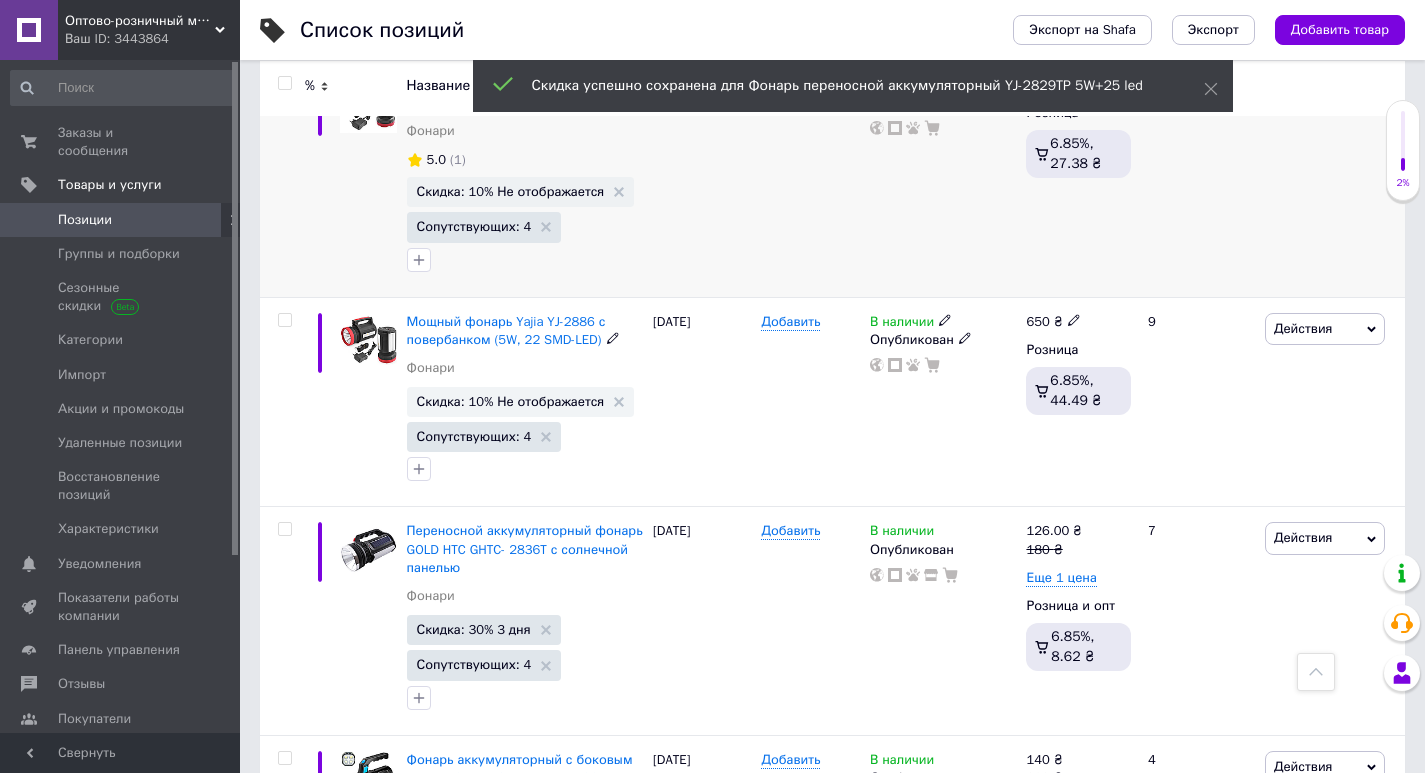 scroll, scrollTop: 600, scrollLeft: 0, axis: vertical 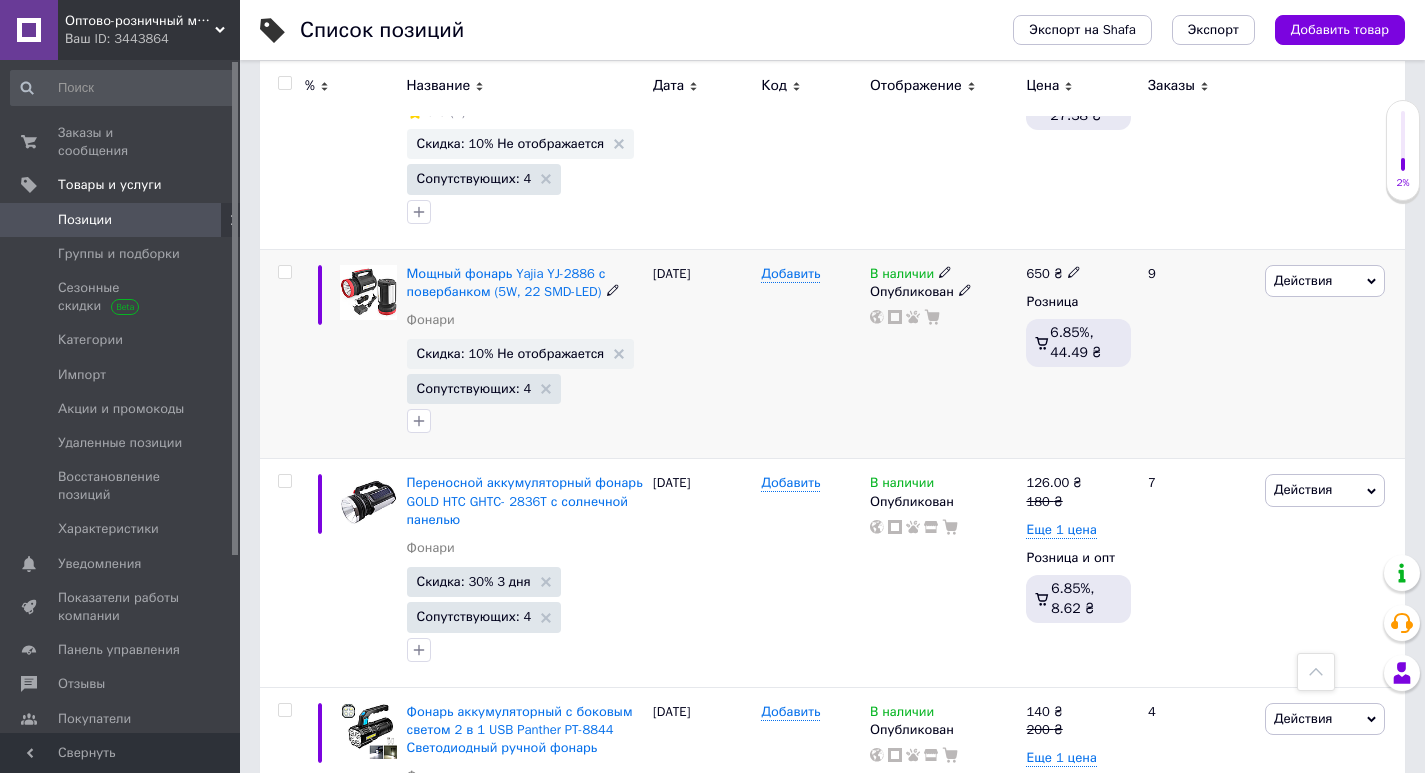 click on "Действия" at bounding box center (1303, 280) 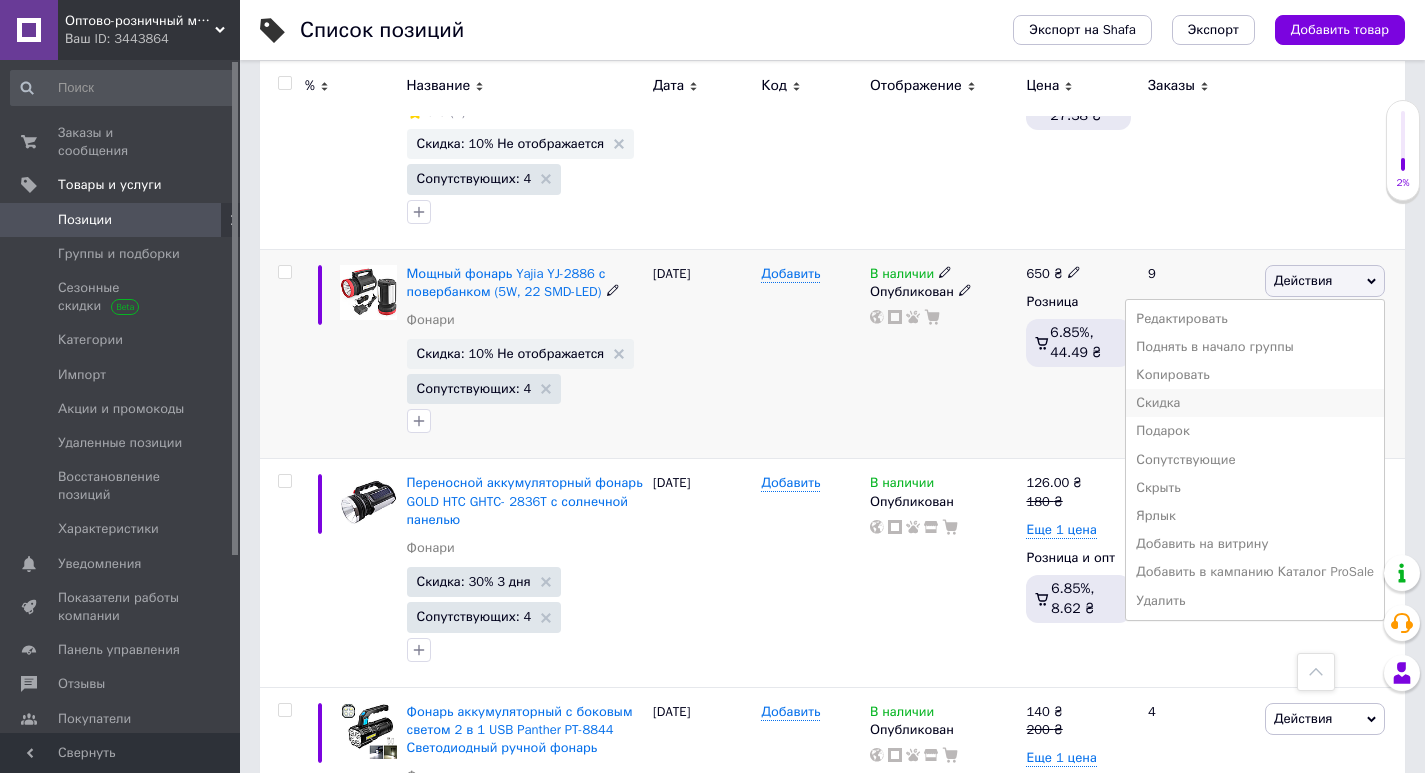 click on "Скидка" at bounding box center [1255, 403] 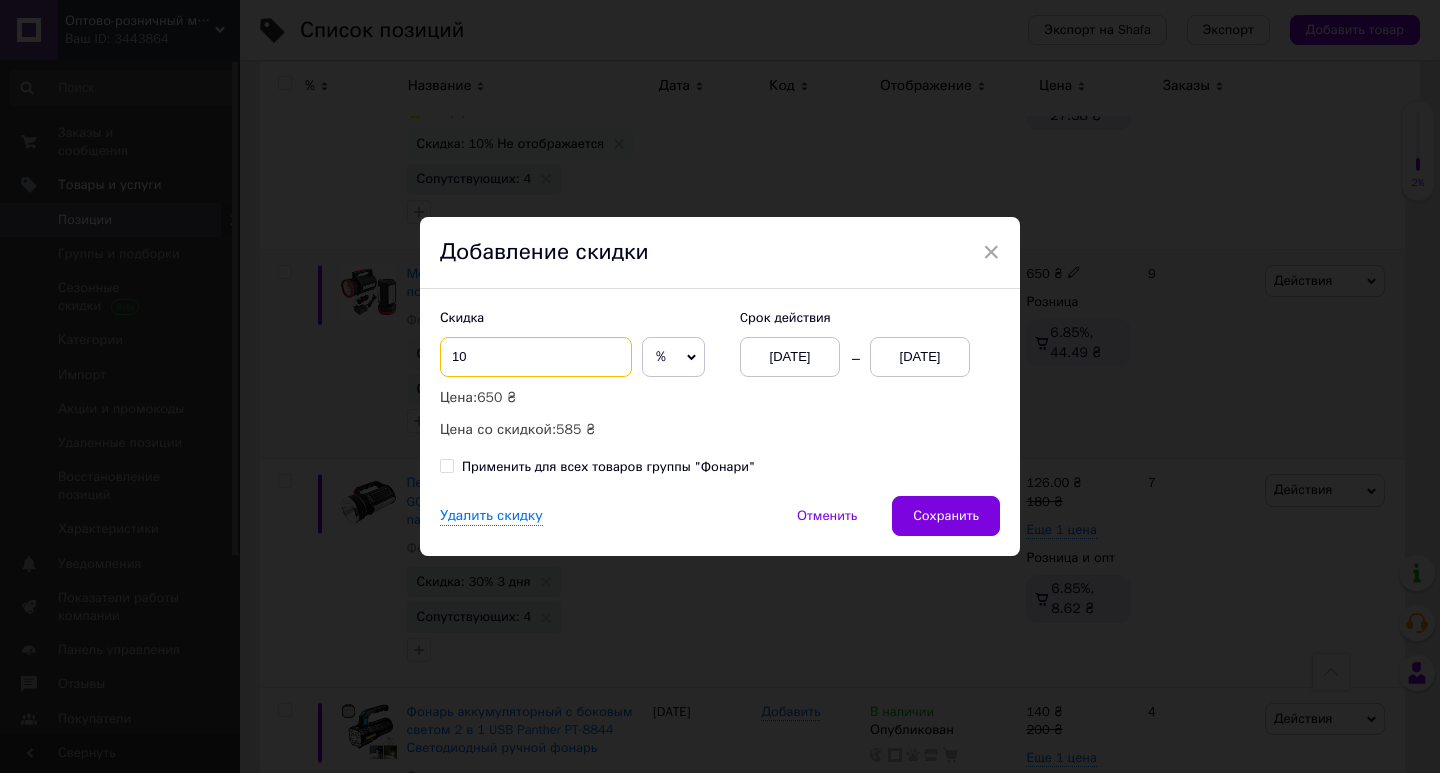 click on "10" at bounding box center [536, 357] 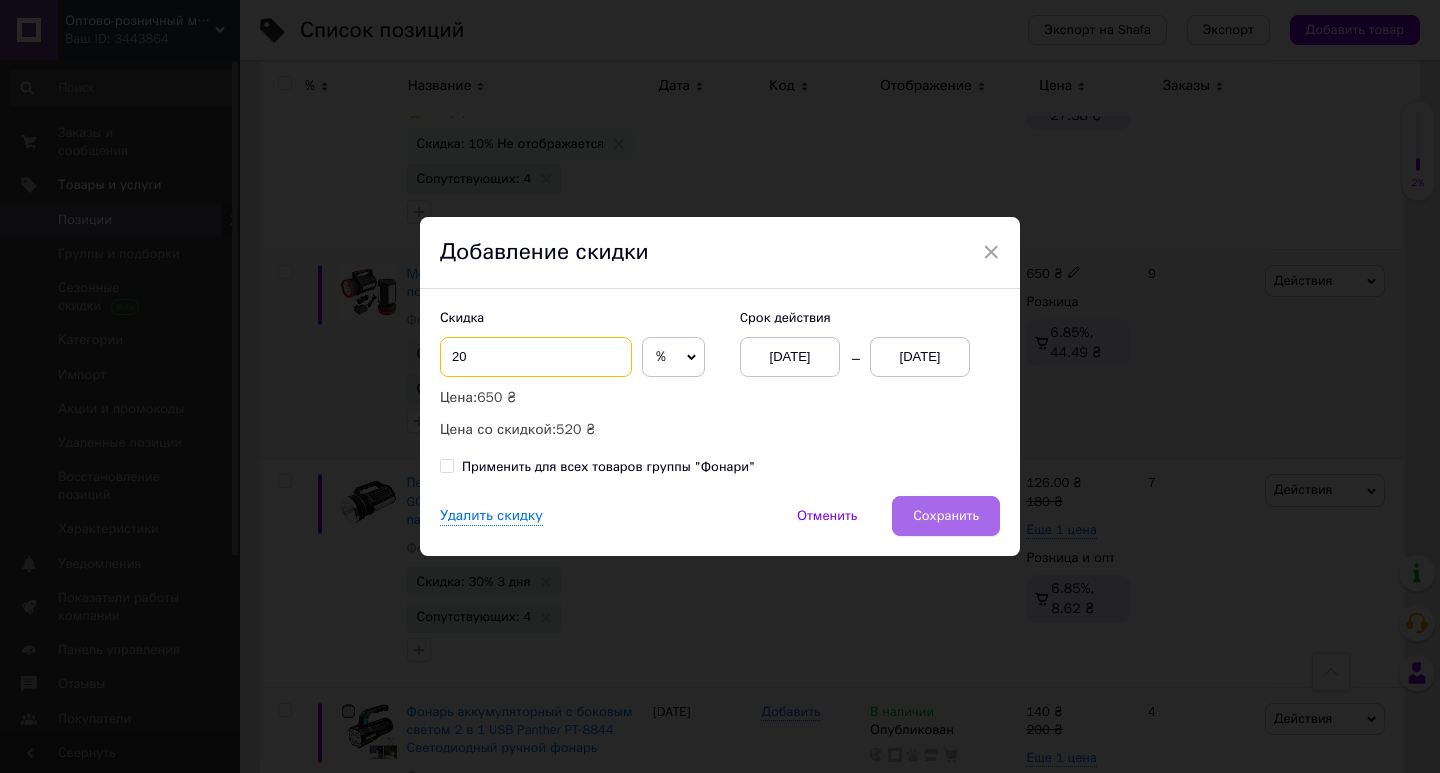 type on "20" 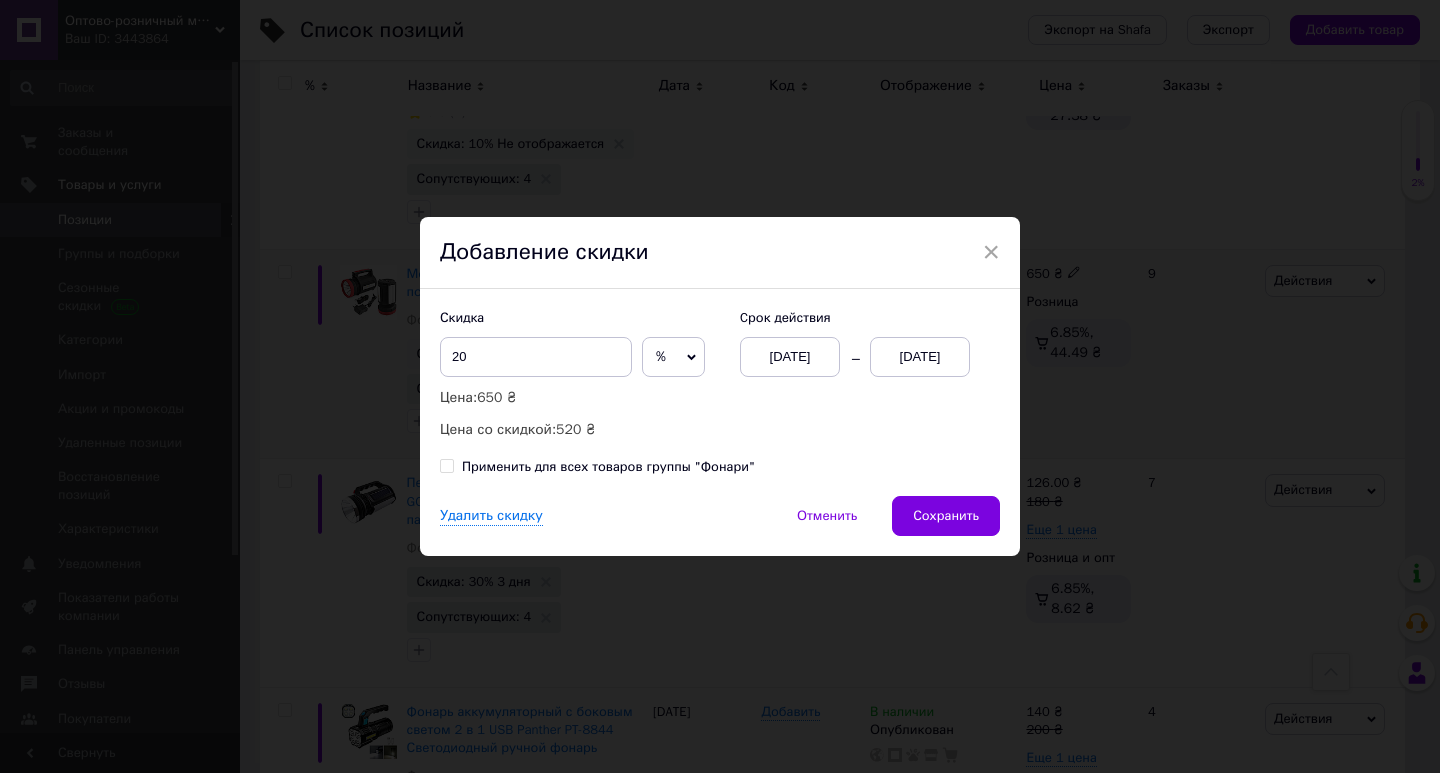 click on "Сохранить" at bounding box center (946, 516) 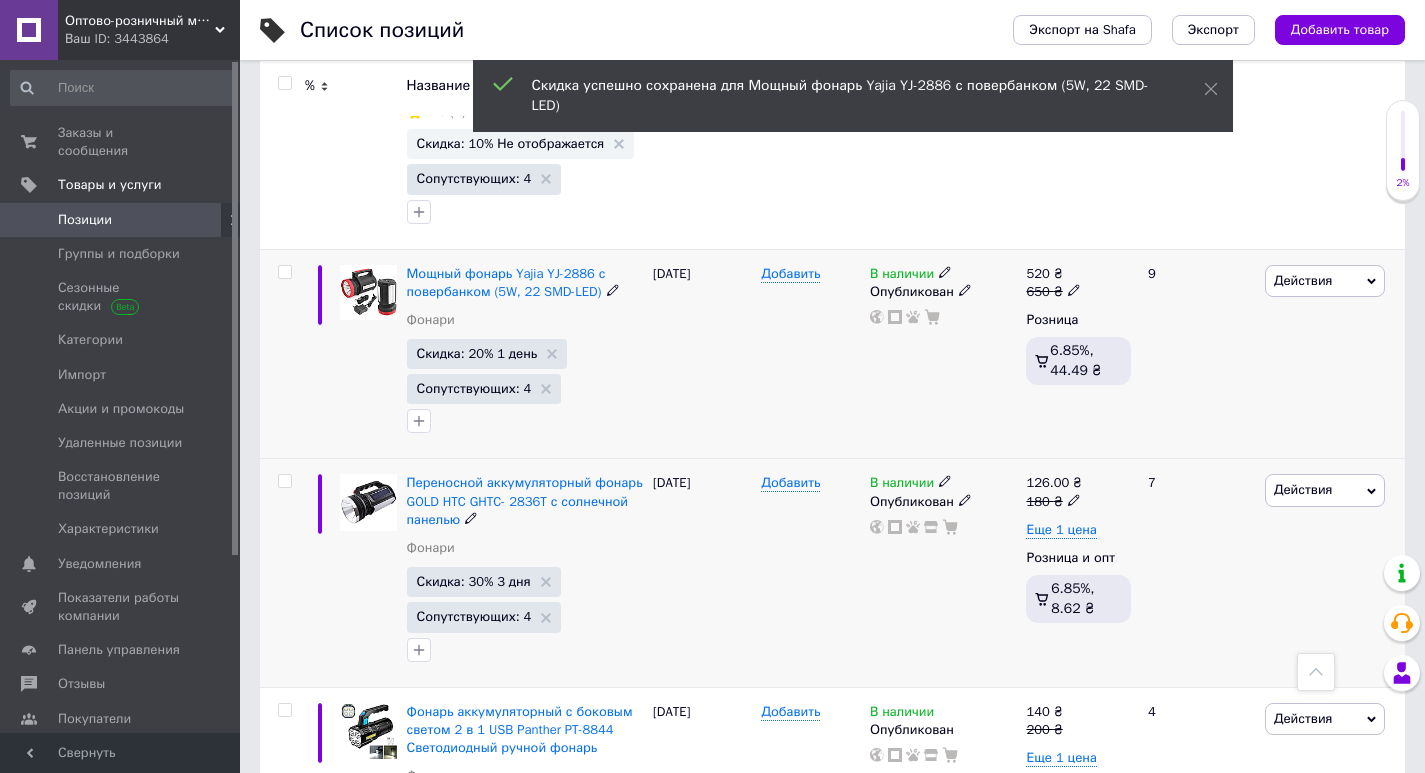 click on "Действия" at bounding box center [1303, 489] 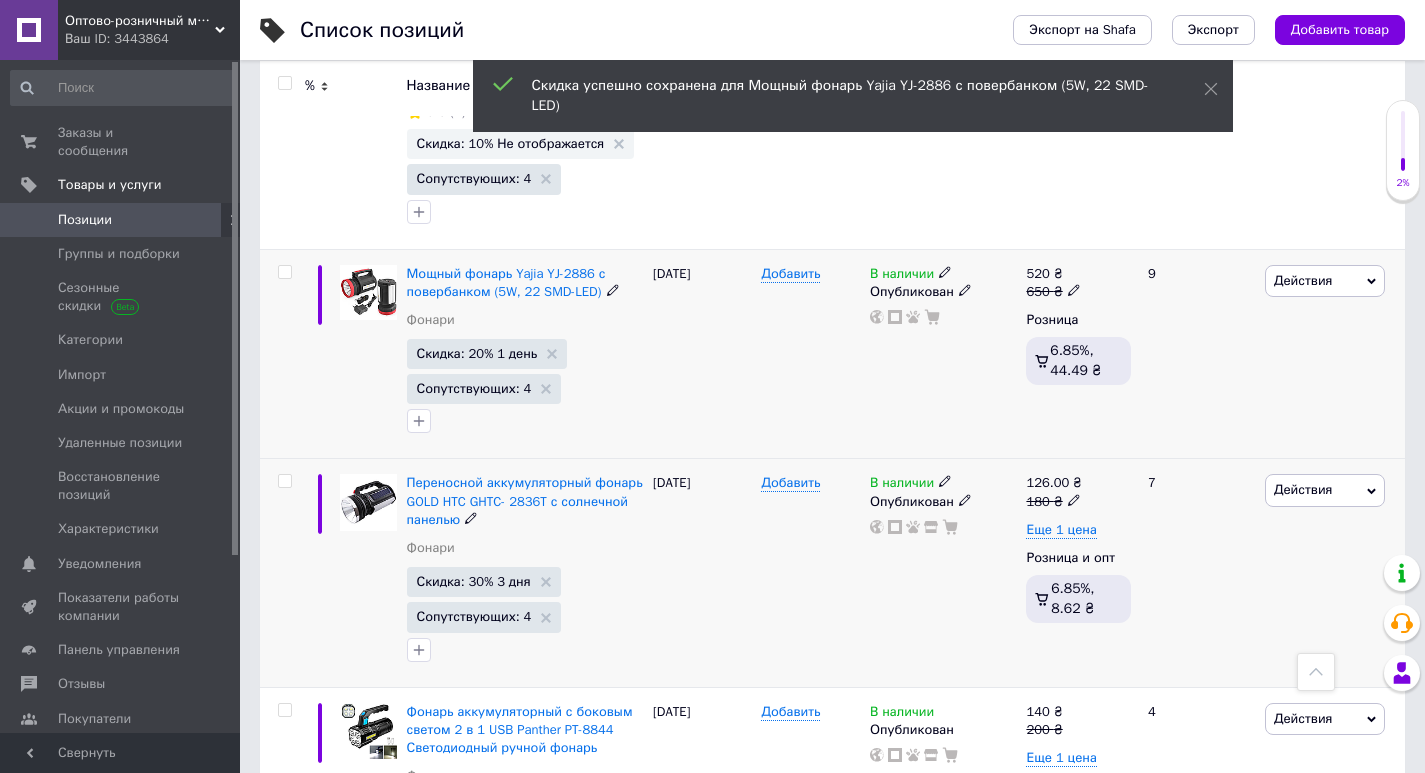 click on "Добавить" at bounding box center [810, 573] 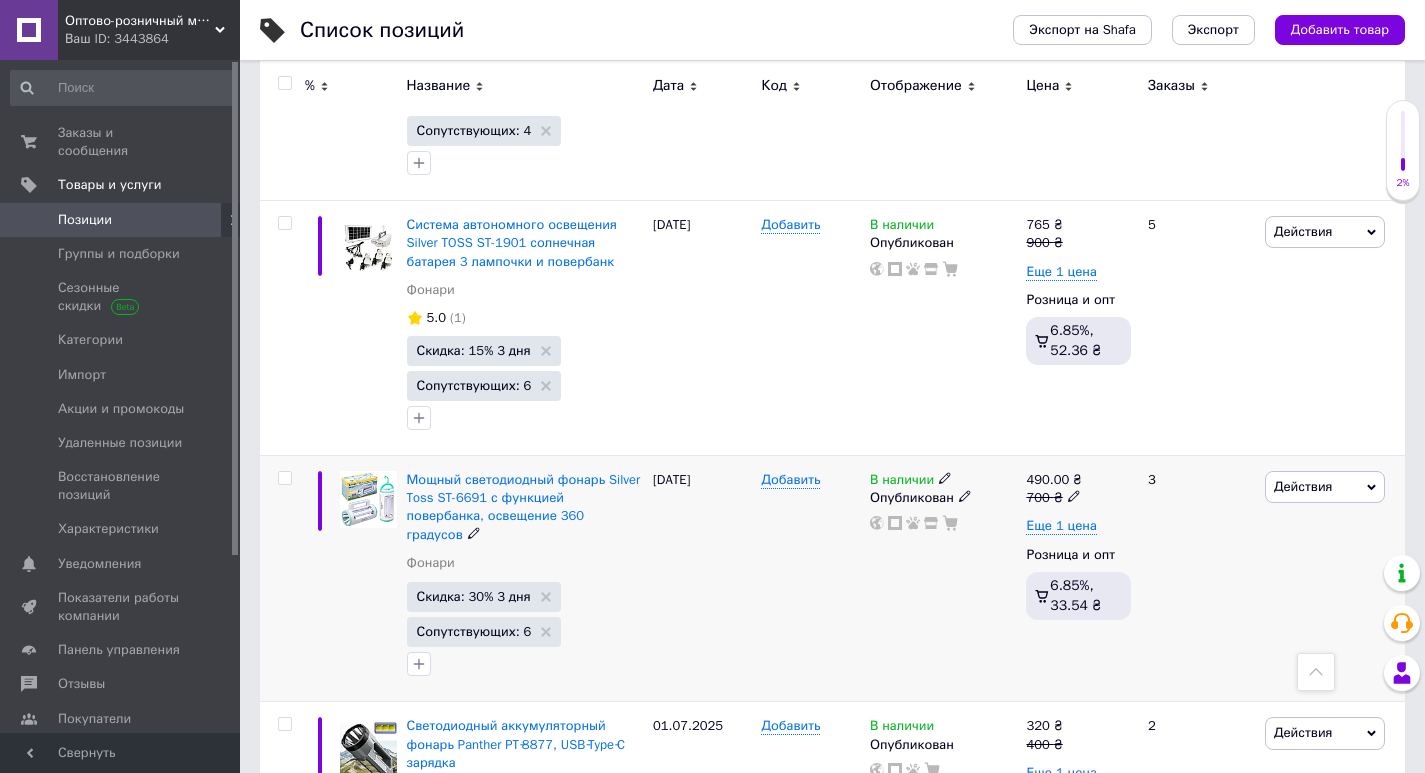 scroll, scrollTop: 1600, scrollLeft: 0, axis: vertical 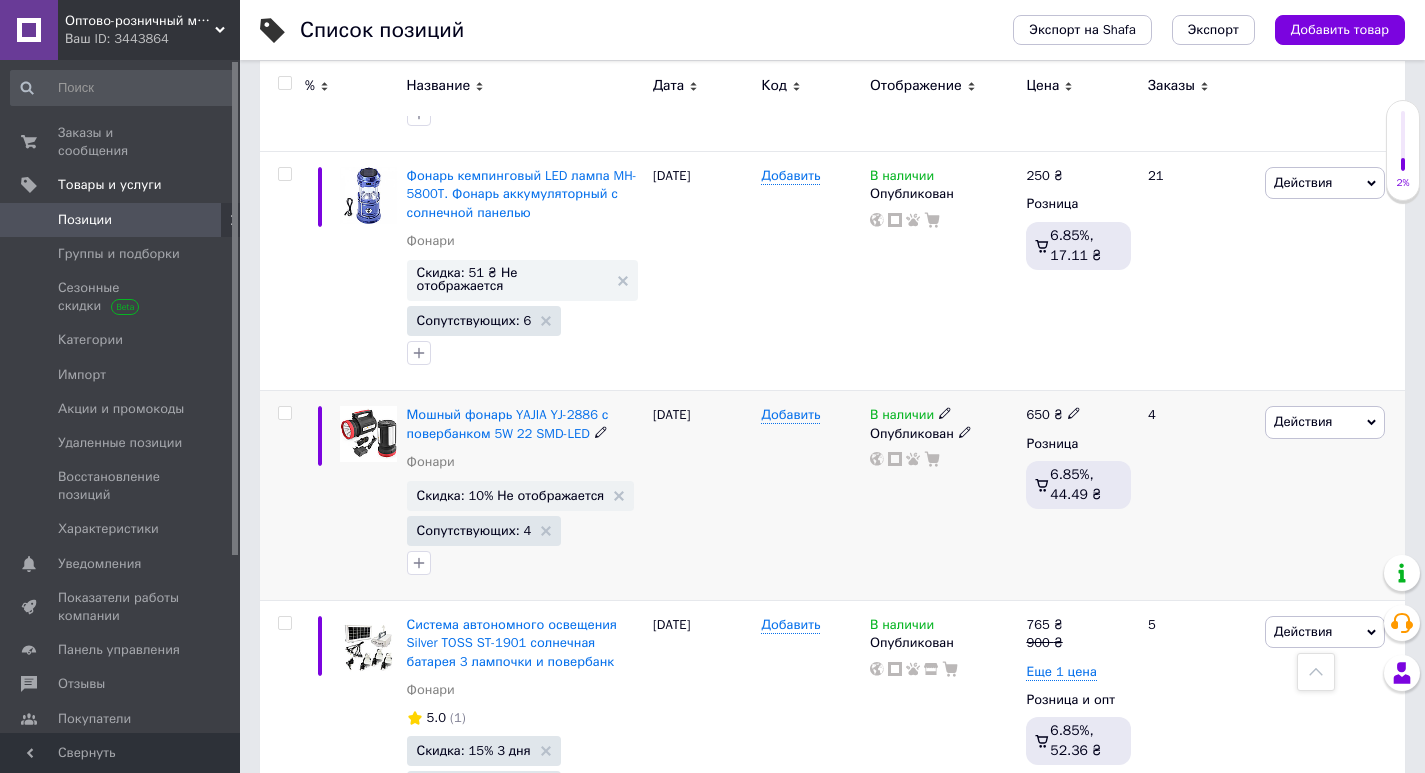 click on "Действия" at bounding box center (1303, 421) 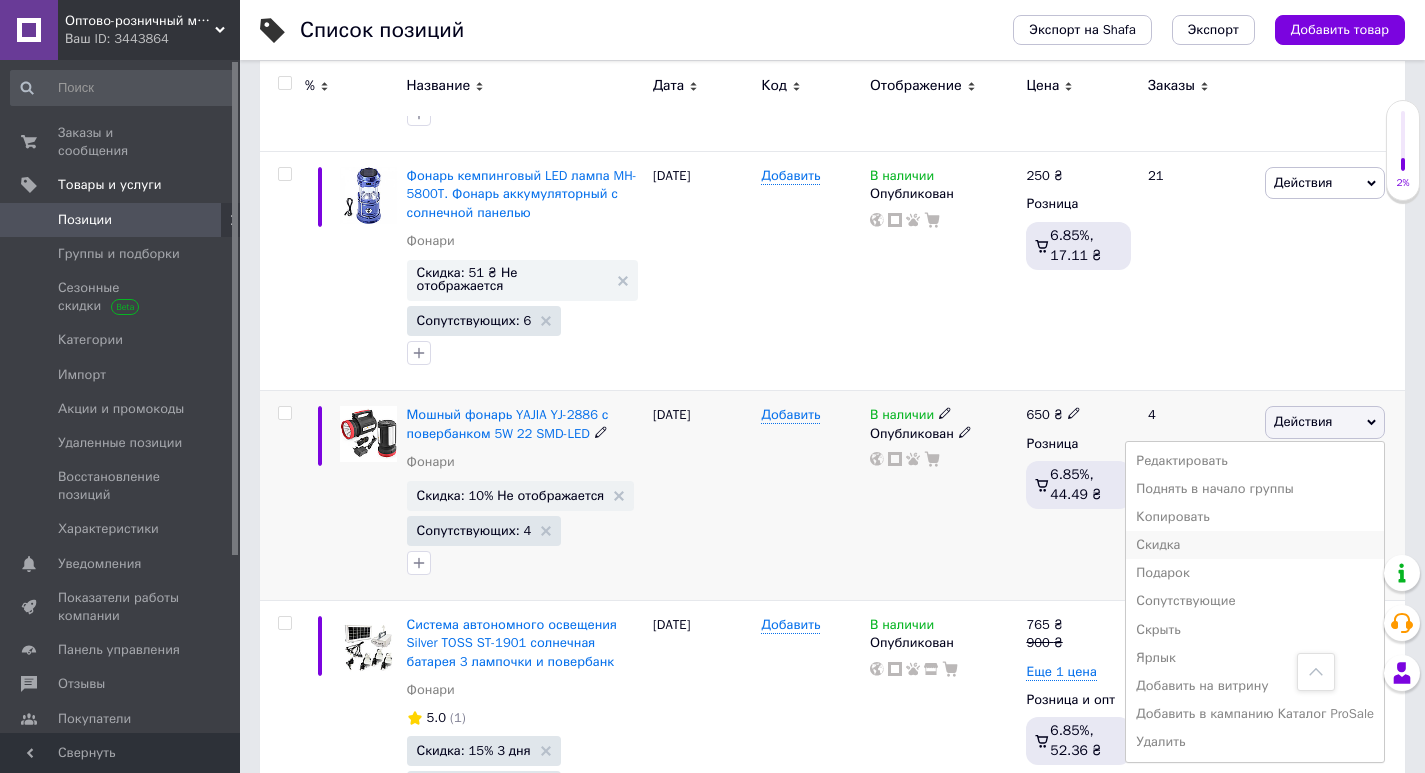 click on "Скидка" at bounding box center [1255, 545] 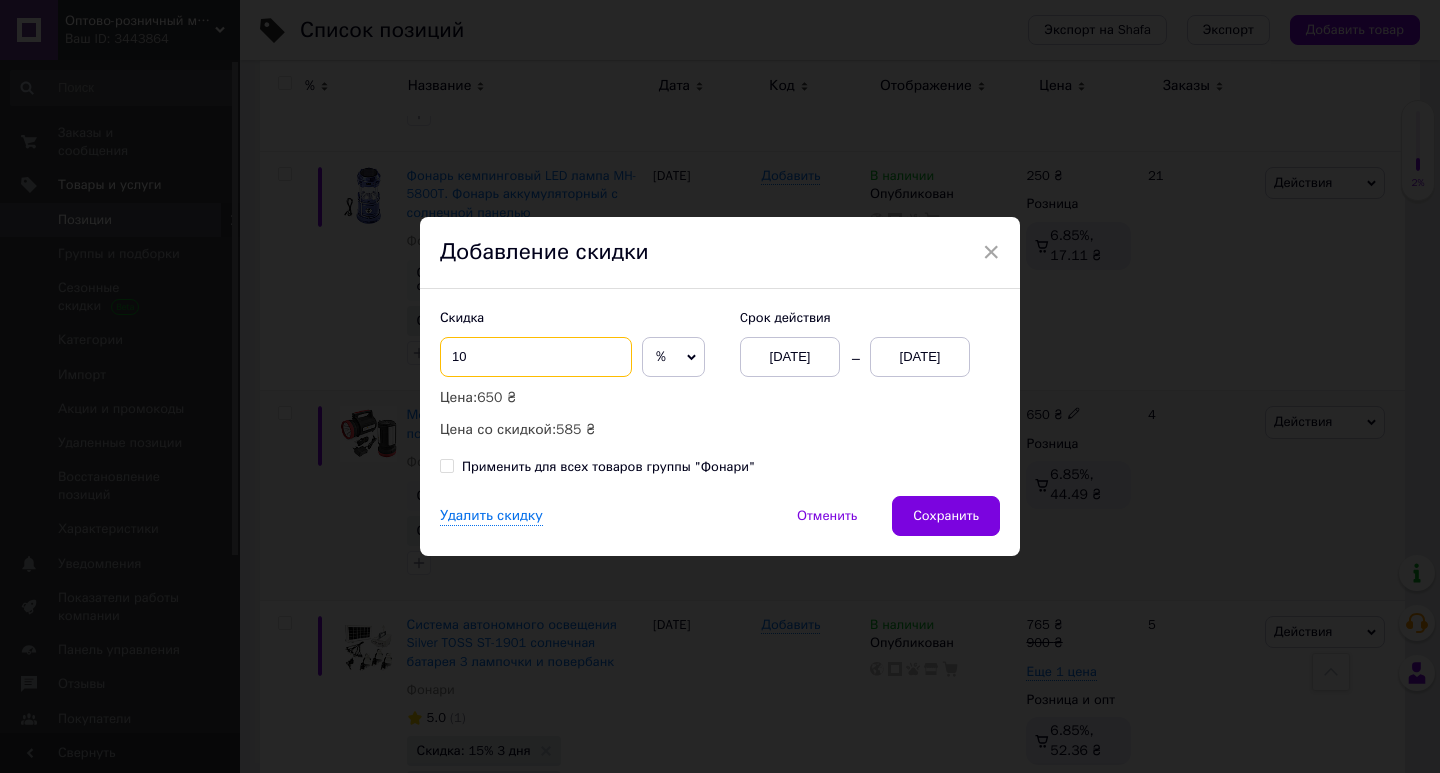 click on "10" at bounding box center [536, 357] 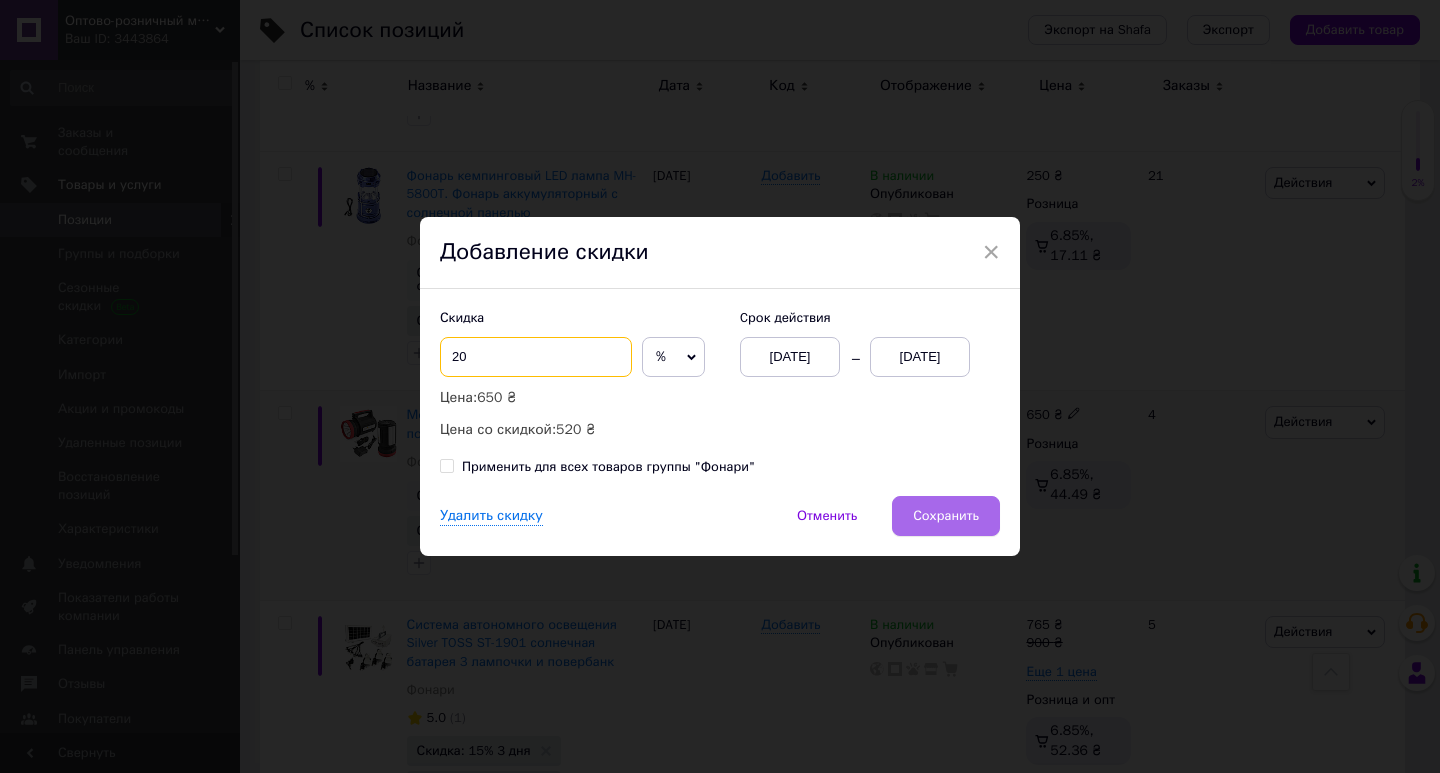 type on "20" 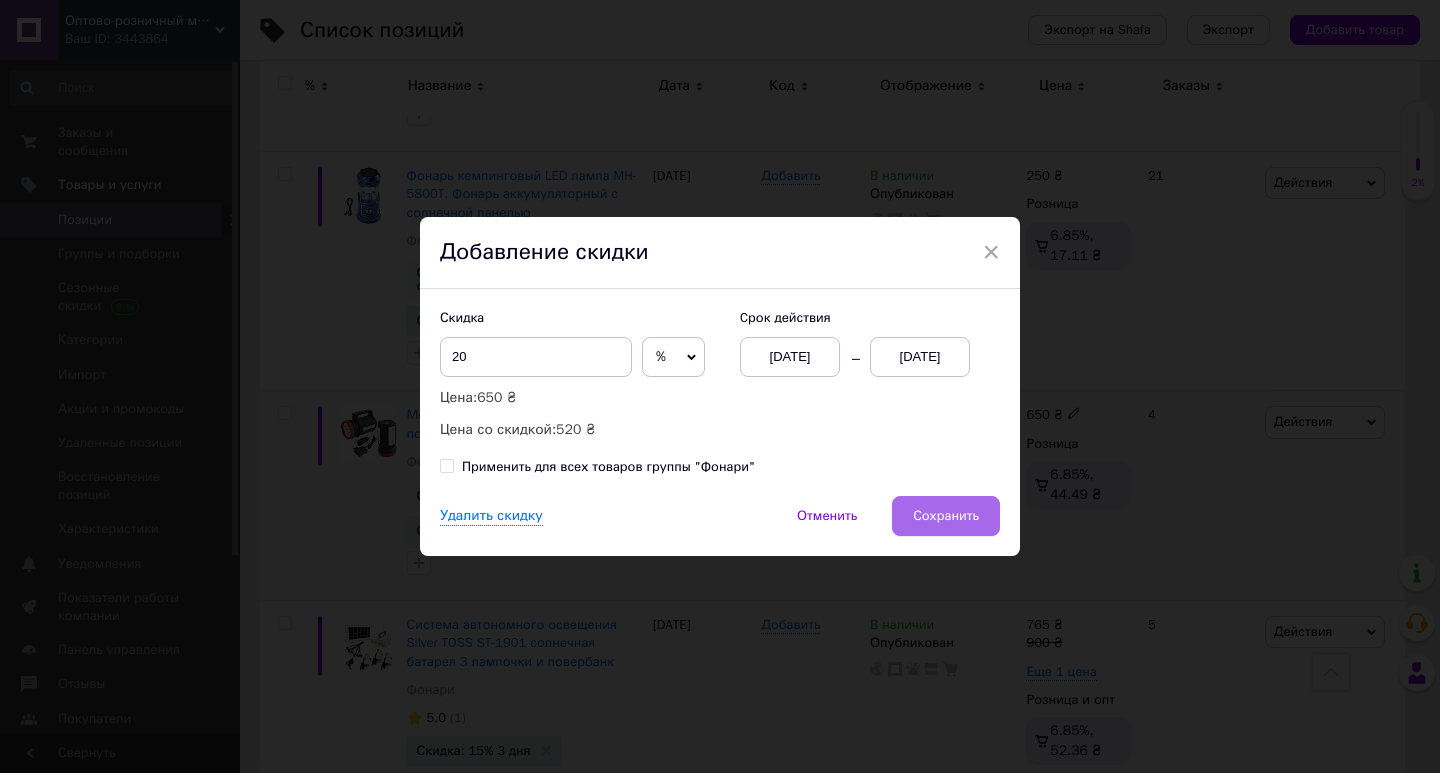 click on "Сохранить" at bounding box center [946, 516] 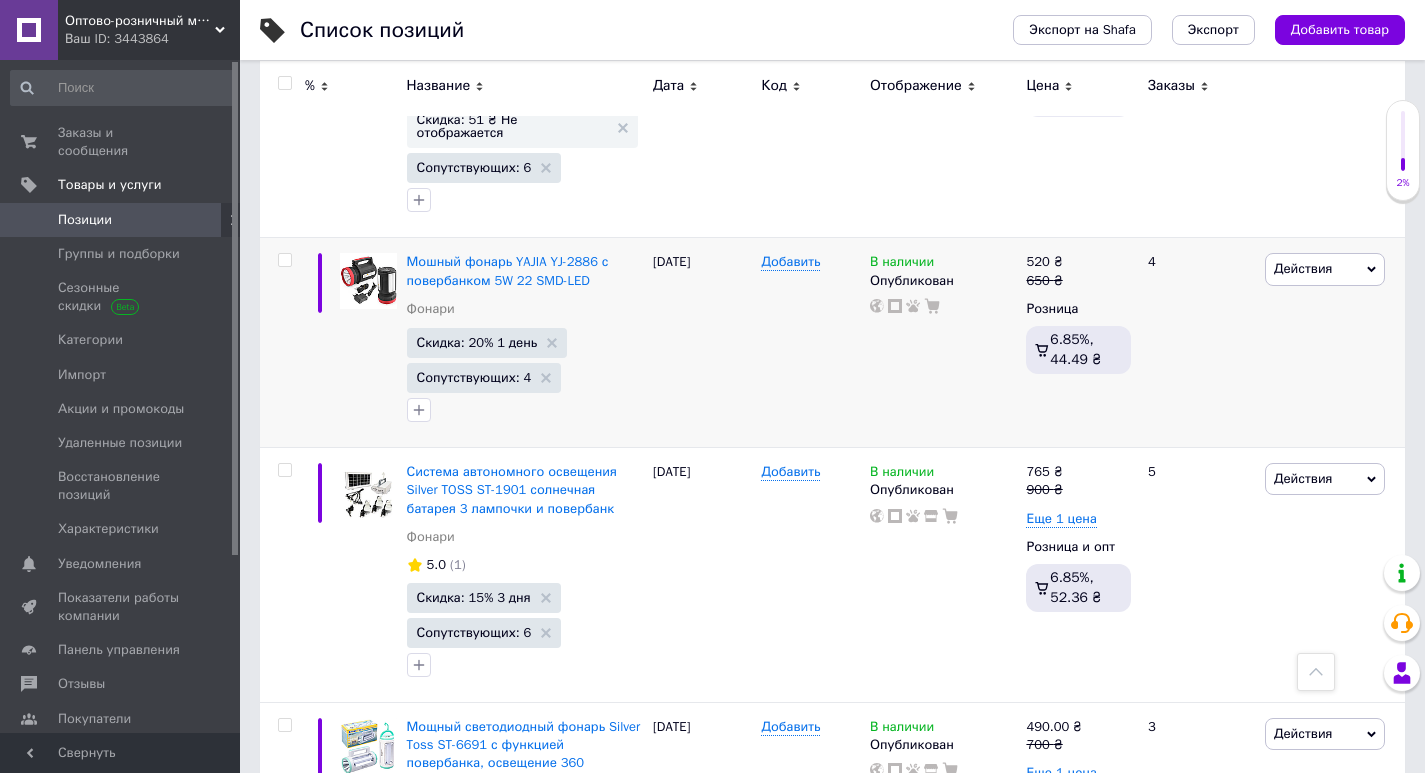 scroll, scrollTop: 1600, scrollLeft: 0, axis: vertical 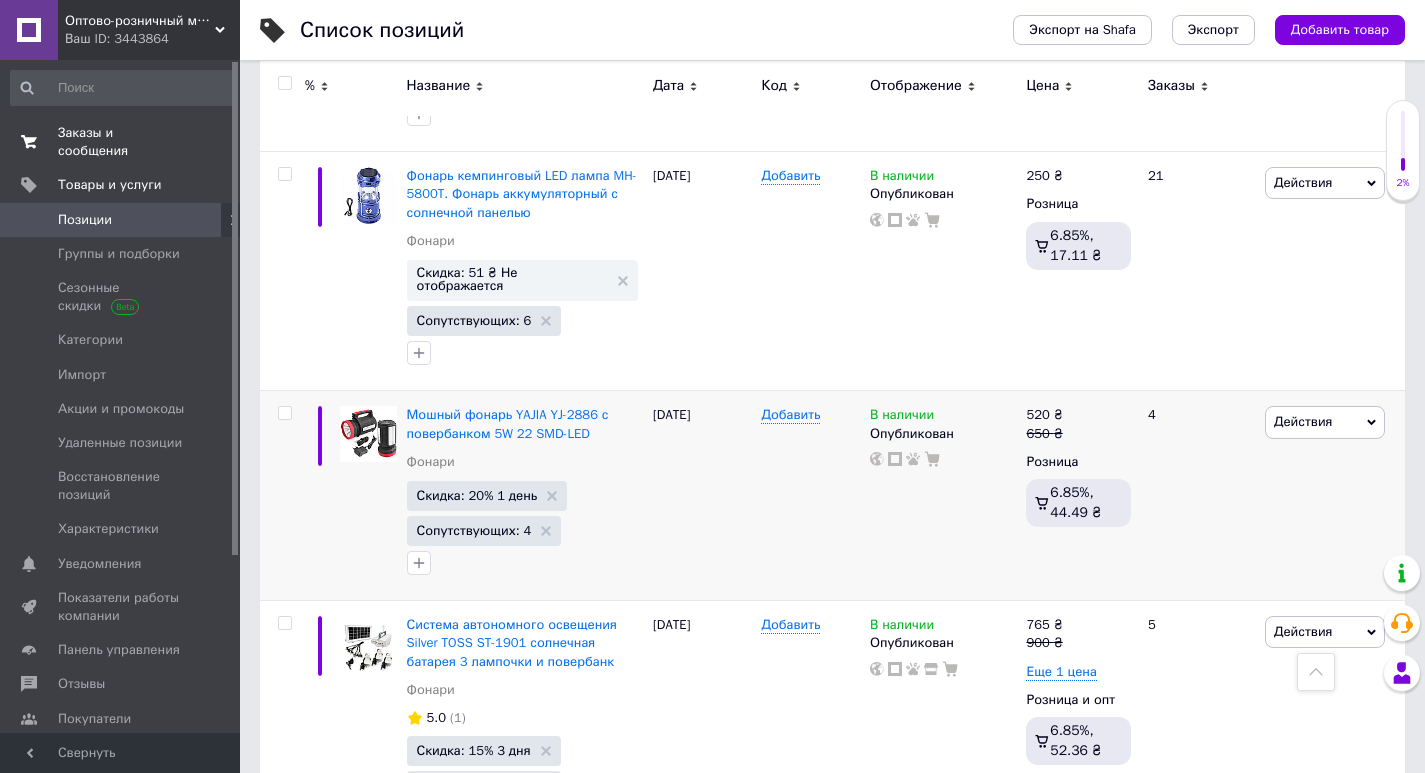 click on "Заказы и сообщения" at bounding box center (121, 142) 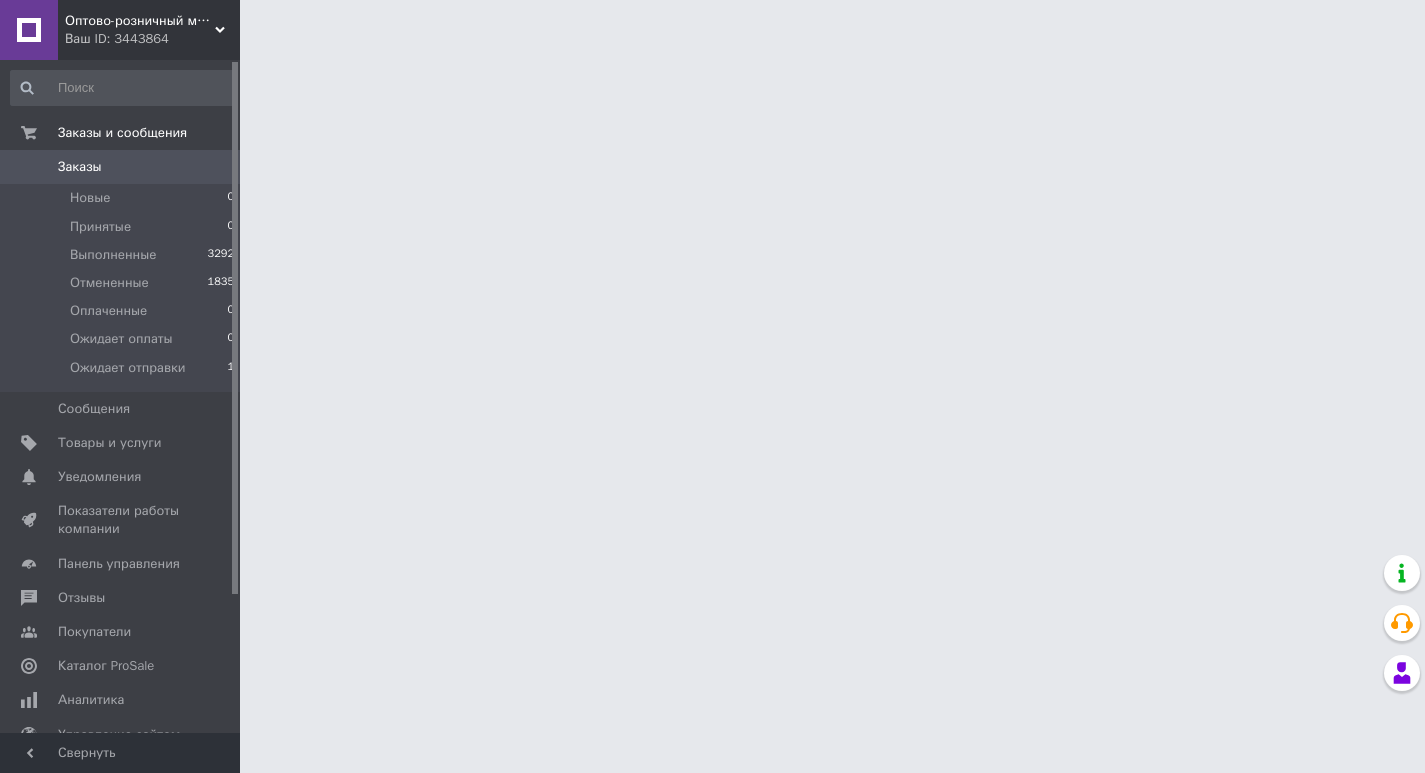 scroll, scrollTop: 0, scrollLeft: 0, axis: both 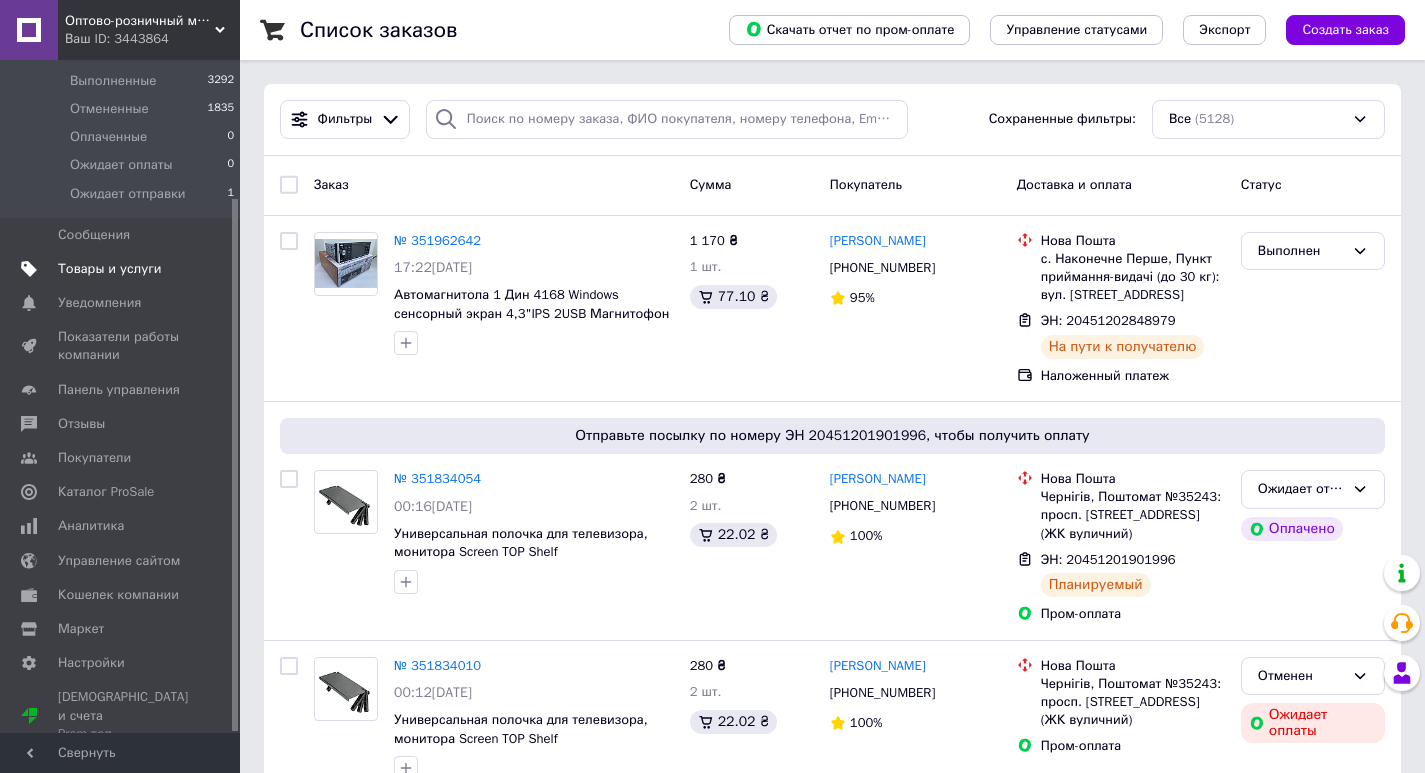 click on "Товары и услуги" at bounding box center (110, 269) 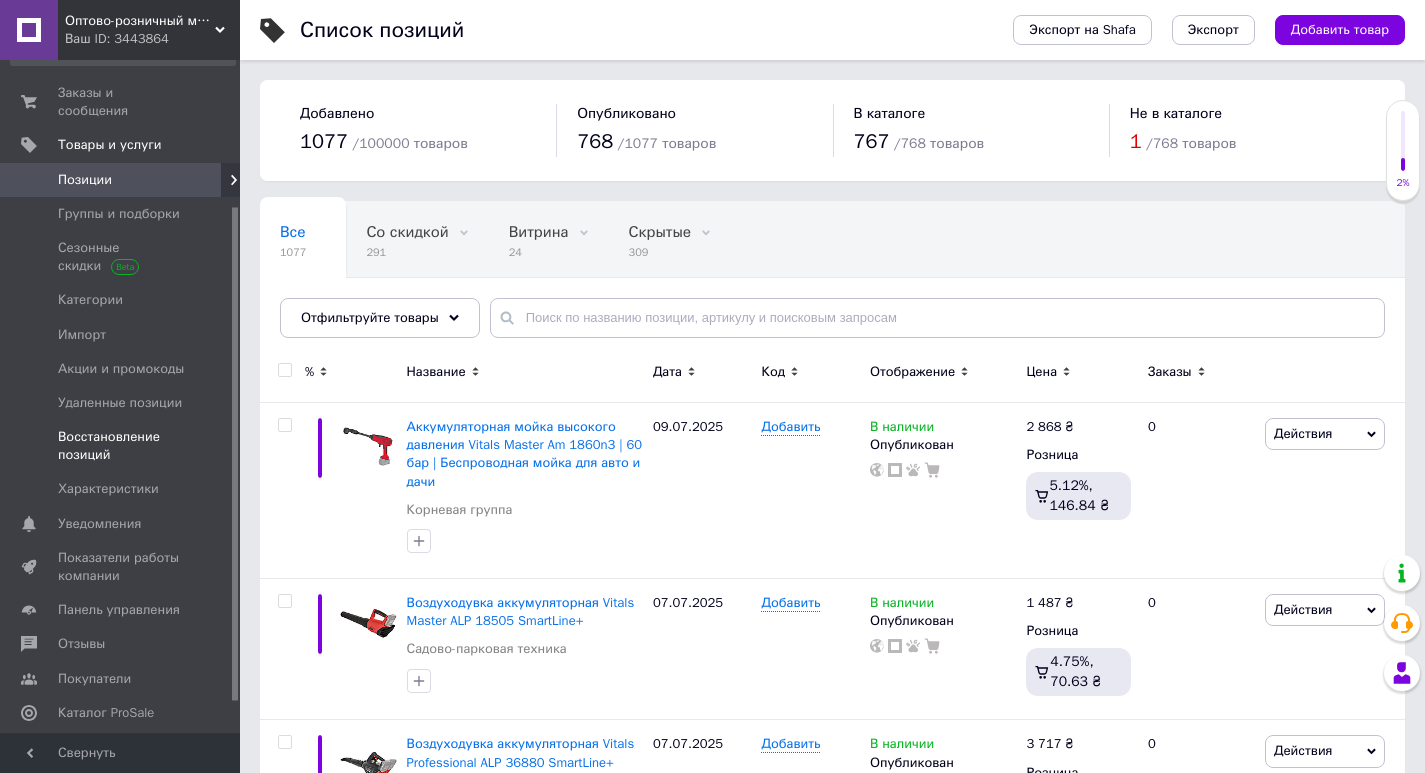 scroll, scrollTop: 0, scrollLeft: 0, axis: both 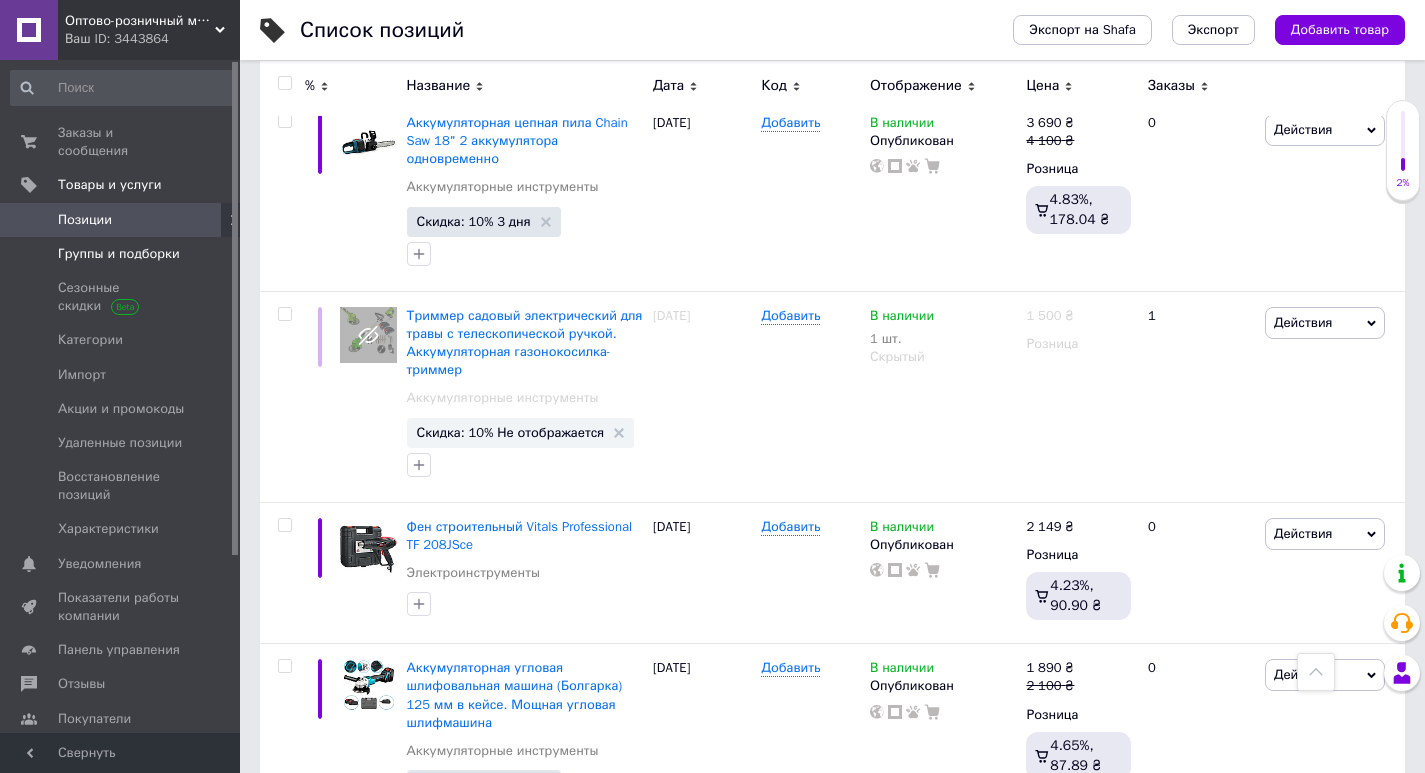 click on "Группы и подборки" at bounding box center [119, 254] 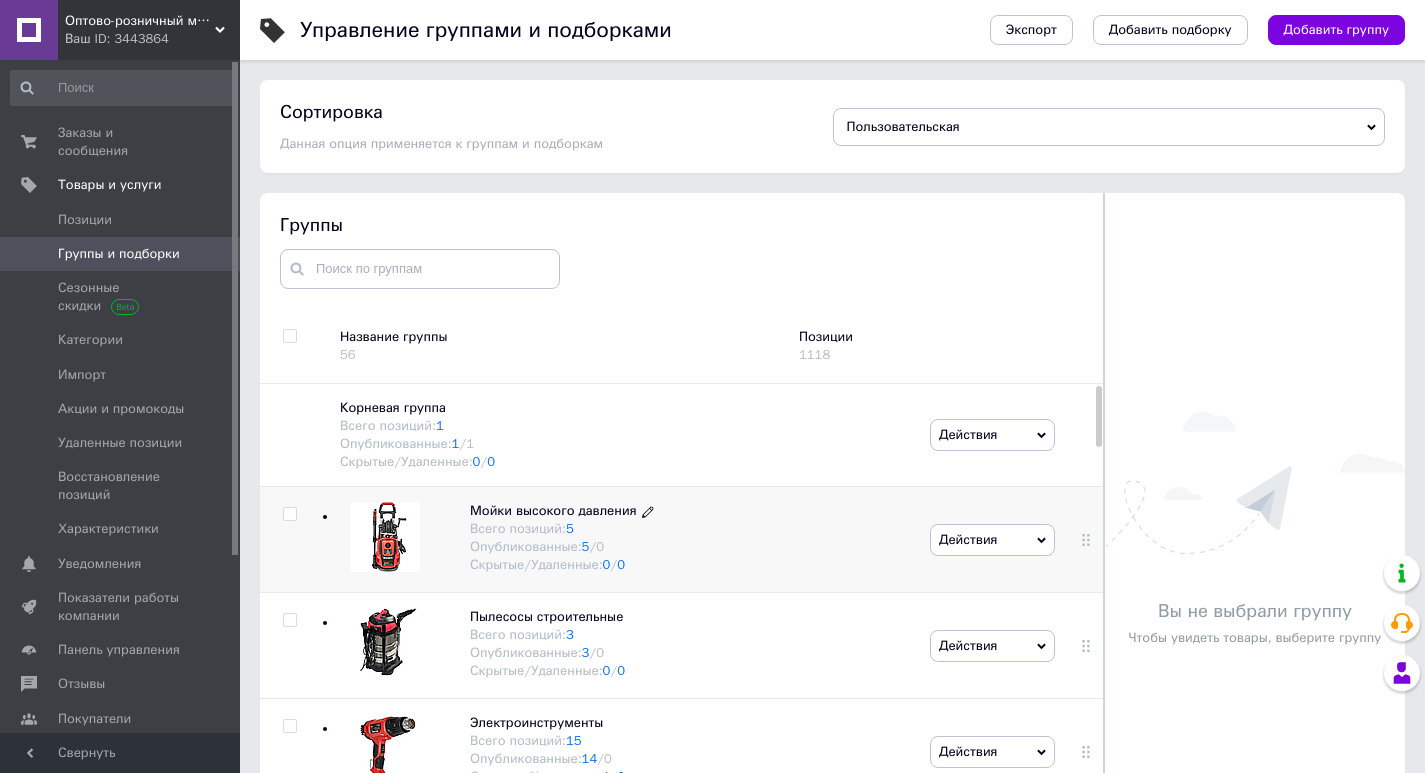 scroll, scrollTop: 33, scrollLeft: 0, axis: vertical 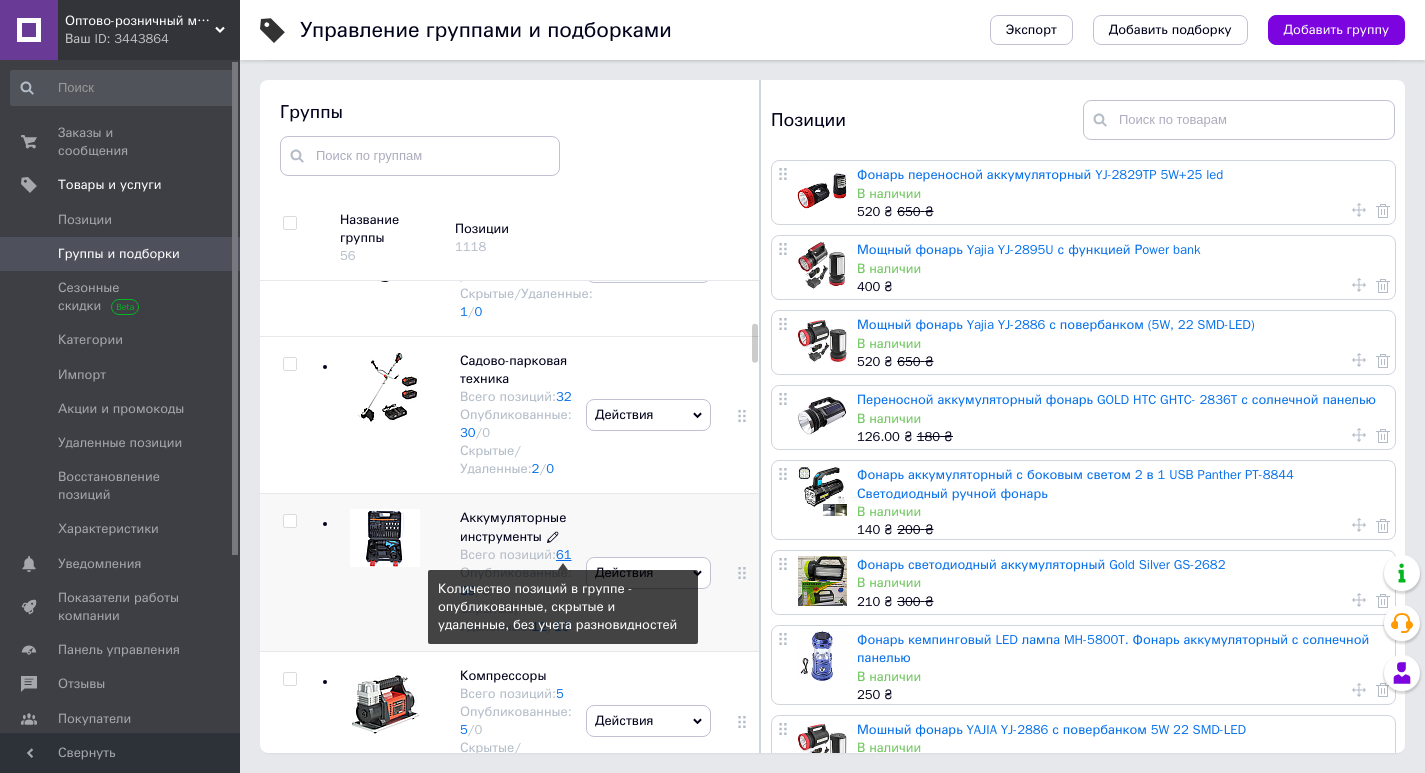 click on "61" at bounding box center (564, 554) 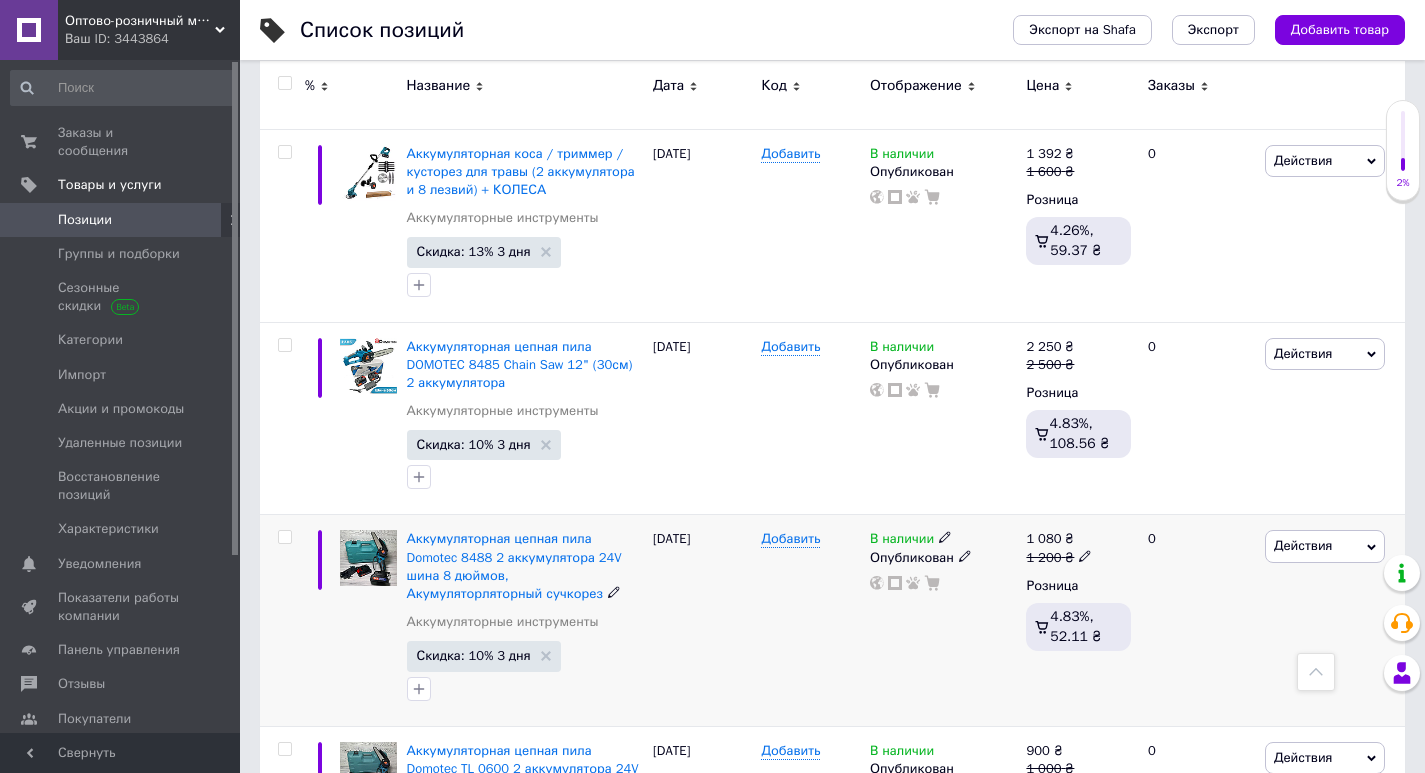 scroll, scrollTop: 1200, scrollLeft: 0, axis: vertical 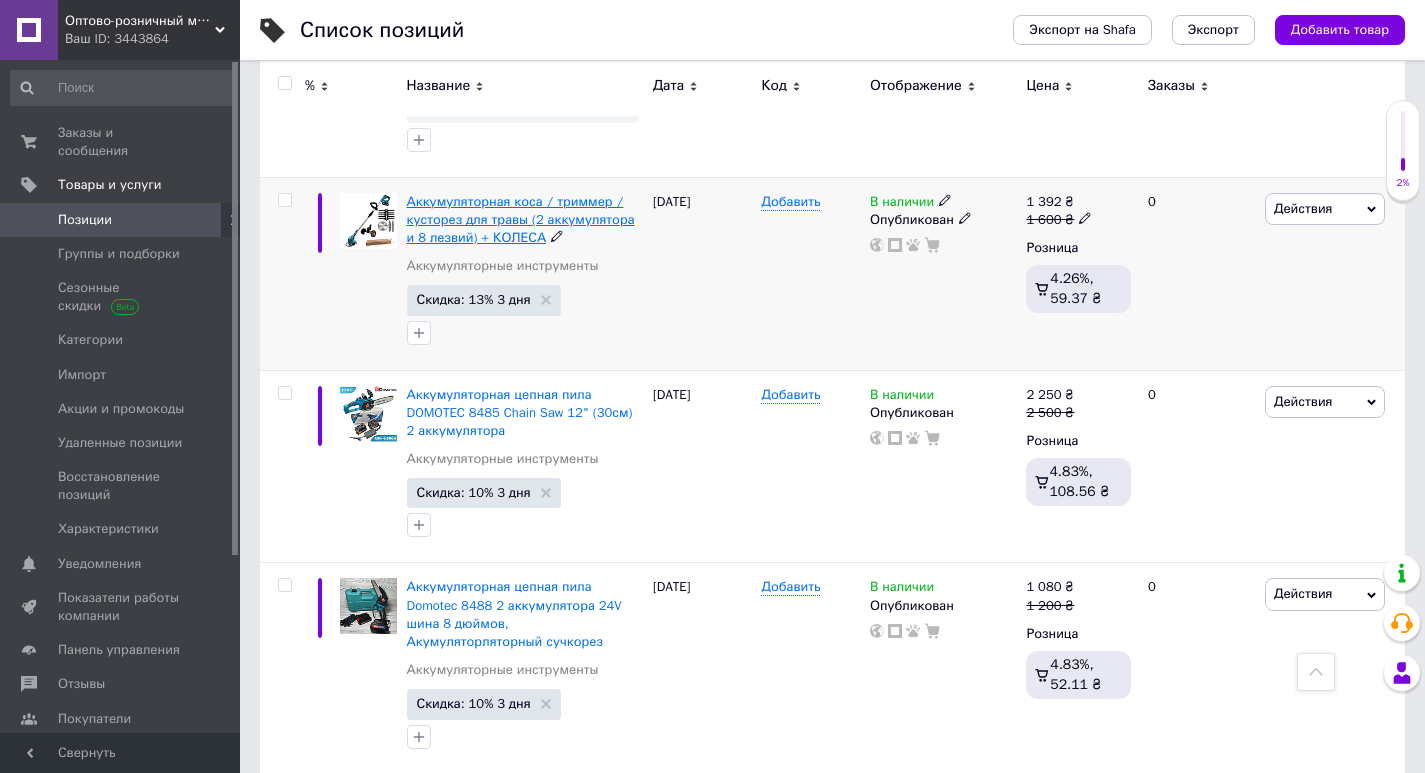 click on "Аккумуляторная коса / триммер / кусторез для травы (2 аккумулятора и 8 лезвий) + КОЛЕСА" at bounding box center (521, 219) 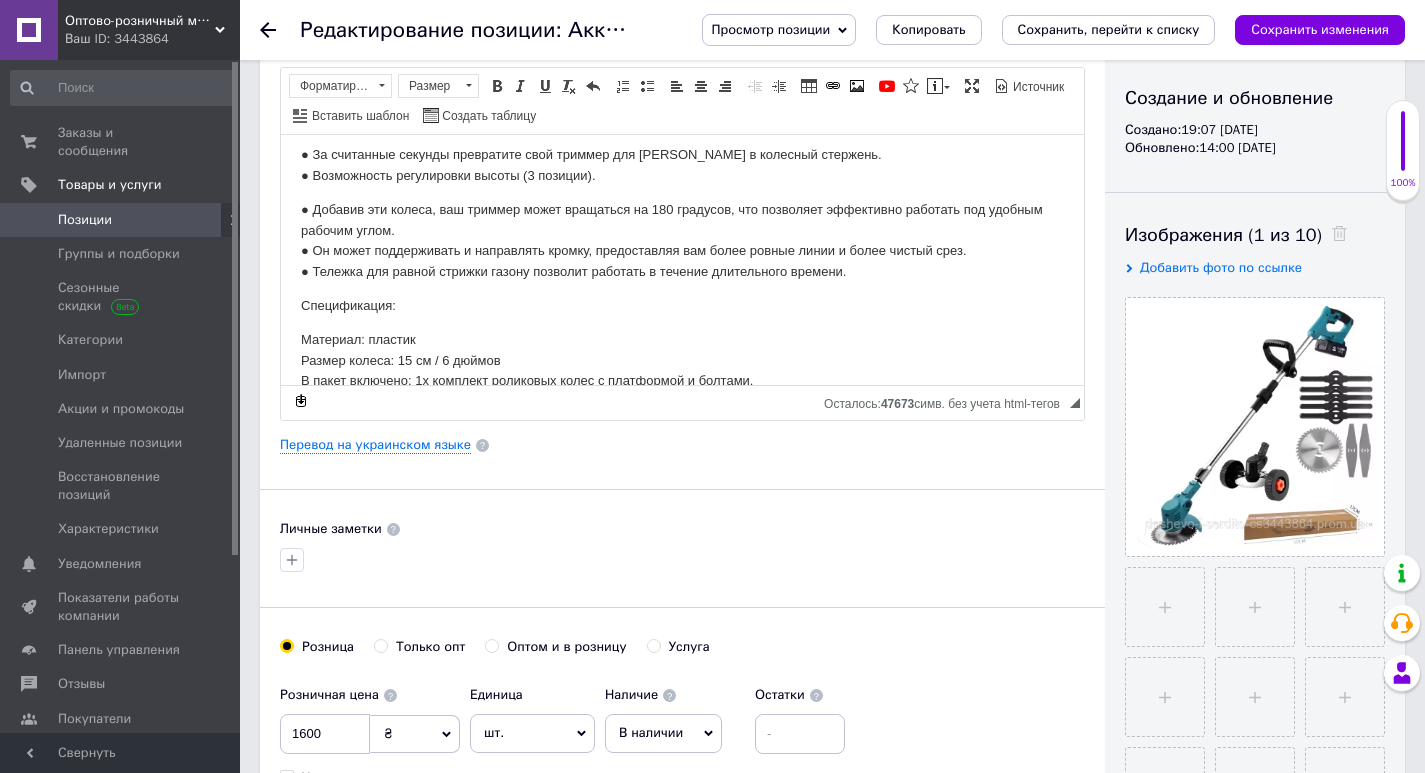 scroll, scrollTop: 700, scrollLeft: 0, axis: vertical 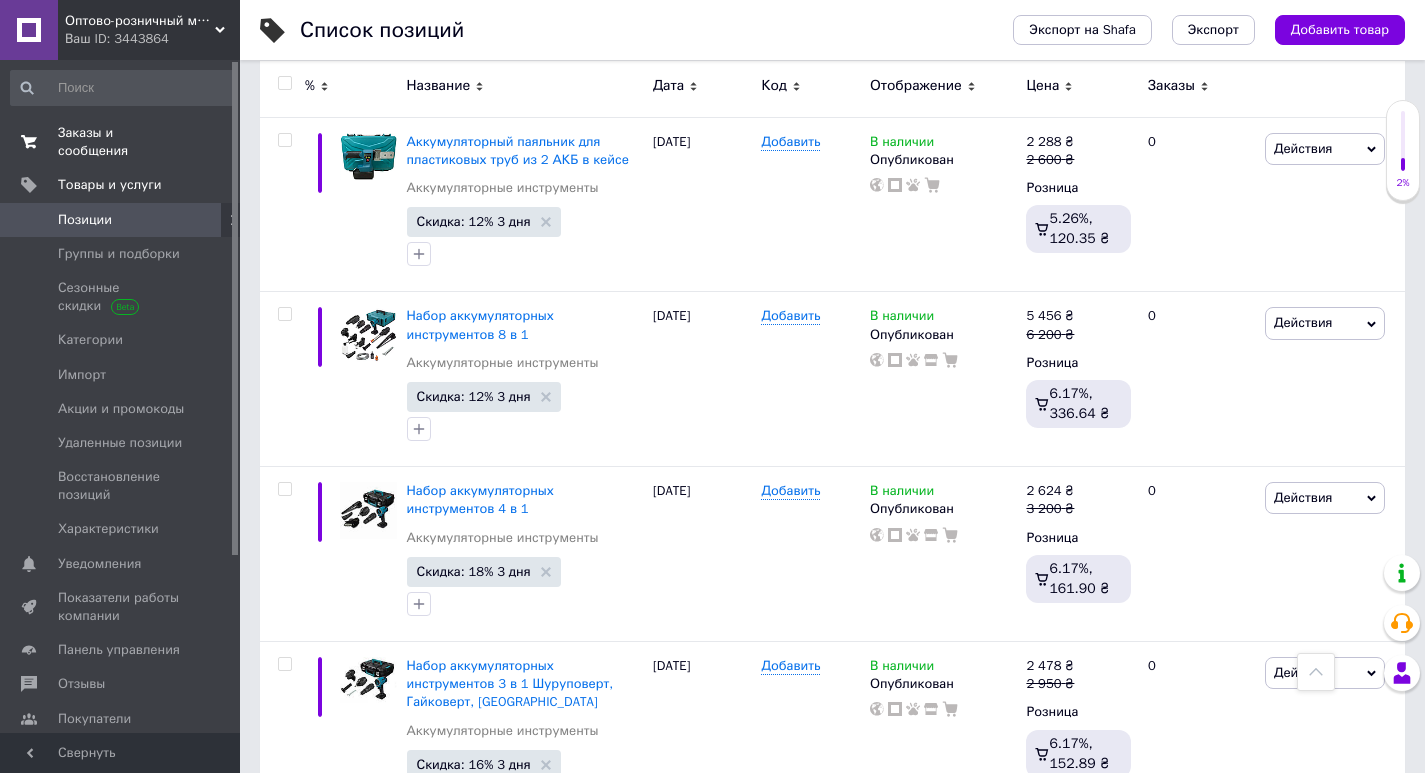 click on "Заказы и сообщения" at bounding box center (121, 142) 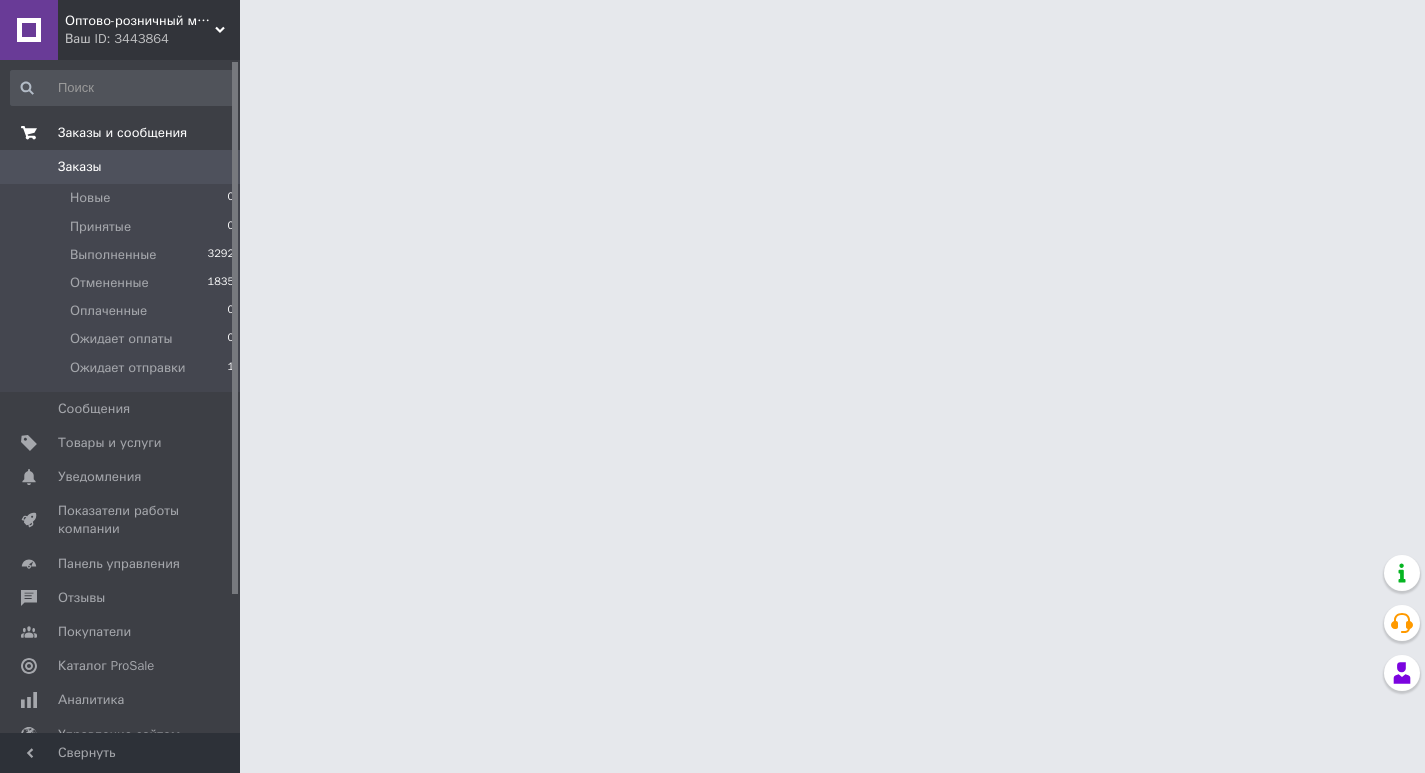 scroll, scrollTop: 0, scrollLeft: 0, axis: both 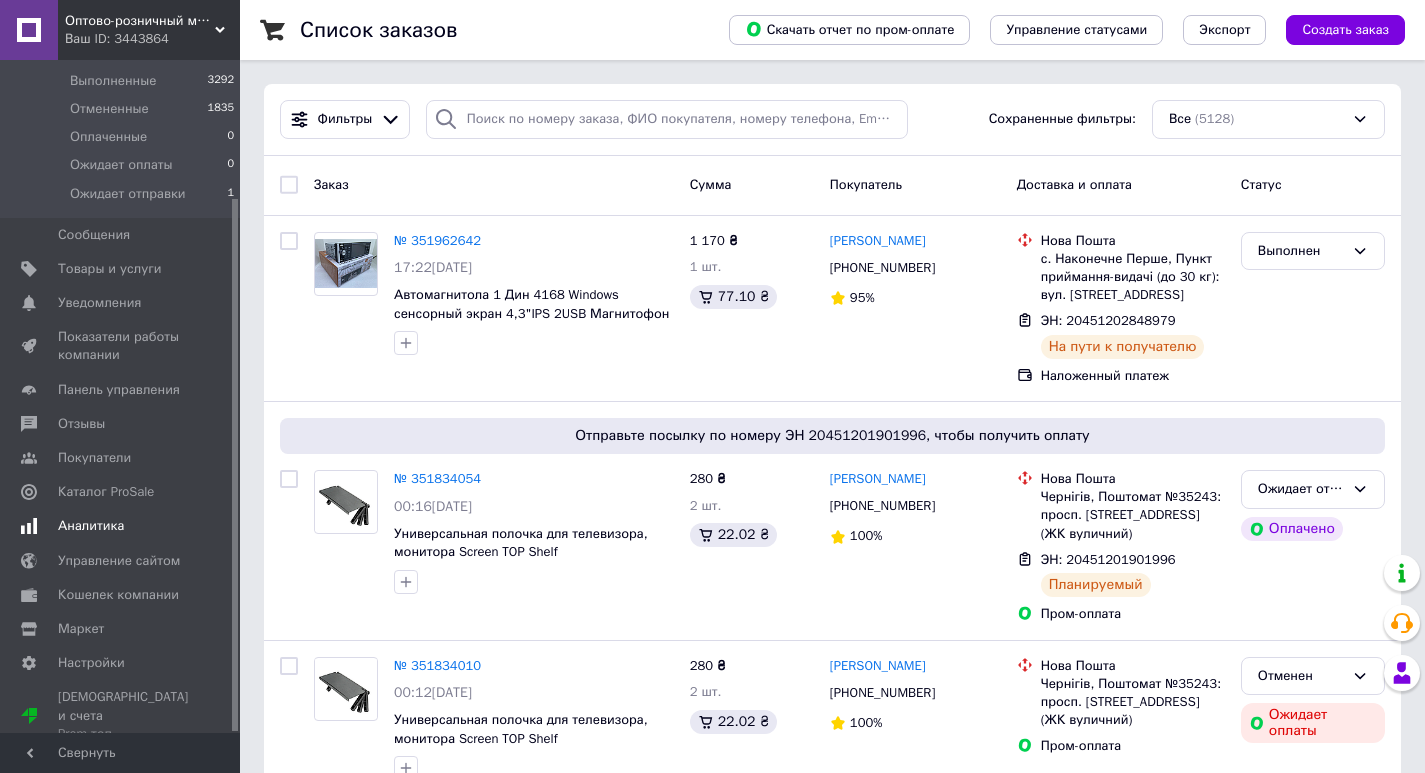 click on "Аналитика" at bounding box center (91, 526) 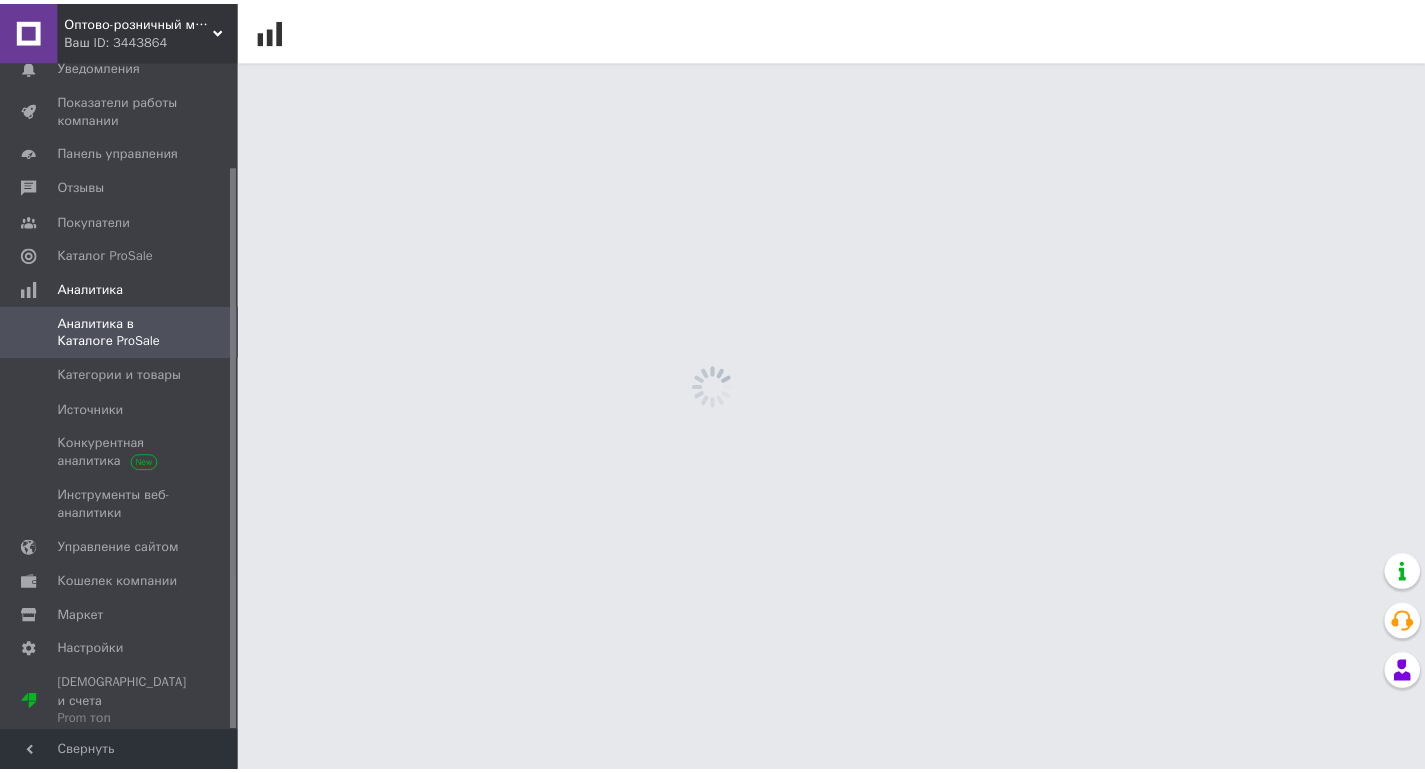 scroll, scrollTop: 124, scrollLeft: 0, axis: vertical 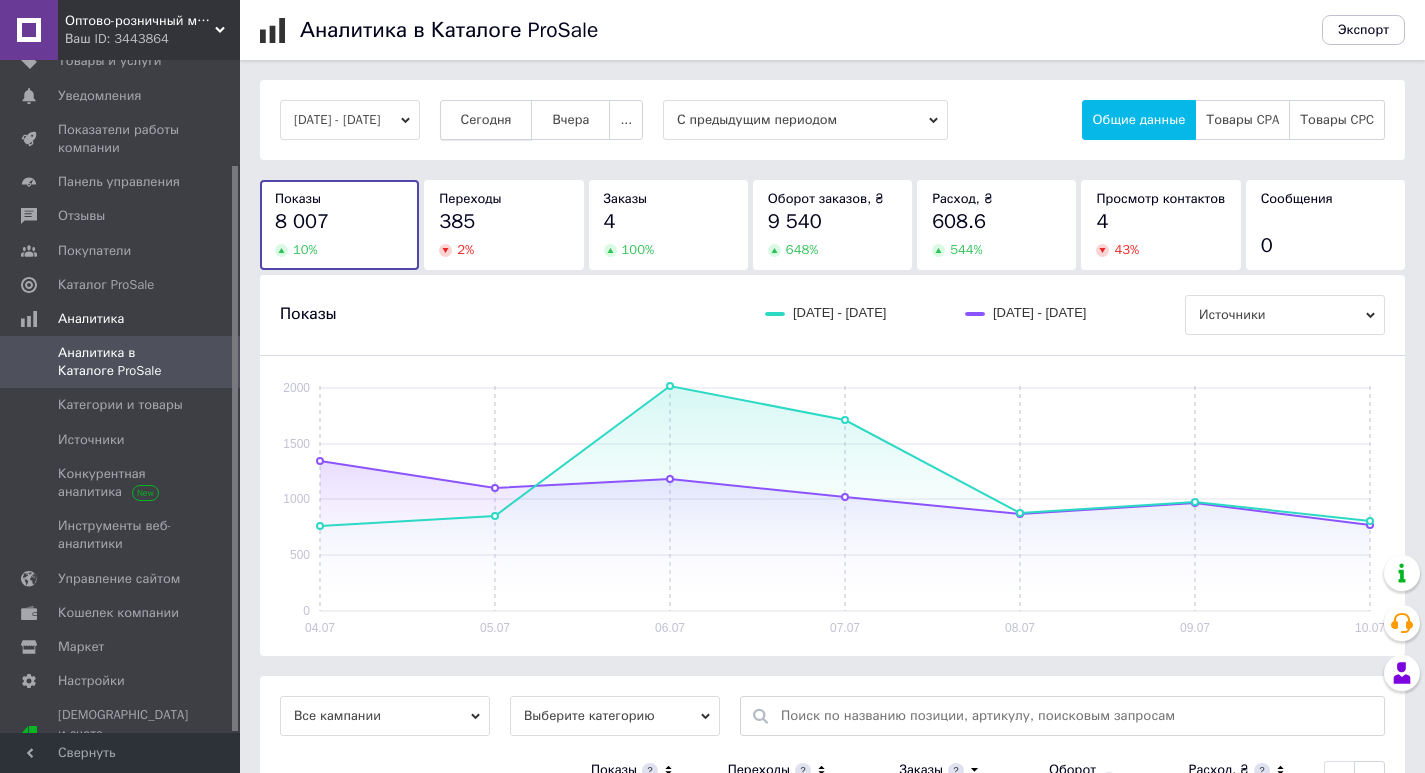 click on "Сегодня" at bounding box center [486, 120] 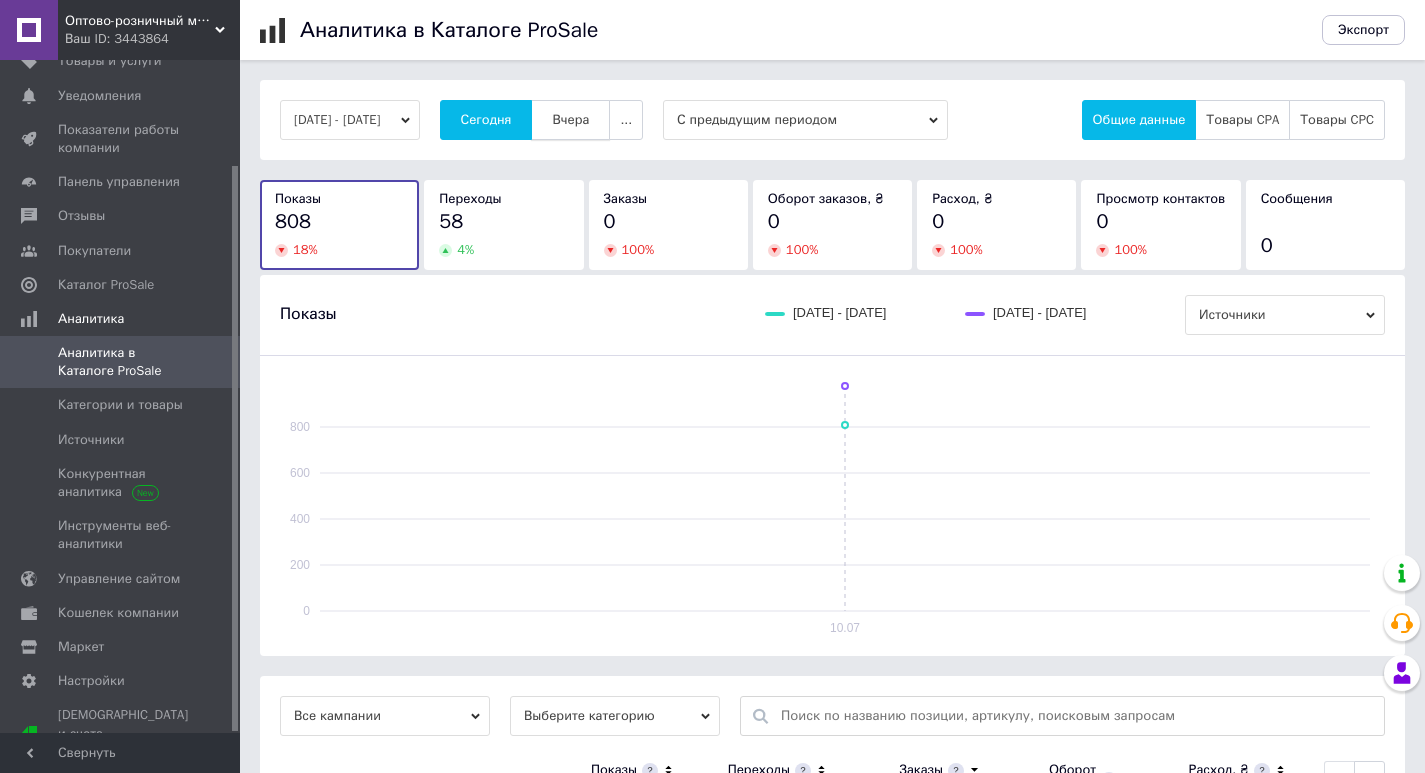 click on "Вчера" at bounding box center [570, 120] 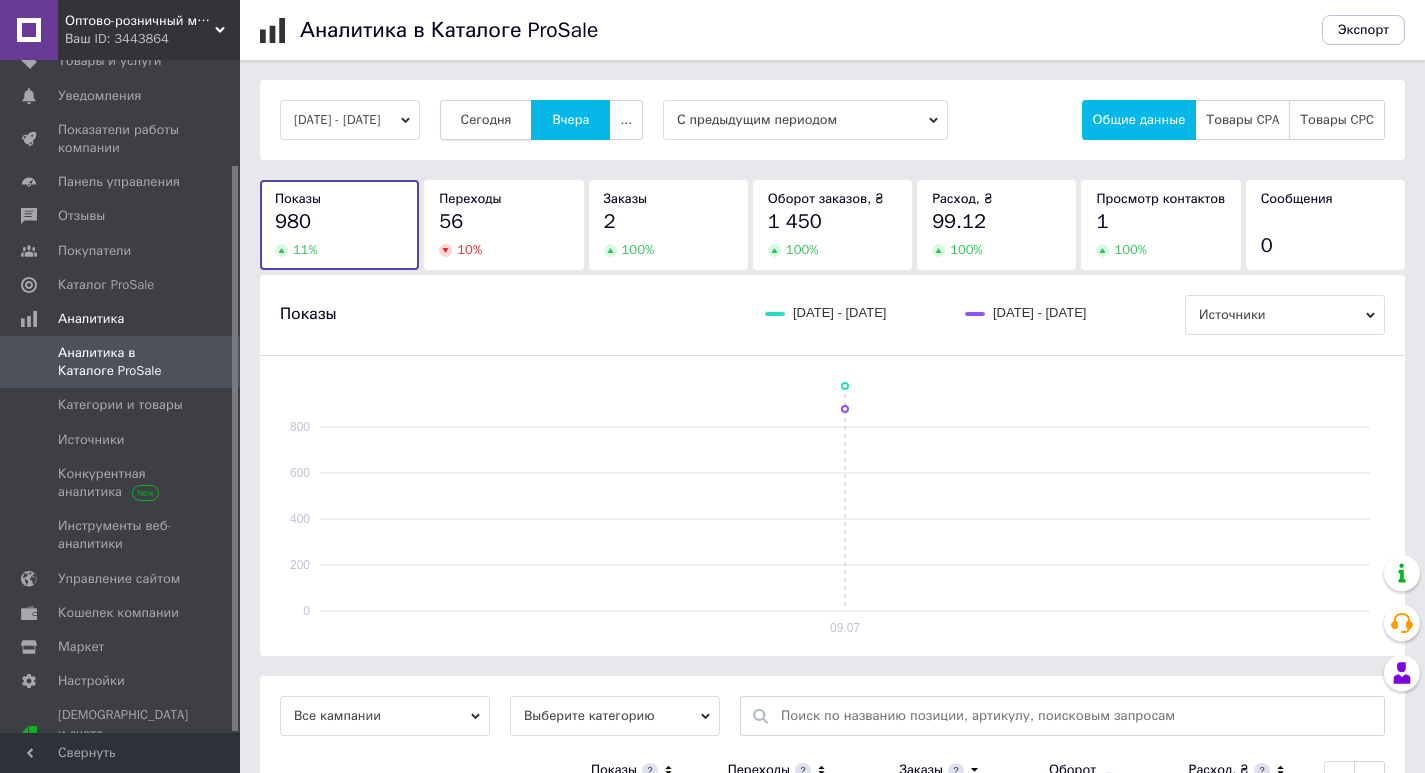 click on "Сегодня" at bounding box center (486, 120) 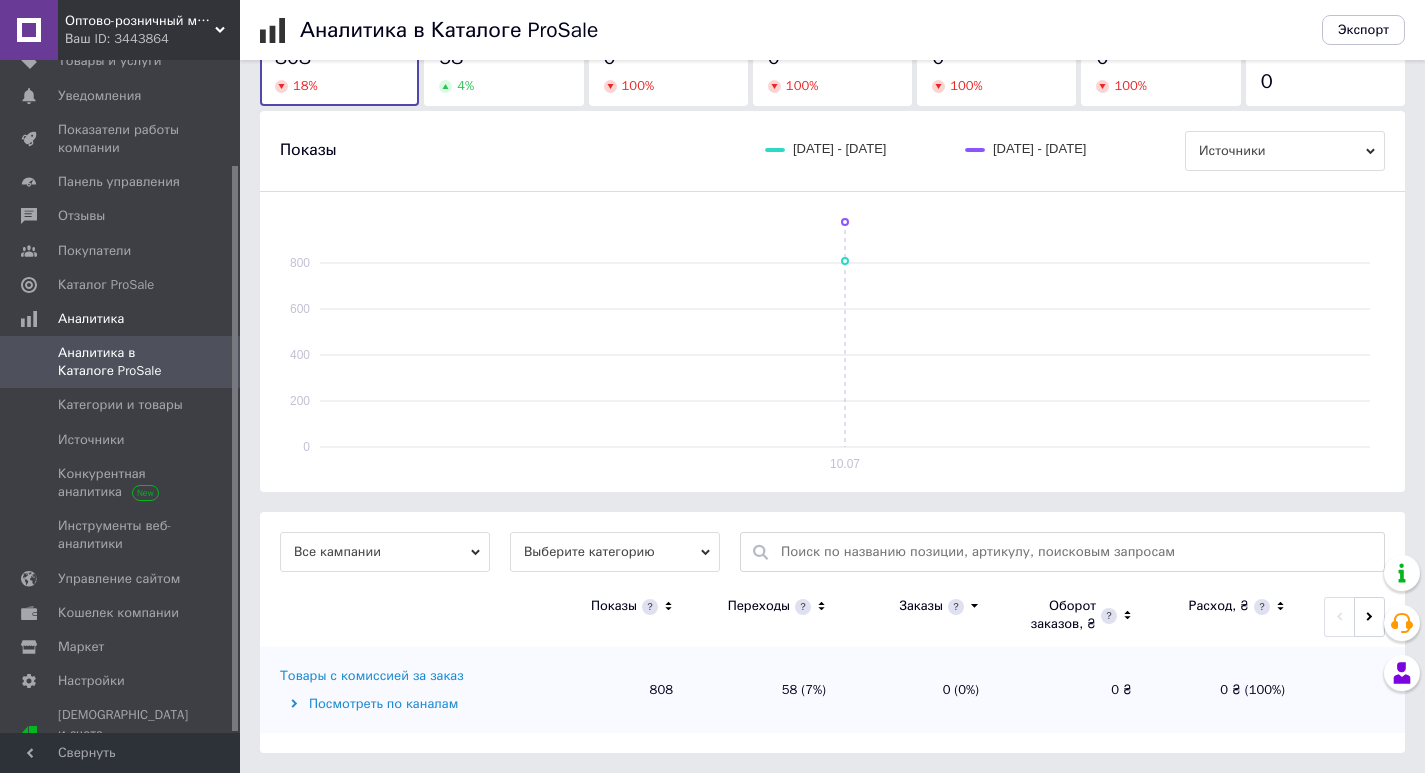 click on "Товары с комиссией за заказ" at bounding box center (372, 676) 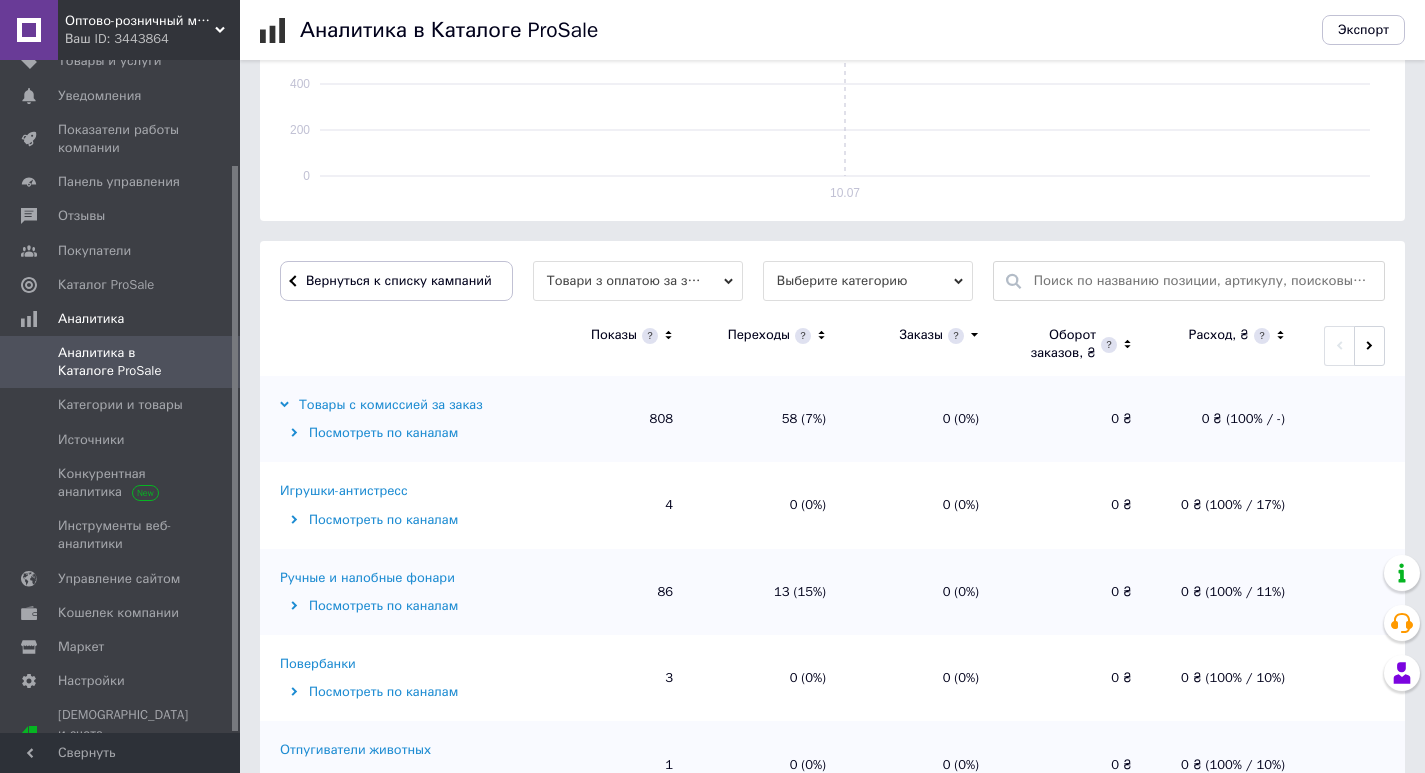 scroll, scrollTop: 601, scrollLeft: 0, axis: vertical 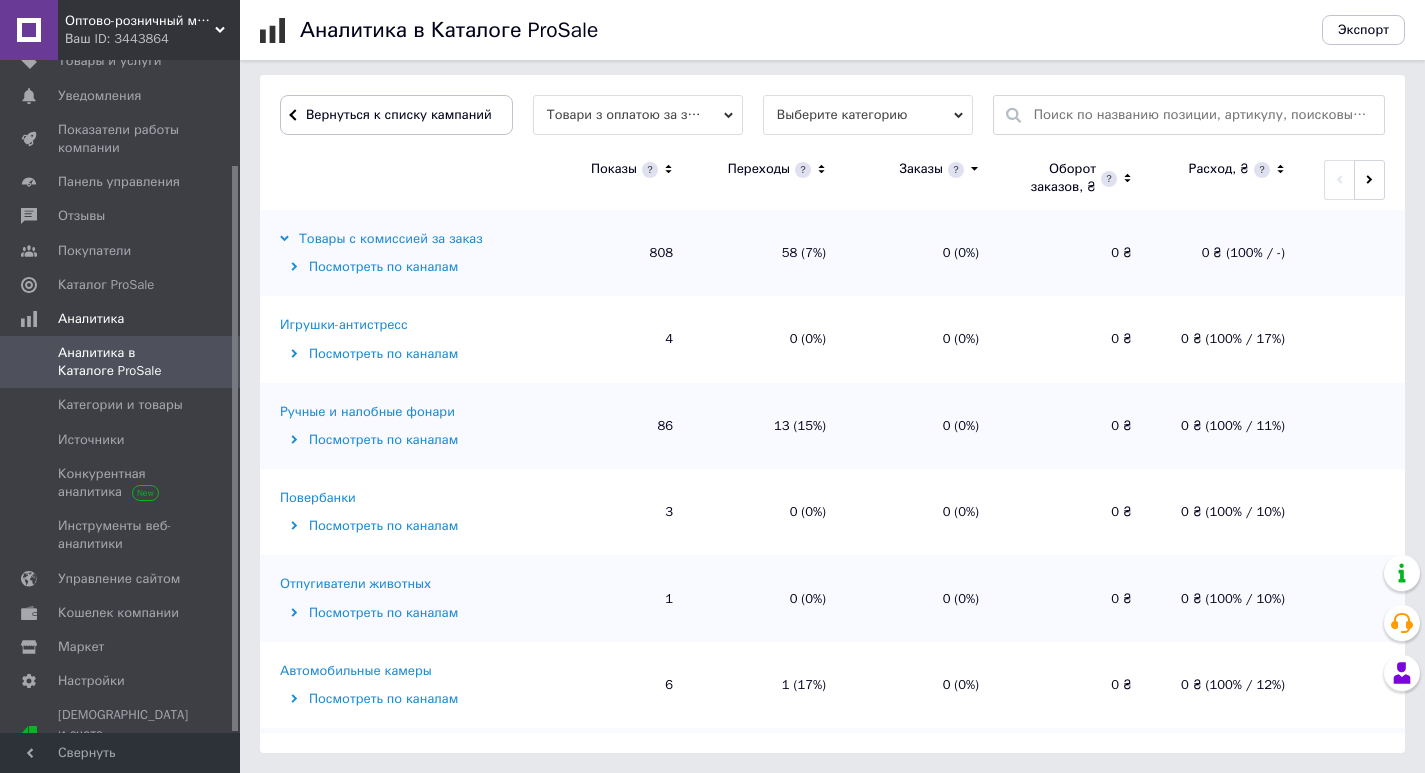 click on "Переходы" at bounding box center (769, 180) 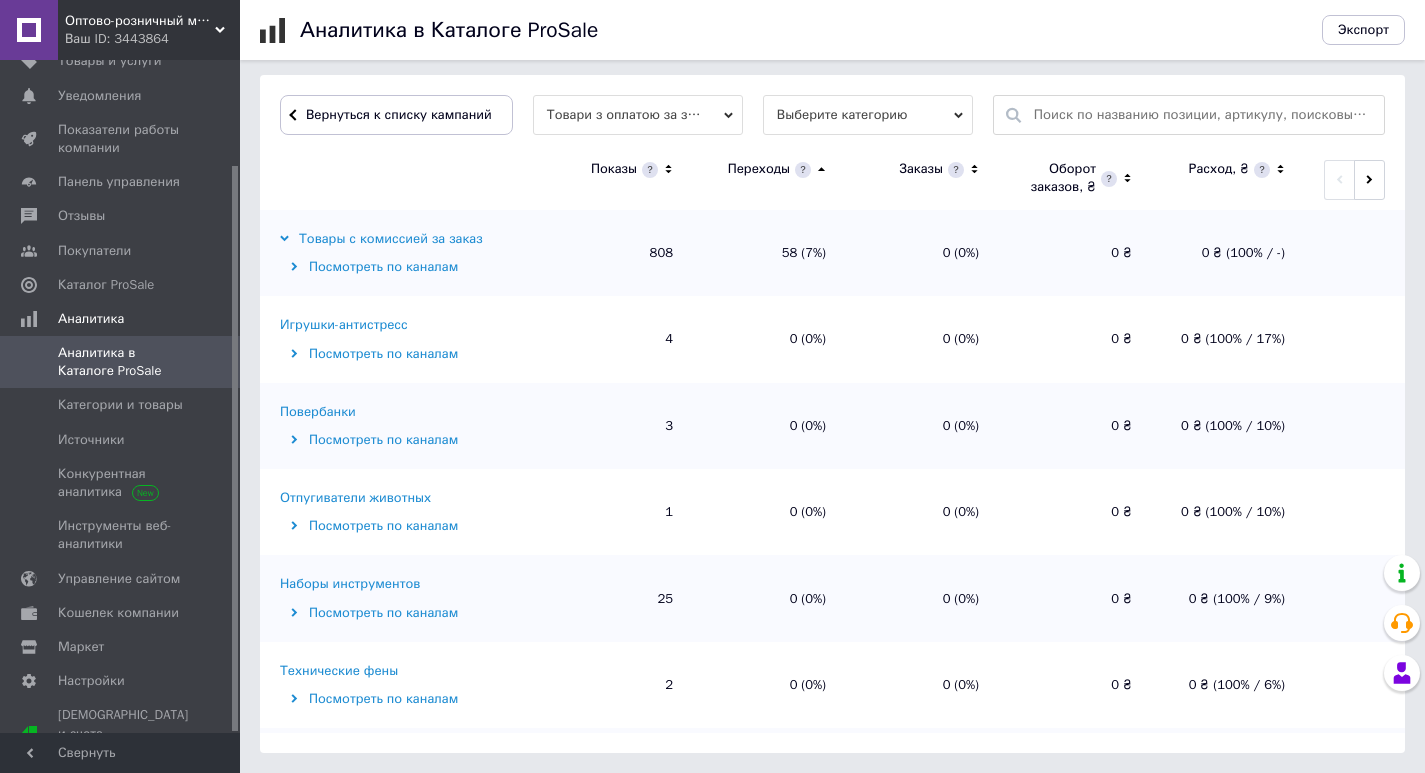 click 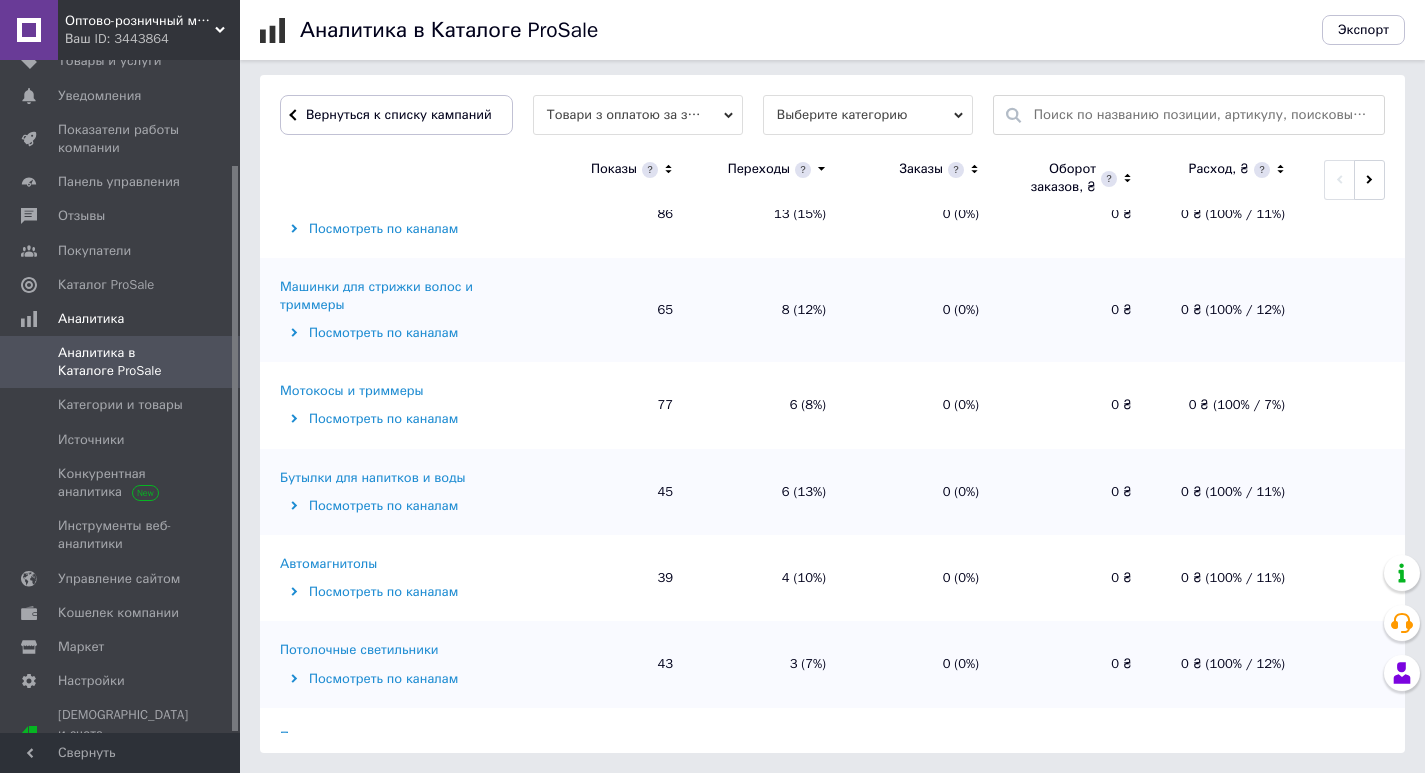 scroll, scrollTop: 200, scrollLeft: 0, axis: vertical 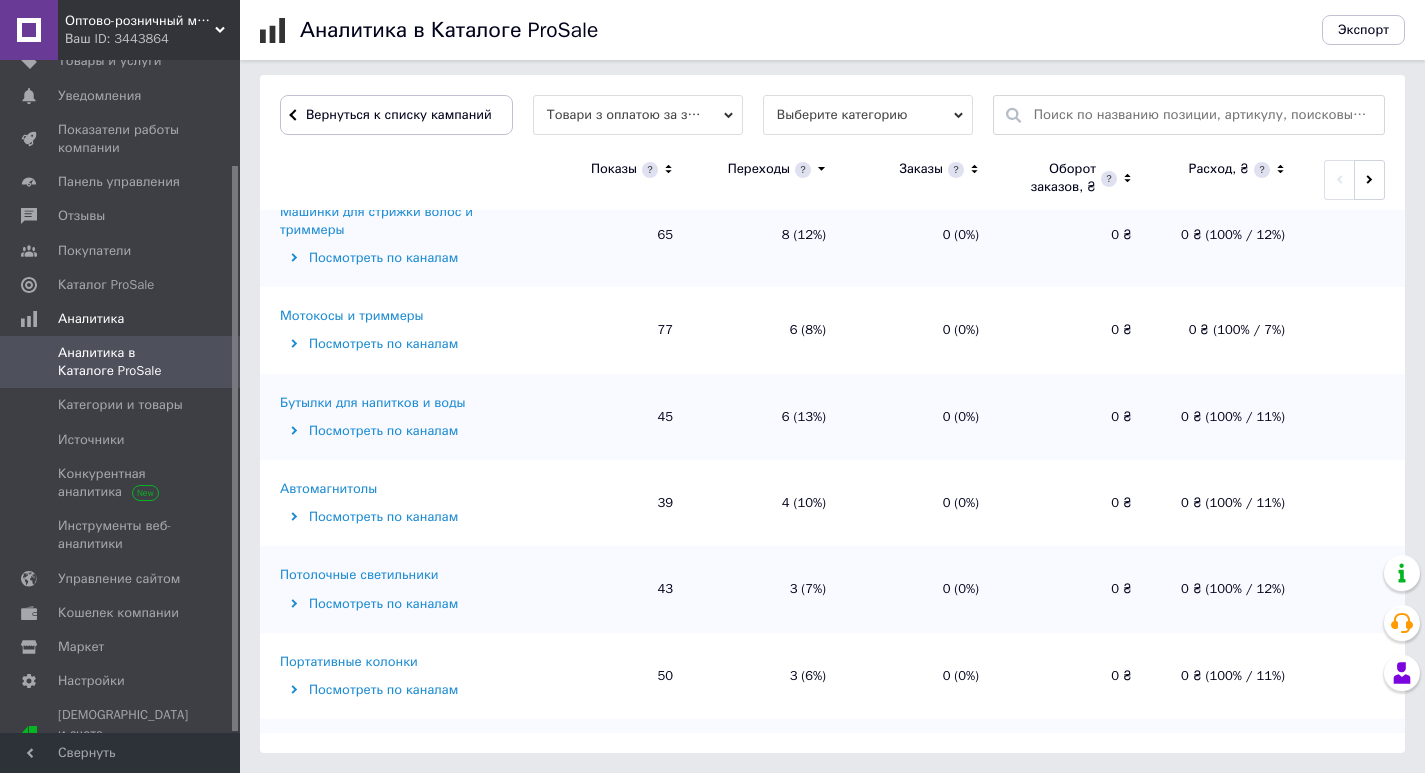 click on "Бутылки для напитков и воды" at bounding box center (372, 403) 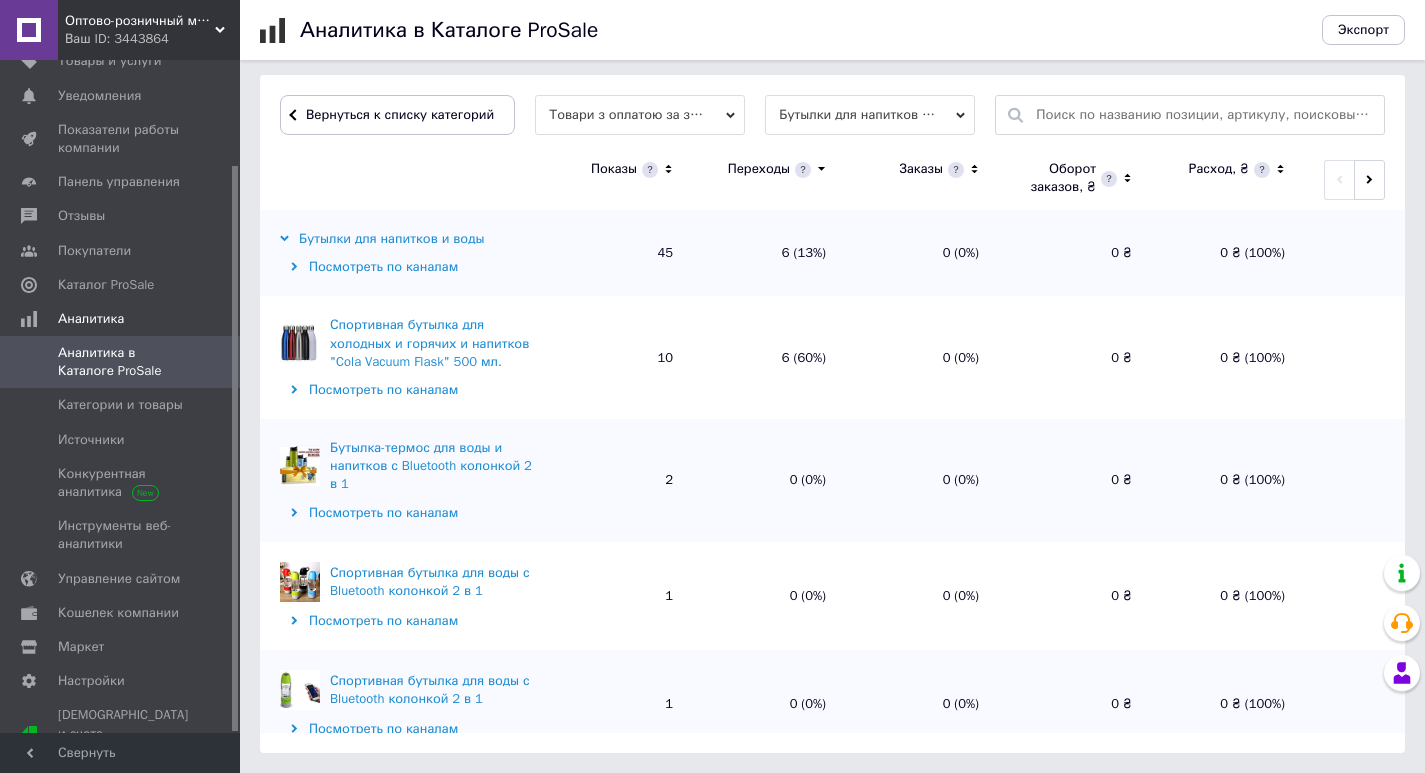 scroll, scrollTop: 401, scrollLeft: 0, axis: vertical 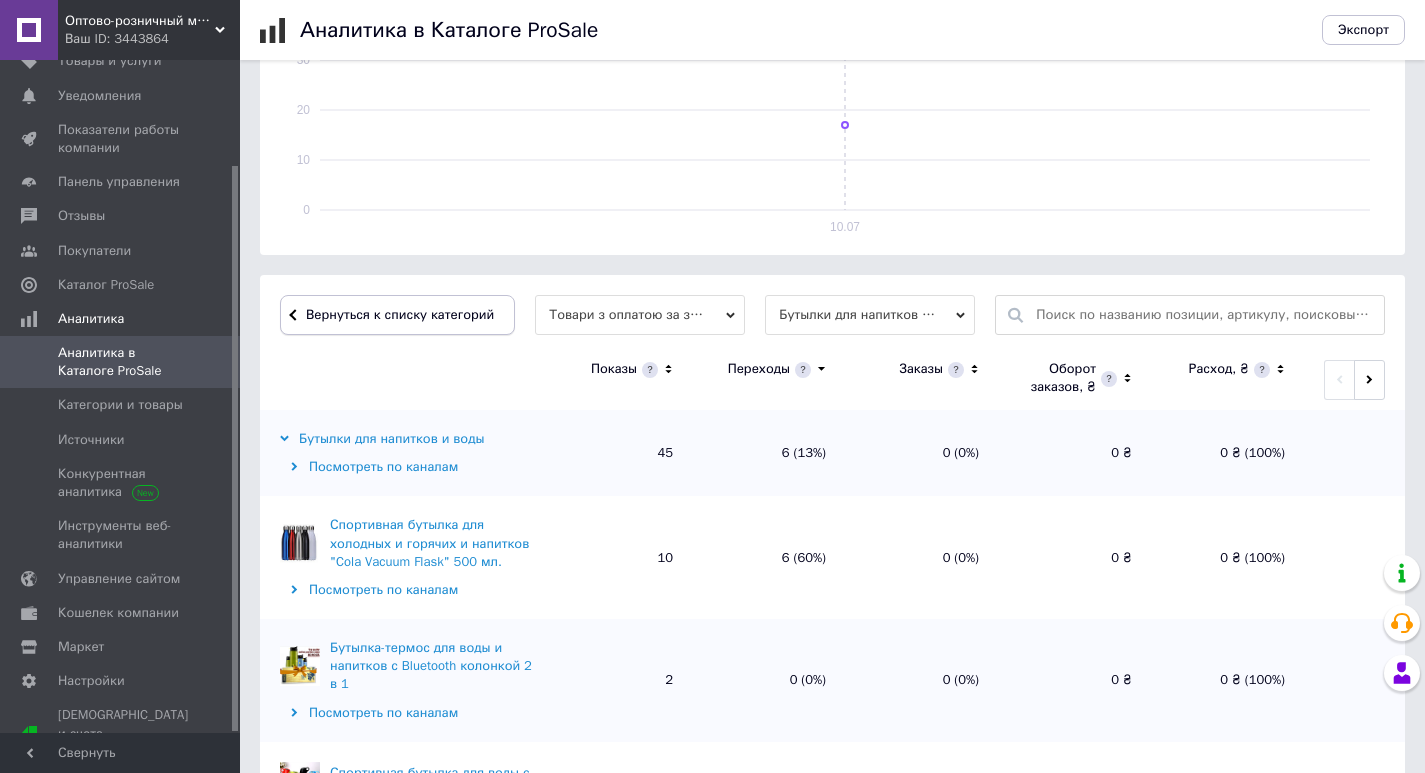 click on "Вернуться к списку категорий" at bounding box center (397, 315) 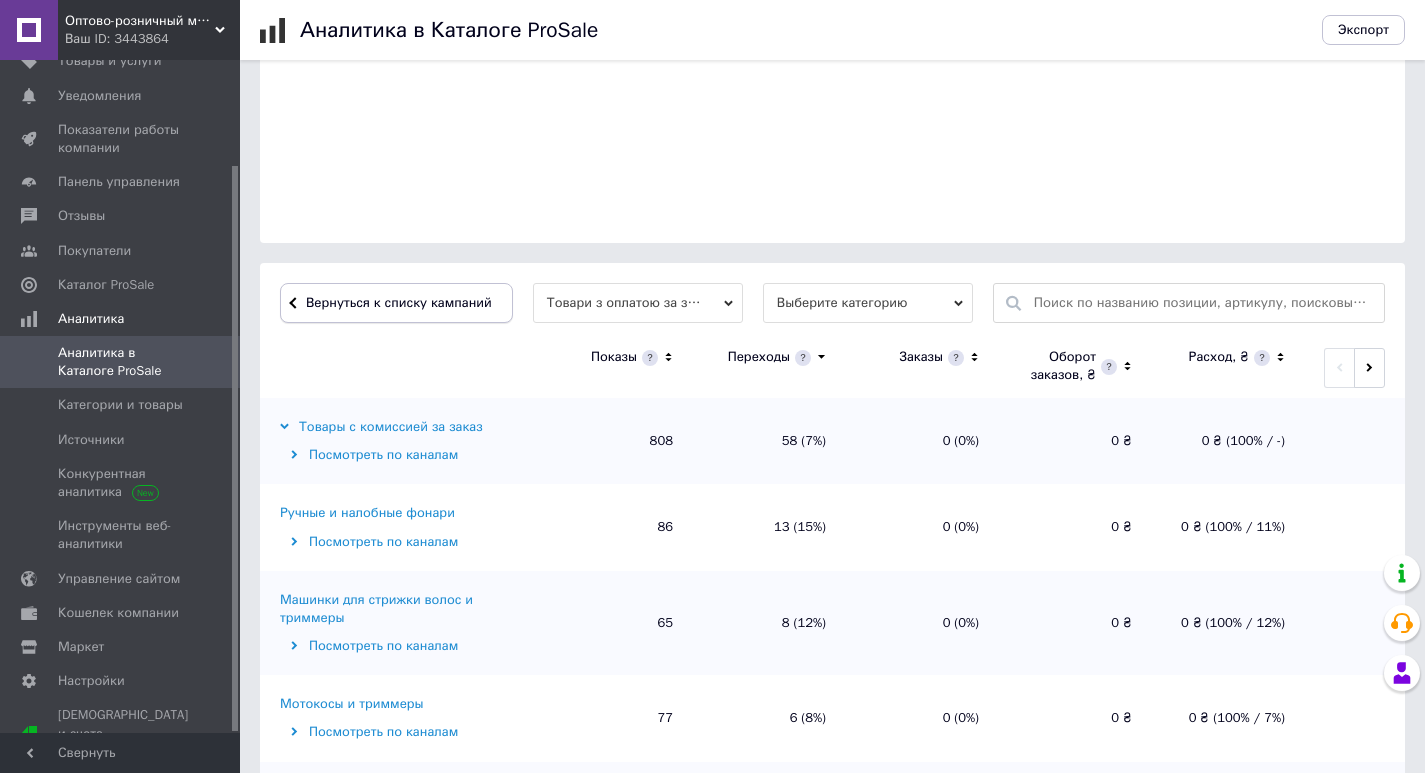 scroll, scrollTop: 401, scrollLeft: 0, axis: vertical 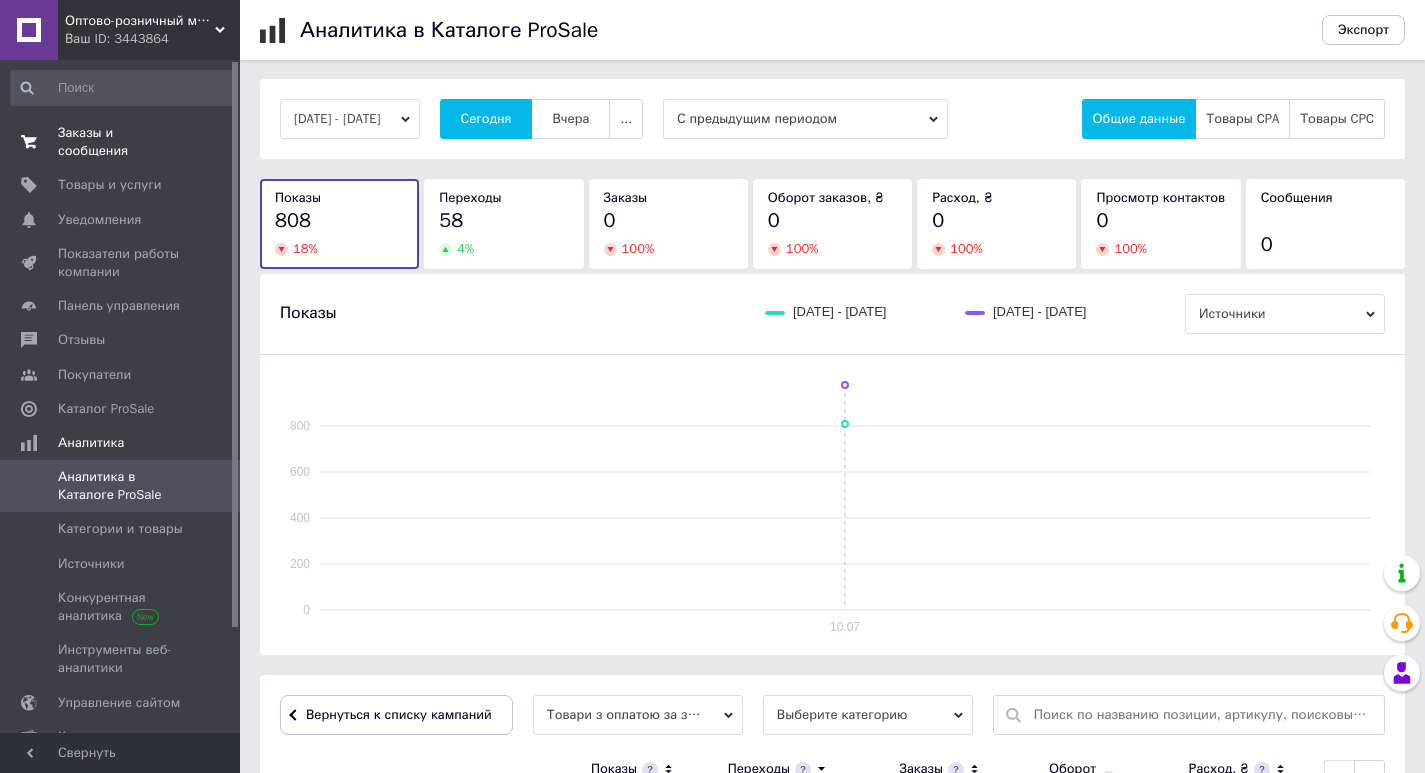 click on "Заказы и сообщения" at bounding box center (121, 142) 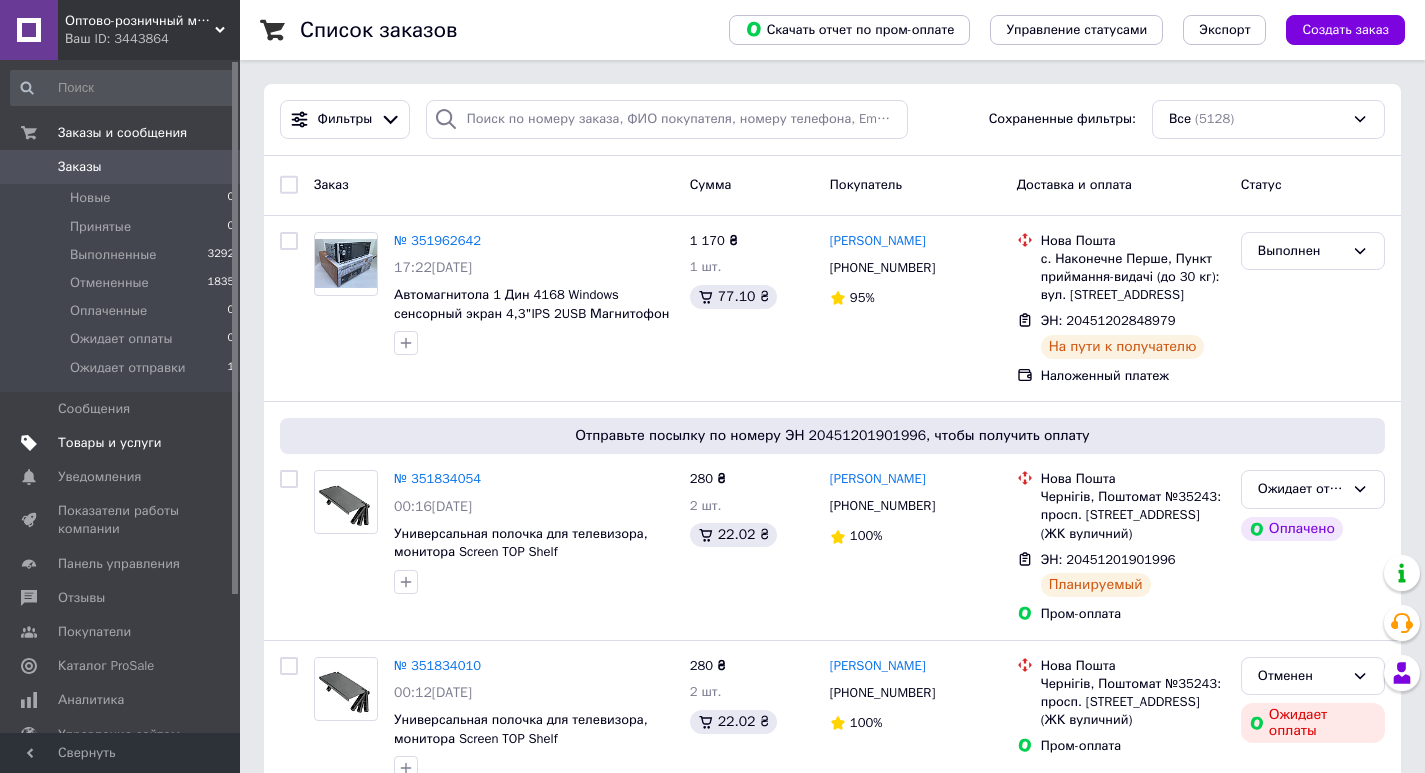 click on "Товары и услуги" at bounding box center [110, 443] 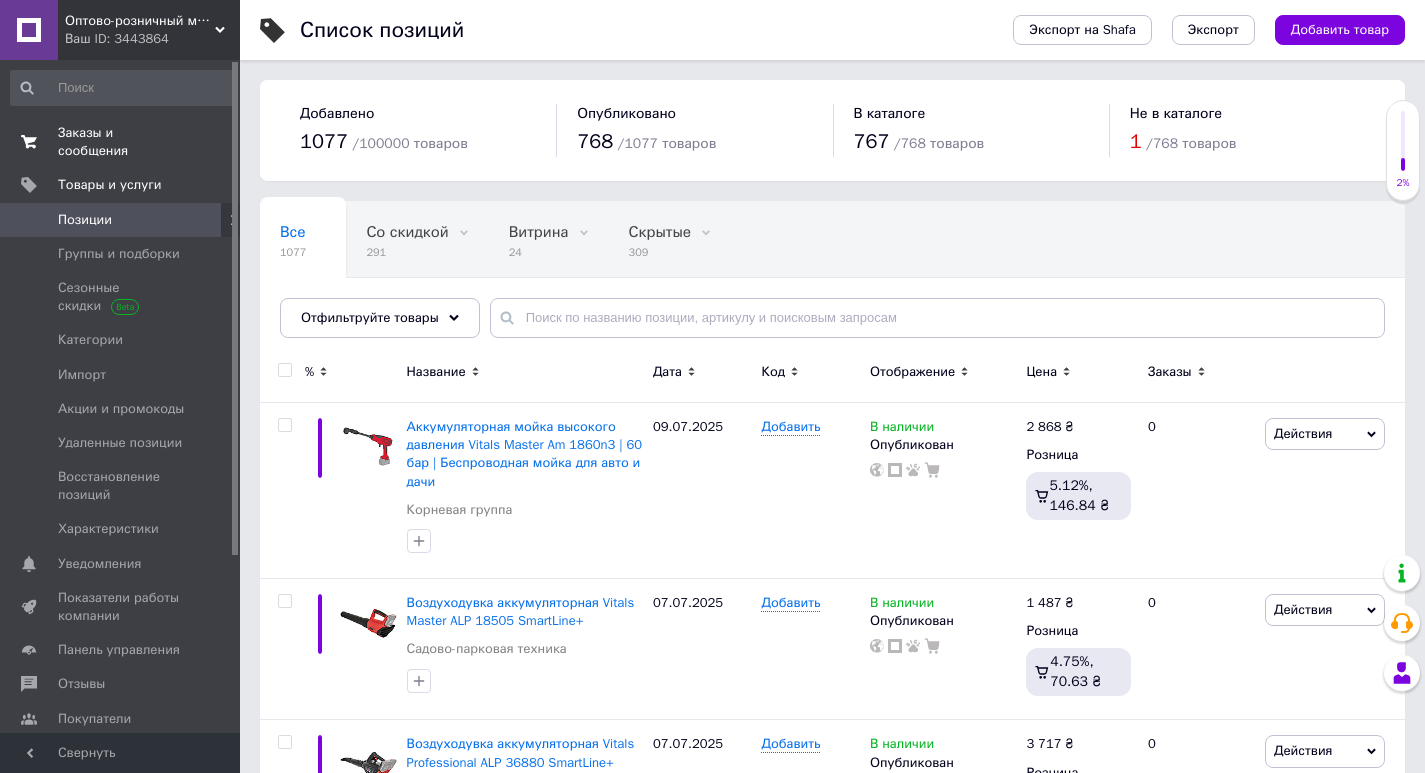click on "Заказы и сообщения" at bounding box center [121, 142] 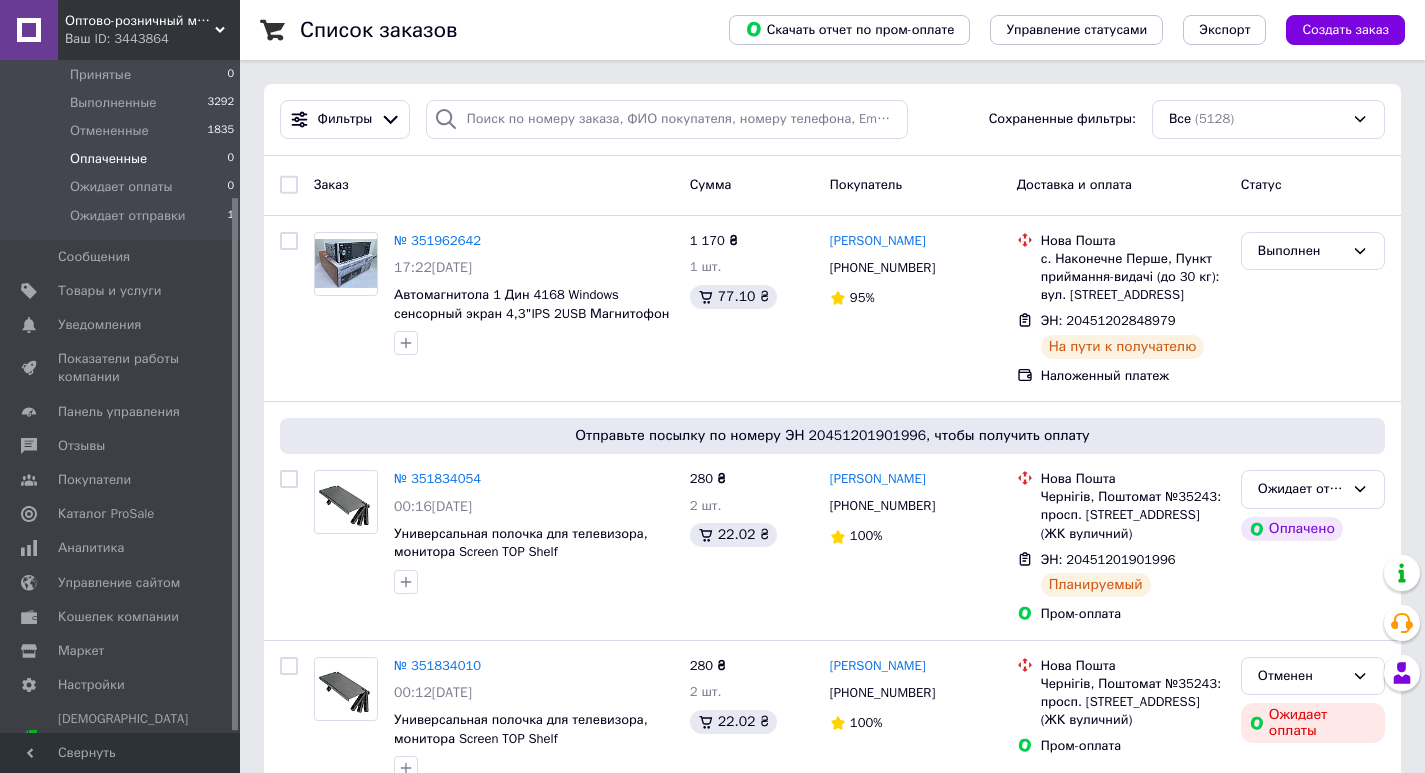 scroll, scrollTop: 174, scrollLeft: 0, axis: vertical 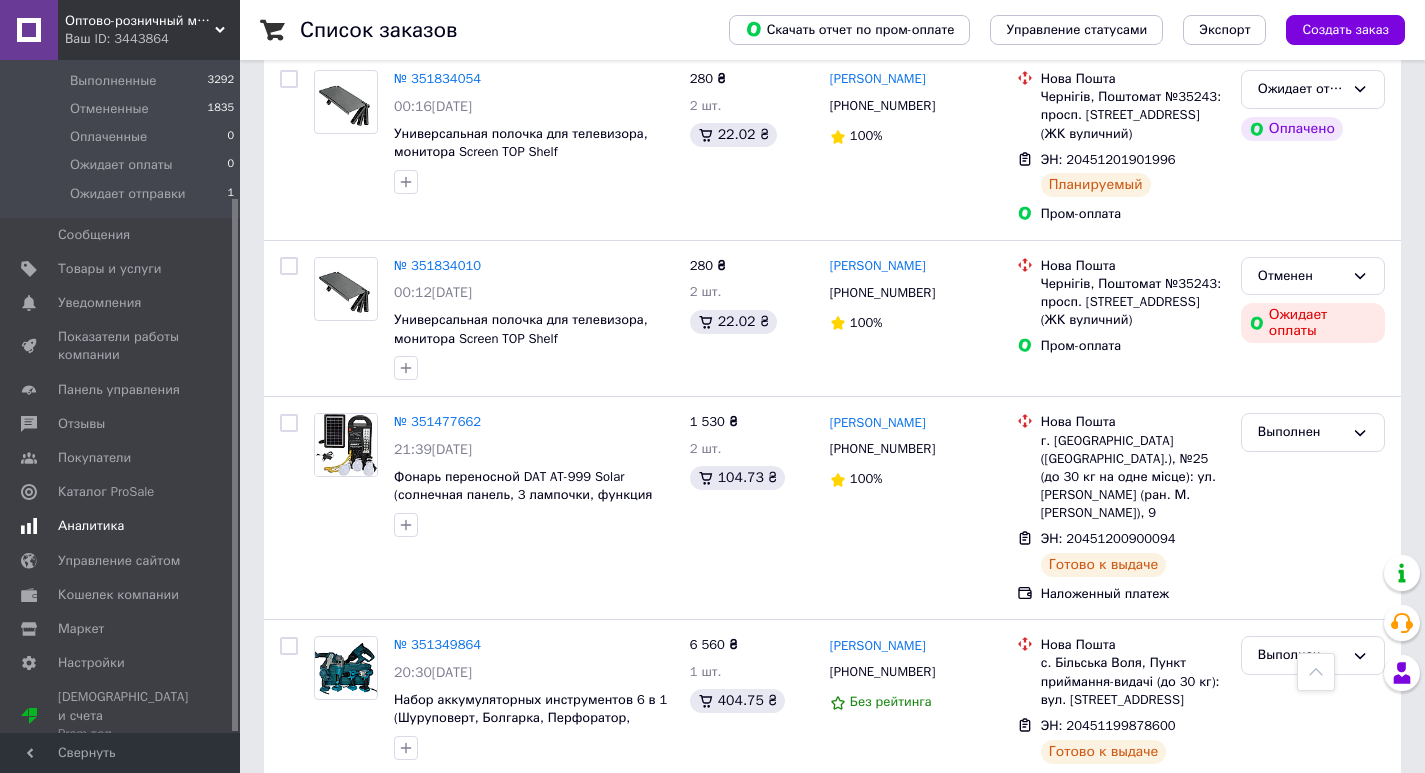 click on "Аналитика" at bounding box center [91, 526] 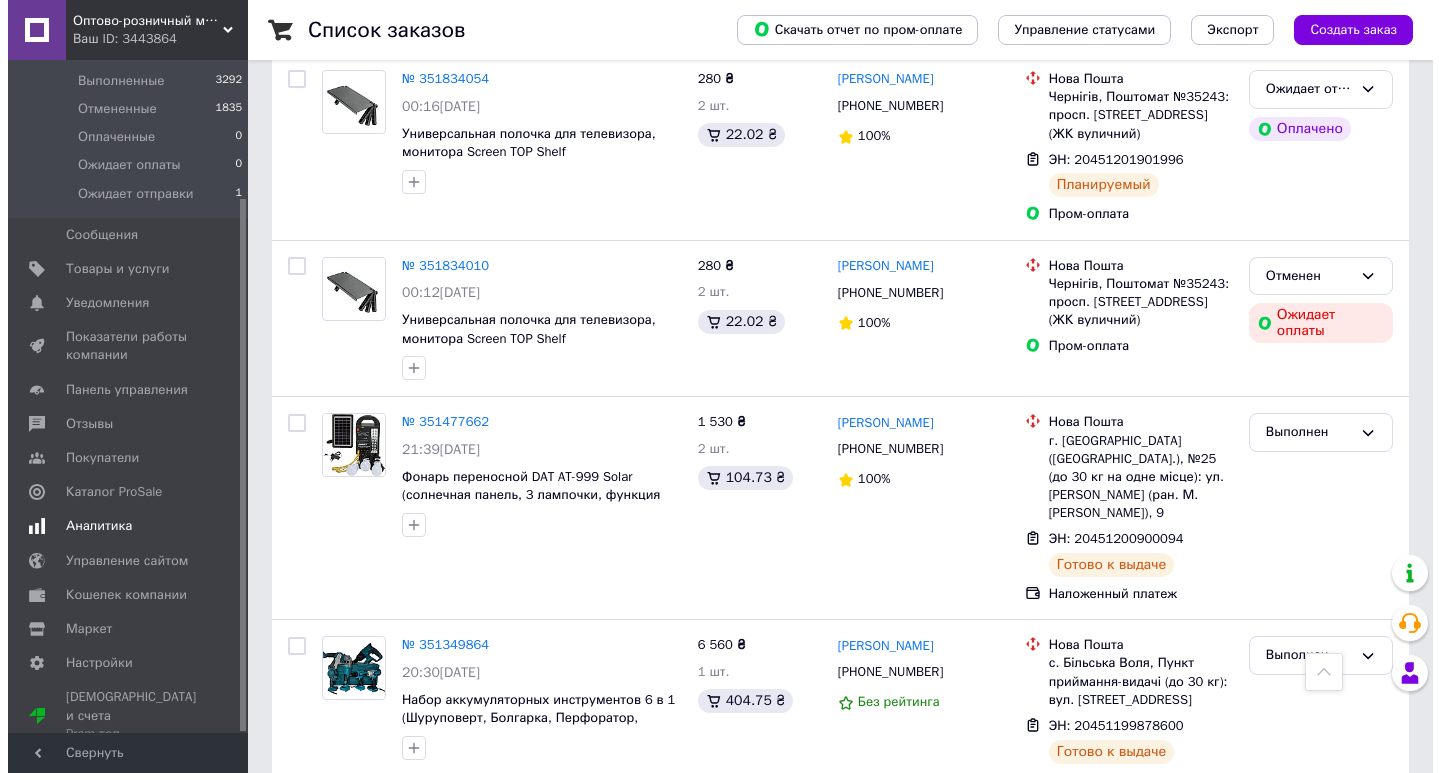 scroll, scrollTop: 0, scrollLeft: 0, axis: both 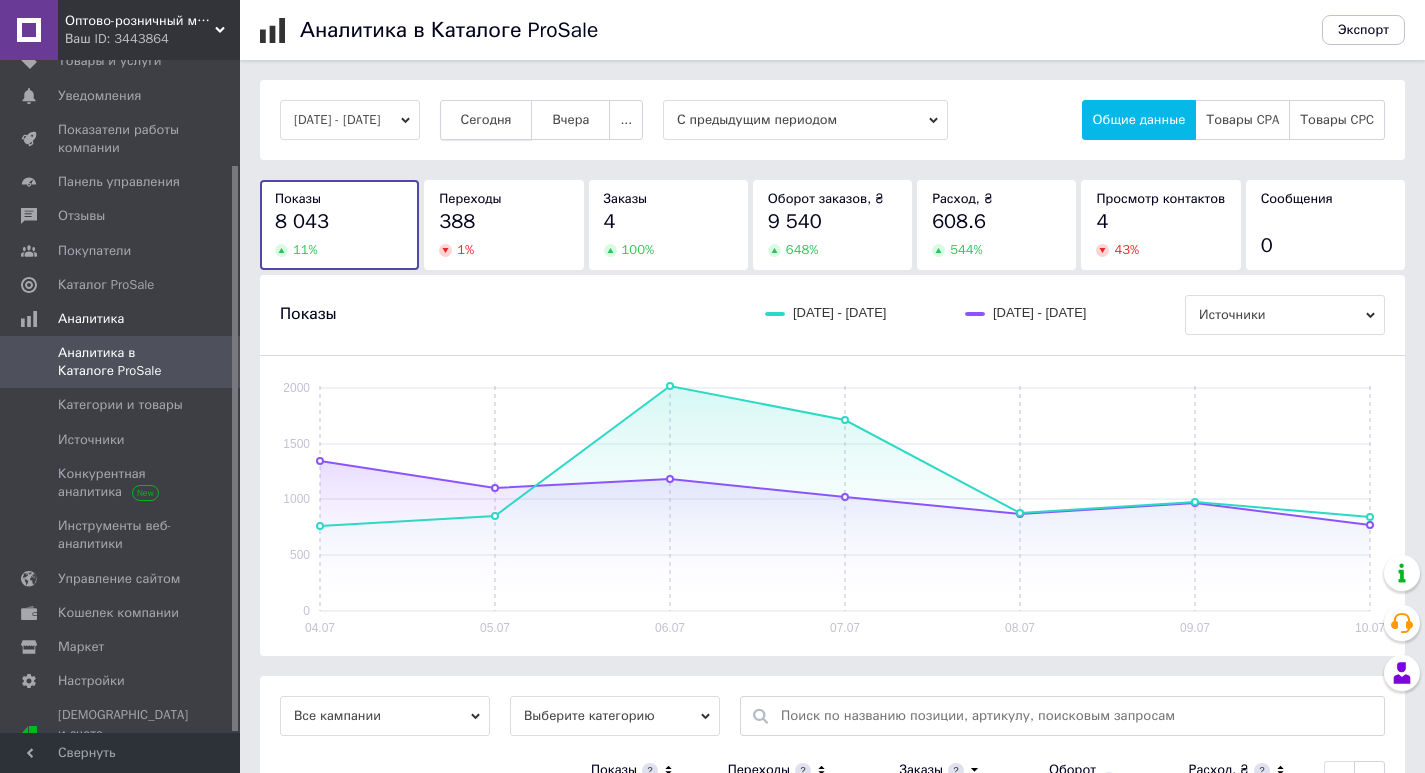 click on "Сегодня" at bounding box center (486, 120) 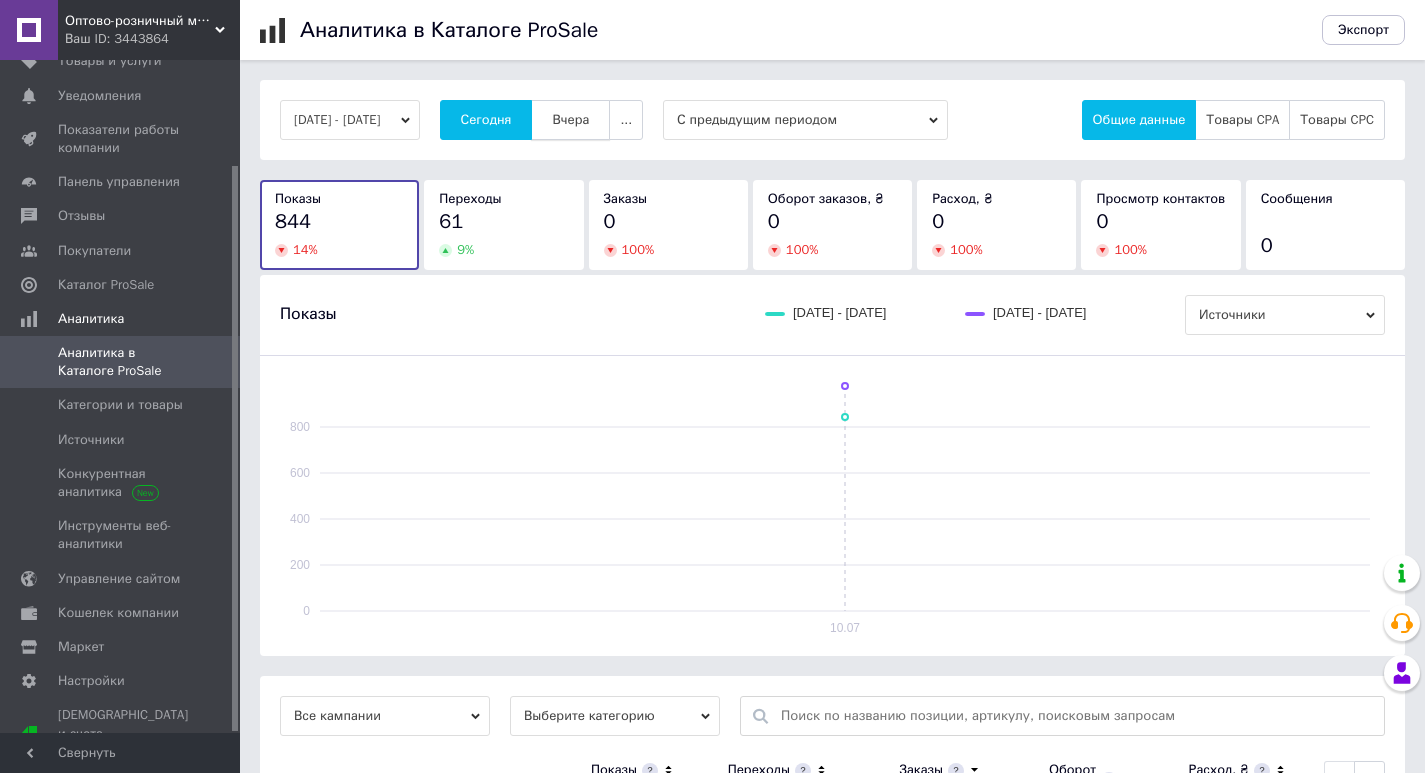 click on "Вчера" at bounding box center [570, 120] 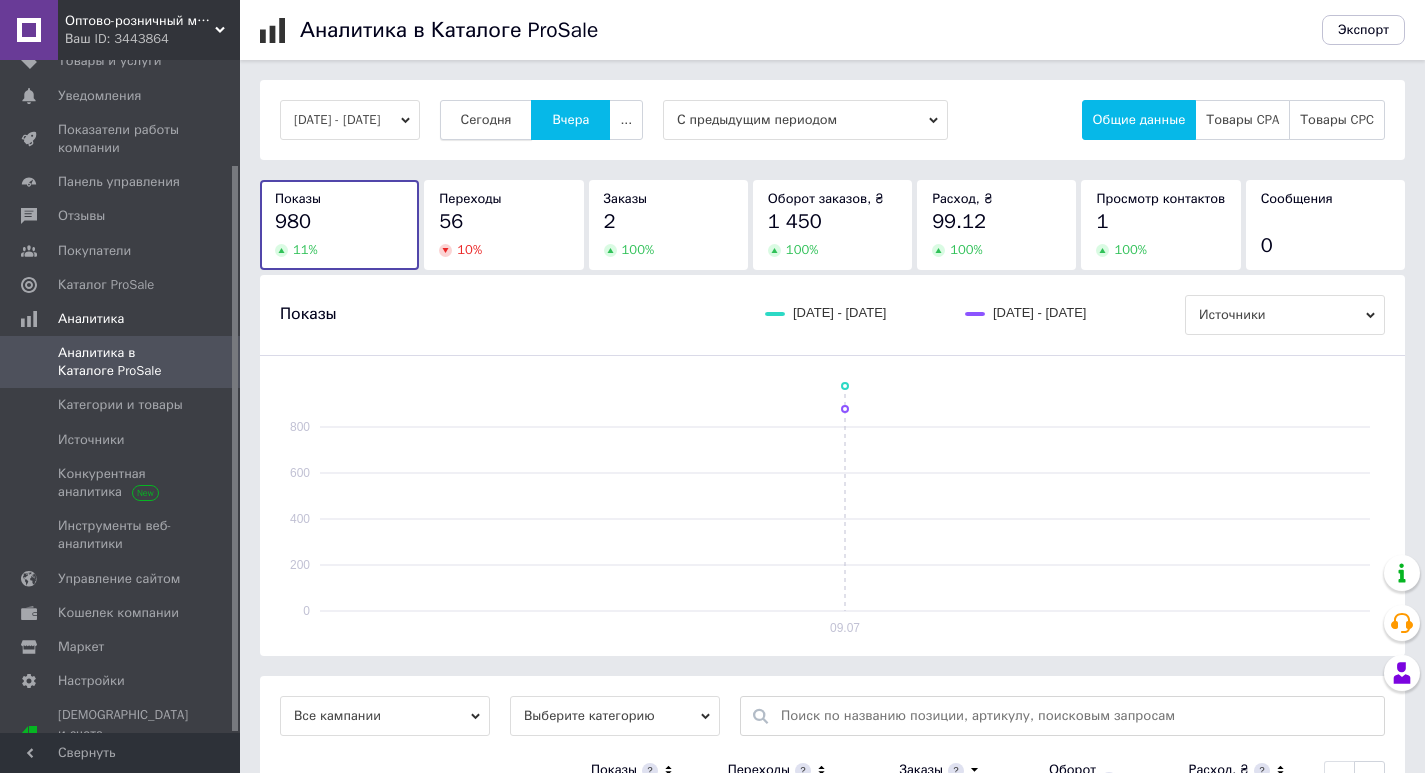 click on "Сегодня" at bounding box center [486, 120] 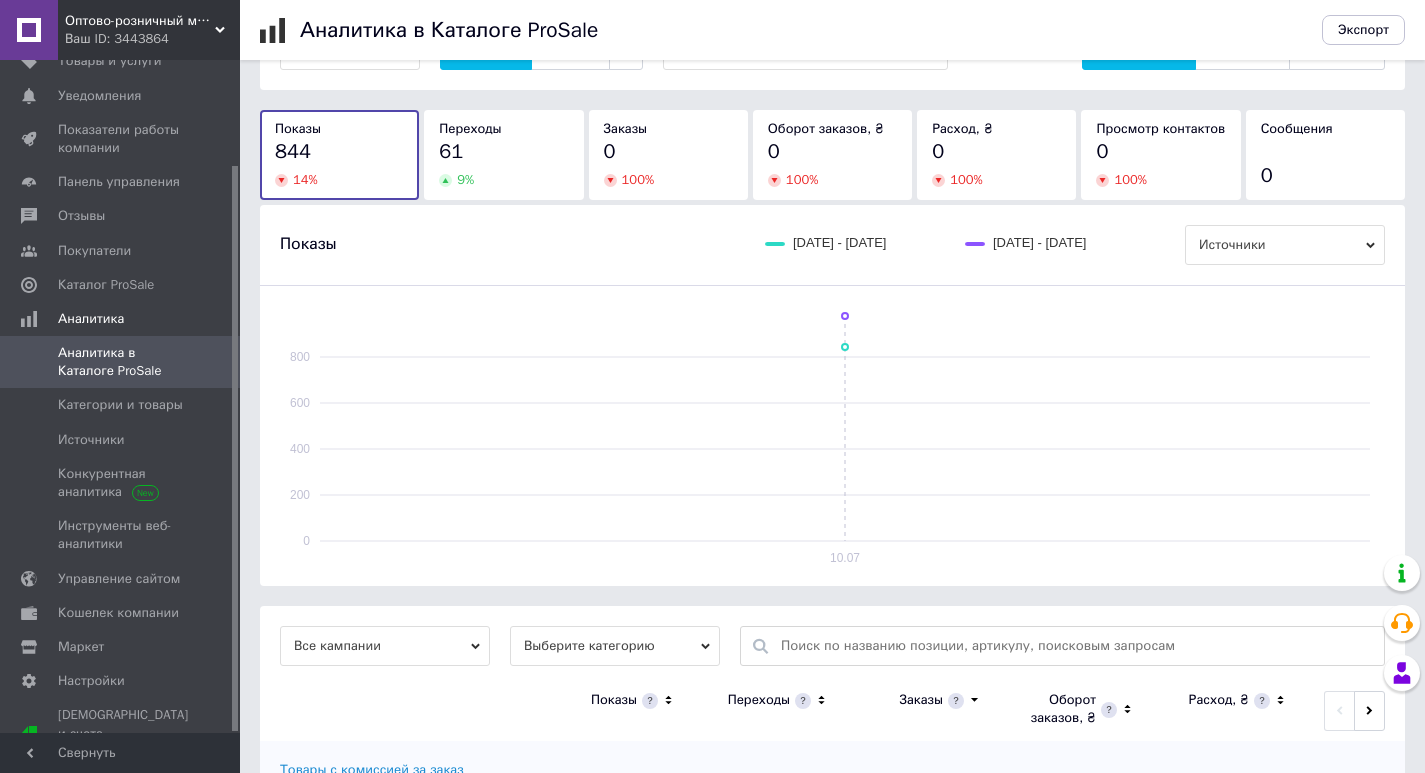 scroll, scrollTop: 164, scrollLeft: 0, axis: vertical 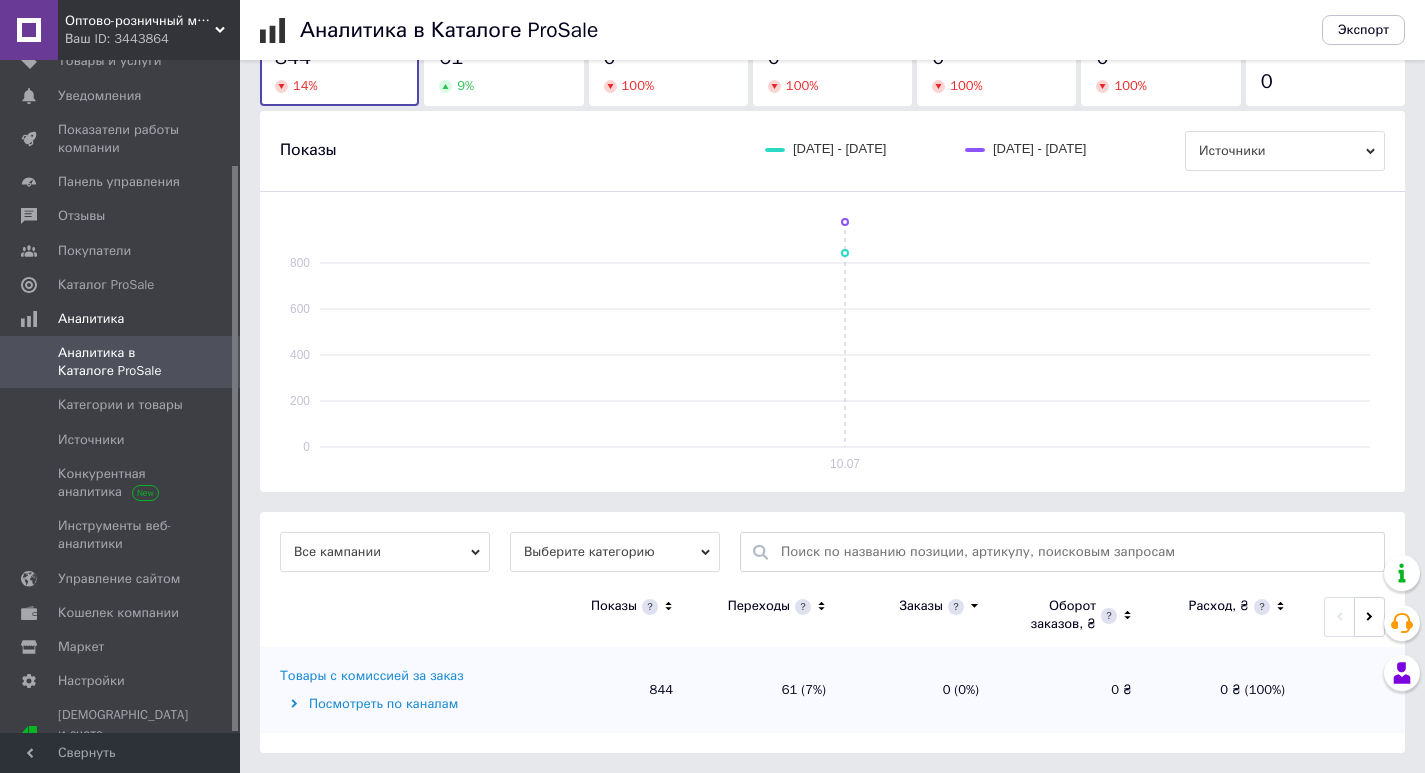 click on "Товары с комиссией за заказ" at bounding box center (372, 676) 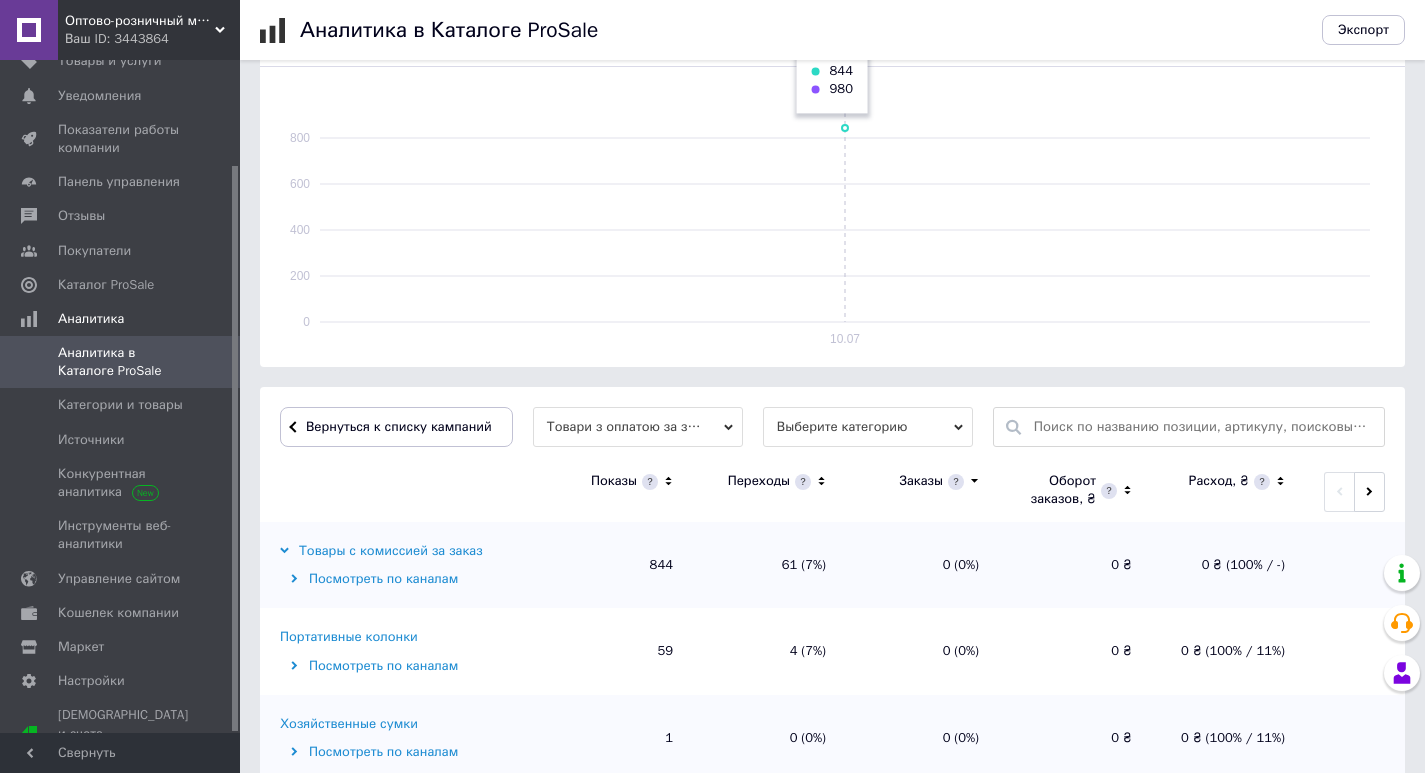 scroll, scrollTop: 364, scrollLeft: 0, axis: vertical 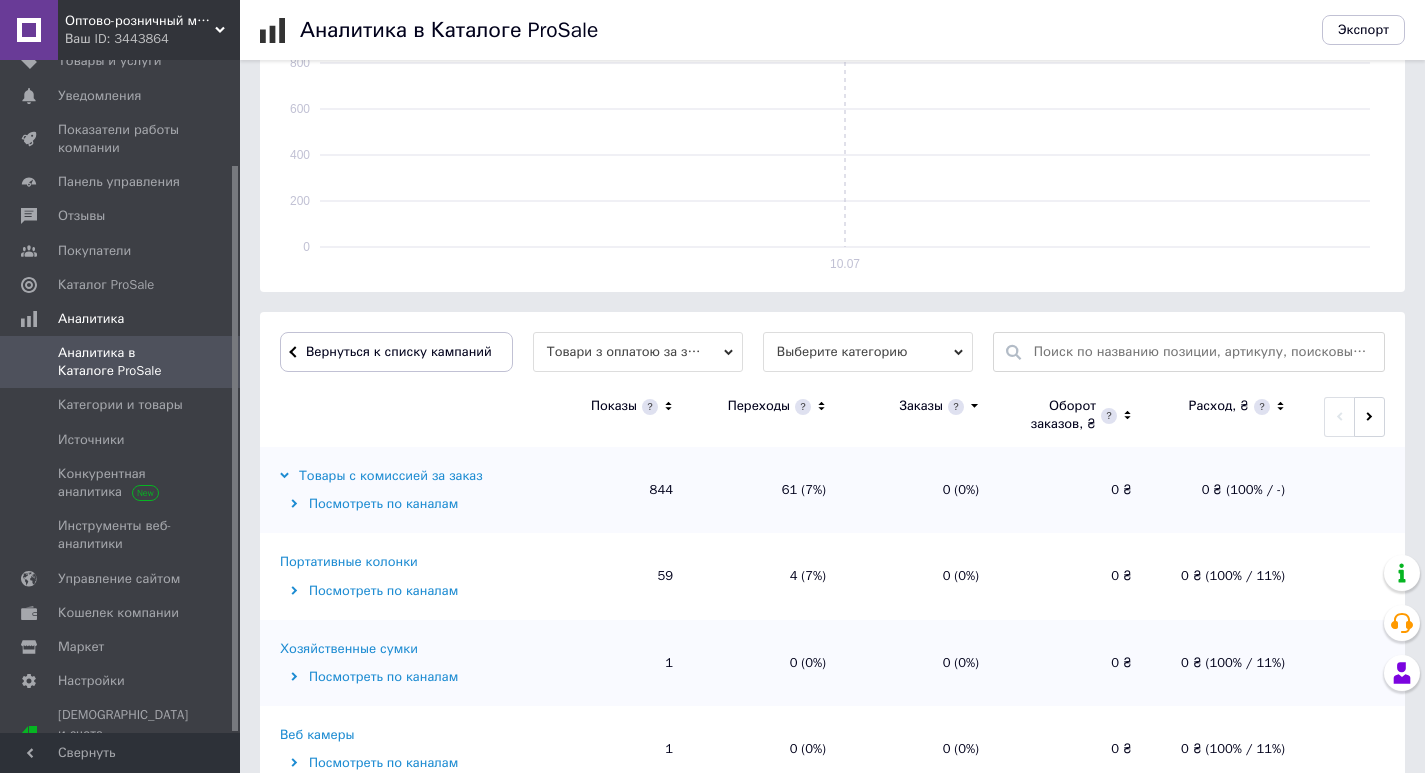 click 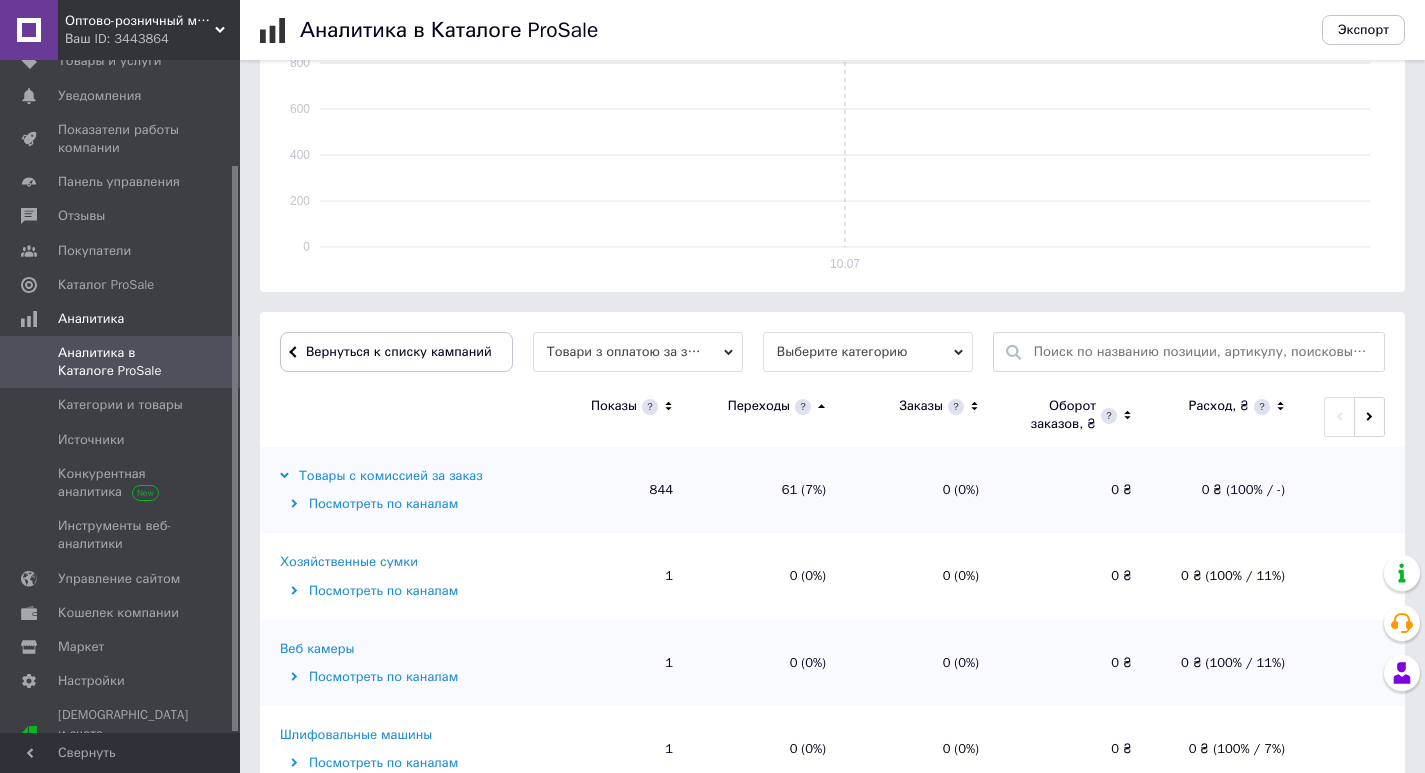 click 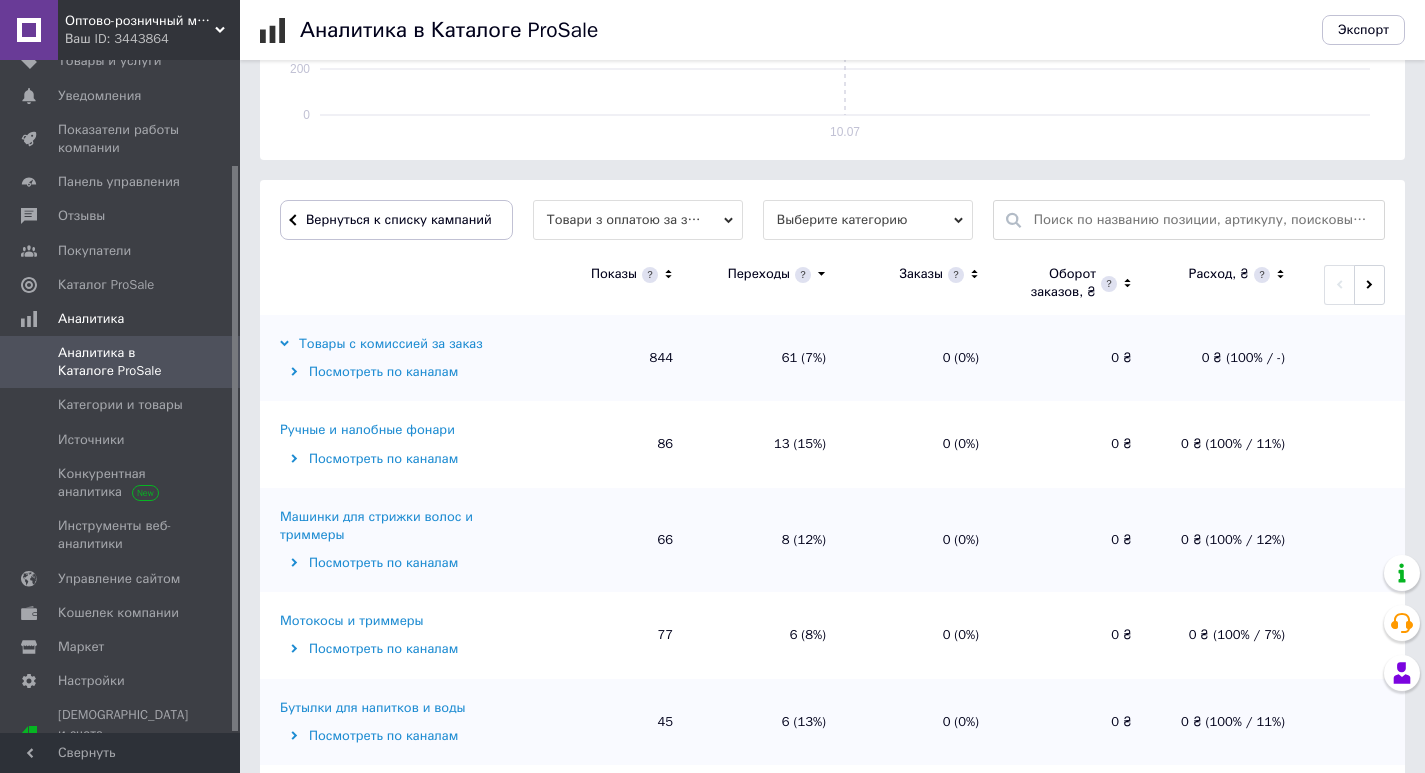 scroll, scrollTop: 564, scrollLeft: 0, axis: vertical 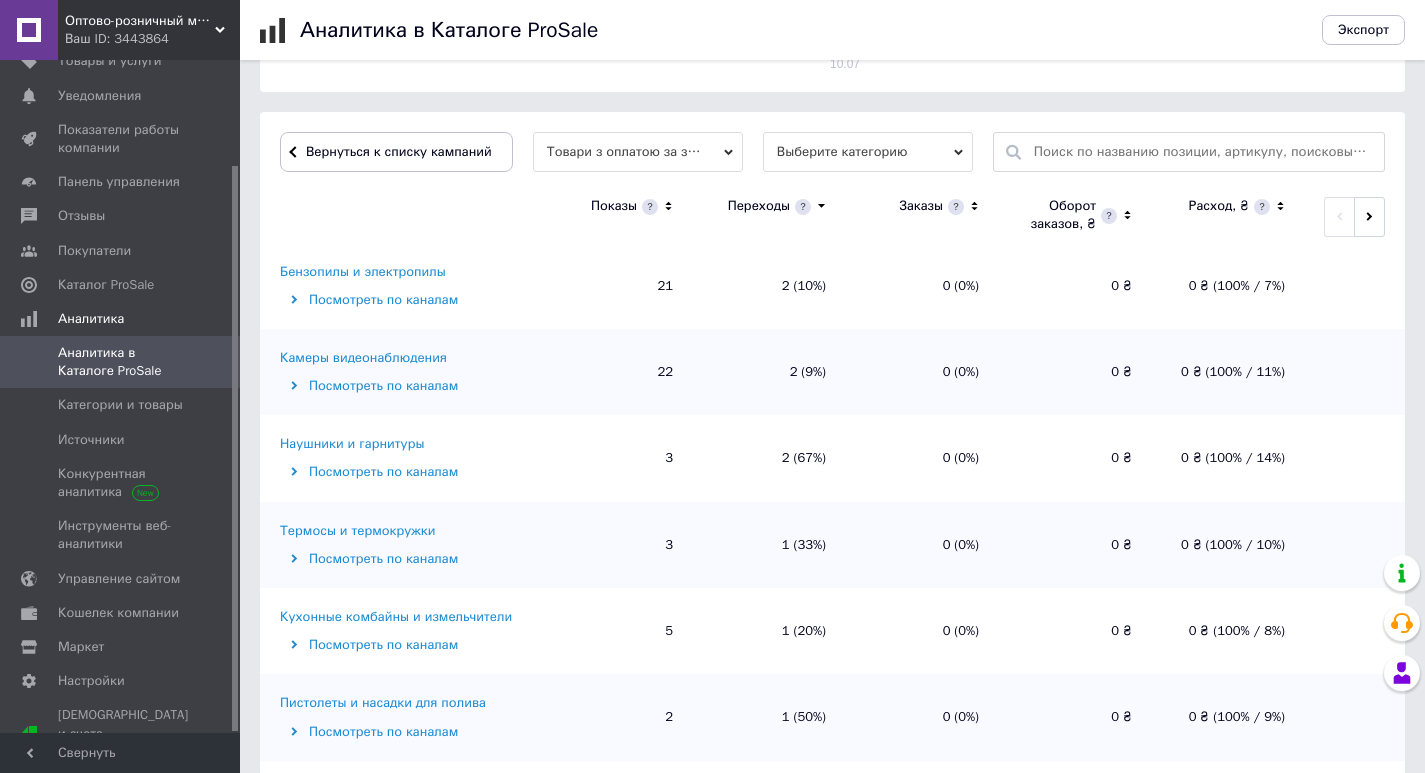 click on "Бензопилы и электропилы" at bounding box center (363, 272) 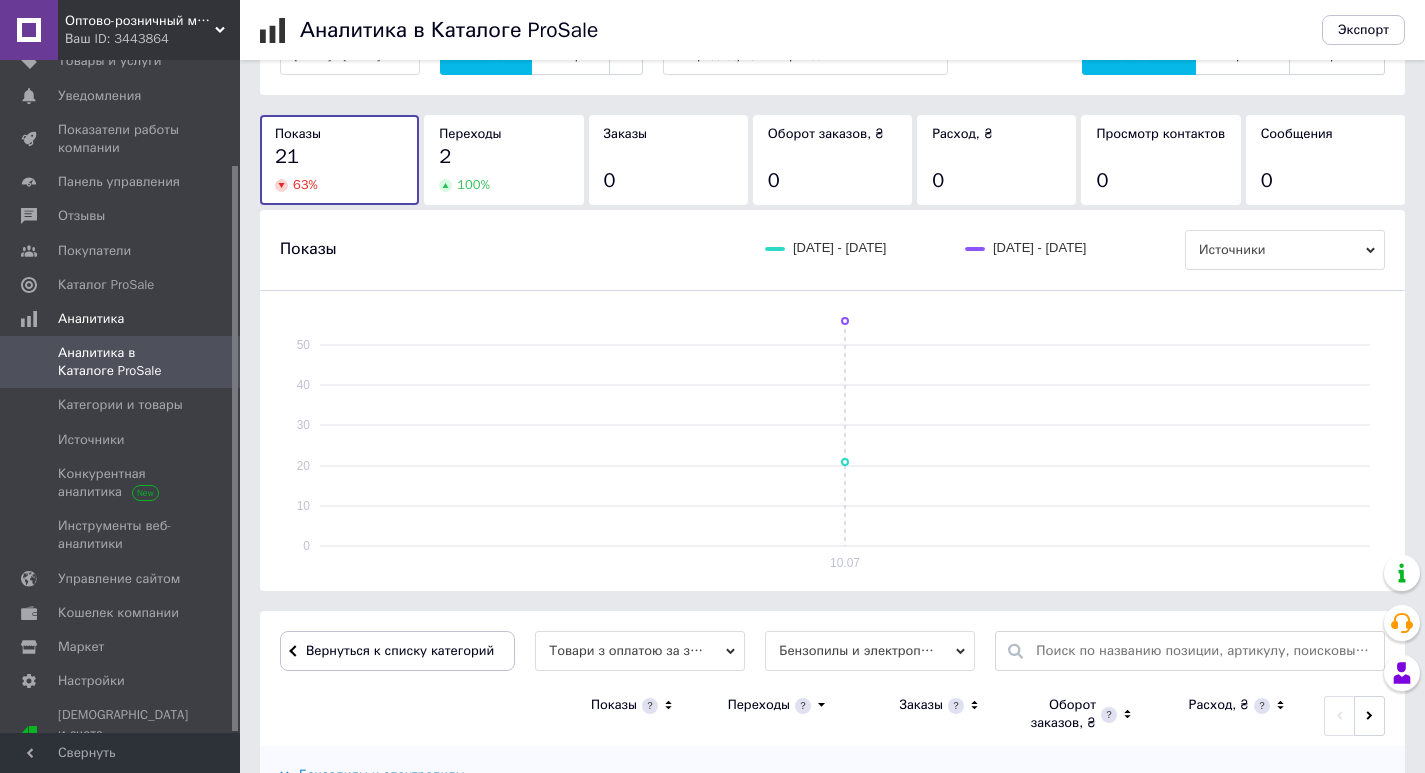 scroll, scrollTop: 564, scrollLeft: 0, axis: vertical 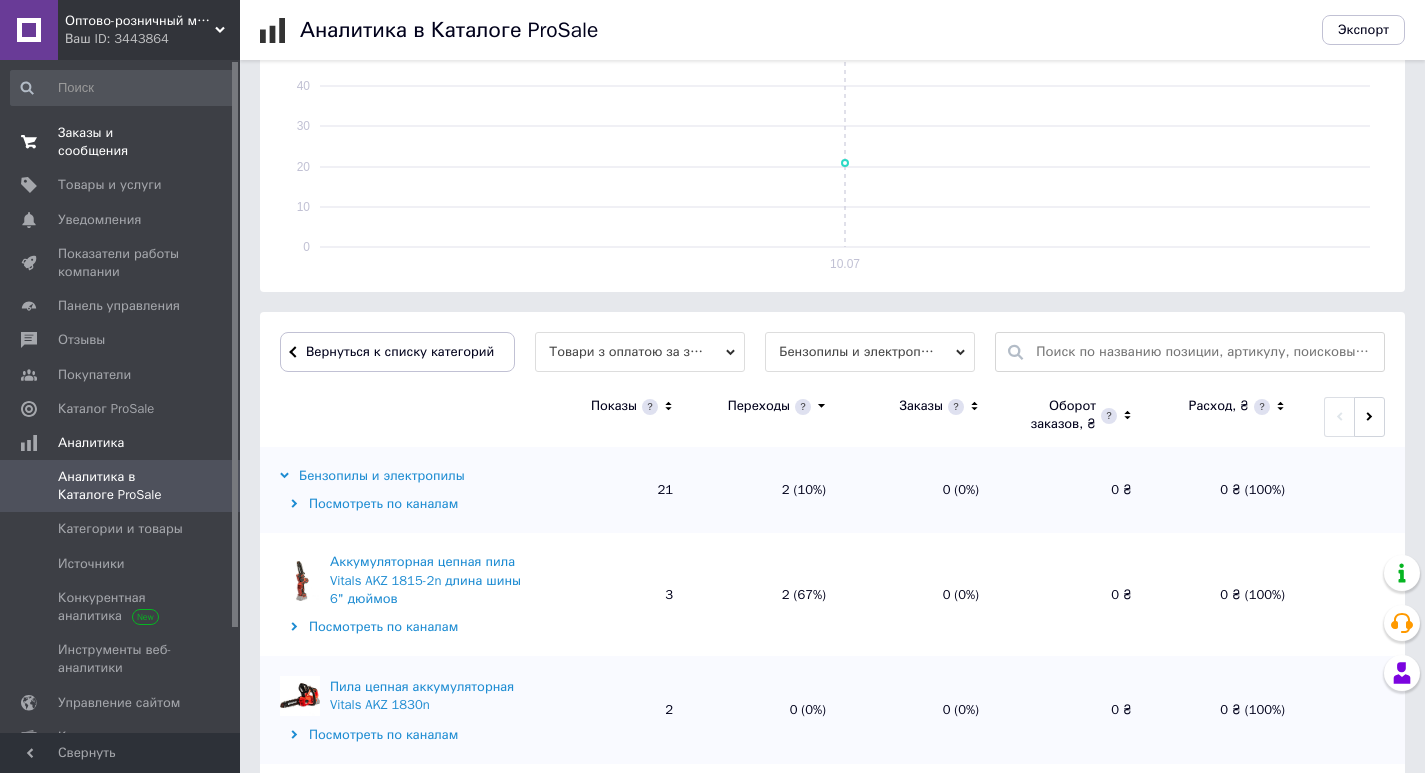 click on "Заказы и сообщения 0 0" at bounding box center (123, 142) 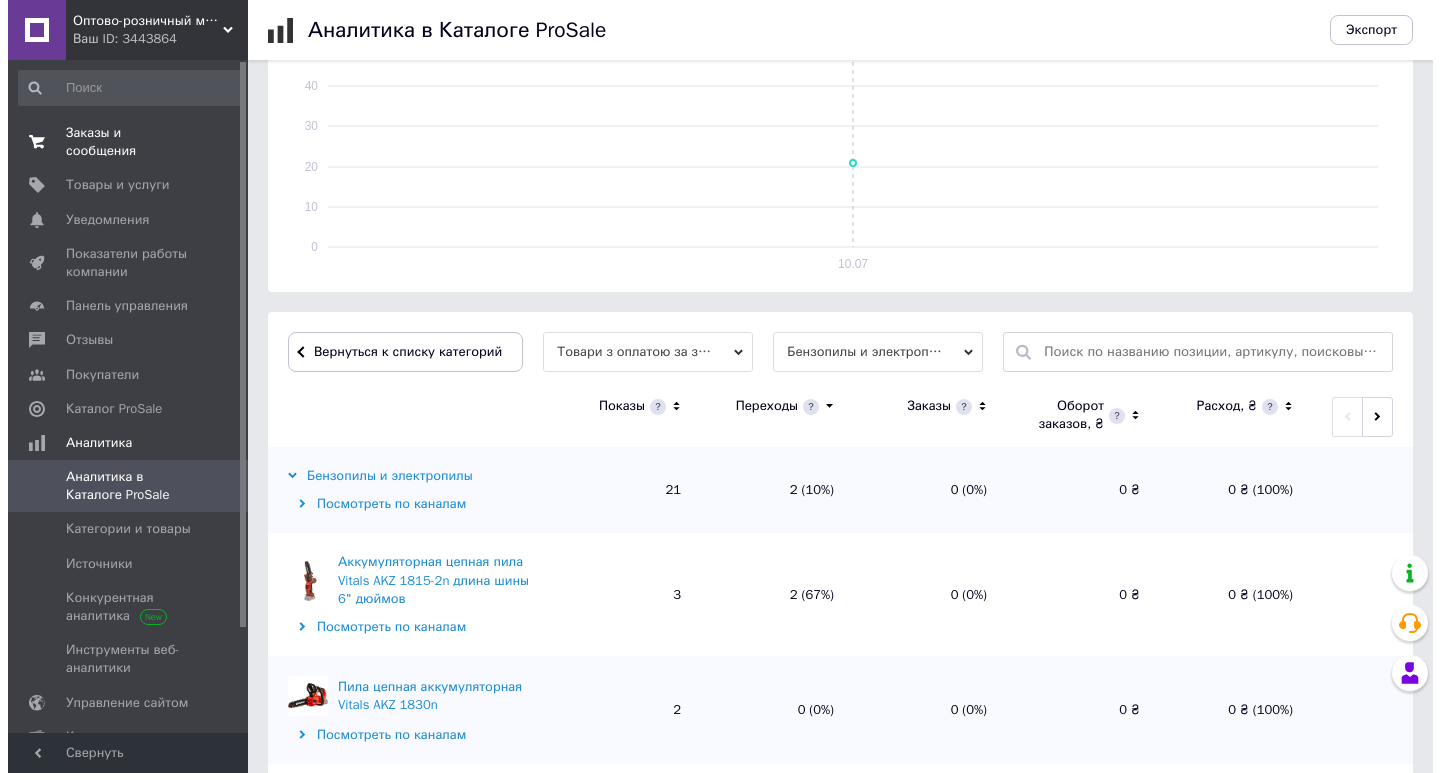 scroll, scrollTop: 0, scrollLeft: 0, axis: both 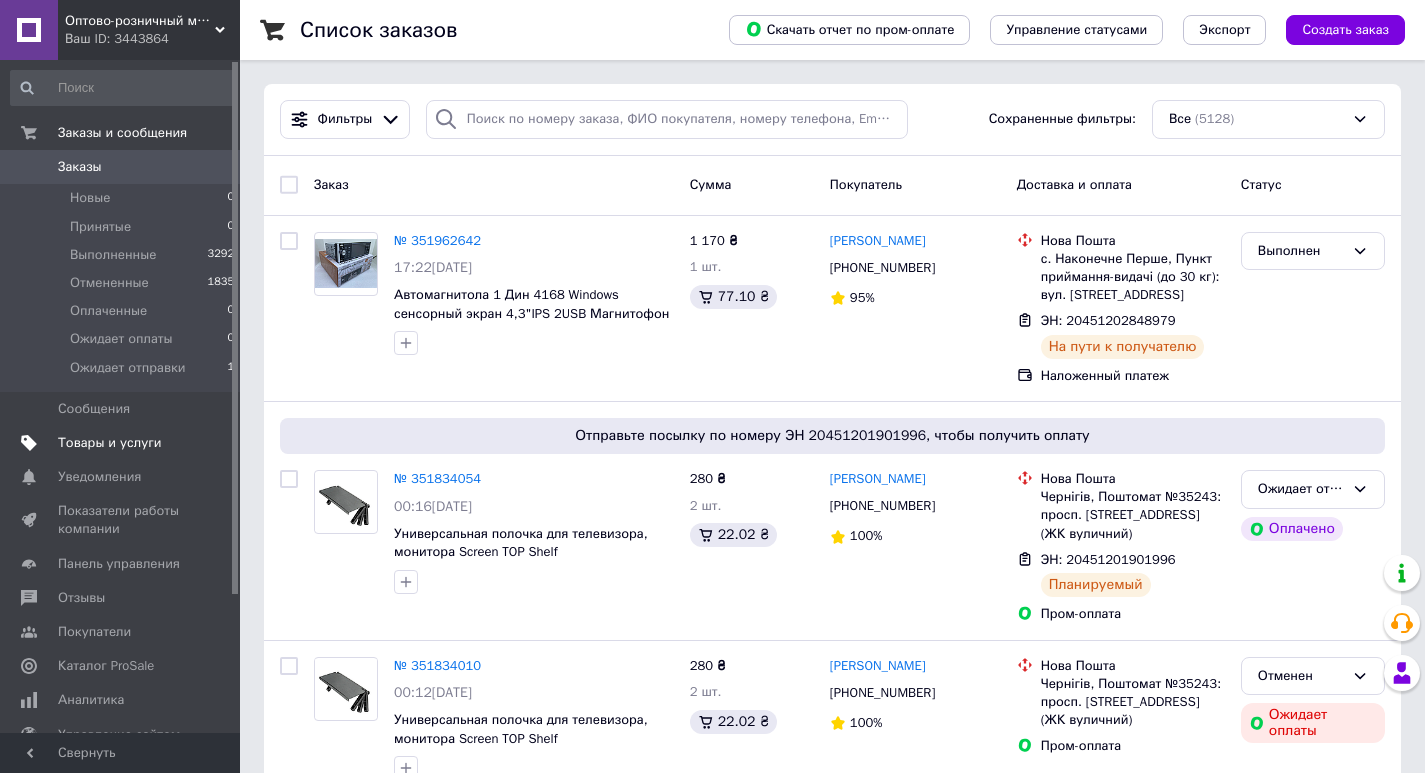 click on "Товары и услуги" at bounding box center (110, 443) 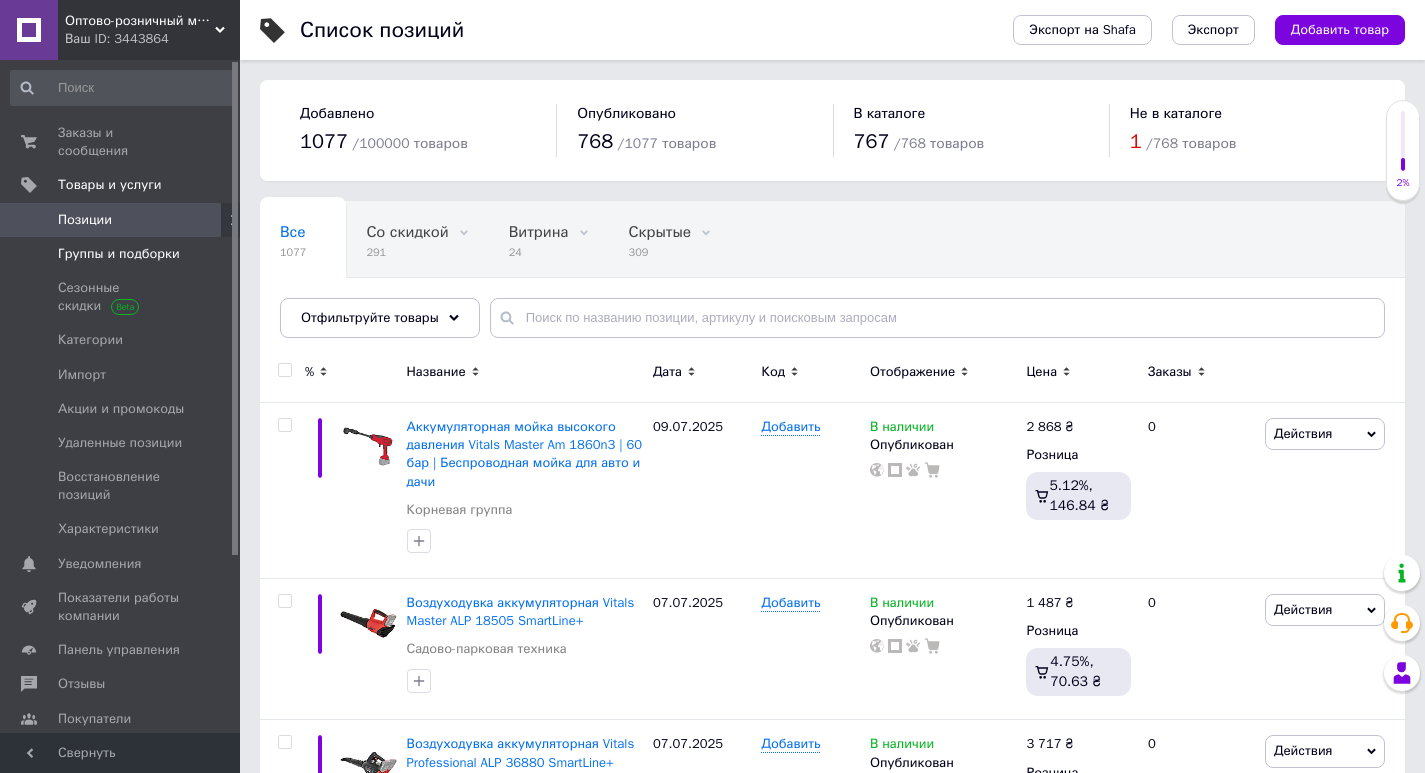 click on "Группы и подборки" at bounding box center (119, 254) 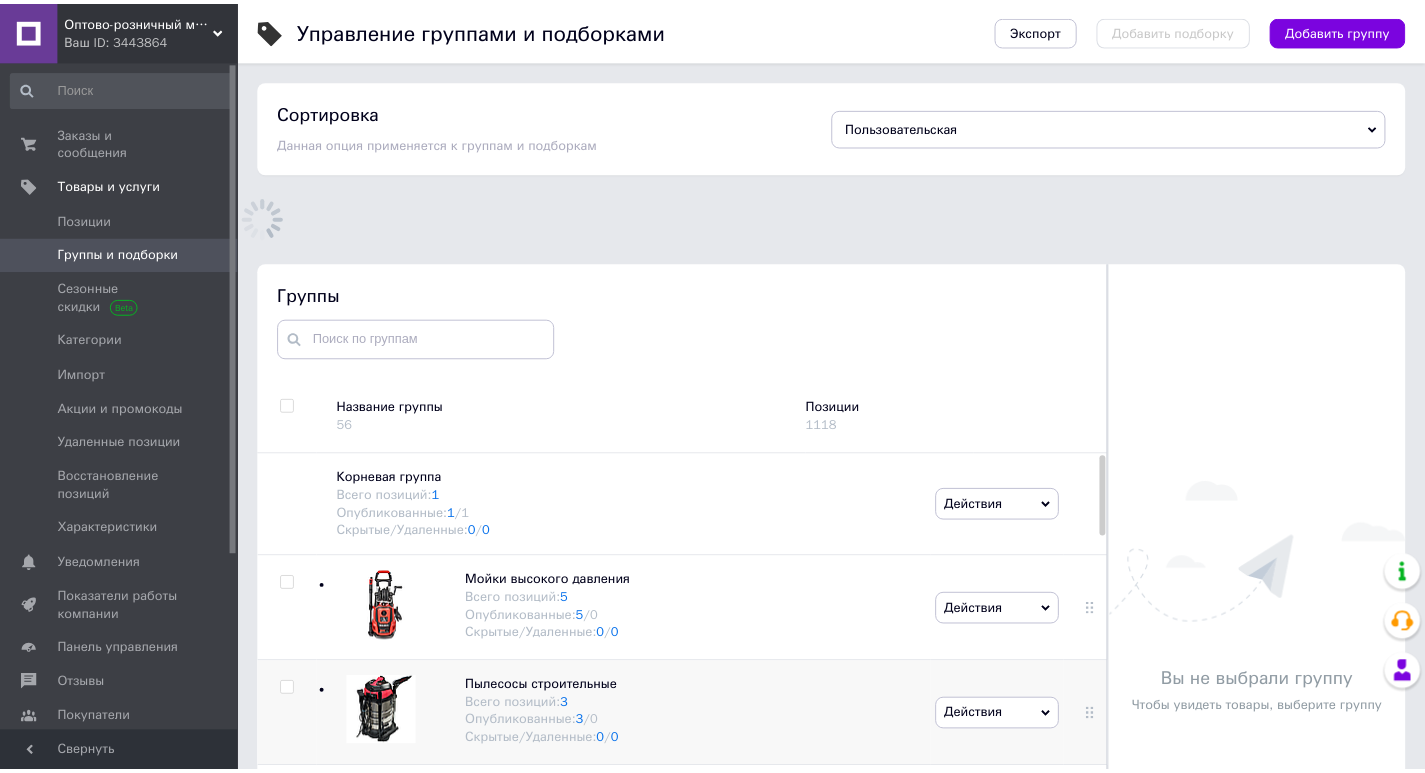 scroll, scrollTop: 74, scrollLeft: 0, axis: vertical 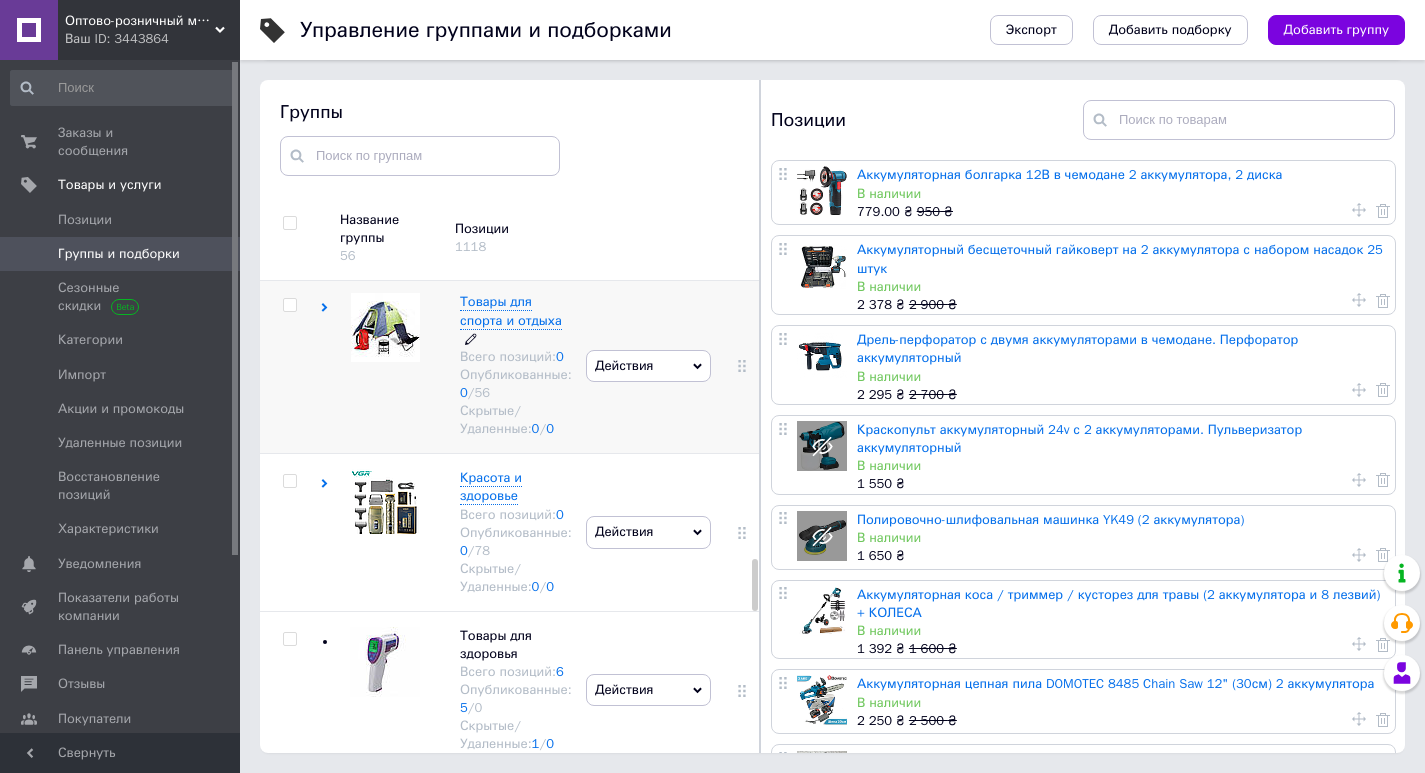 click on "Товары для спорта и отдыха" at bounding box center [511, 310] 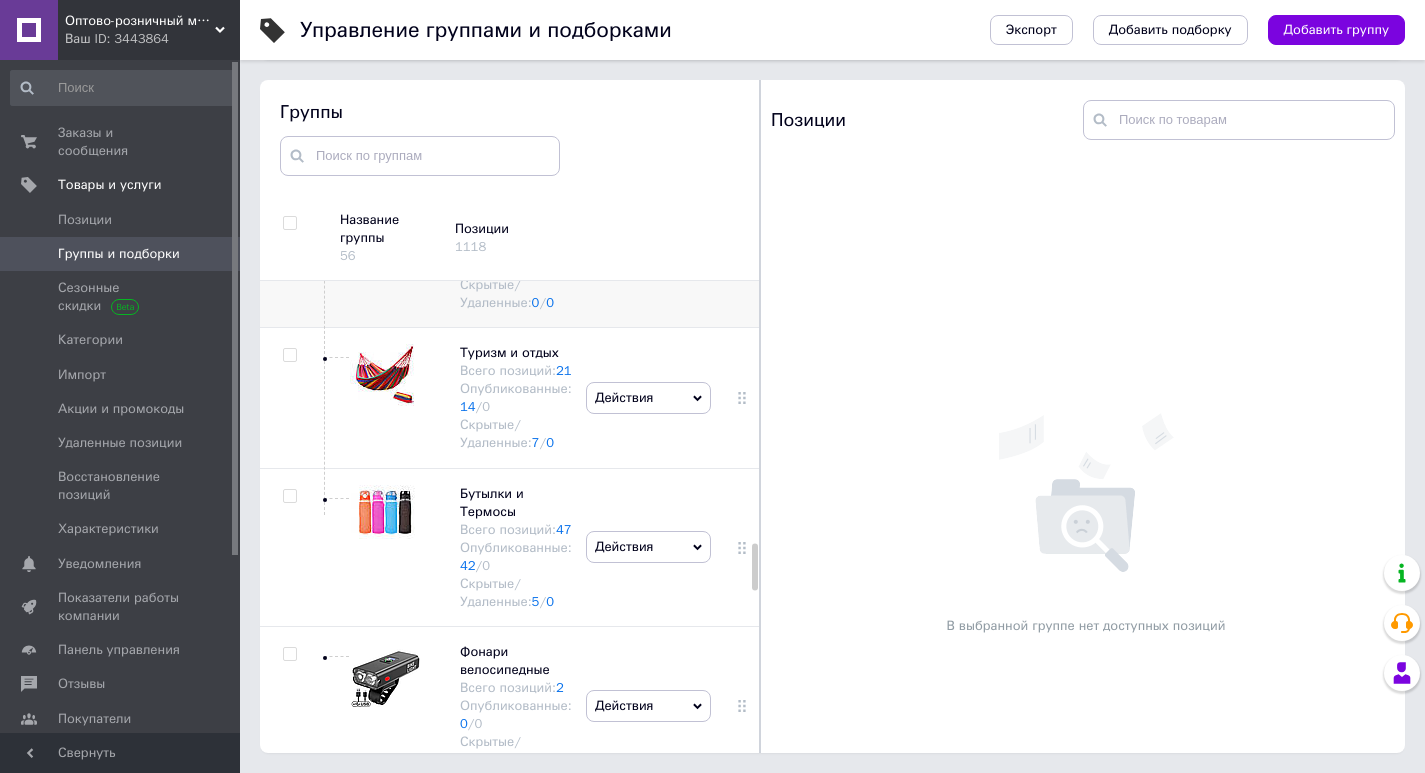 scroll, scrollTop: 2736, scrollLeft: 0, axis: vertical 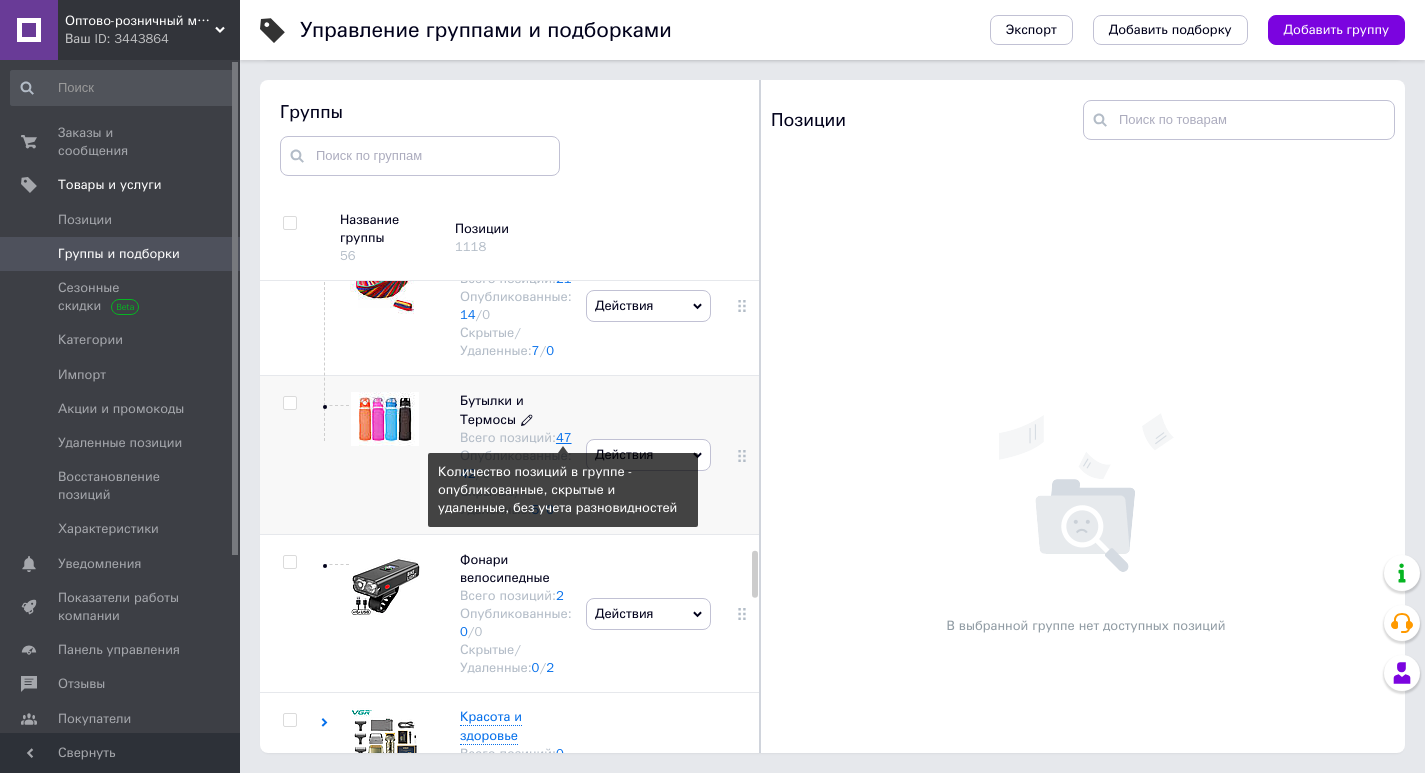 click on "47" at bounding box center (564, 437) 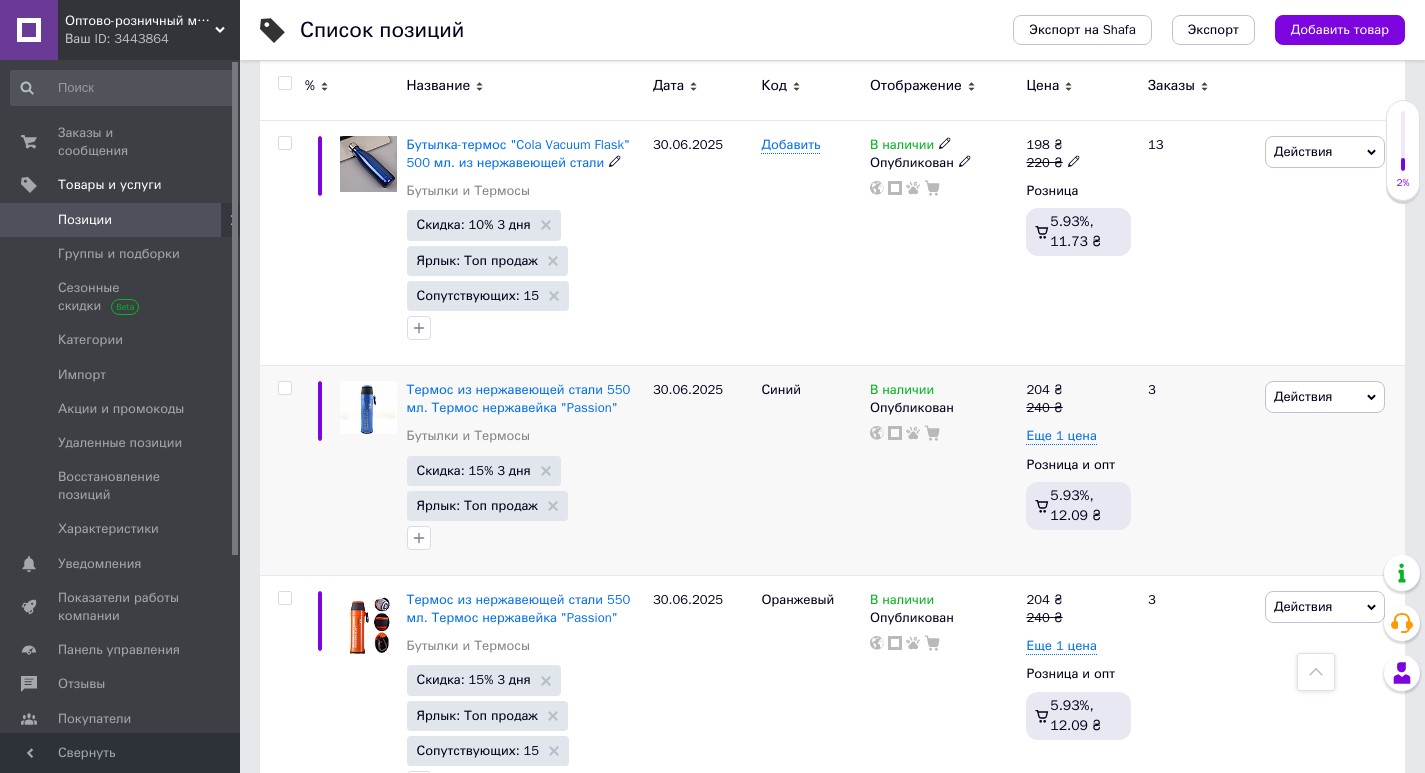 scroll, scrollTop: 1800, scrollLeft: 0, axis: vertical 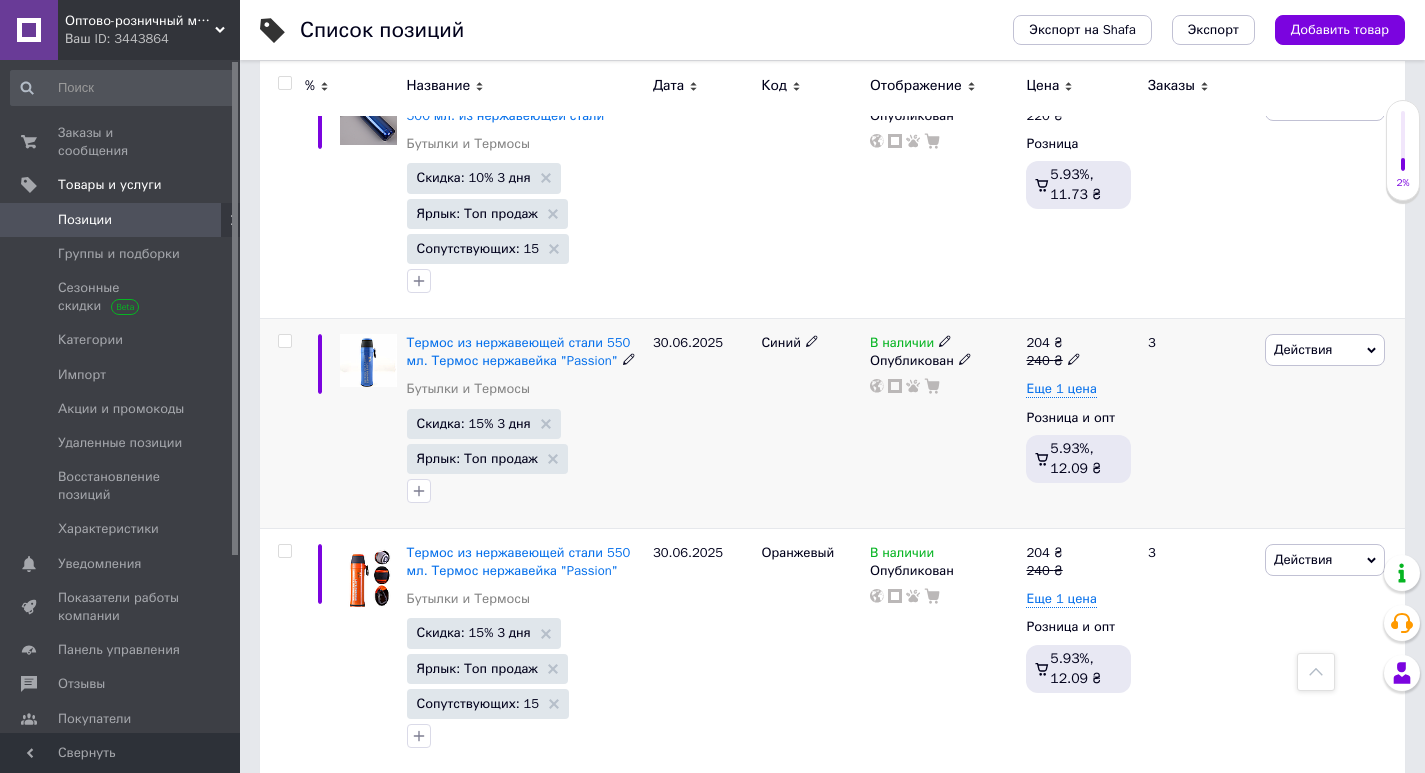click on "Действия" at bounding box center (1325, 350) 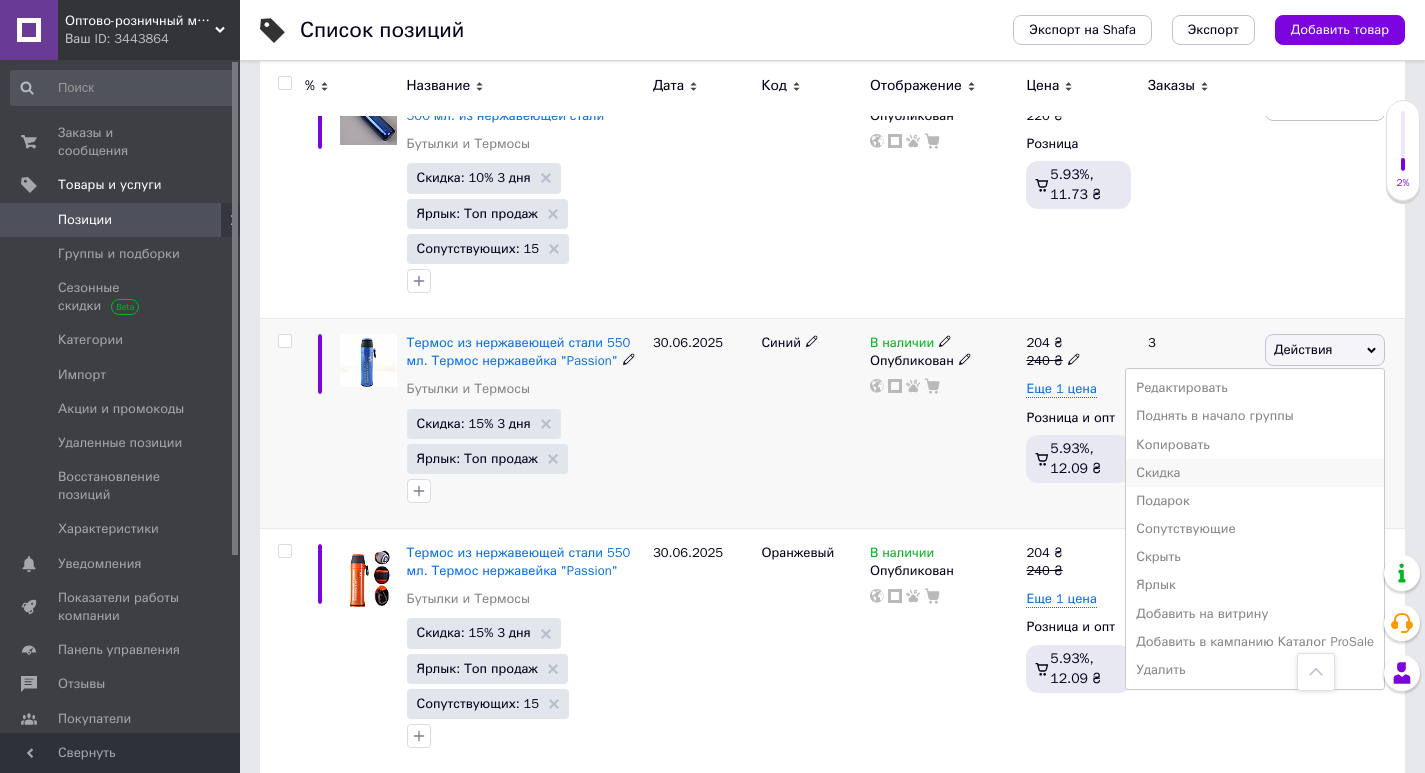 click on "Скидка" at bounding box center (1255, 473) 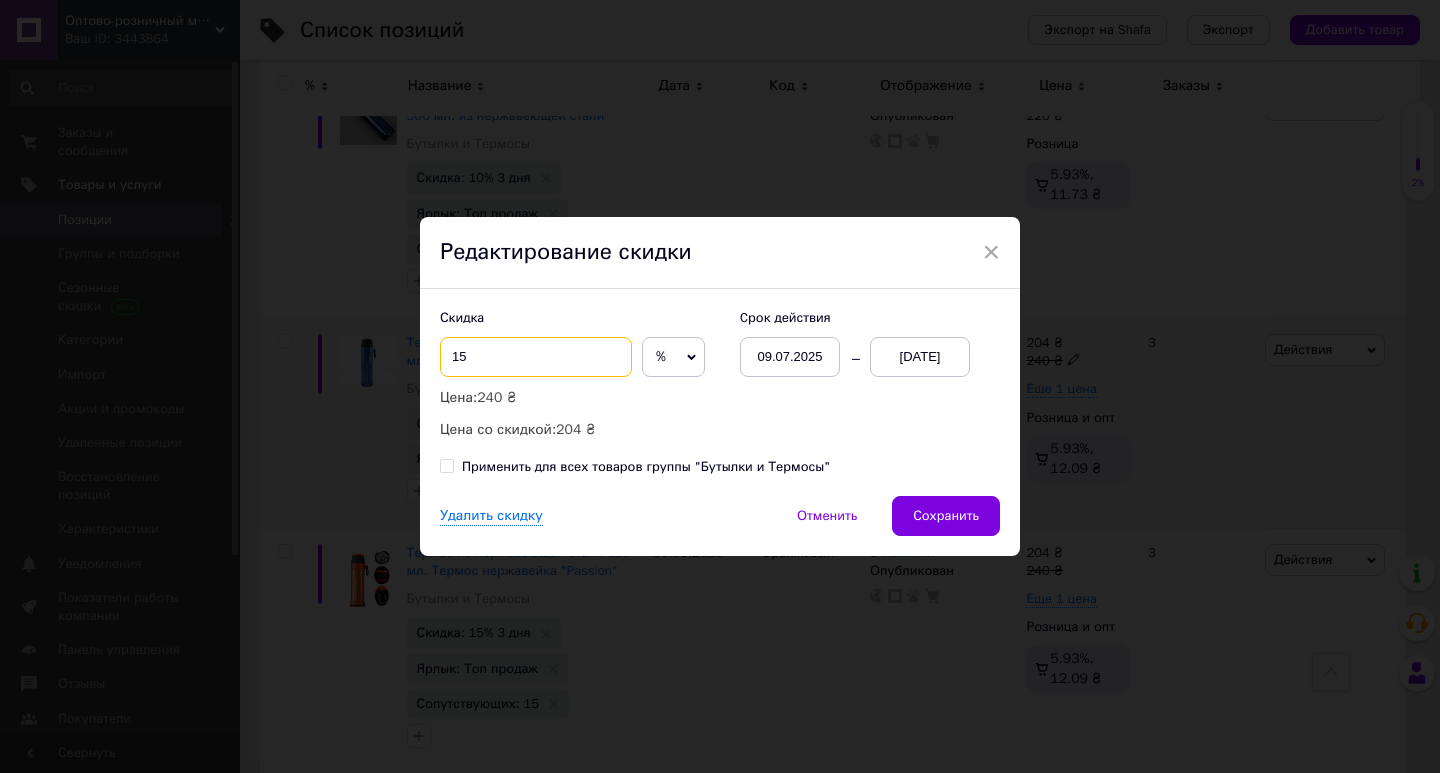 drag, startPoint x: 466, startPoint y: 352, endPoint x: 456, endPoint y: 355, distance: 10.440307 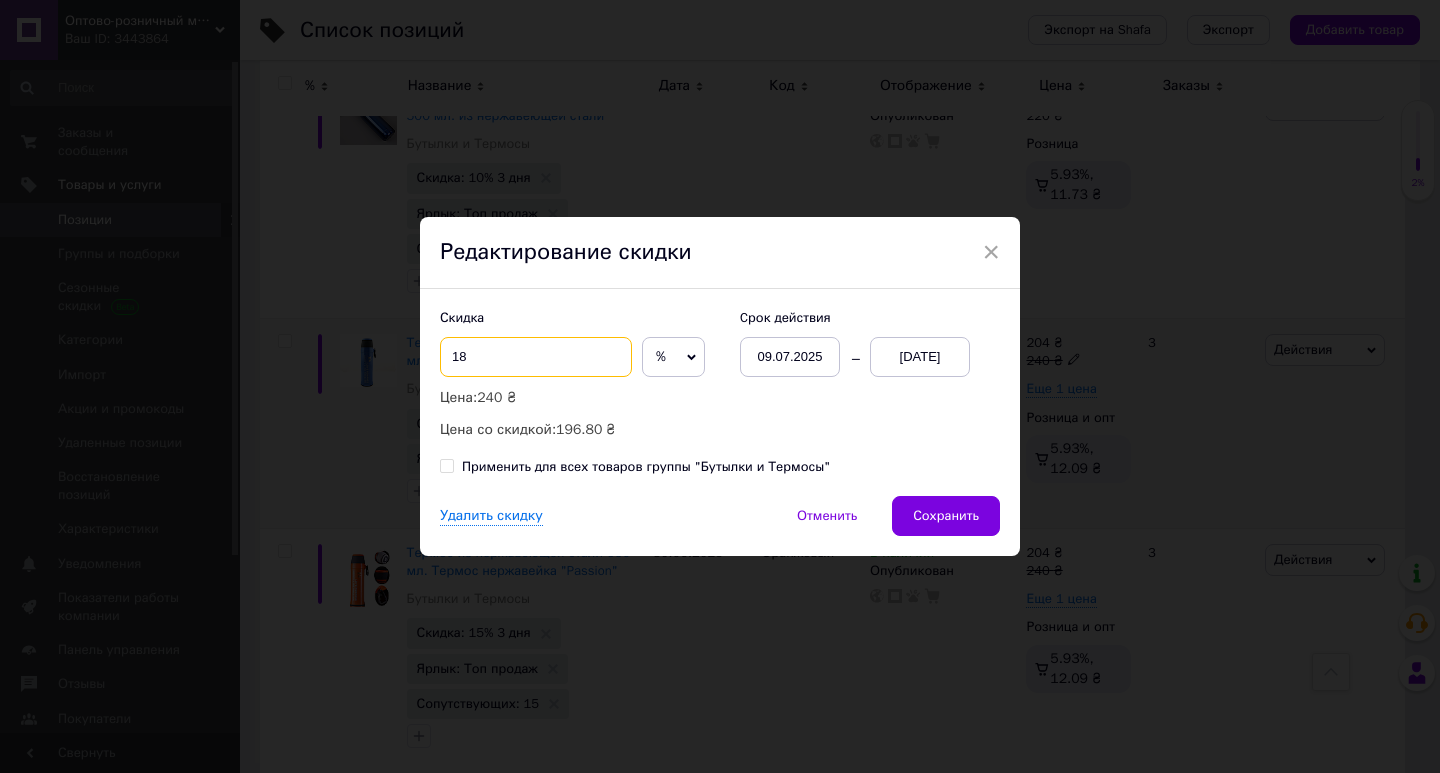 drag, startPoint x: 466, startPoint y: 353, endPoint x: 439, endPoint y: 360, distance: 27.89265 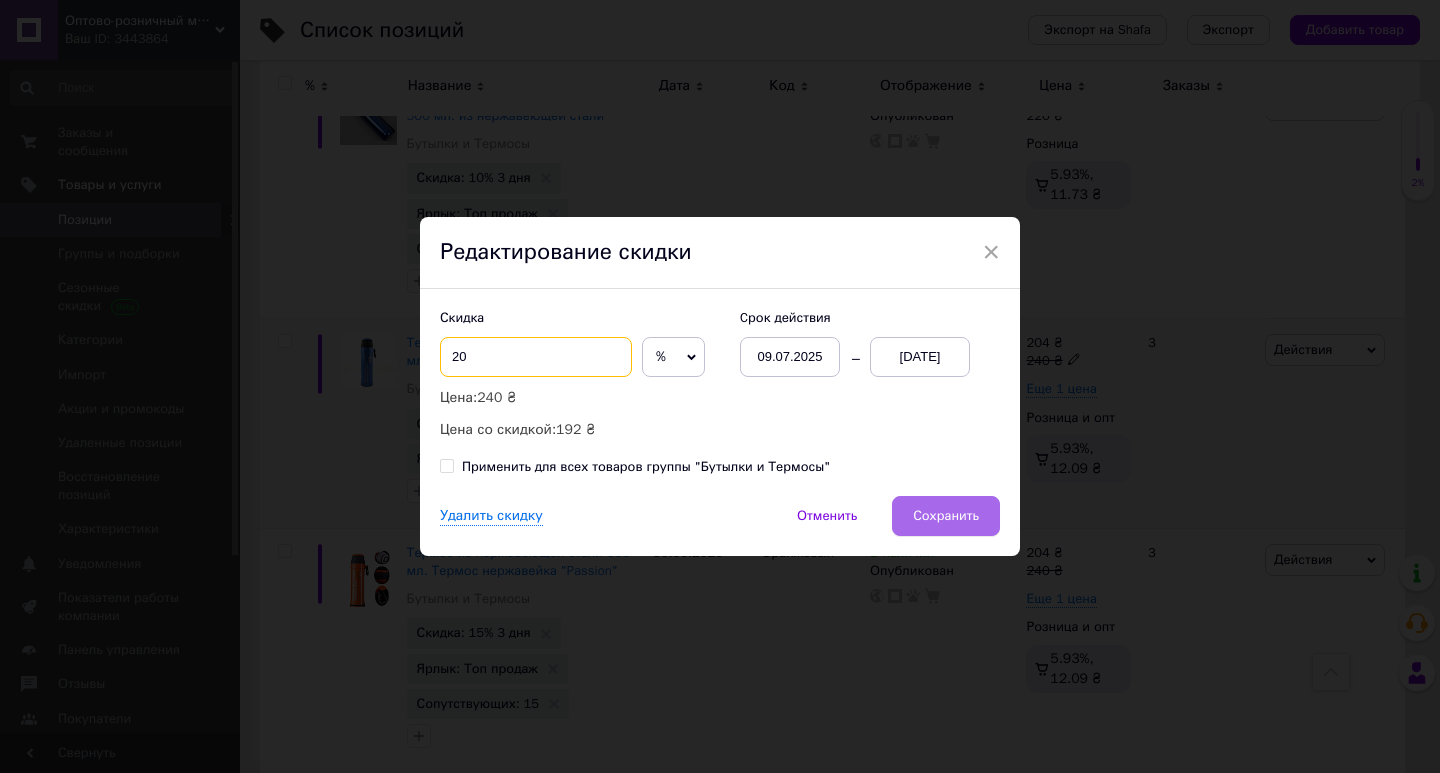 type on "20" 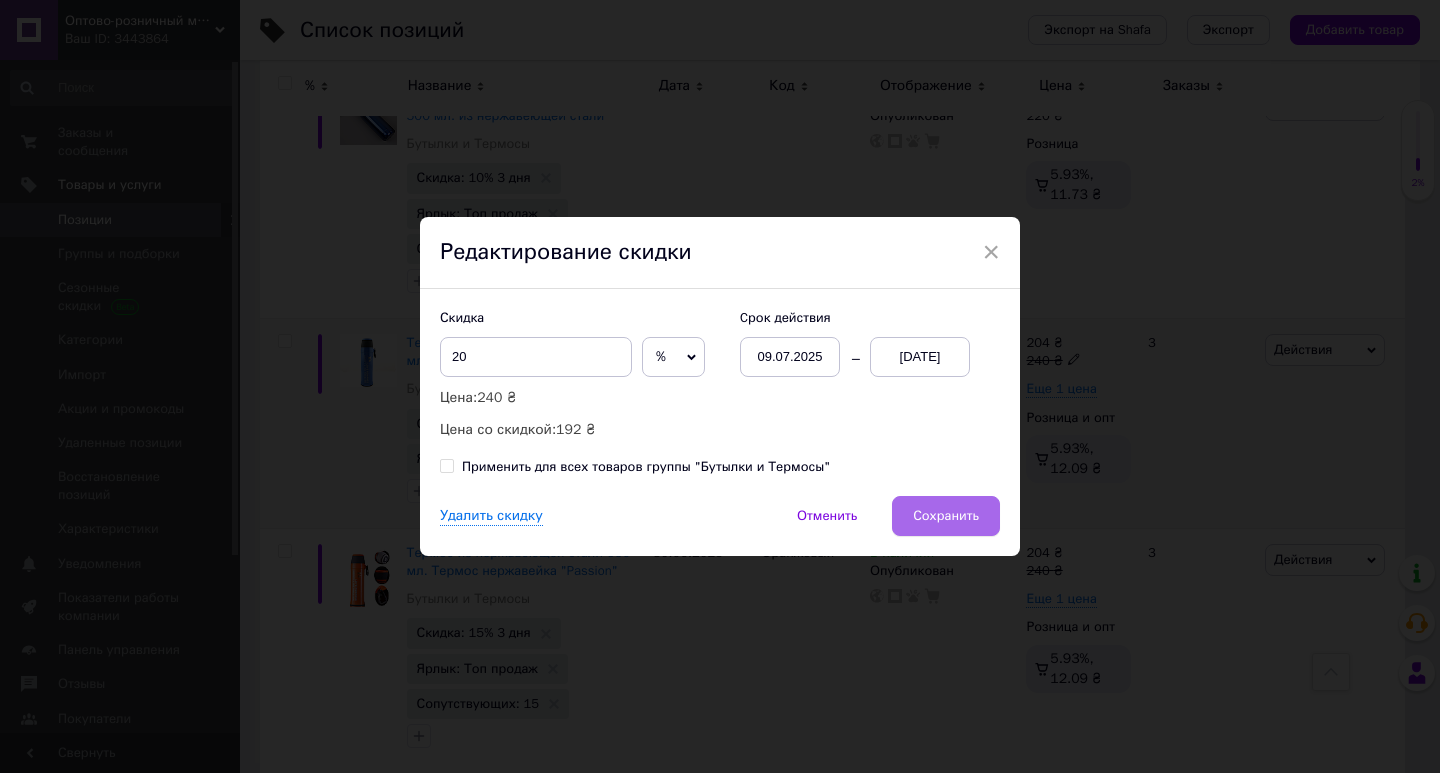 click on "Сохранить" at bounding box center (946, 516) 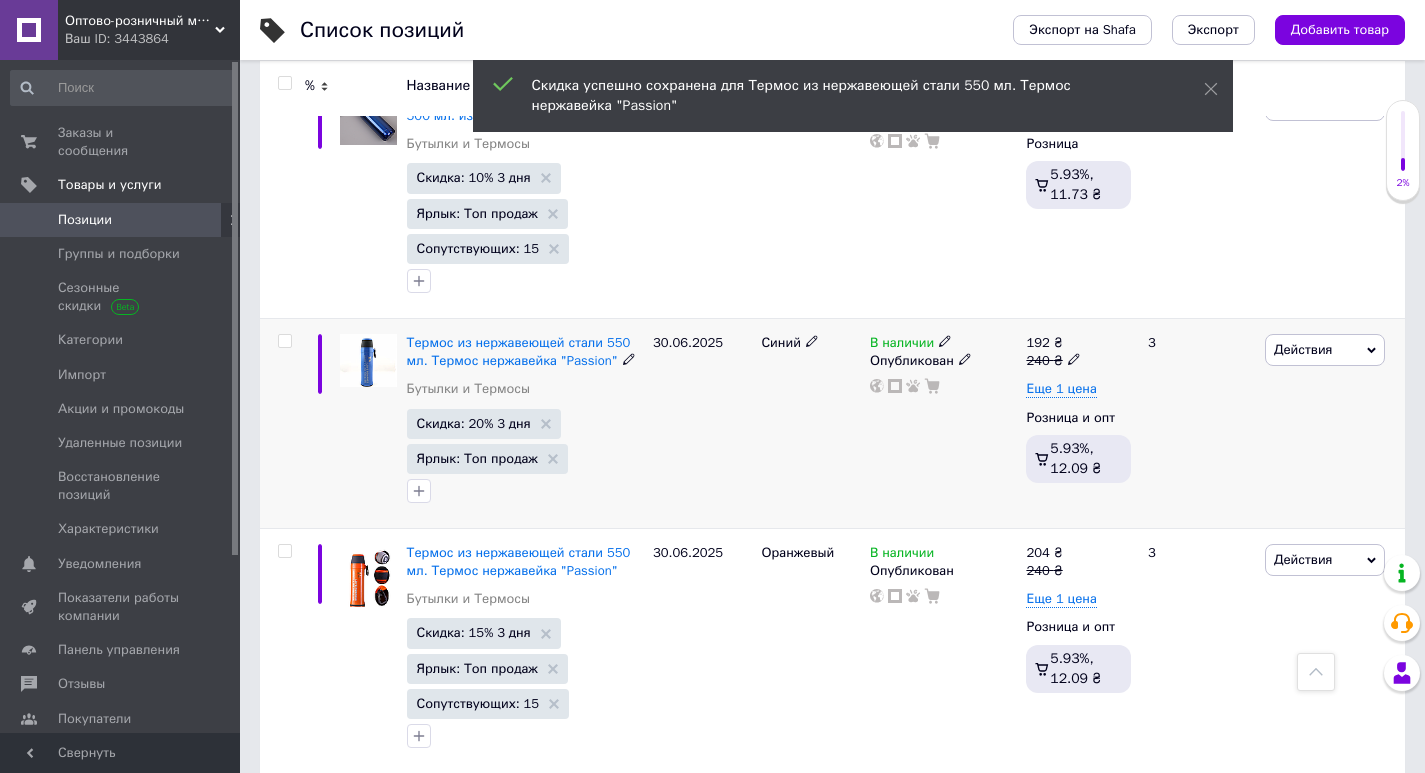scroll, scrollTop: 2000, scrollLeft: 0, axis: vertical 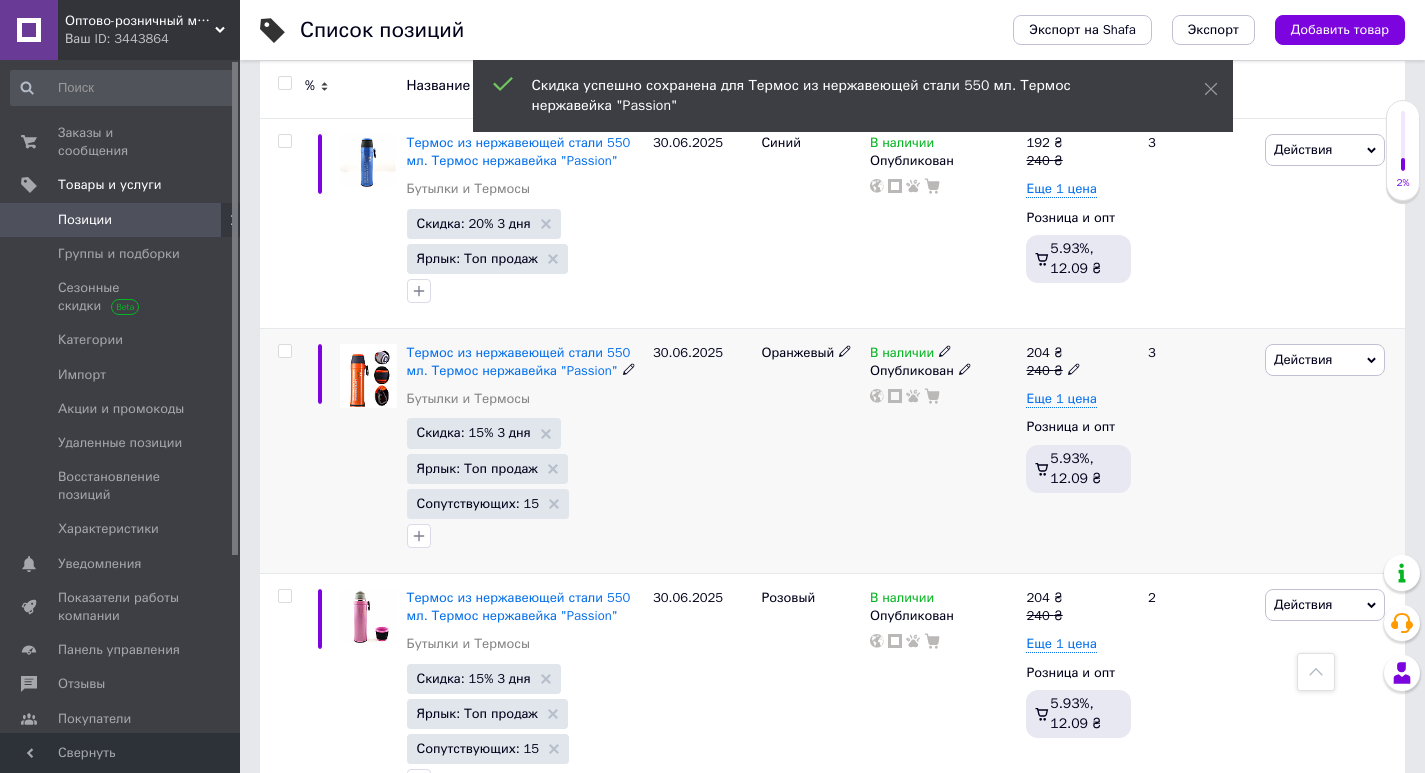 click on "Действия" at bounding box center [1325, 360] 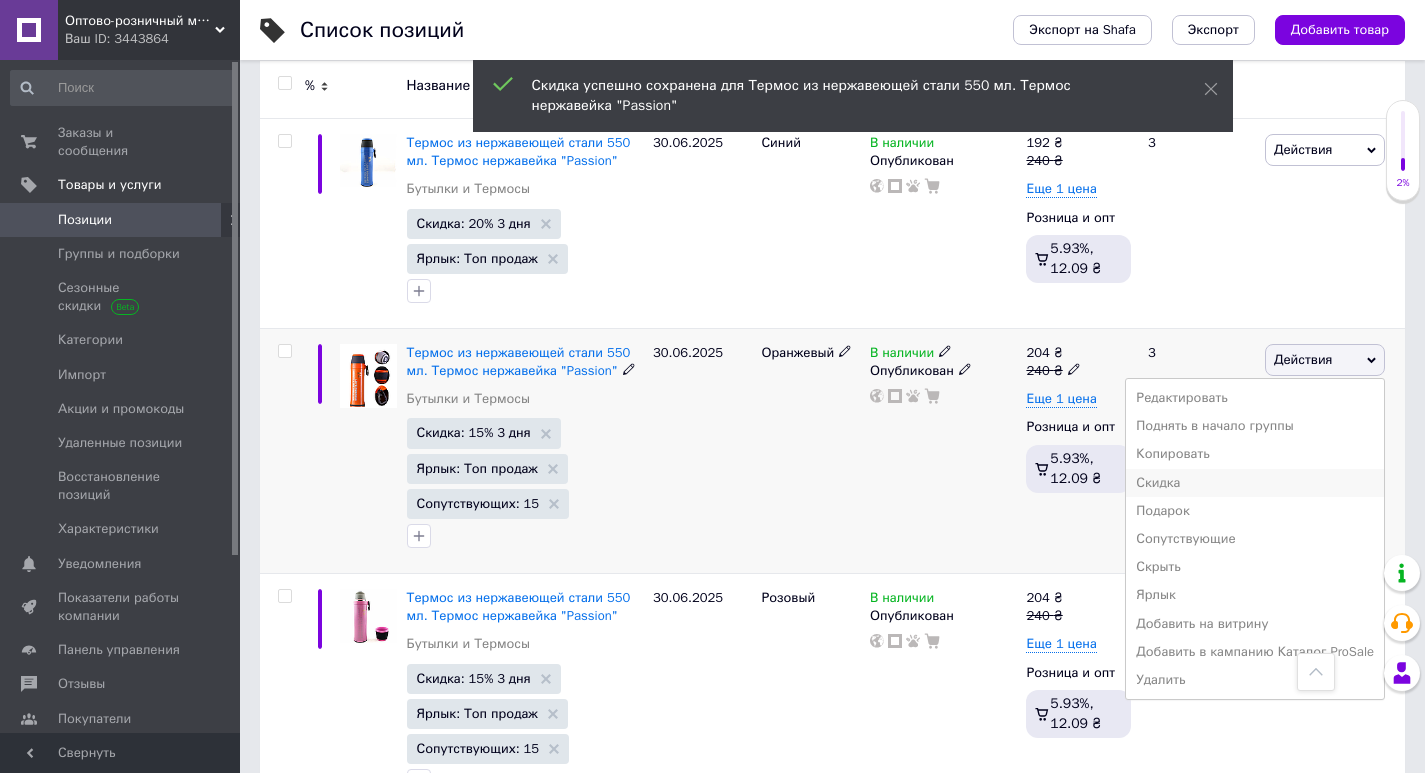 click on "Скидка" at bounding box center (1255, 483) 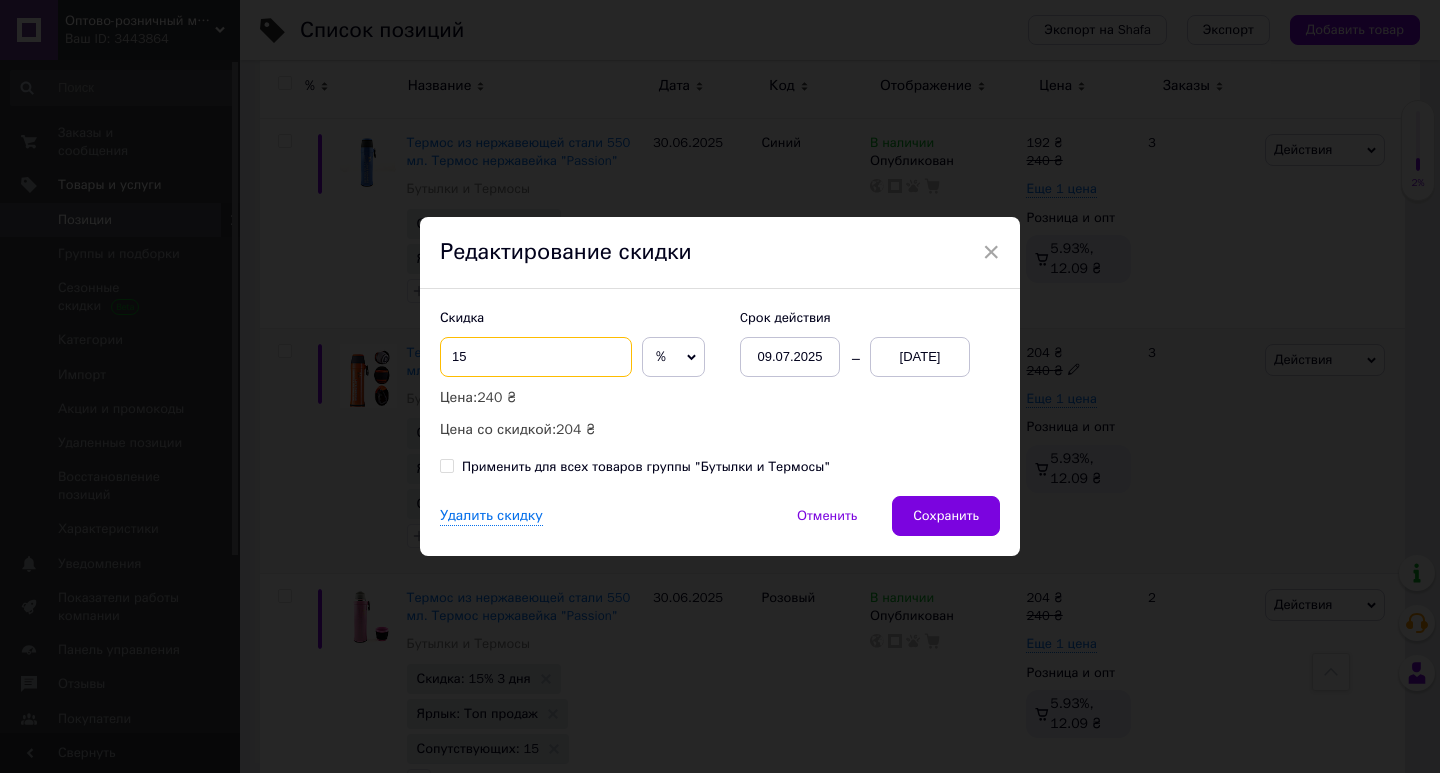 drag, startPoint x: 451, startPoint y: 352, endPoint x: 476, endPoint y: 354, distance: 25.079872 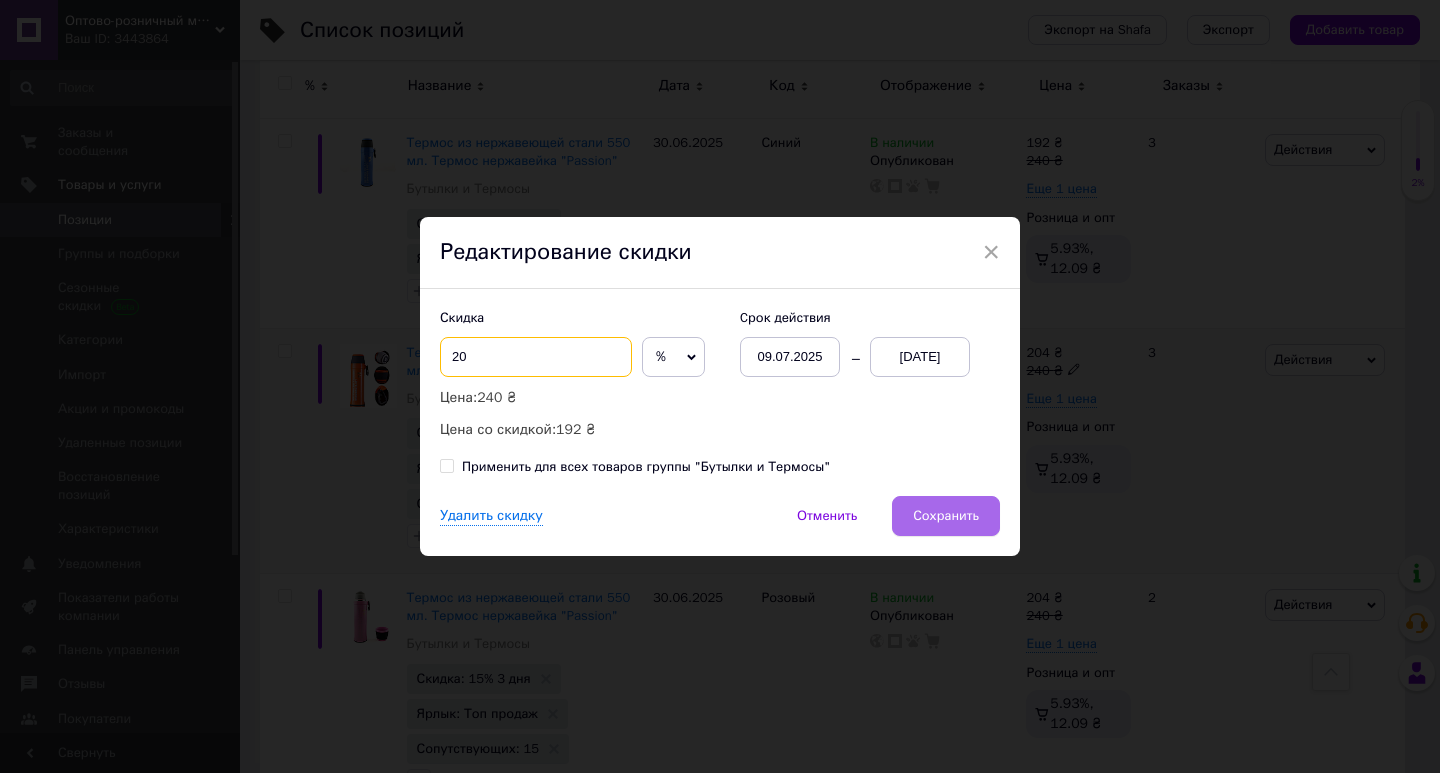 type on "20" 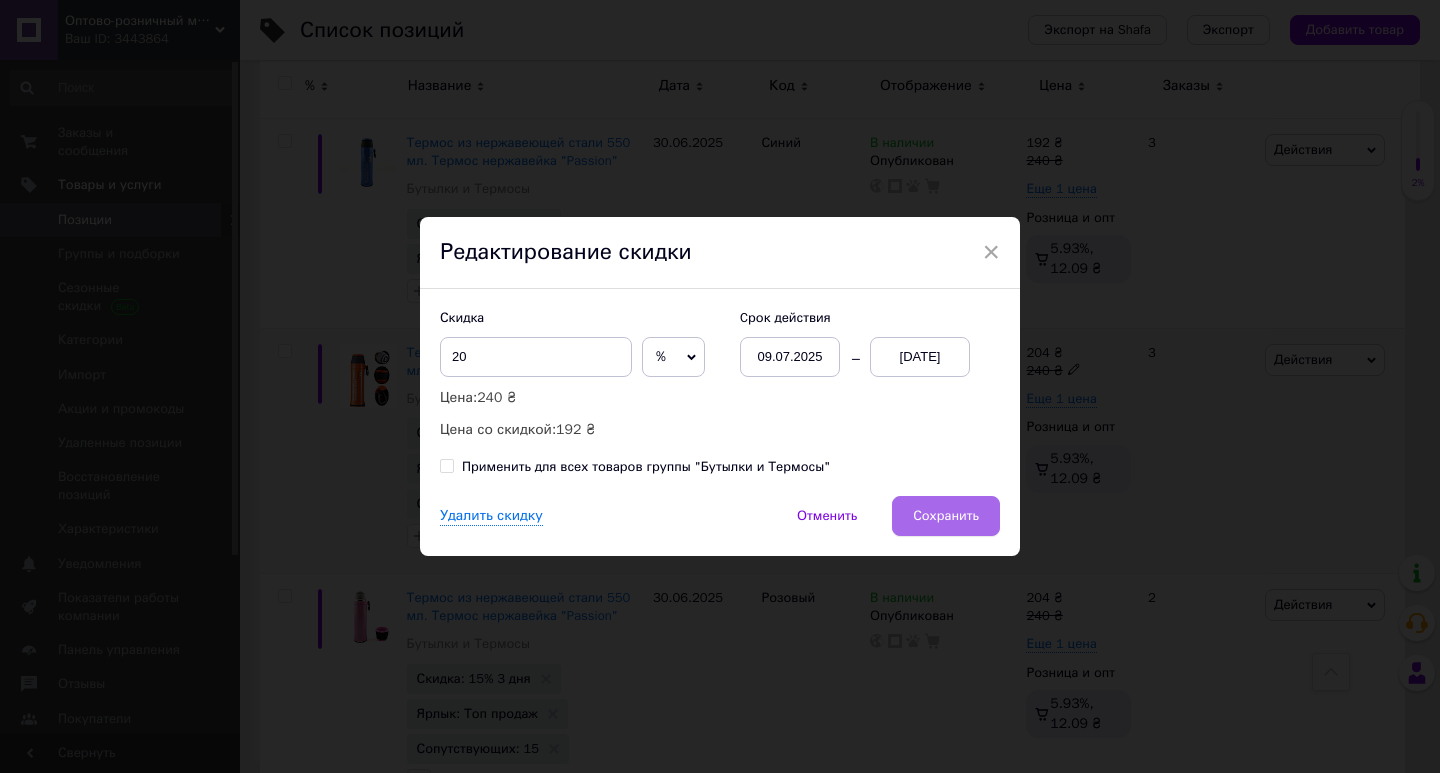 click on "Сохранить" at bounding box center [946, 516] 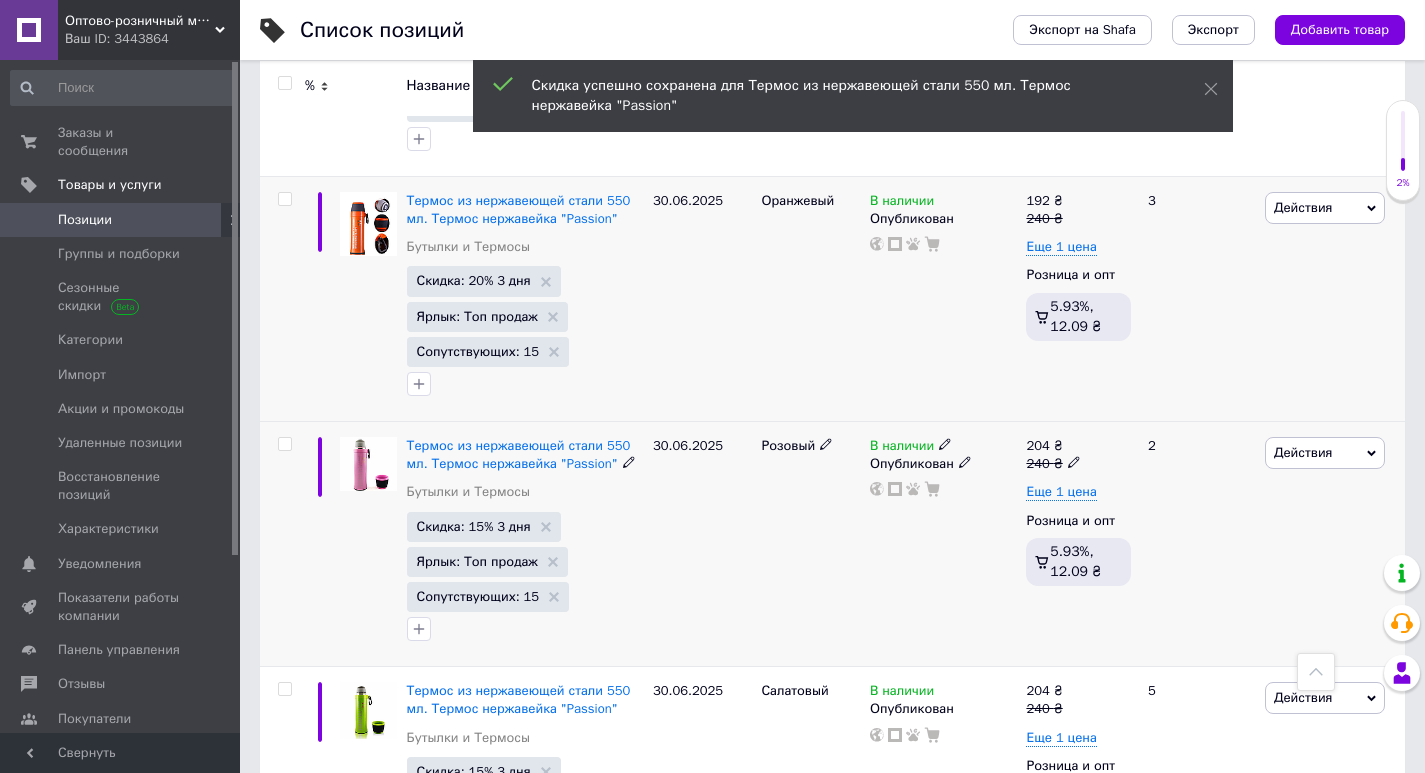 scroll, scrollTop: 2200, scrollLeft: 0, axis: vertical 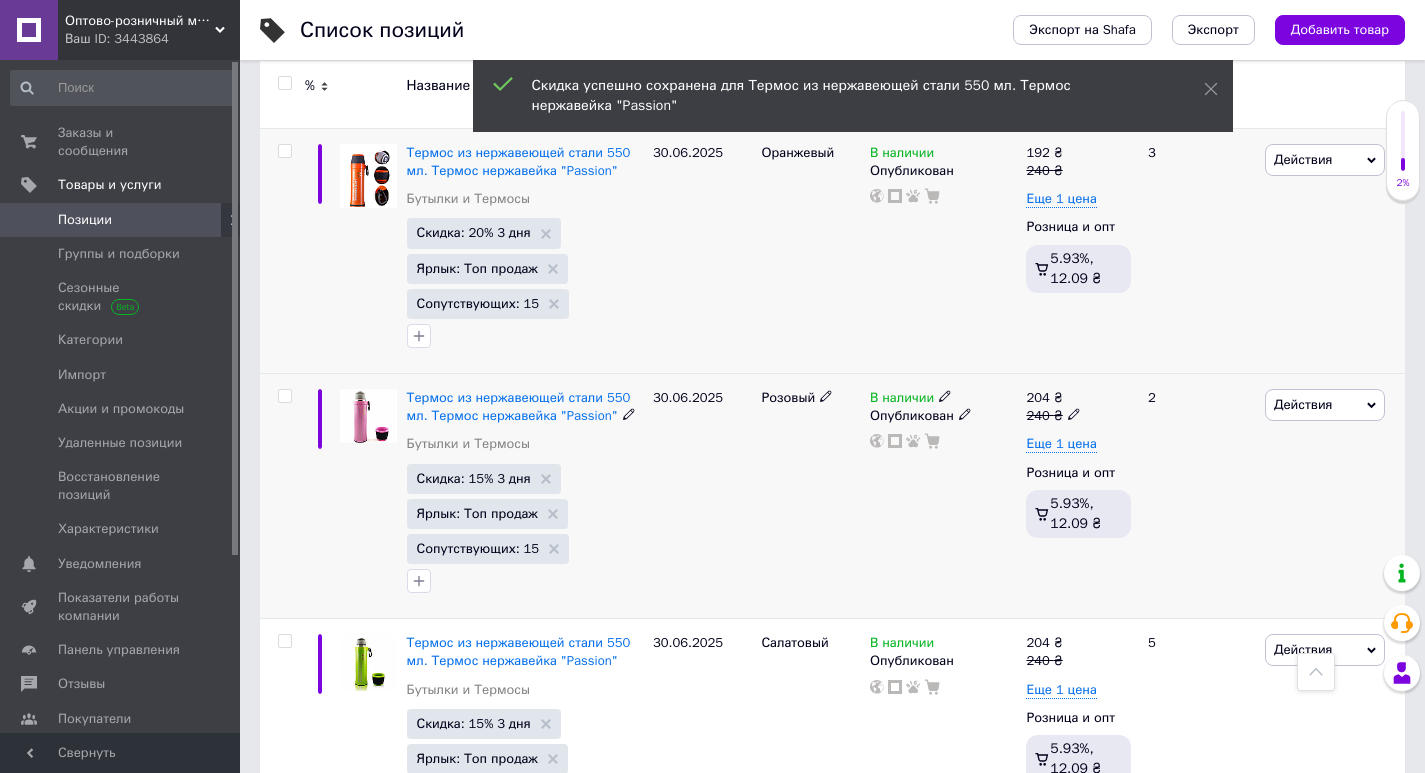 click on "Действия" at bounding box center (1303, 404) 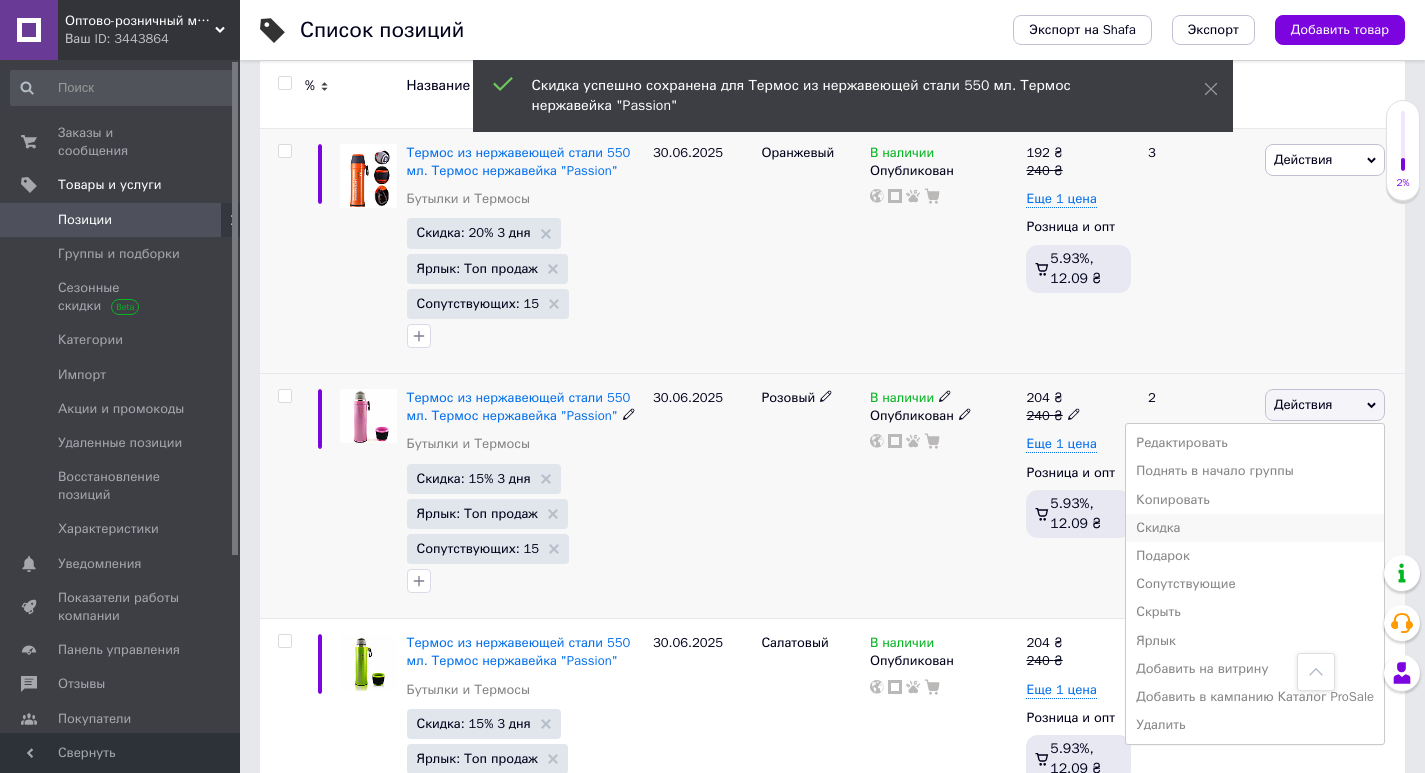 click on "Скидка" at bounding box center (1255, 528) 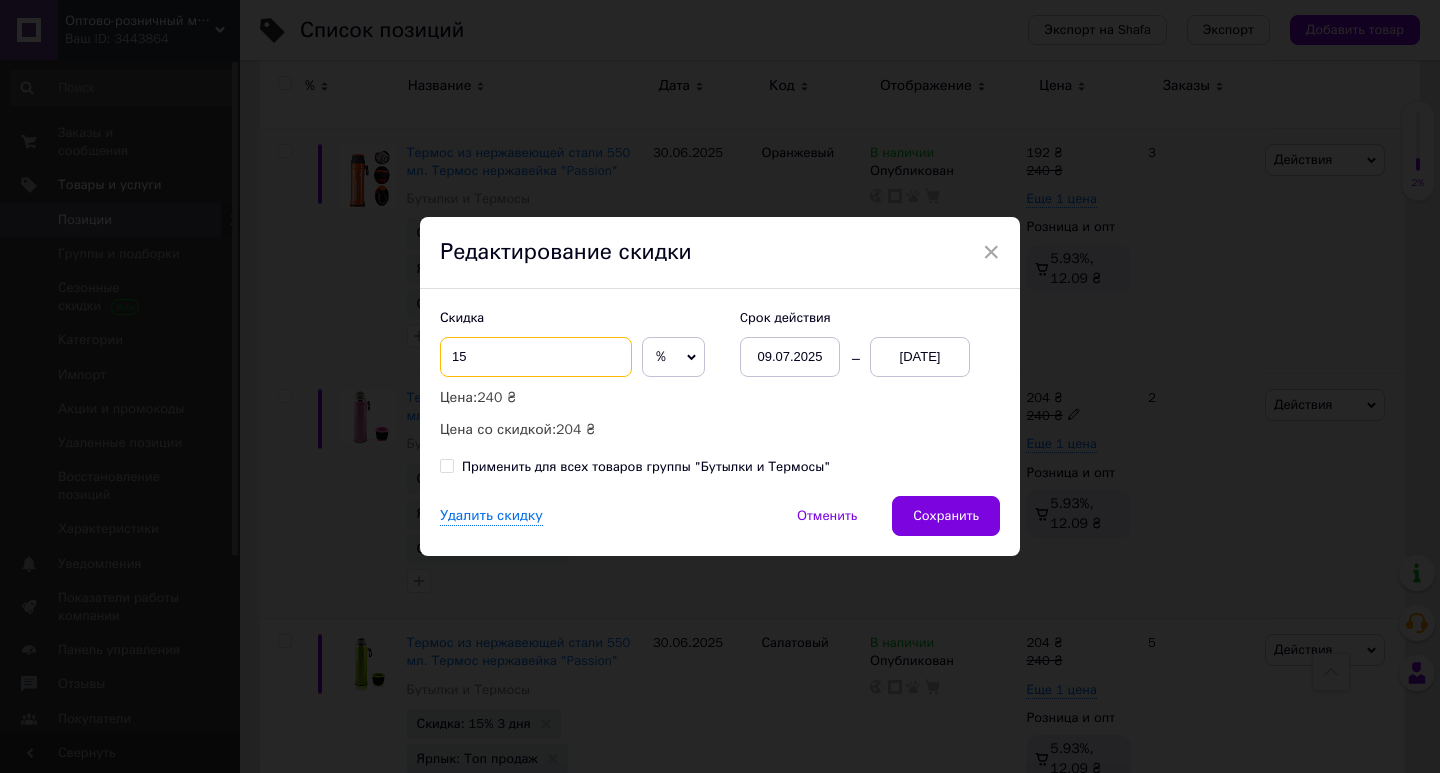drag, startPoint x: 453, startPoint y: 352, endPoint x: 478, endPoint y: 357, distance: 25.495098 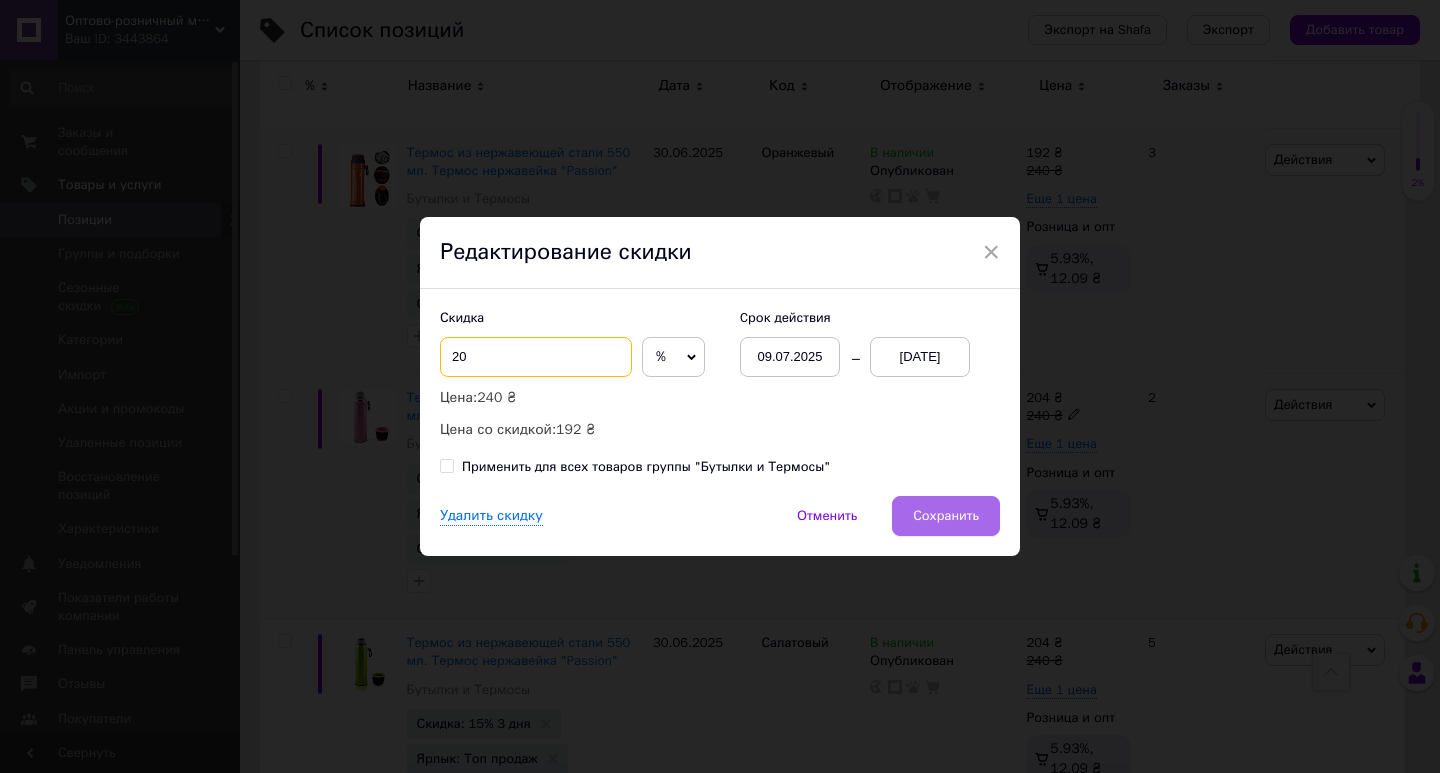 type on "20" 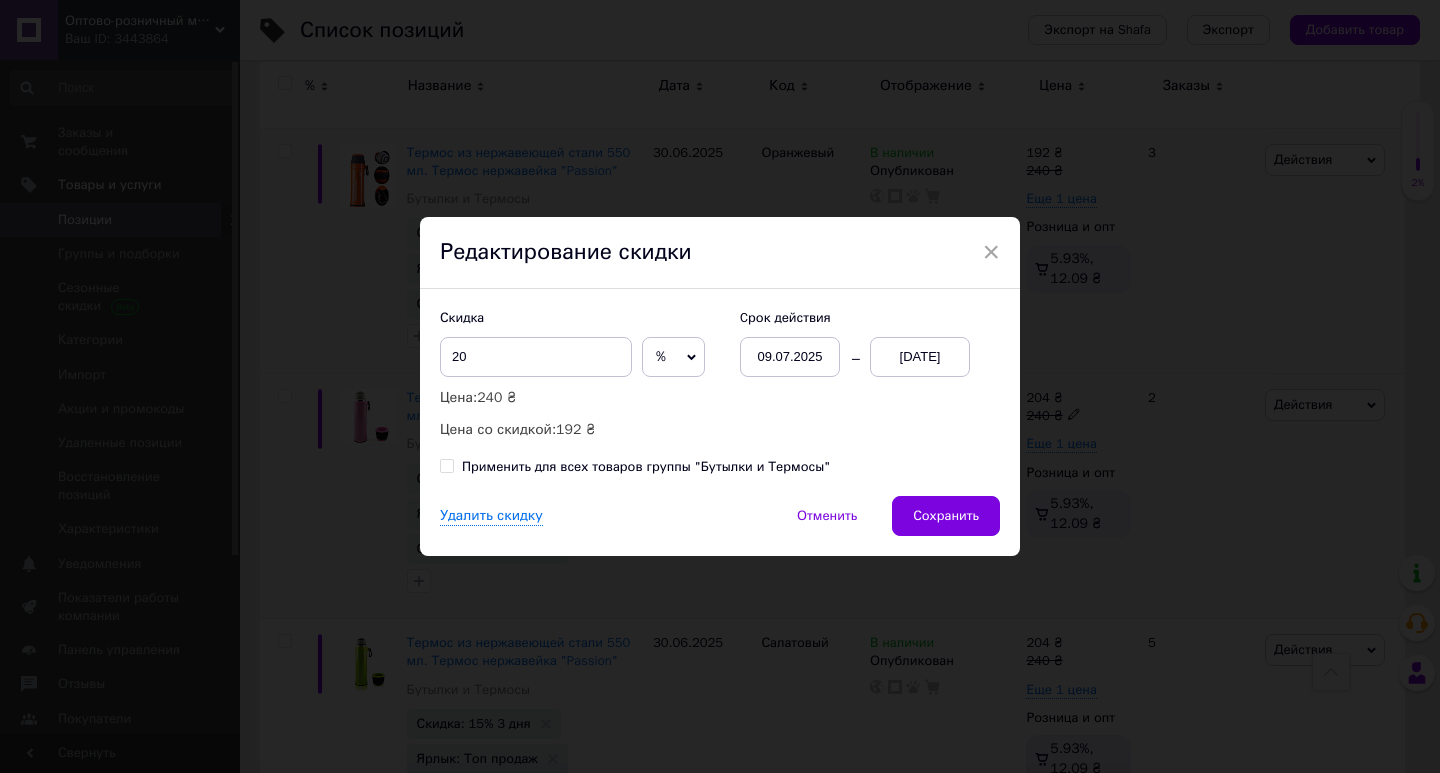drag, startPoint x: 964, startPoint y: 516, endPoint x: 976, endPoint y: 520, distance: 12.649111 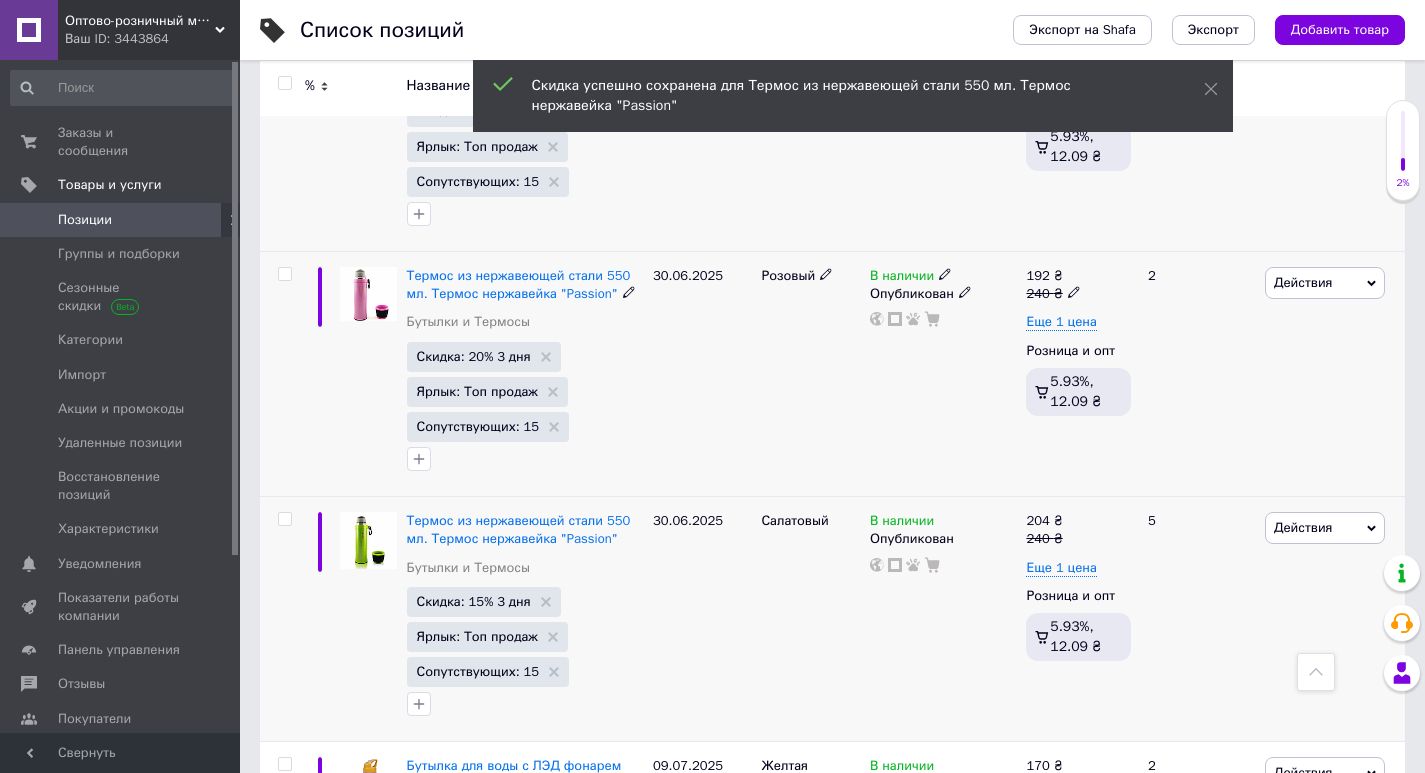 scroll, scrollTop: 2400, scrollLeft: 0, axis: vertical 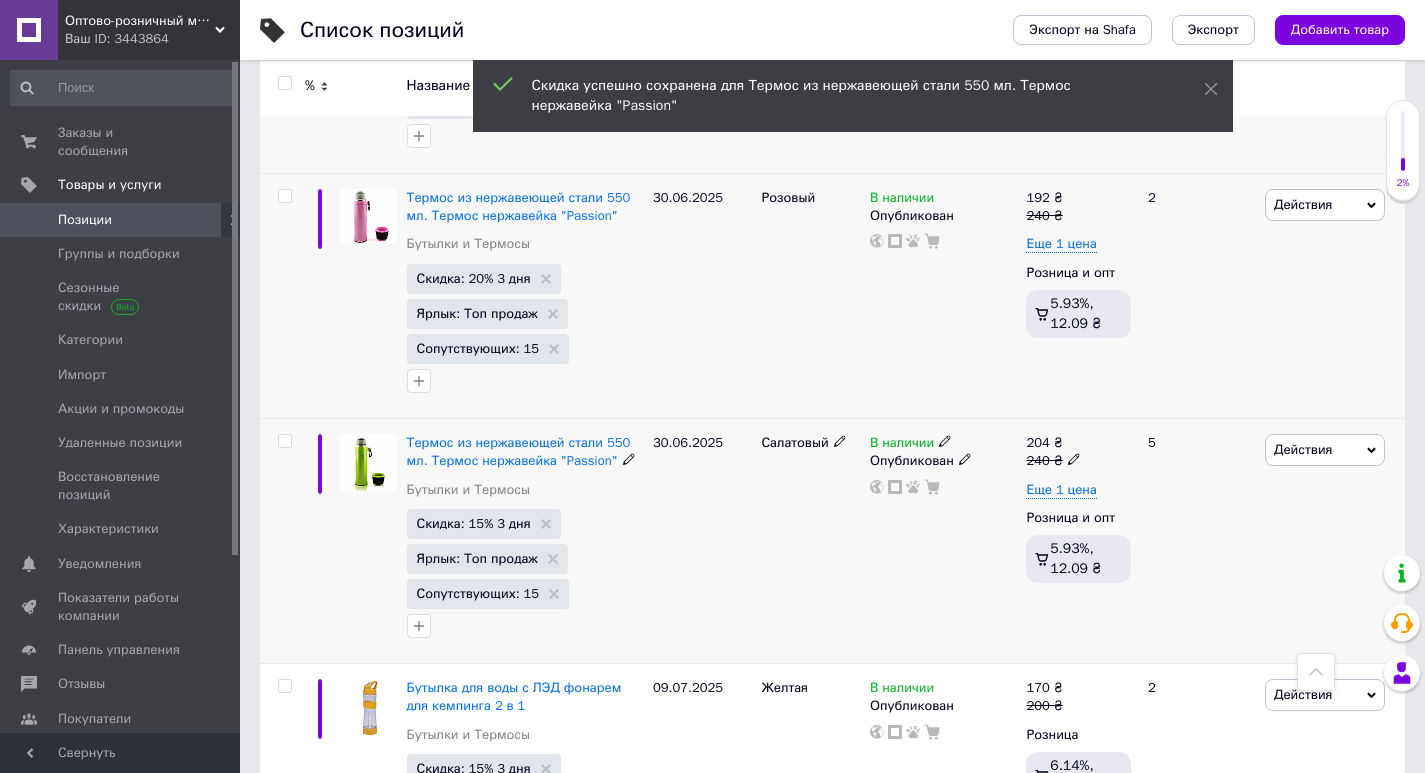 click on "Действия" at bounding box center [1303, 449] 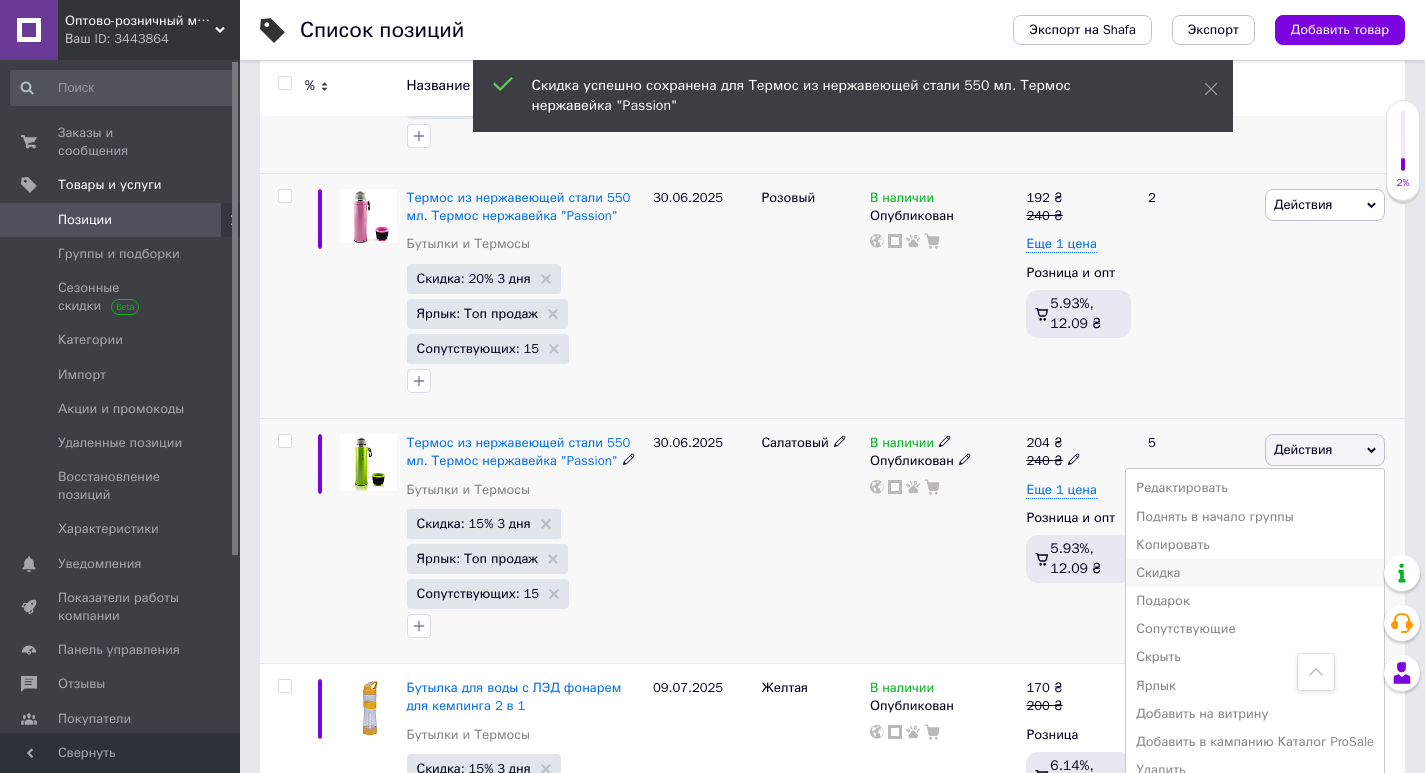 click on "Скидка" at bounding box center (1255, 573) 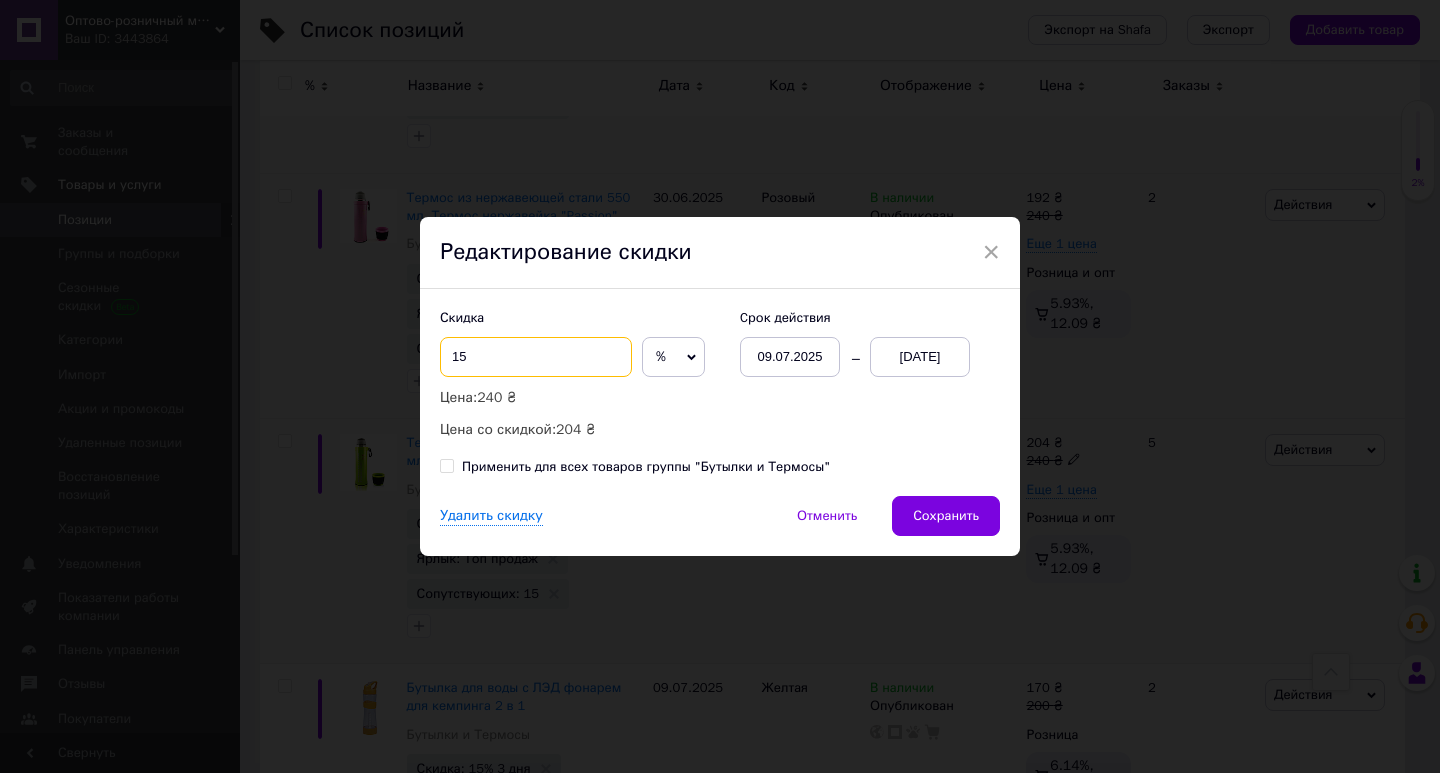 drag, startPoint x: 451, startPoint y: 357, endPoint x: 551, endPoint y: 361, distance: 100.07997 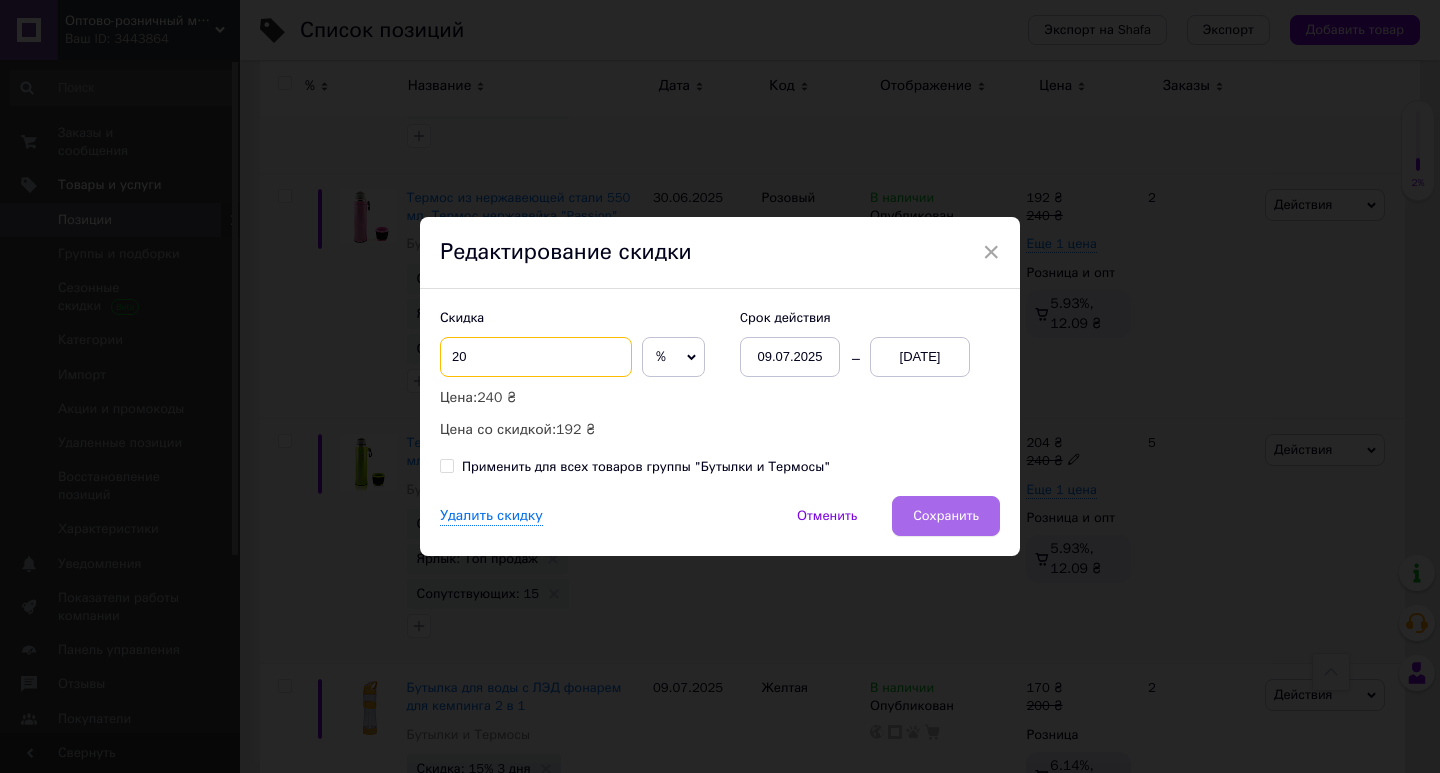 type on "20" 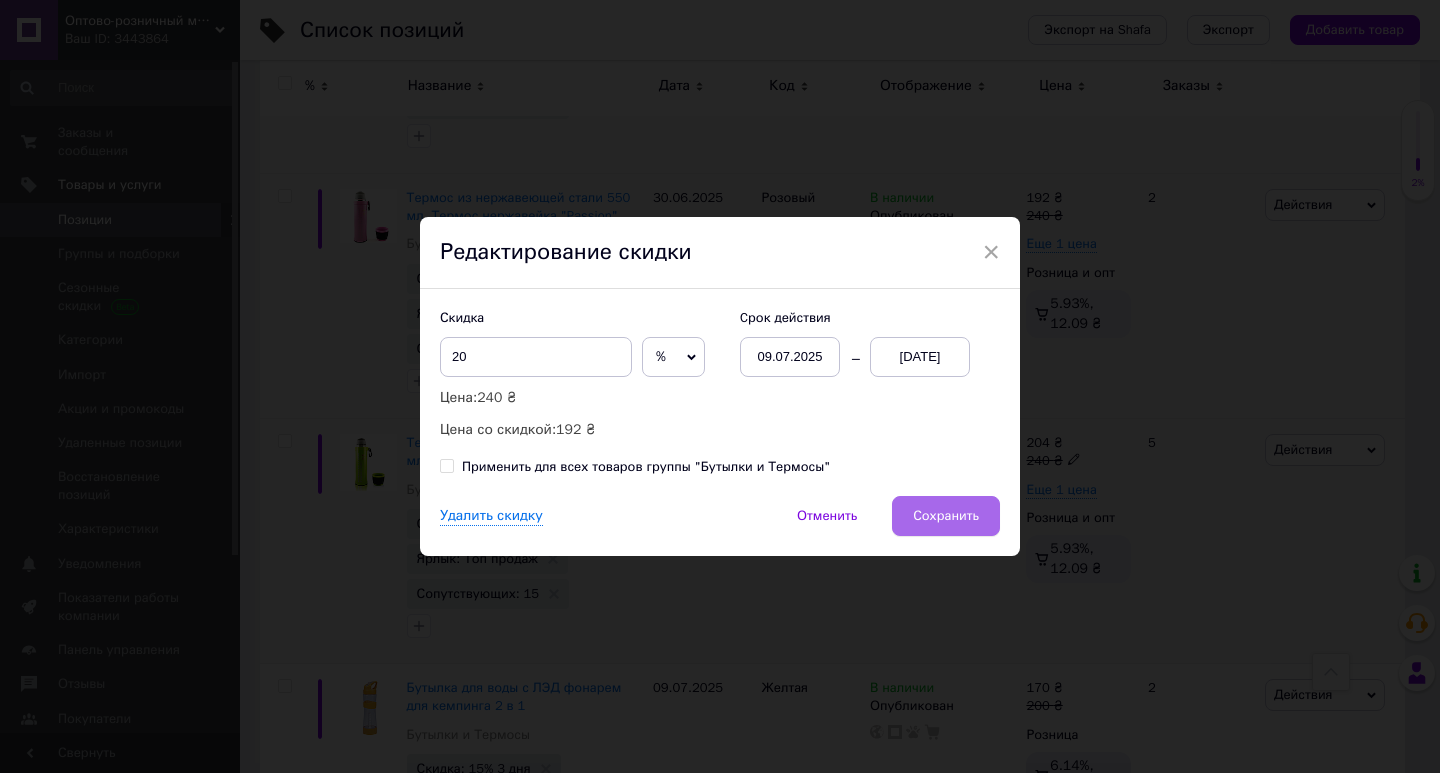 click on "Сохранить" at bounding box center [946, 516] 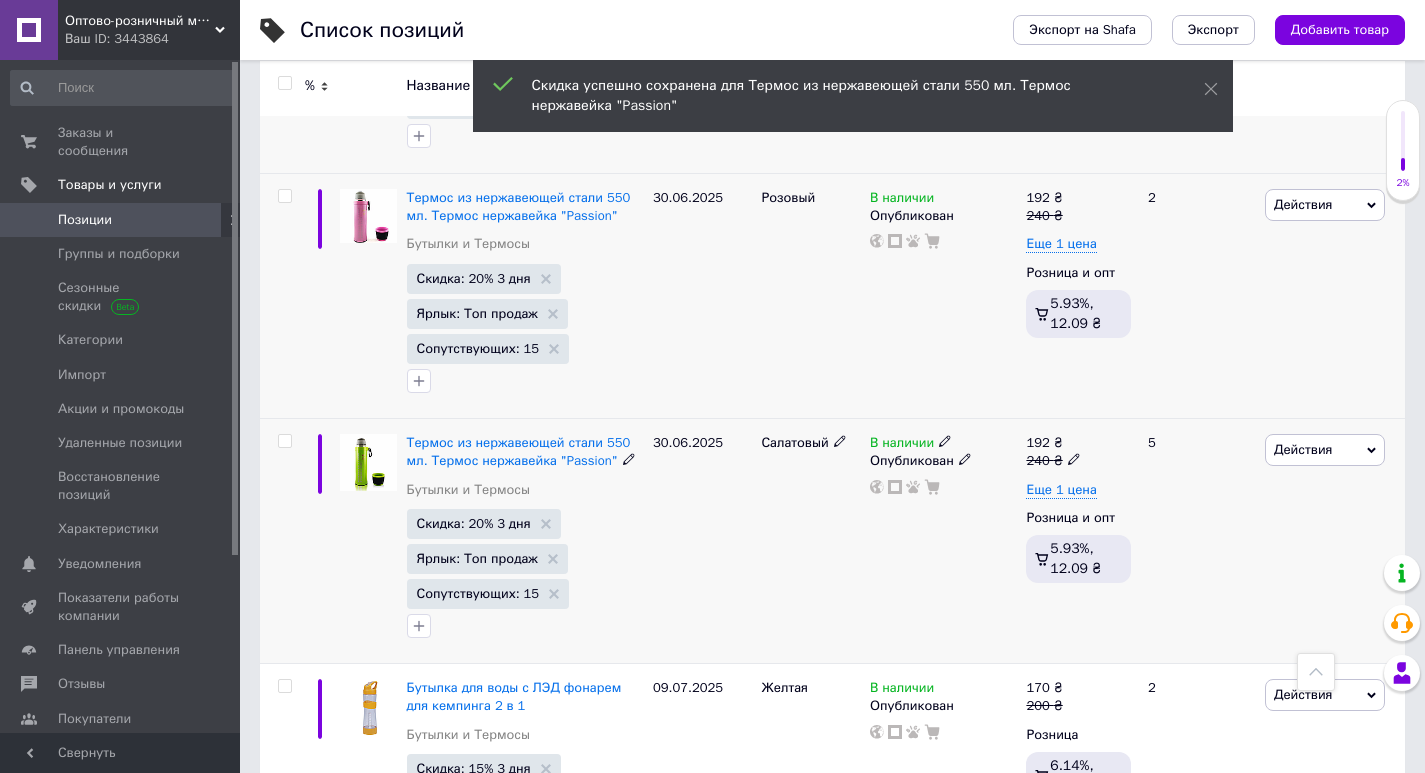 scroll, scrollTop: 2600, scrollLeft: 0, axis: vertical 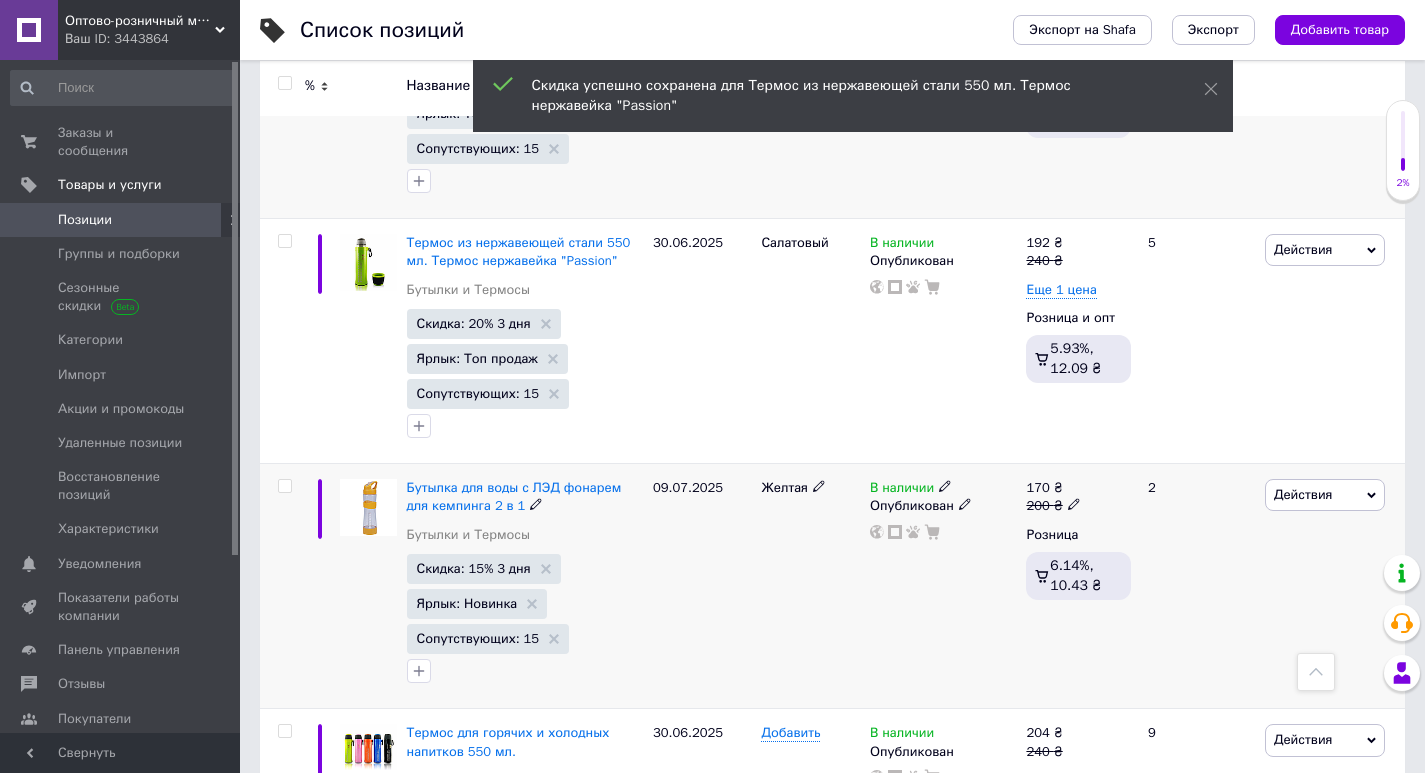 click on "Действия" at bounding box center (1303, 494) 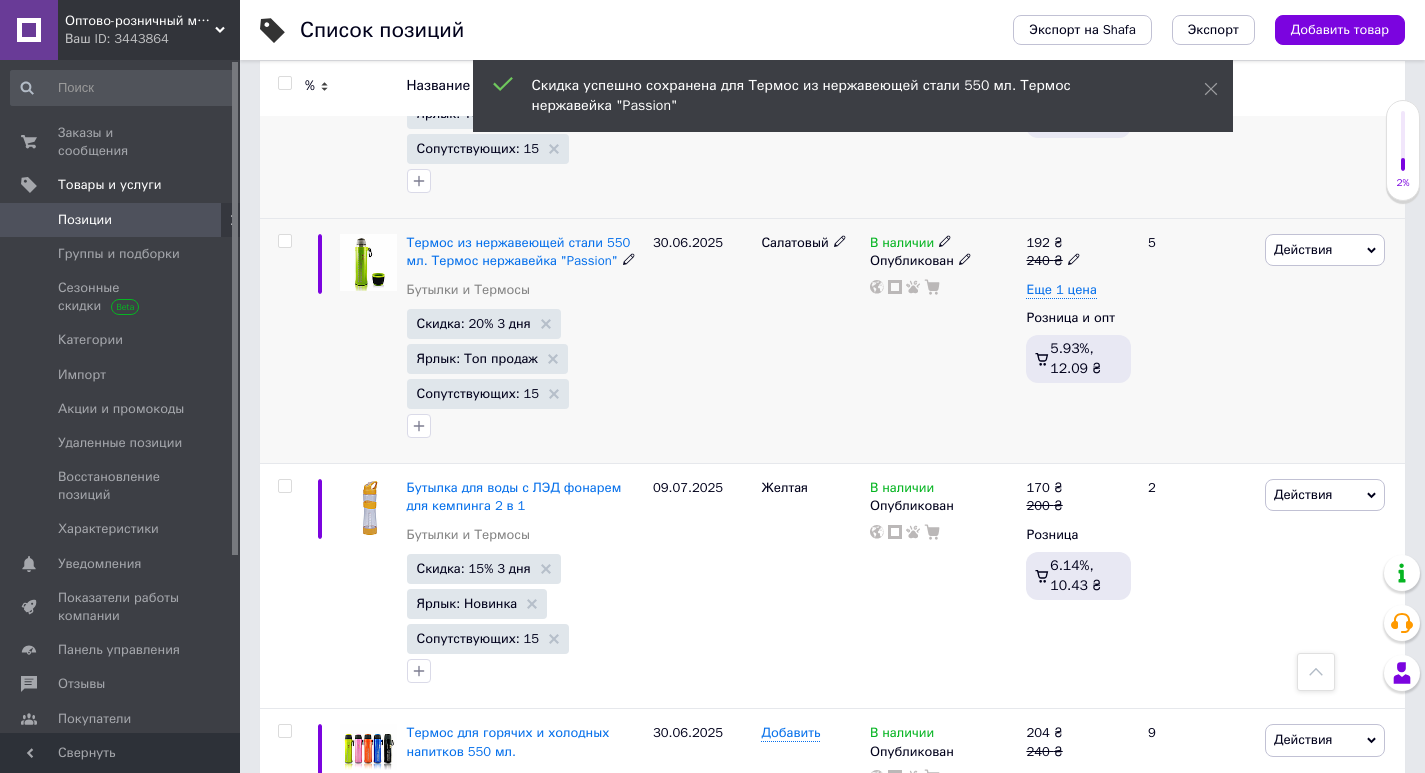 click on "Салатовый" at bounding box center (810, 341) 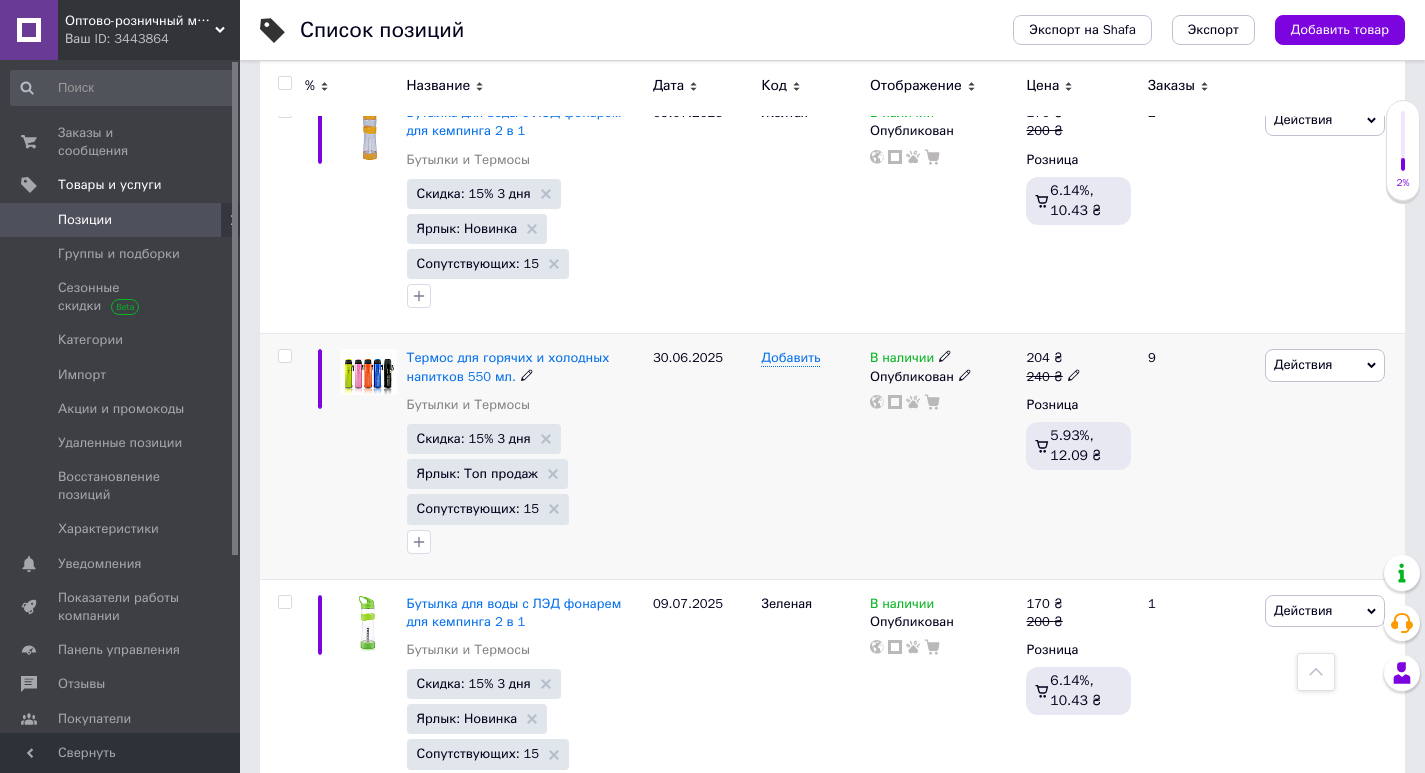 scroll, scrollTop: 3000, scrollLeft: 0, axis: vertical 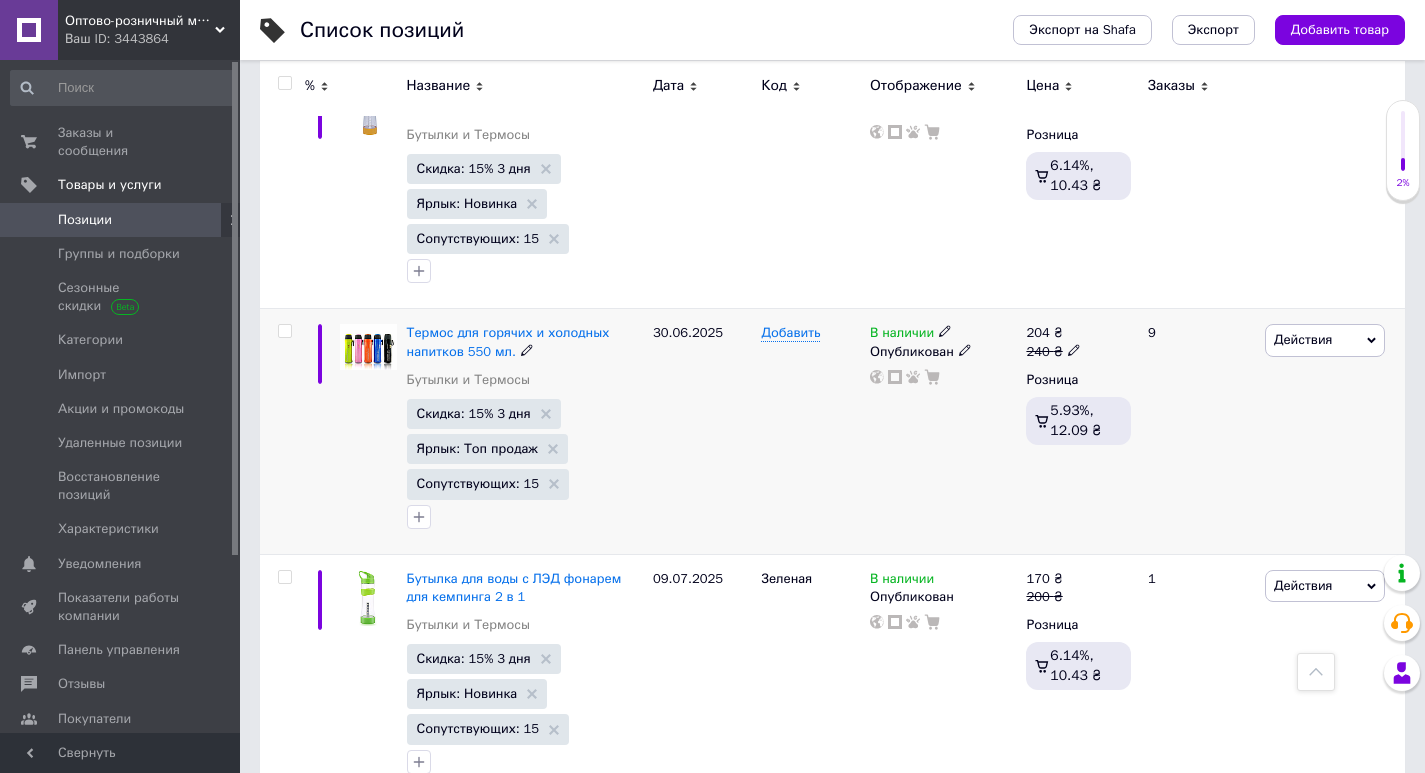 click on "Действия" at bounding box center [1303, 339] 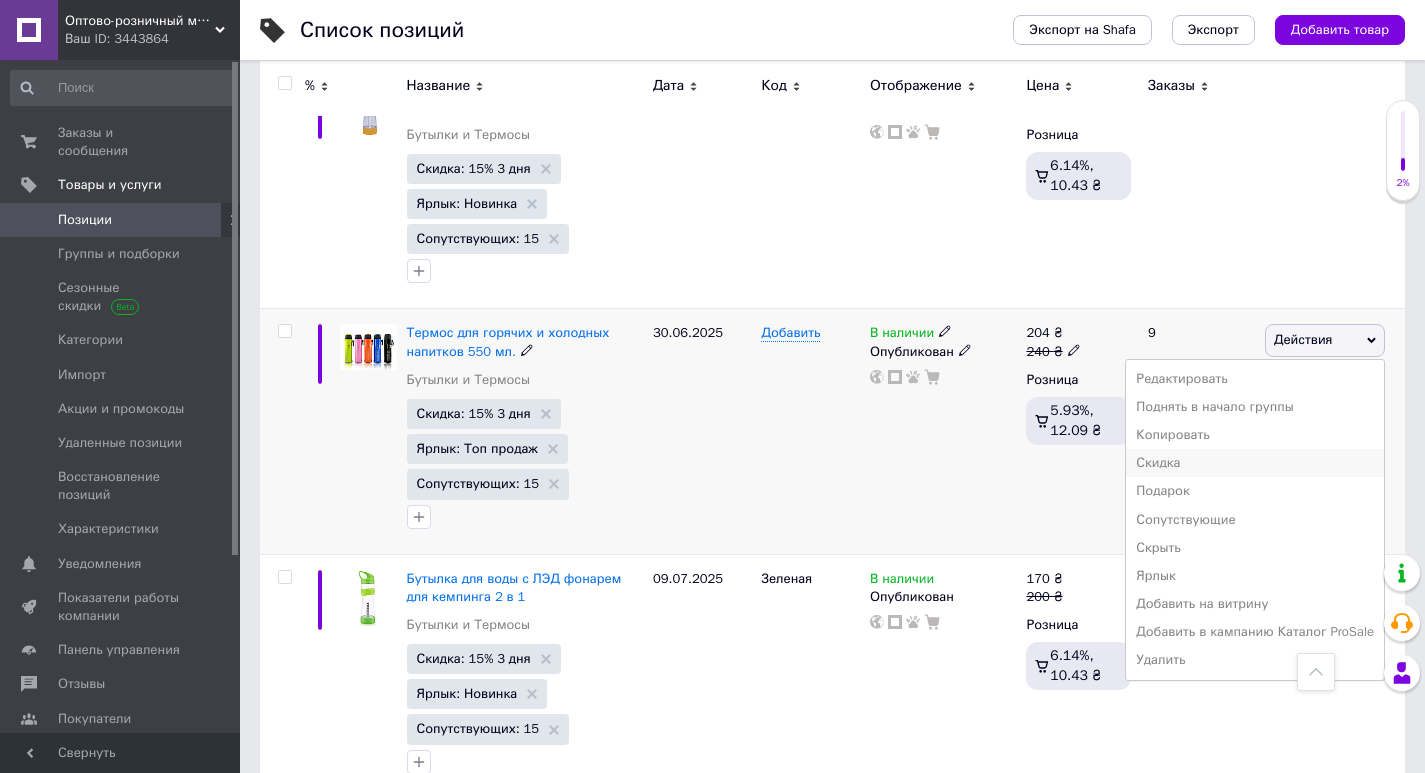 click on "Скидка" at bounding box center (1255, 463) 